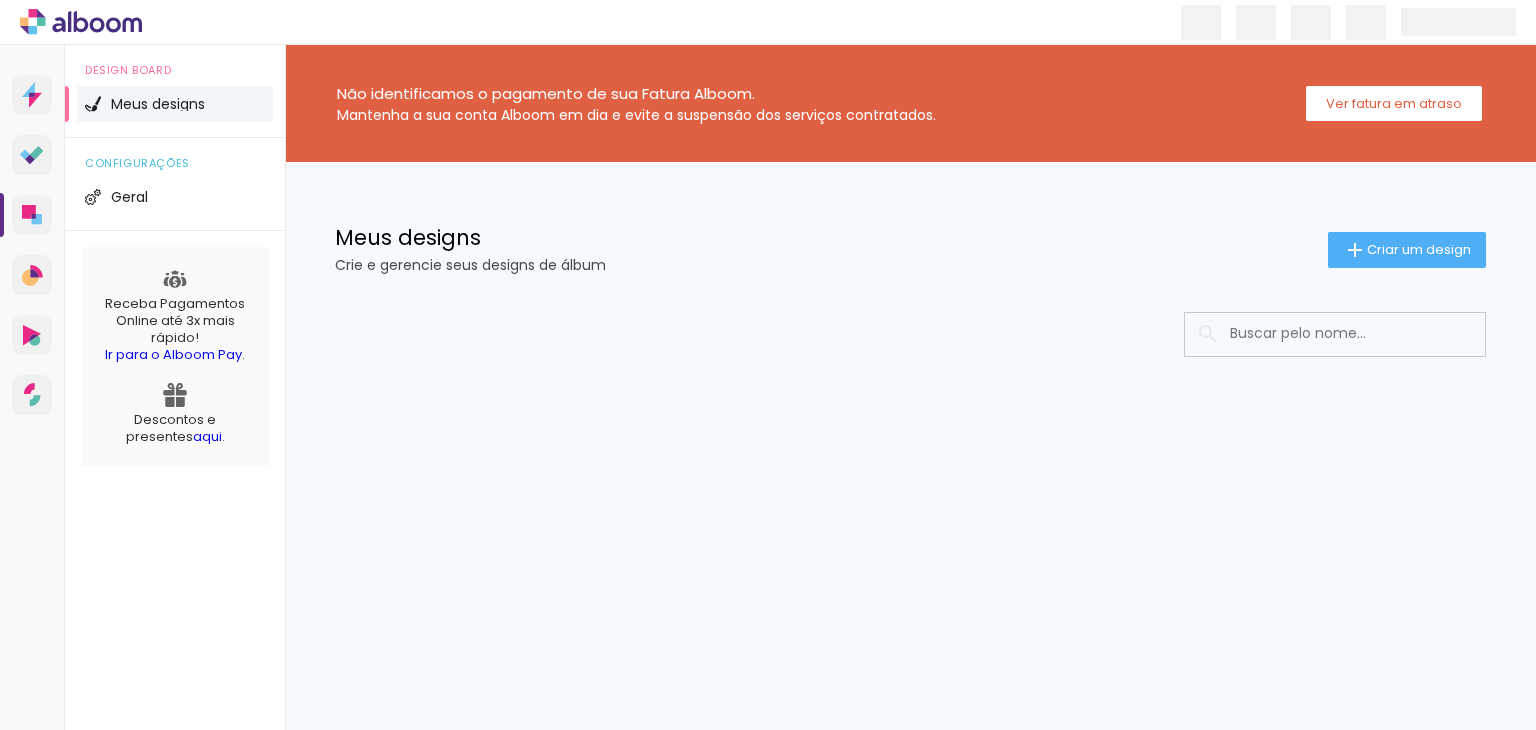 scroll, scrollTop: 0, scrollLeft: 0, axis: both 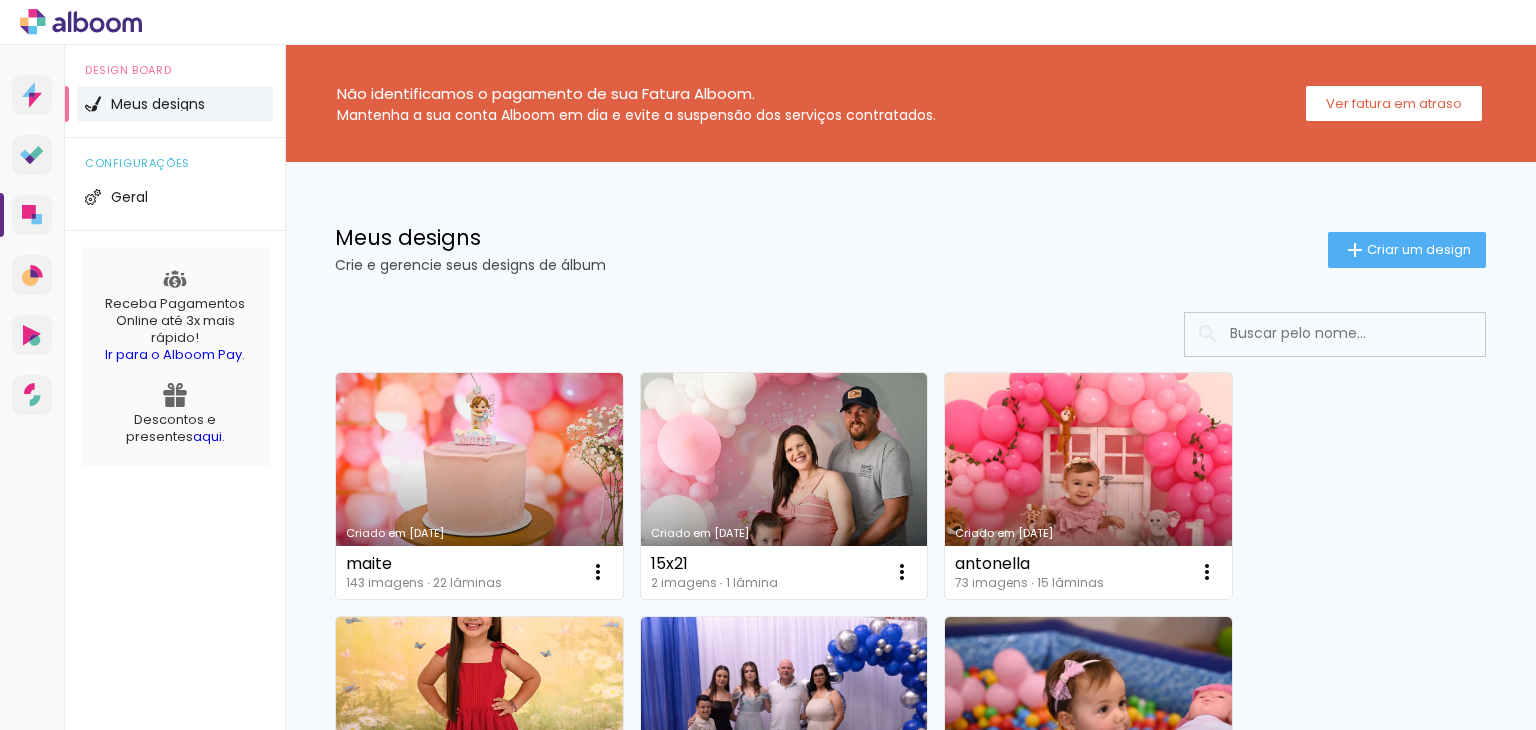 click on "Crie e gerencie seus designs de álbum" 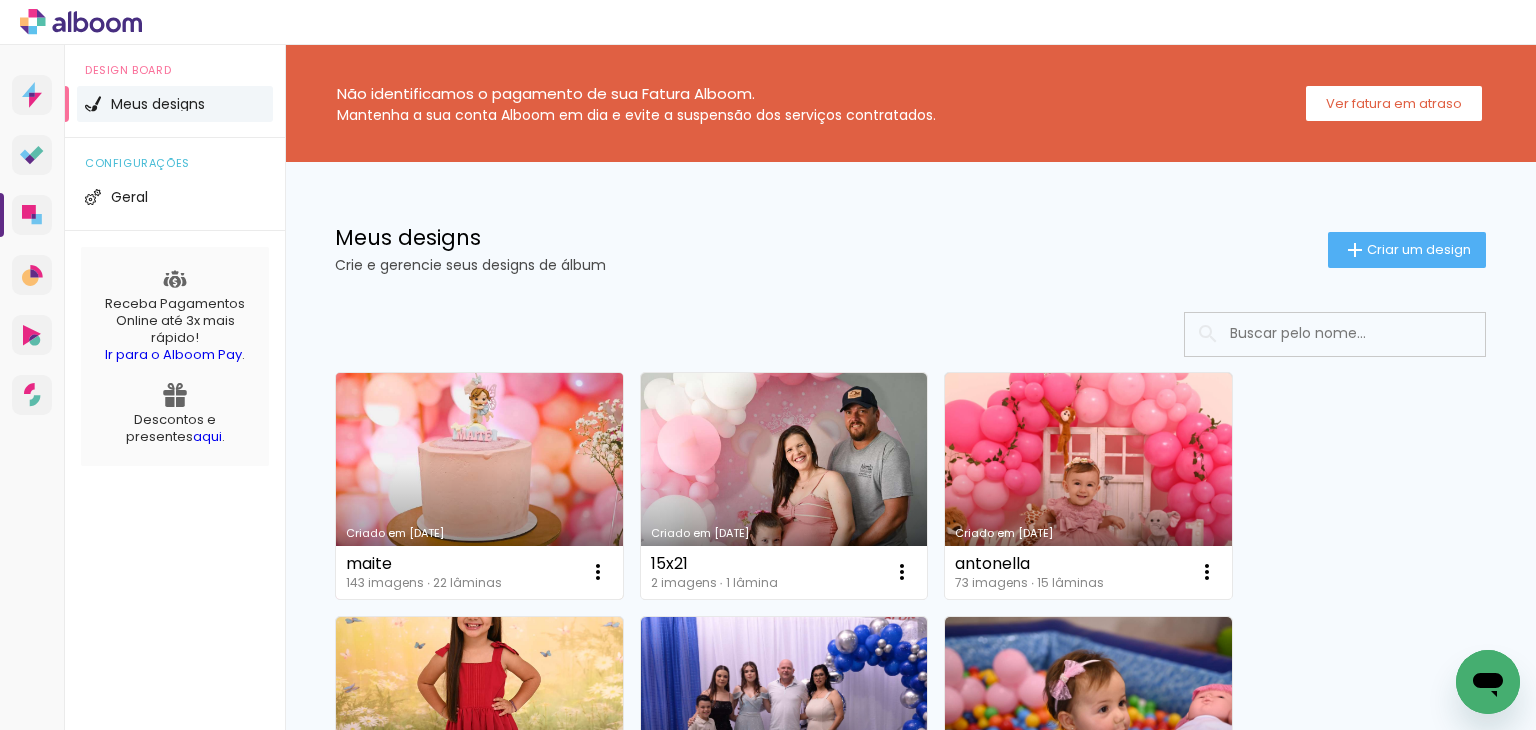 scroll, scrollTop: 0, scrollLeft: 0, axis: both 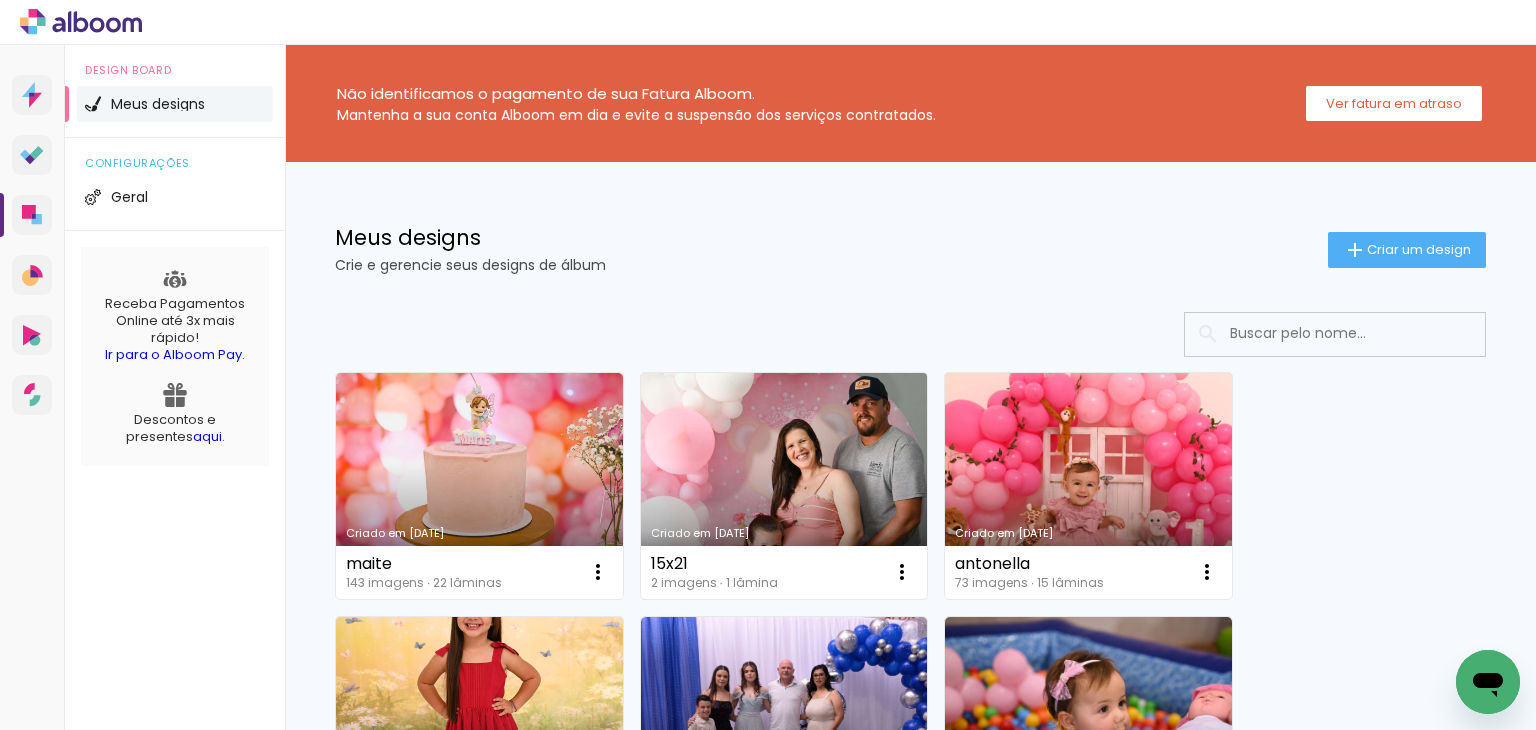 click on "Criado em [DATE]" at bounding box center (784, 486) 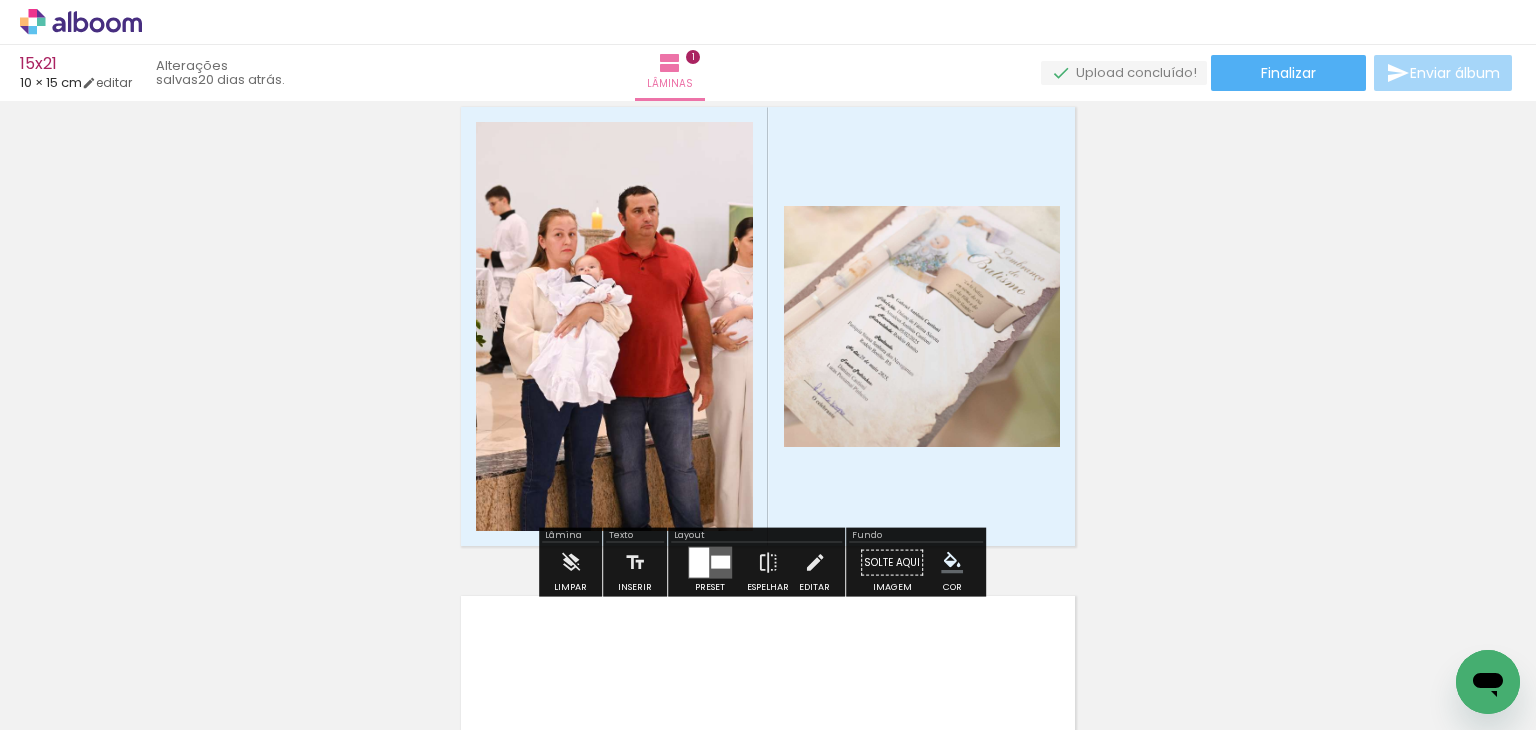 scroll, scrollTop: 100, scrollLeft: 0, axis: vertical 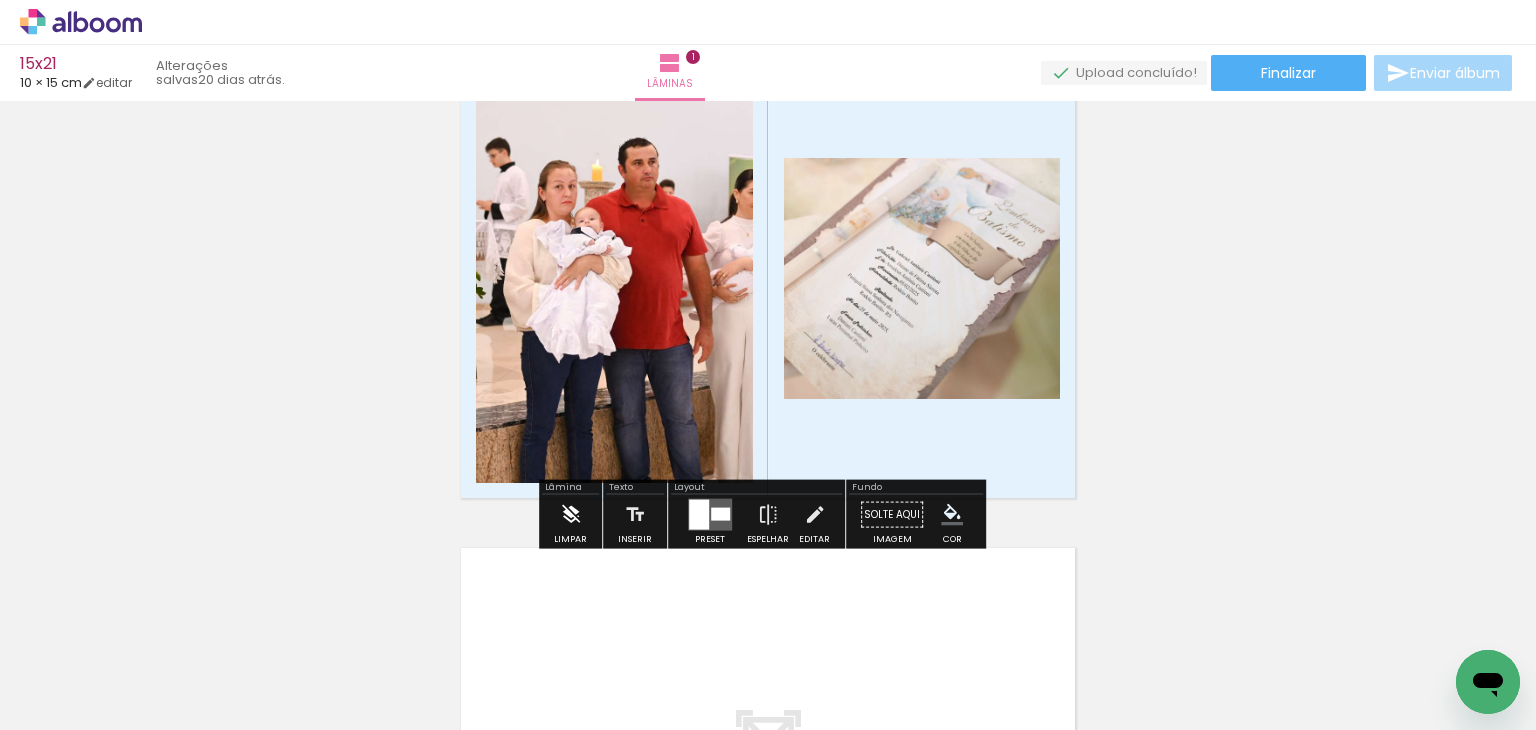 click at bounding box center [571, 515] 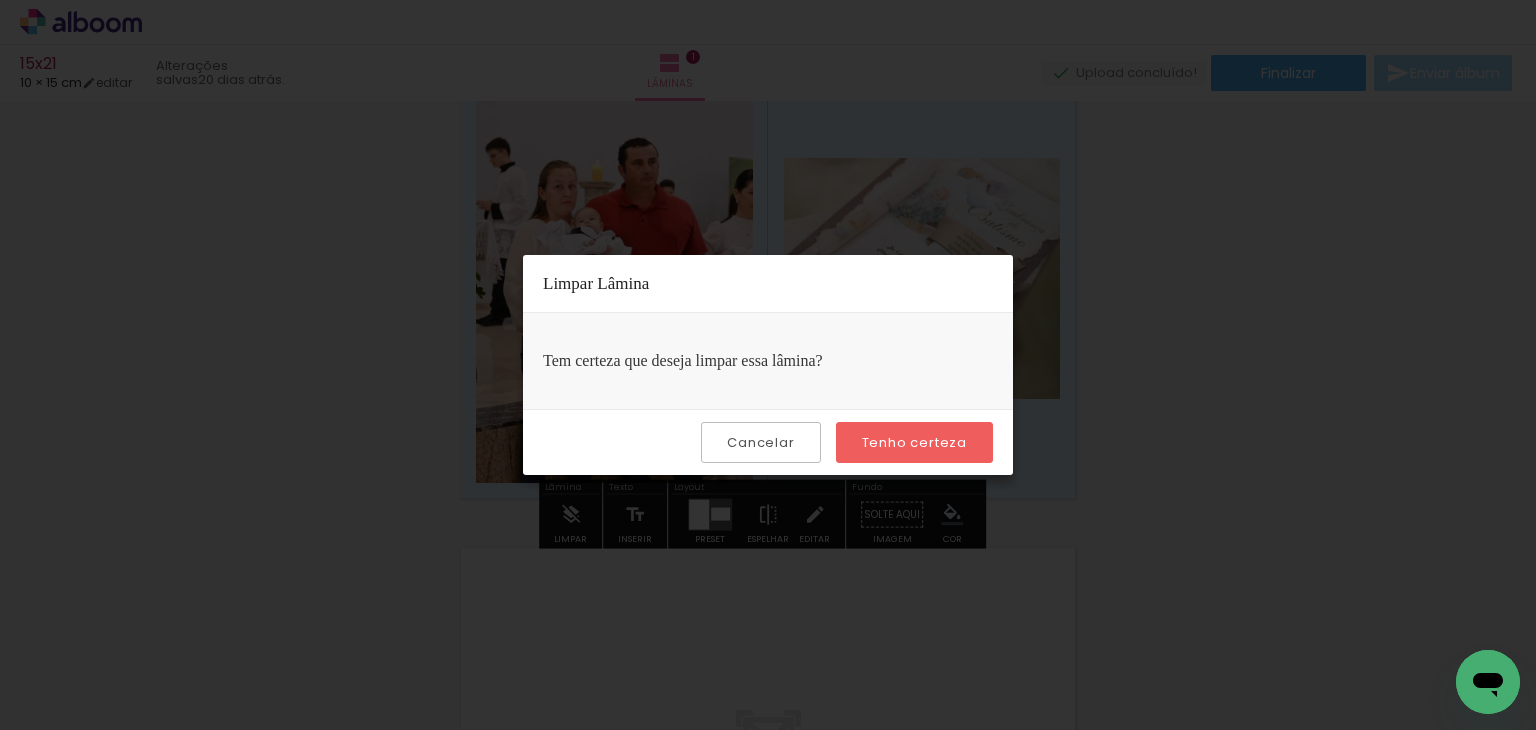 click on "Tenho certeza" at bounding box center [914, 442] 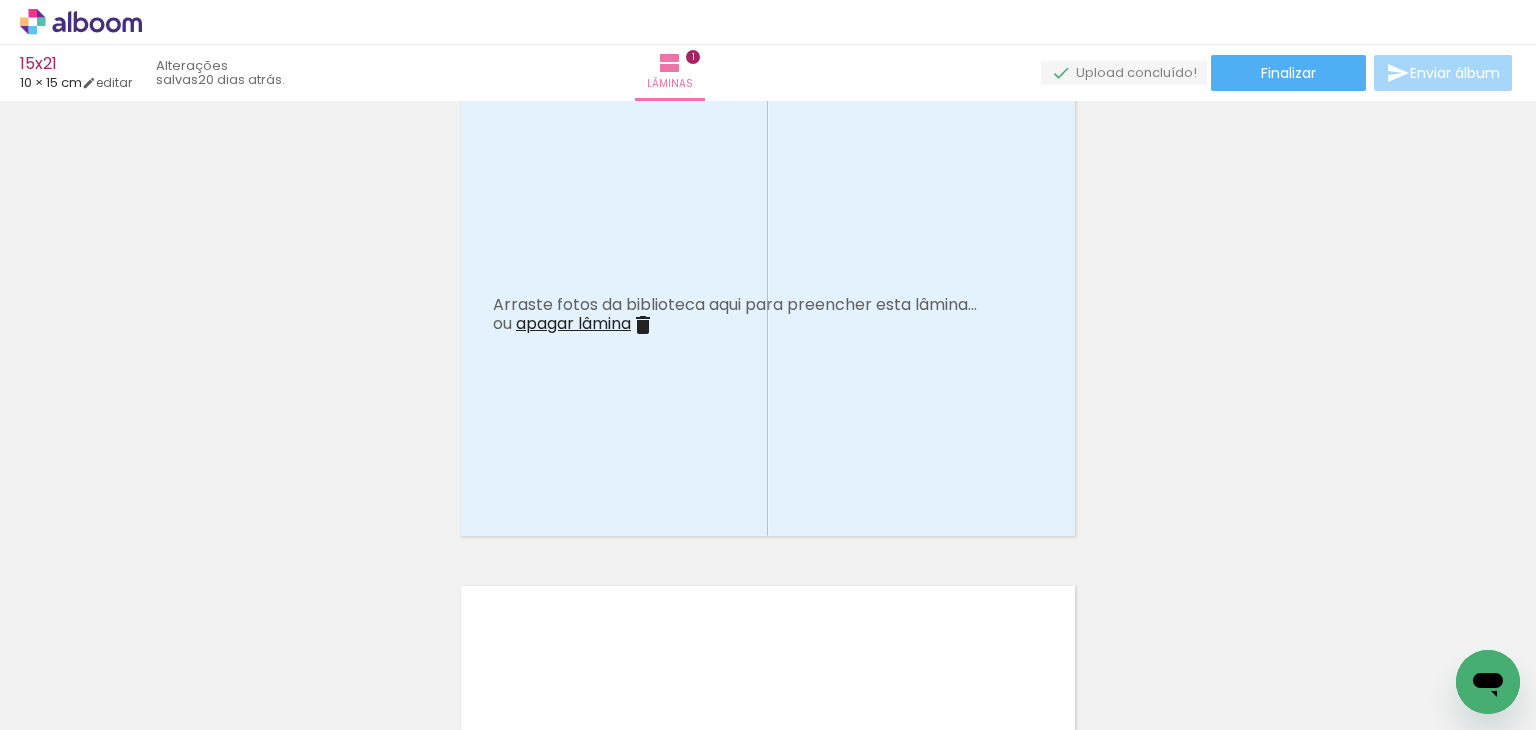 scroll, scrollTop: 0, scrollLeft: 0, axis: both 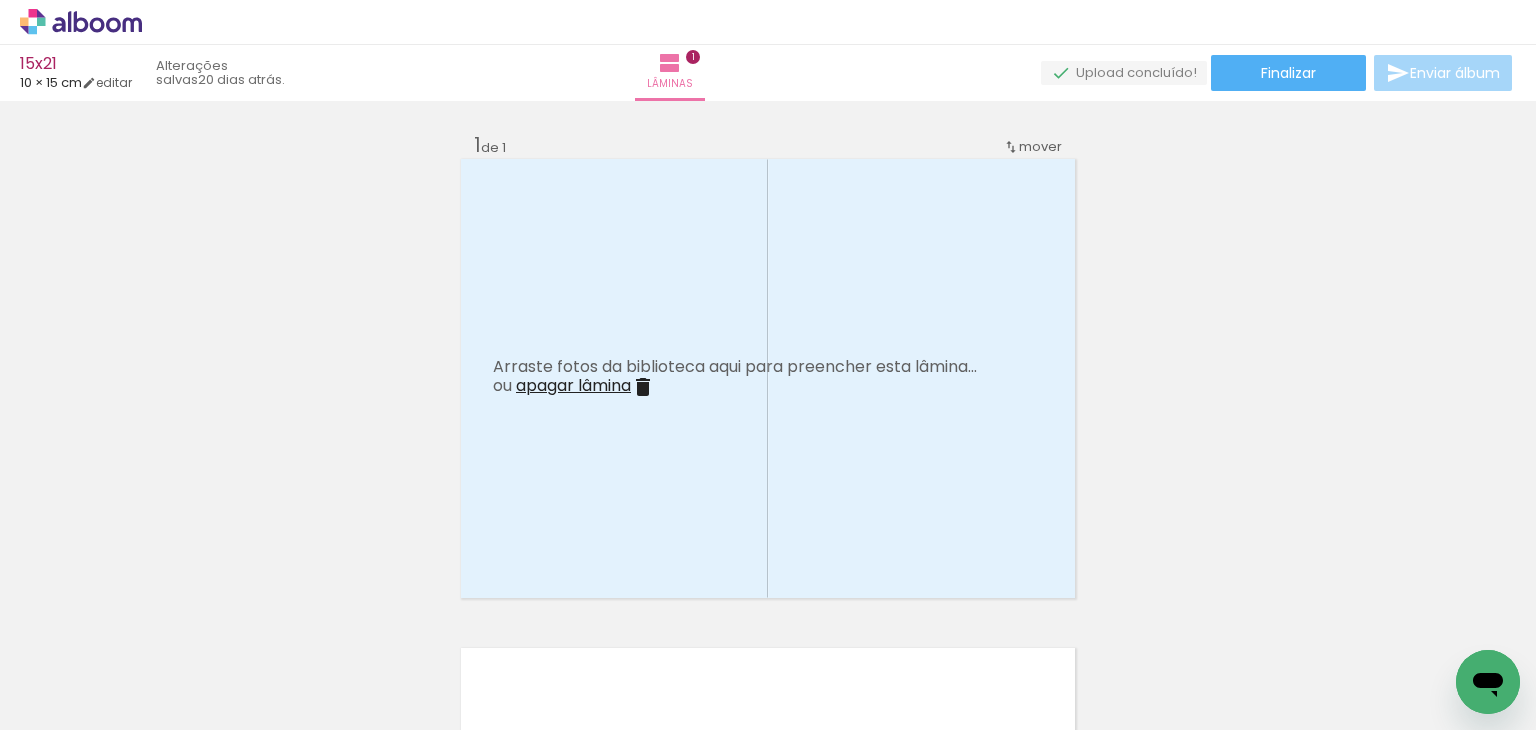 click at bounding box center (643, 387) 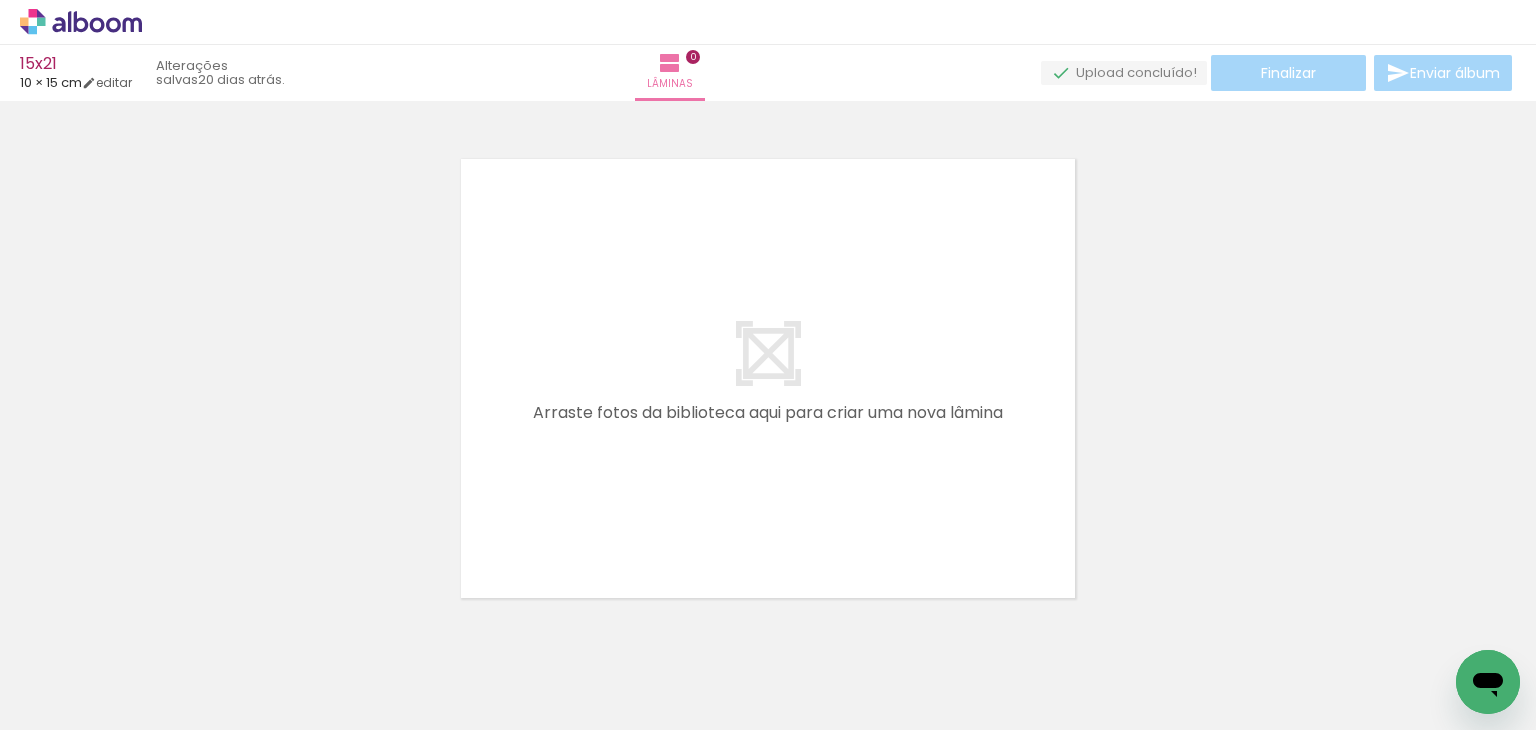 click at bounding box center [156, 622] 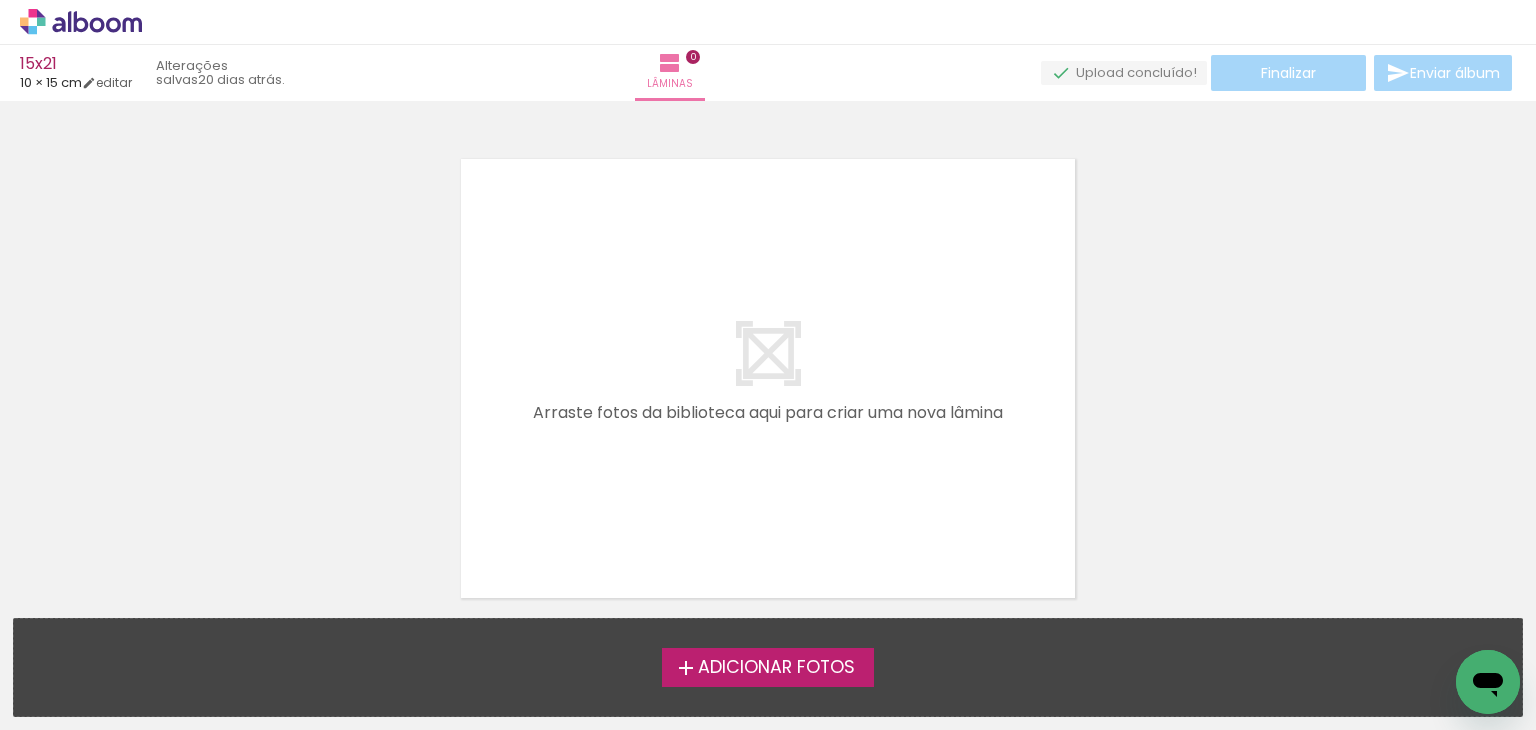 click on "Adicionar Fotos" at bounding box center (776, 668) 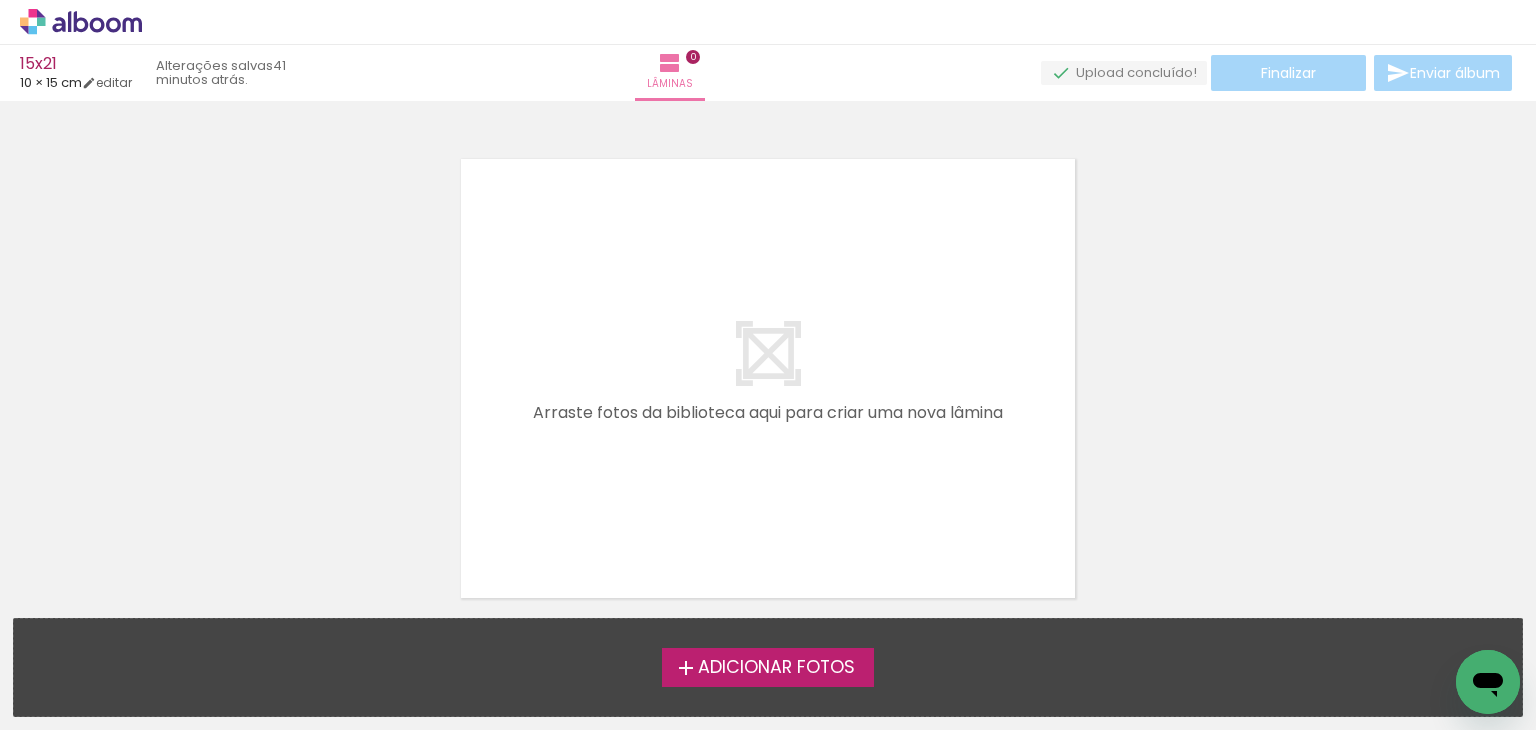 click on "Adicionar Fotos" at bounding box center [776, 668] 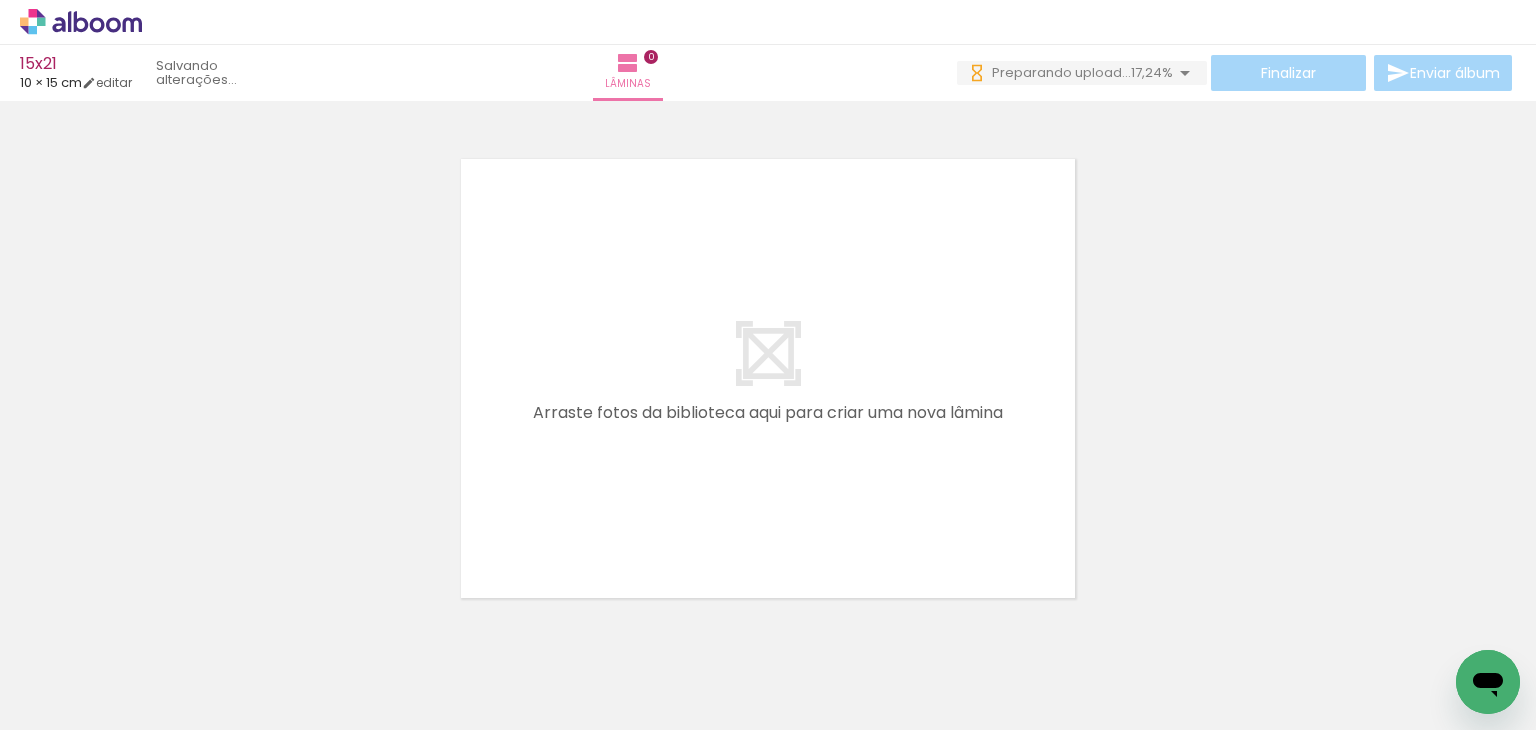 scroll, scrollTop: 0, scrollLeft: 0, axis: both 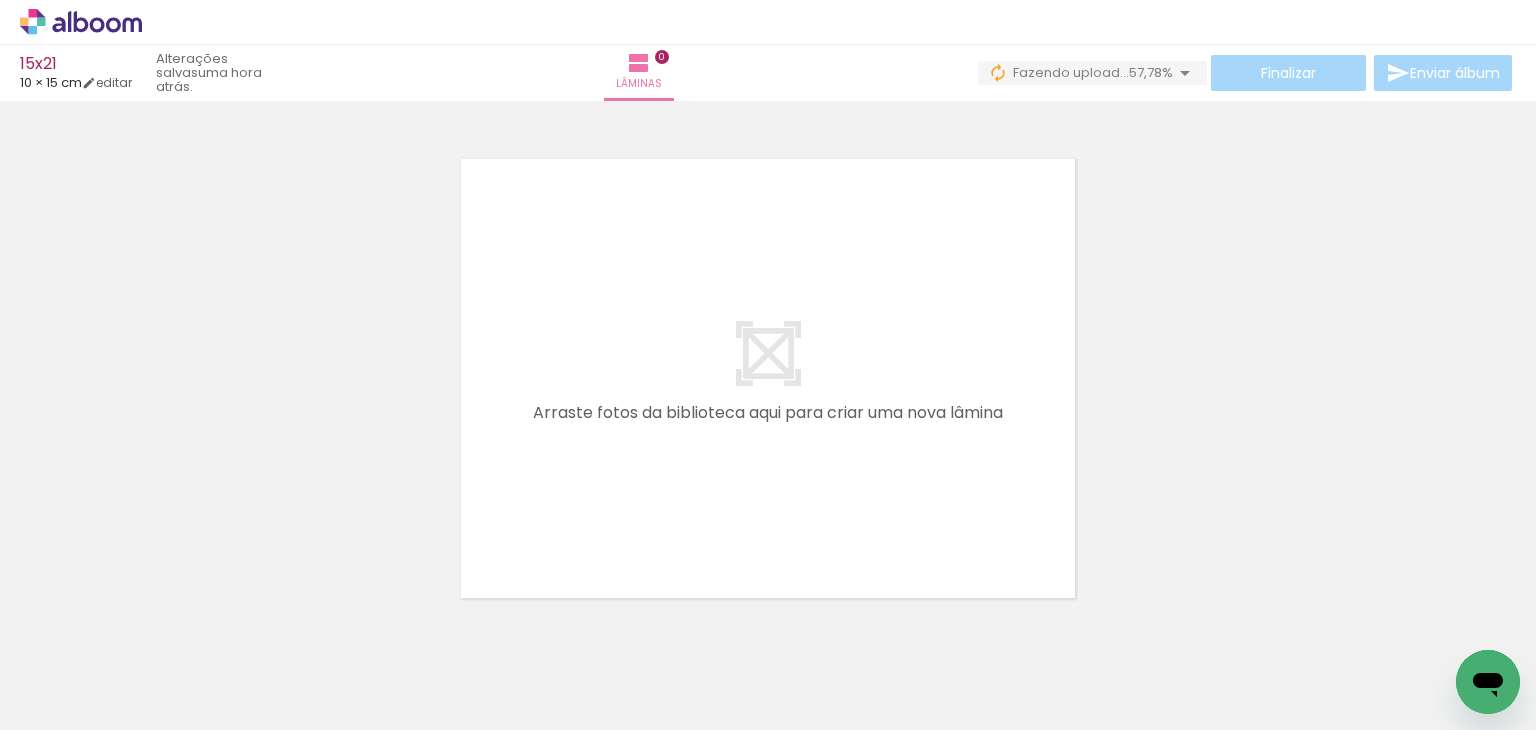 drag, startPoint x: 357, startPoint y: 188, endPoint x: 356, endPoint y: 205, distance: 17.029387 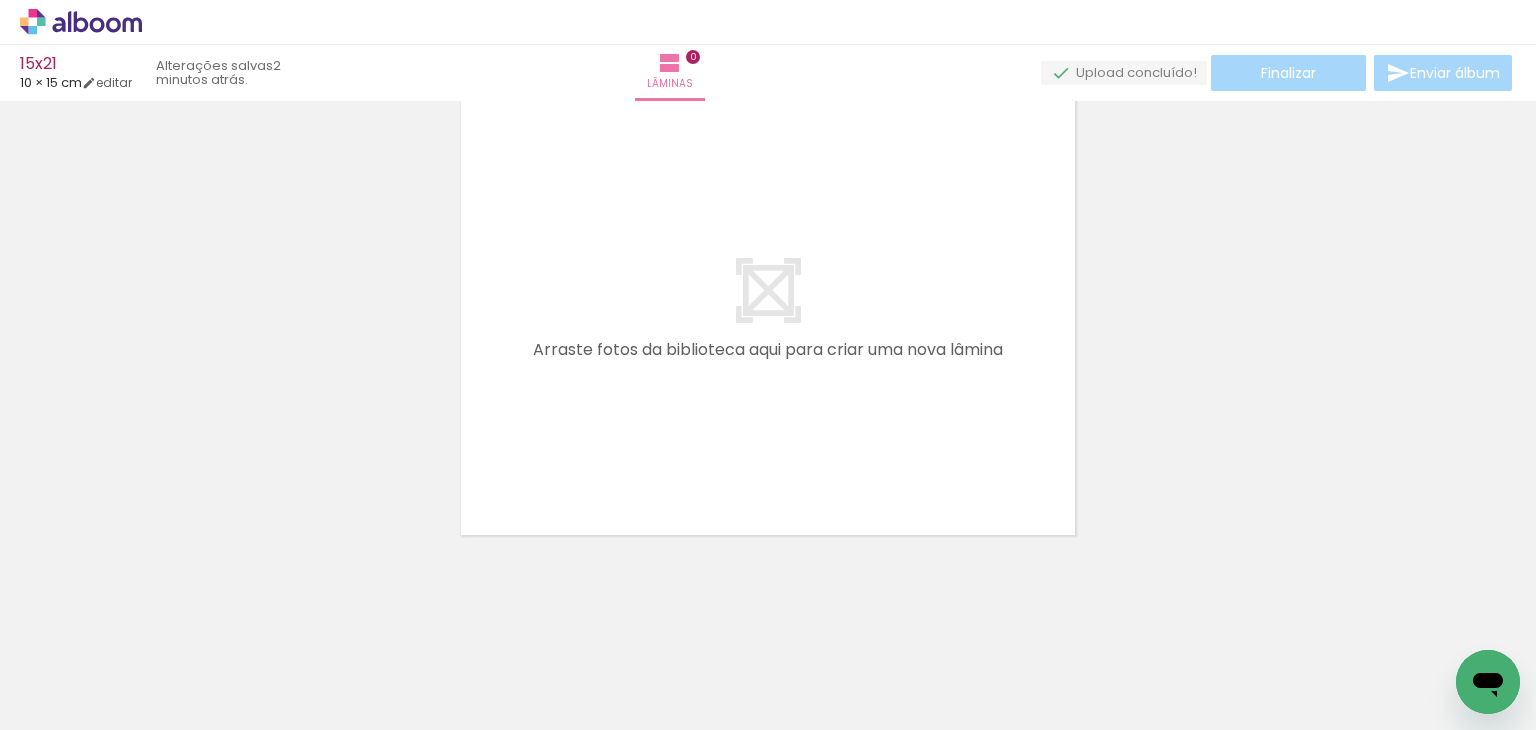 scroll, scrollTop: 0, scrollLeft: 0, axis: both 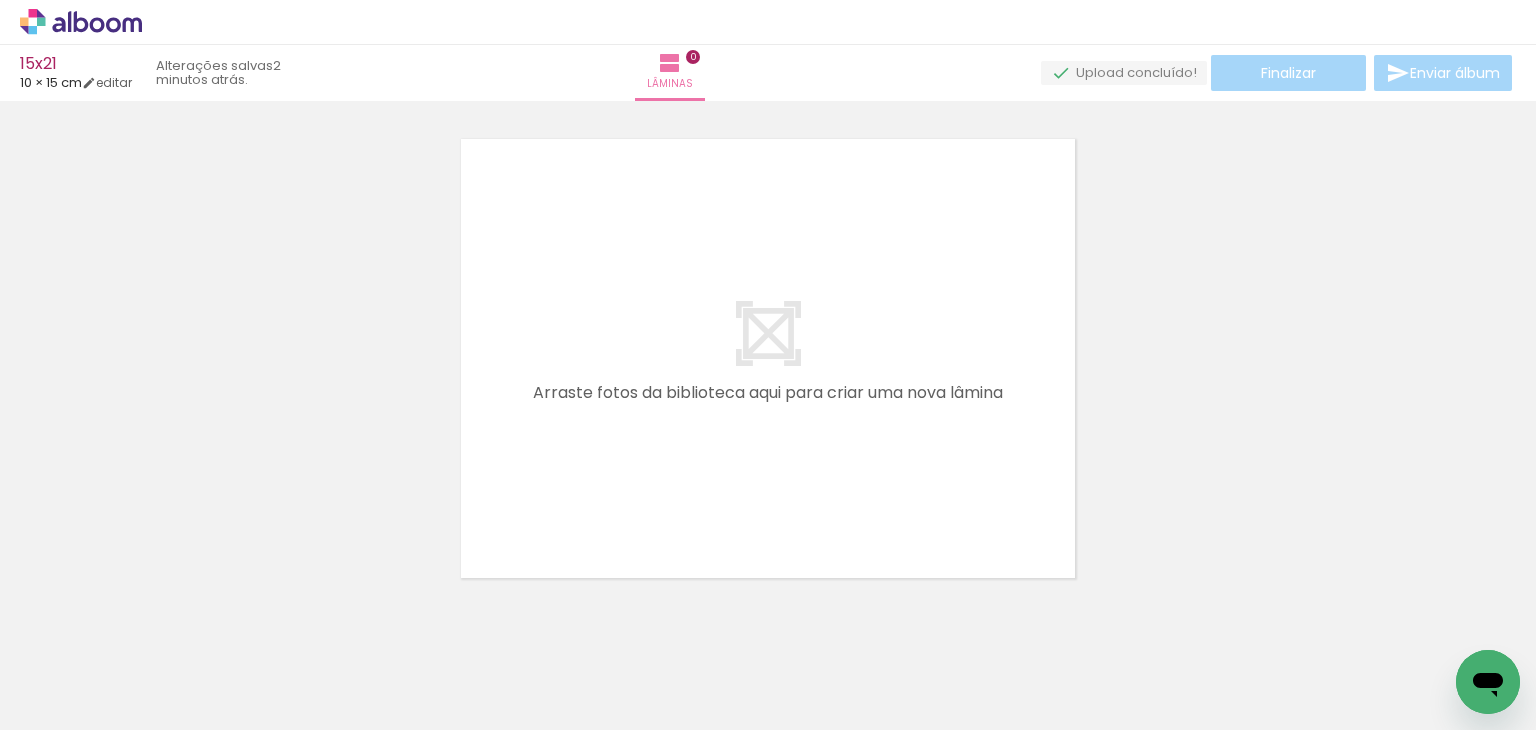 click at bounding box center (768, 333) 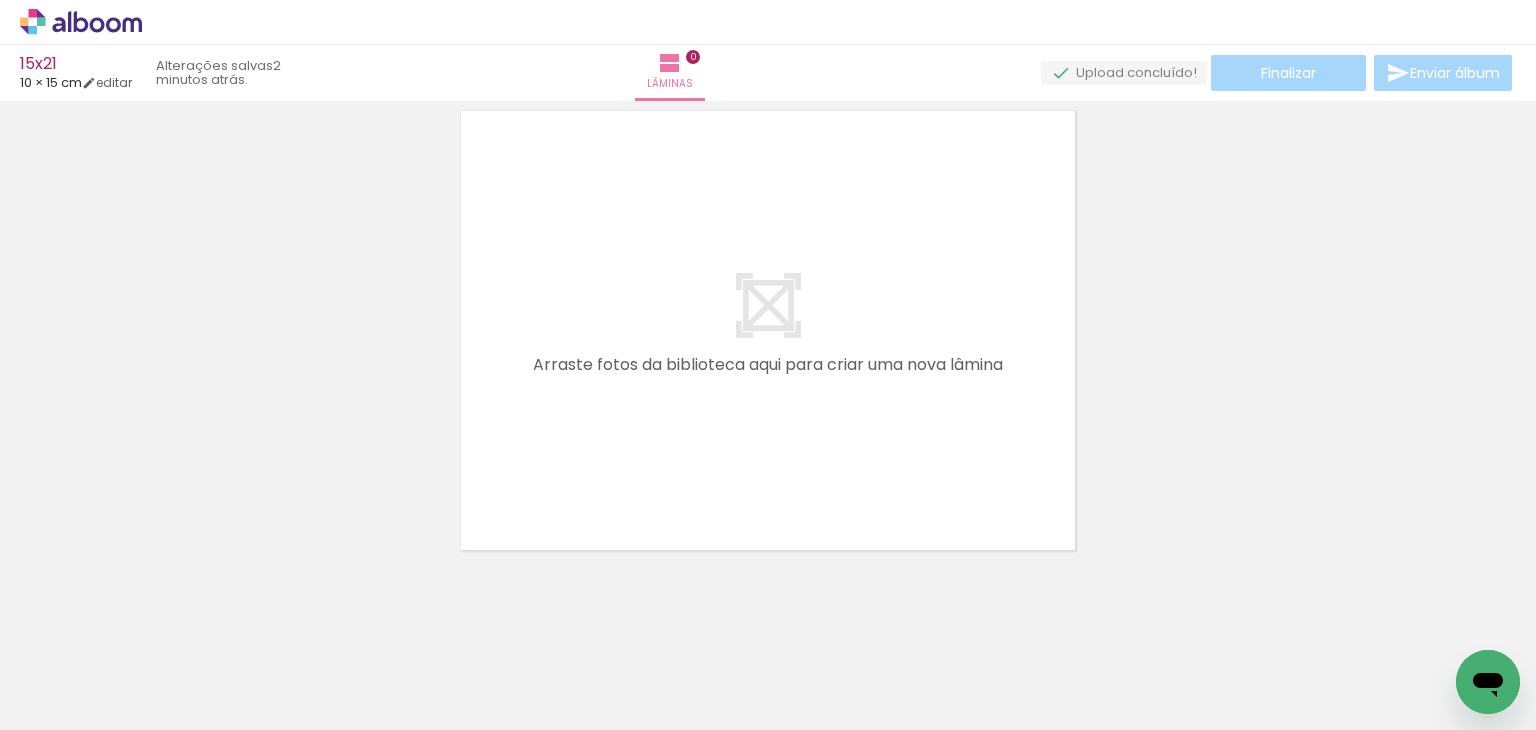 scroll, scrollTop: 63, scrollLeft: 0, axis: vertical 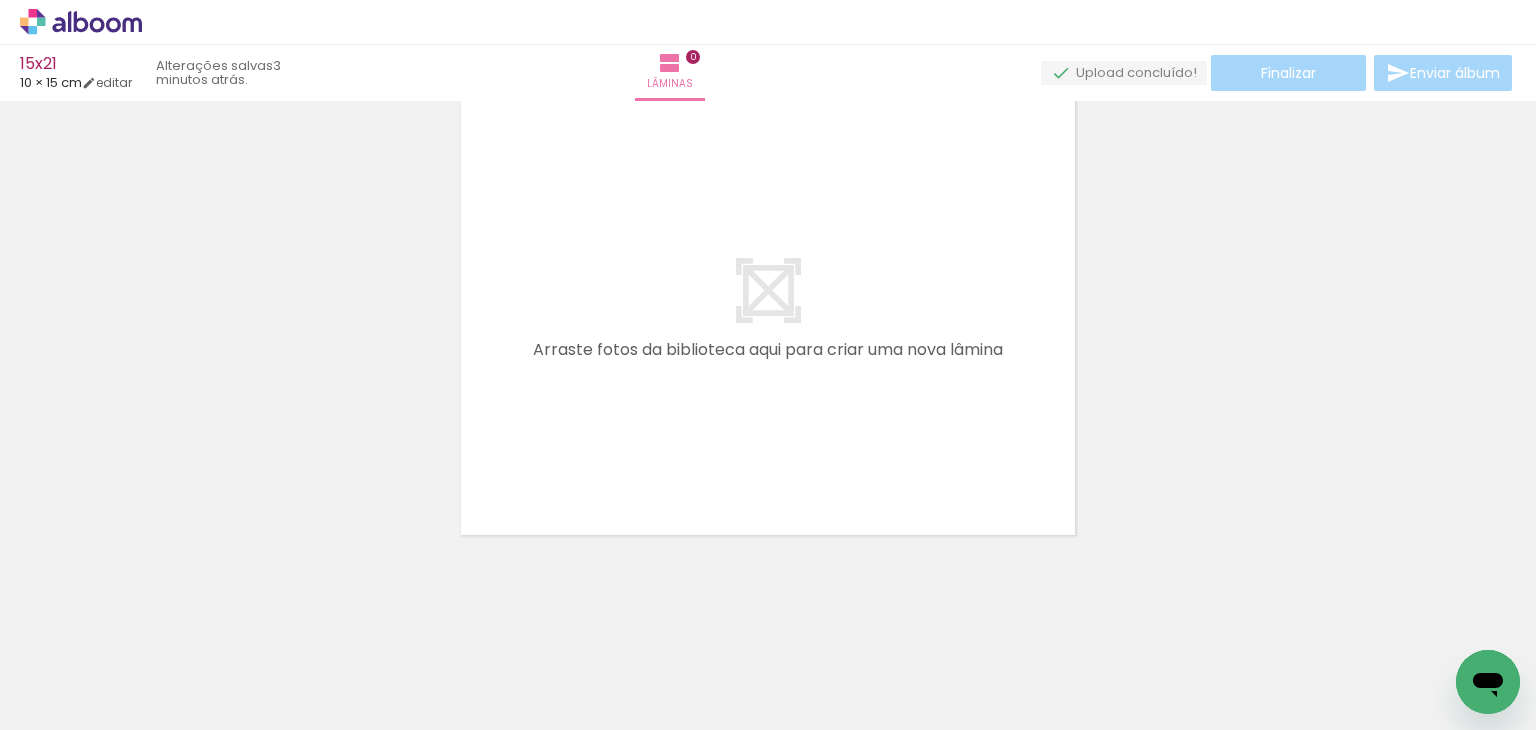 click at bounding box center (768, 290) 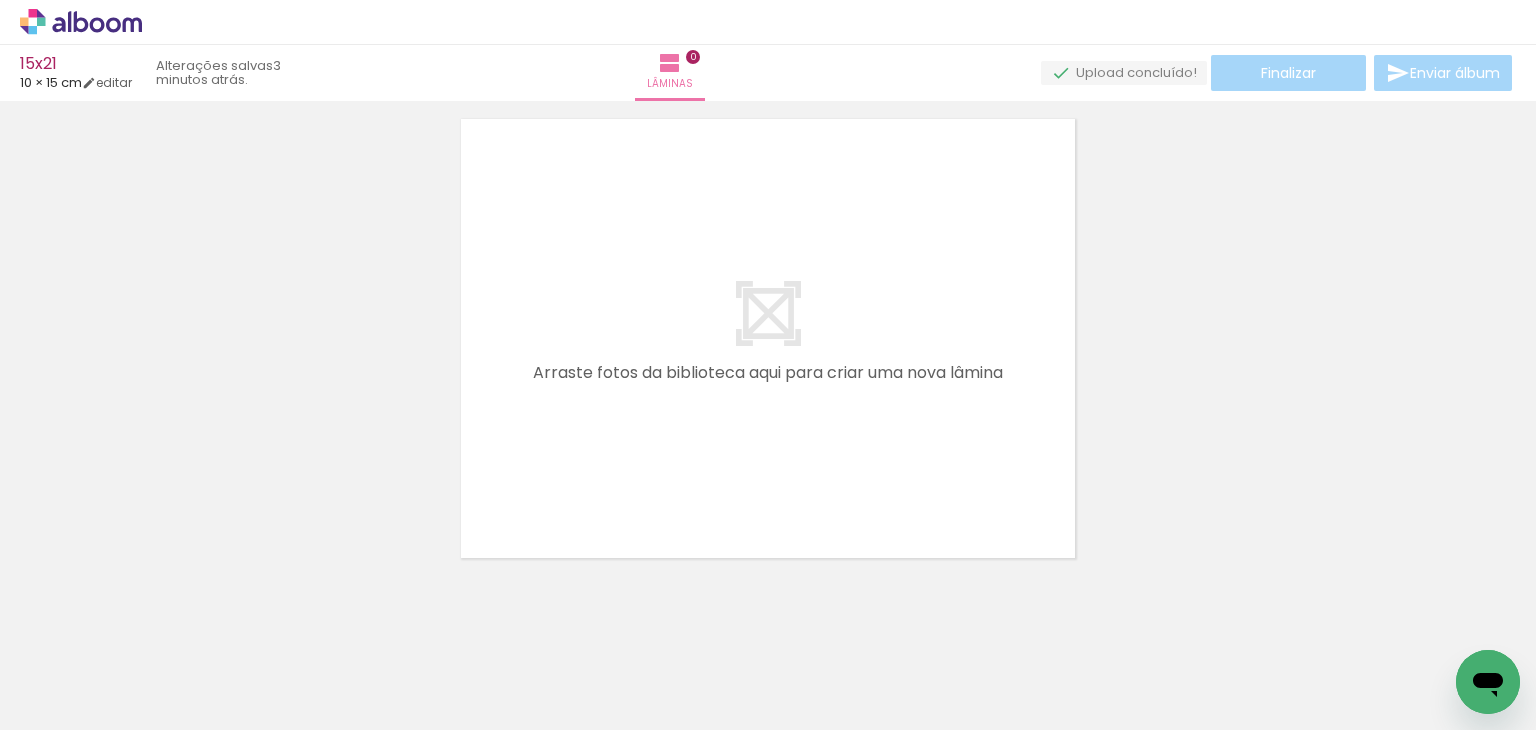 scroll, scrollTop: 63, scrollLeft: 0, axis: vertical 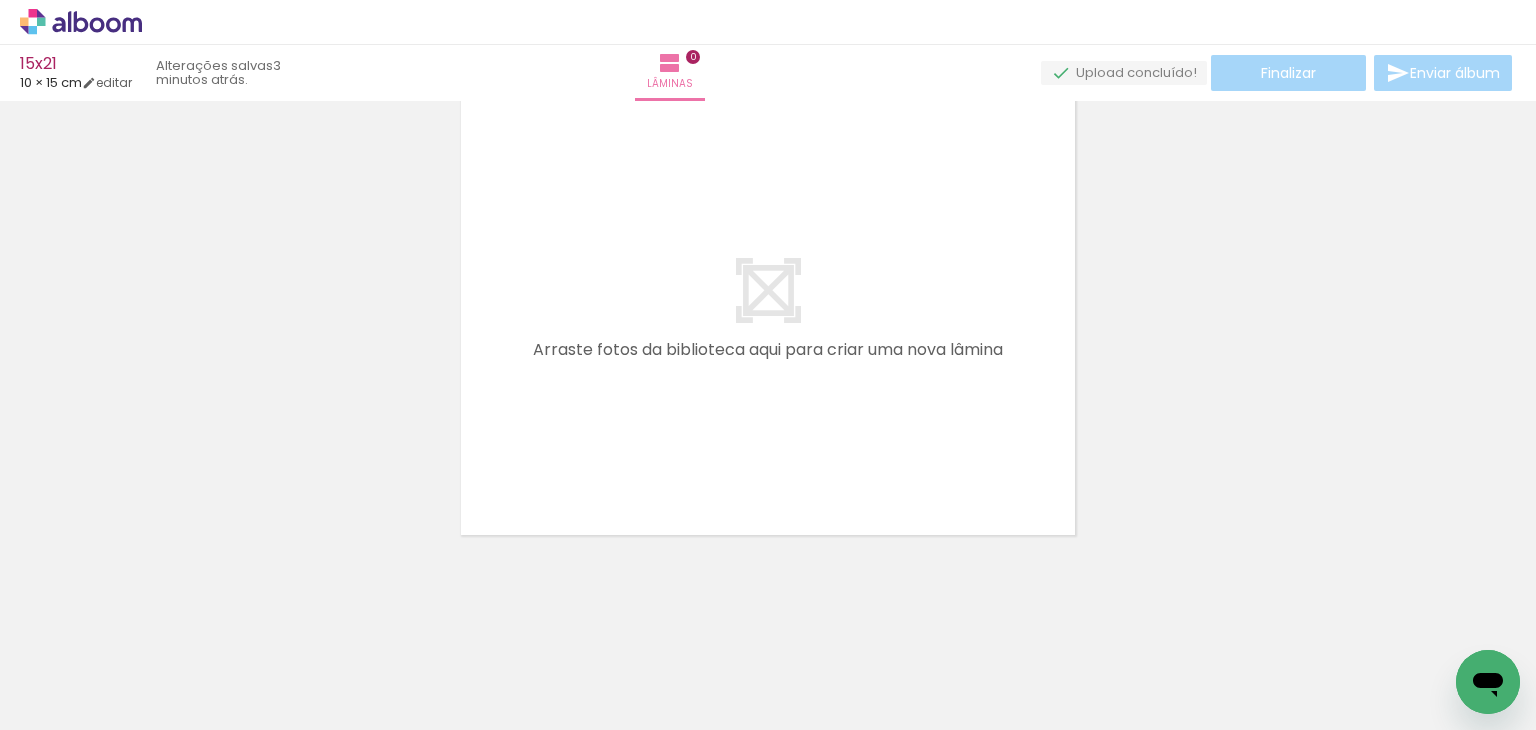 click at bounding box center (768, 290) 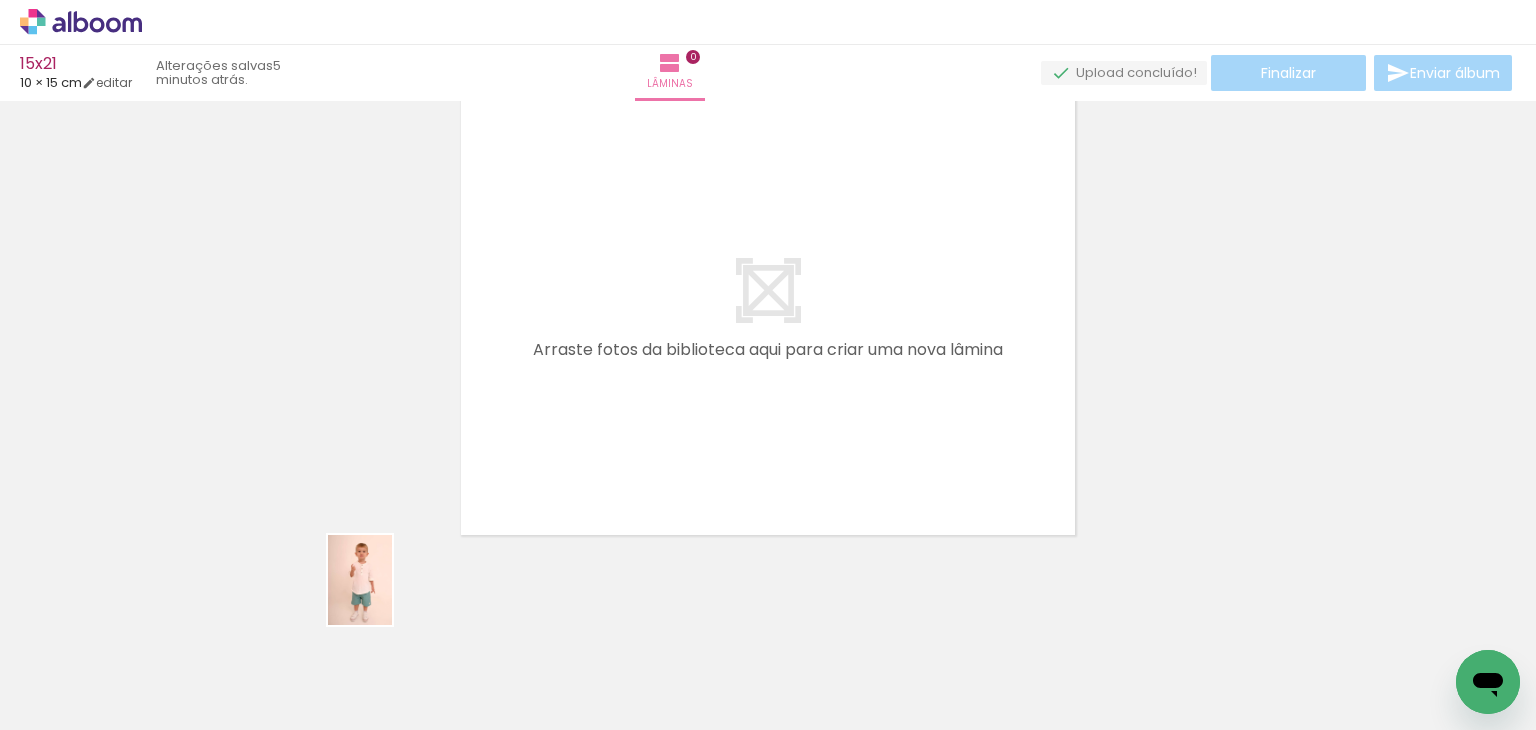 drag, startPoint x: 316, startPoint y: 678, endPoint x: 362, endPoint y: 627, distance: 68.68042 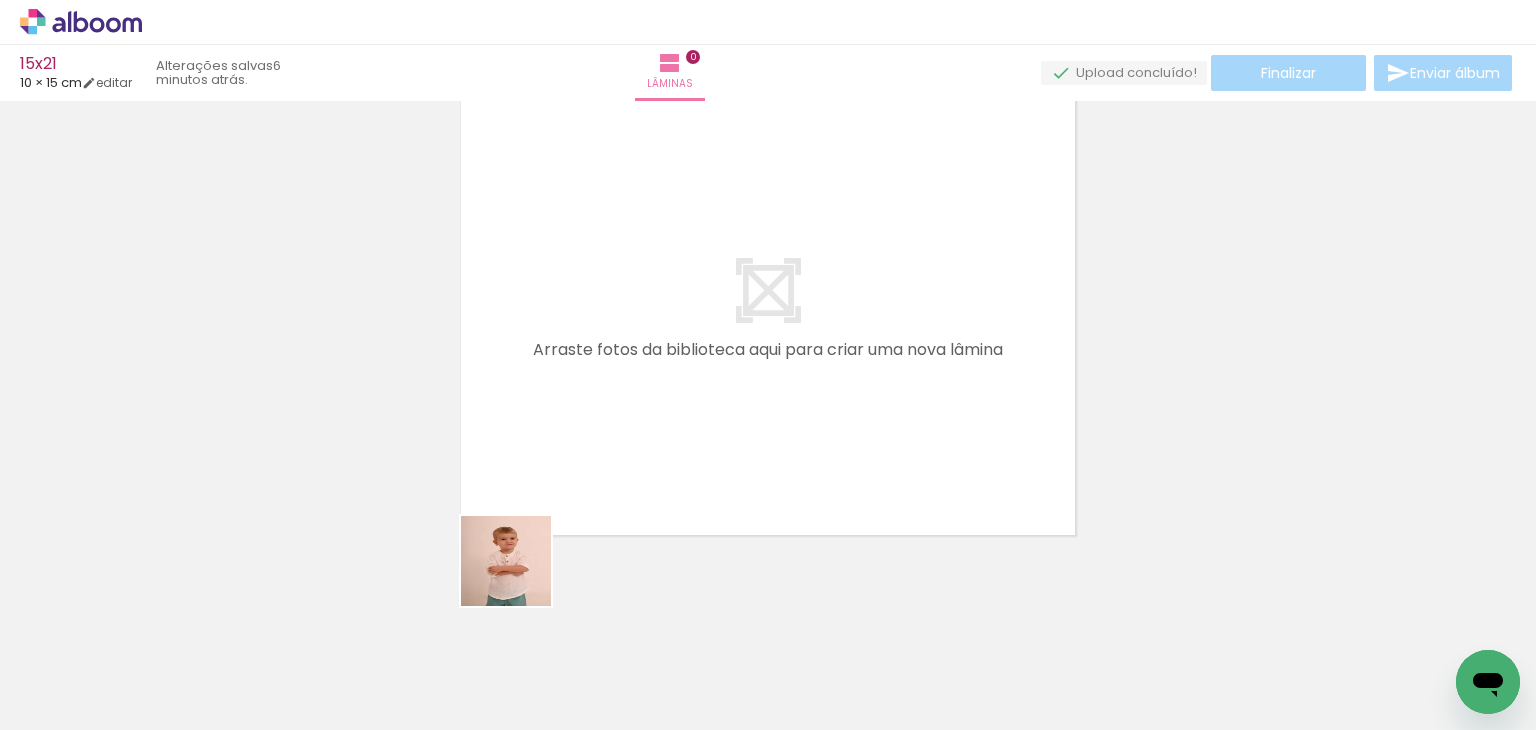 drag, startPoint x: 444, startPoint y: 680, endPoint x: 606, endPoint y: 426, distance: 301.264 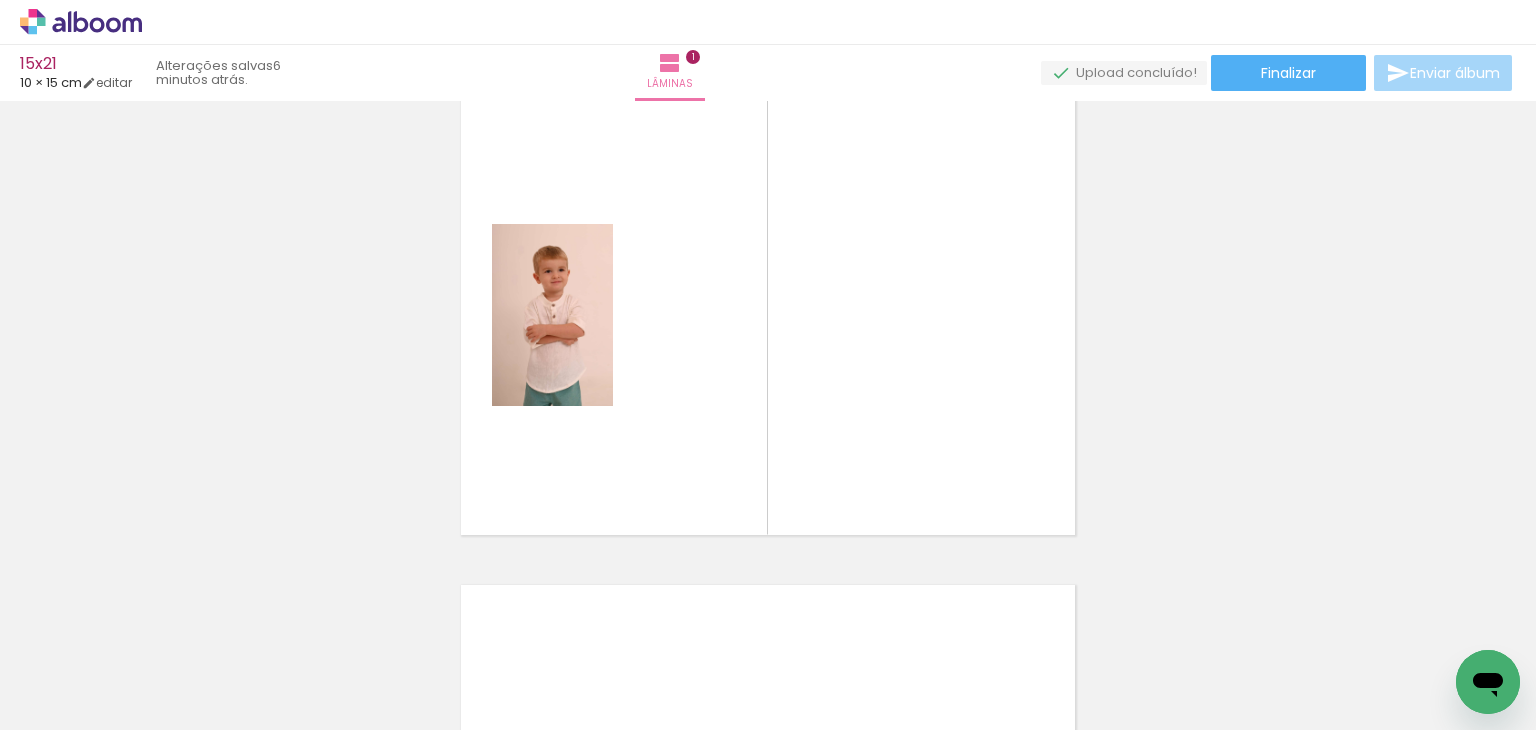 scroll, scrollTop: 25, scrollLeft: 0, axis: vertical 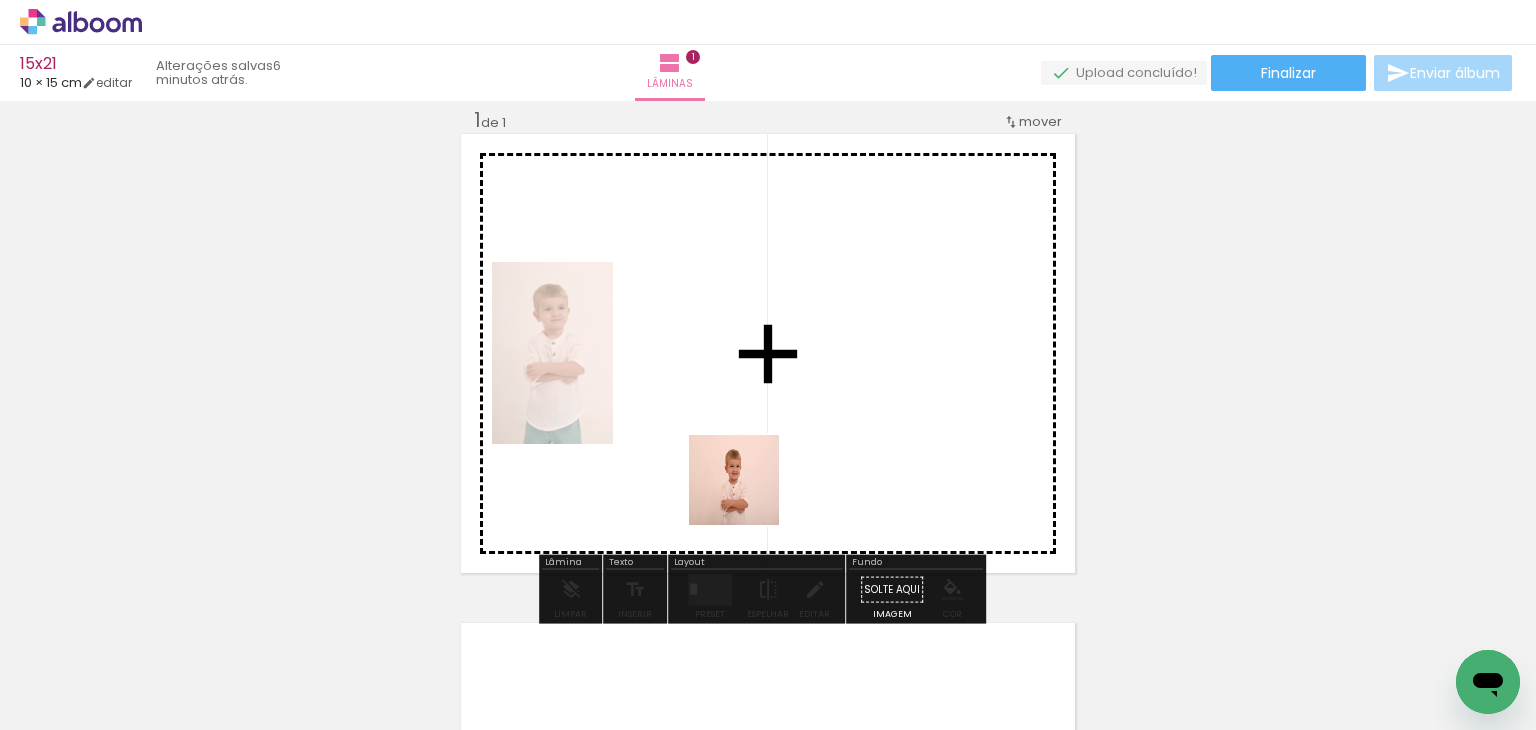 drag, startPoint x: 668, startPoint y: 681, endPoint x: 612, endPoint y: 610, distance: 90.426765 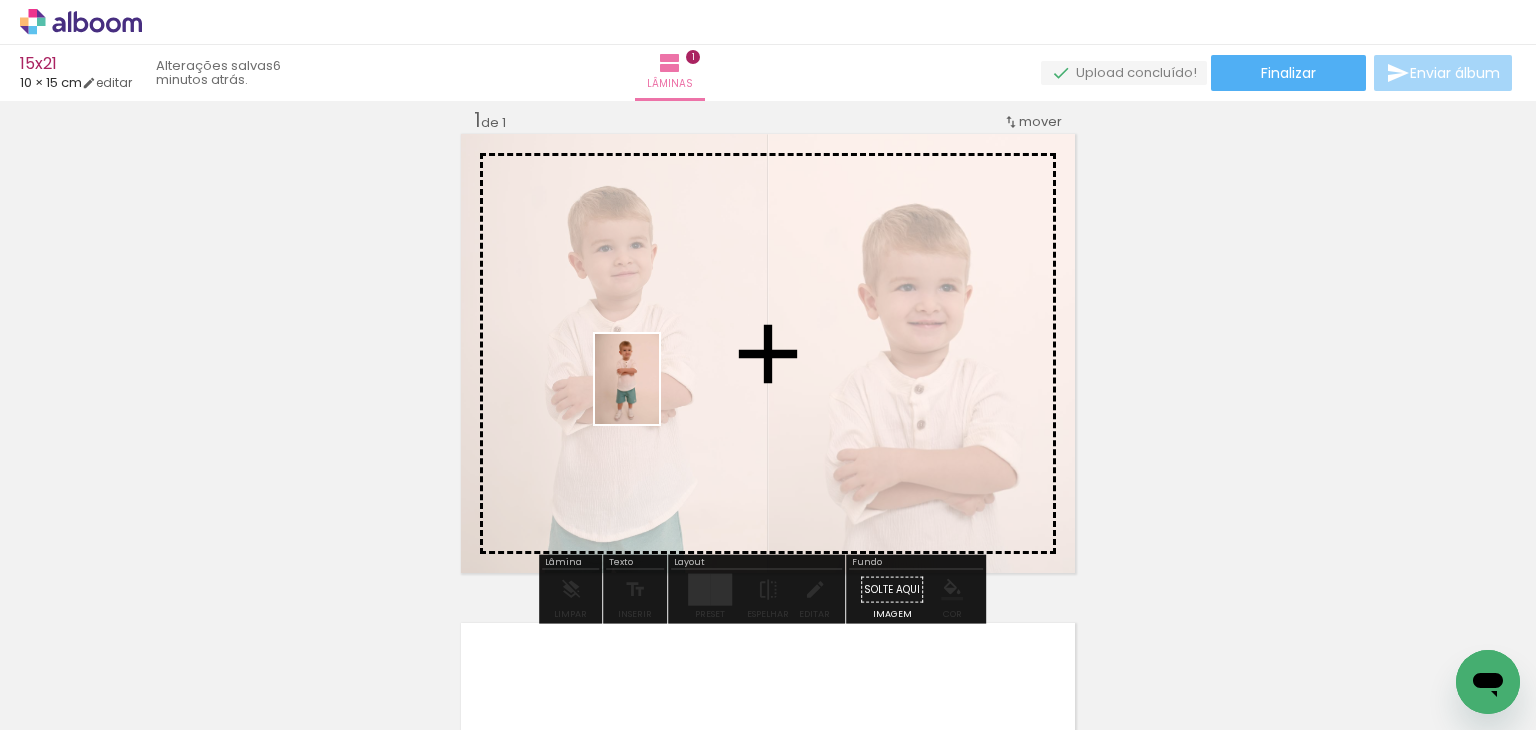 drag, startPoint x: 577, startPoint y: 598, endPoint x: 655, endPoint y: 394, distance: 218.40329 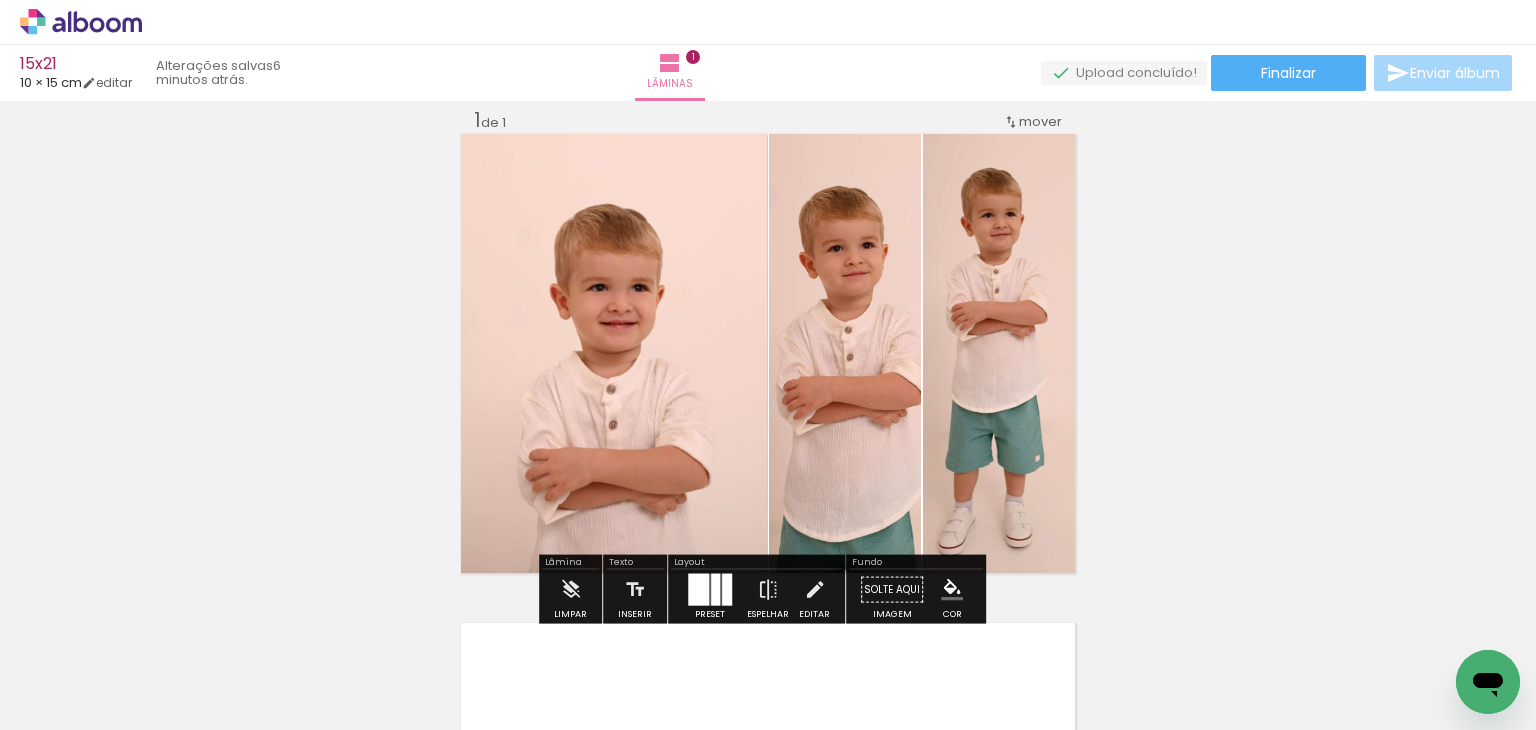 click at bounding box center [698, 590] 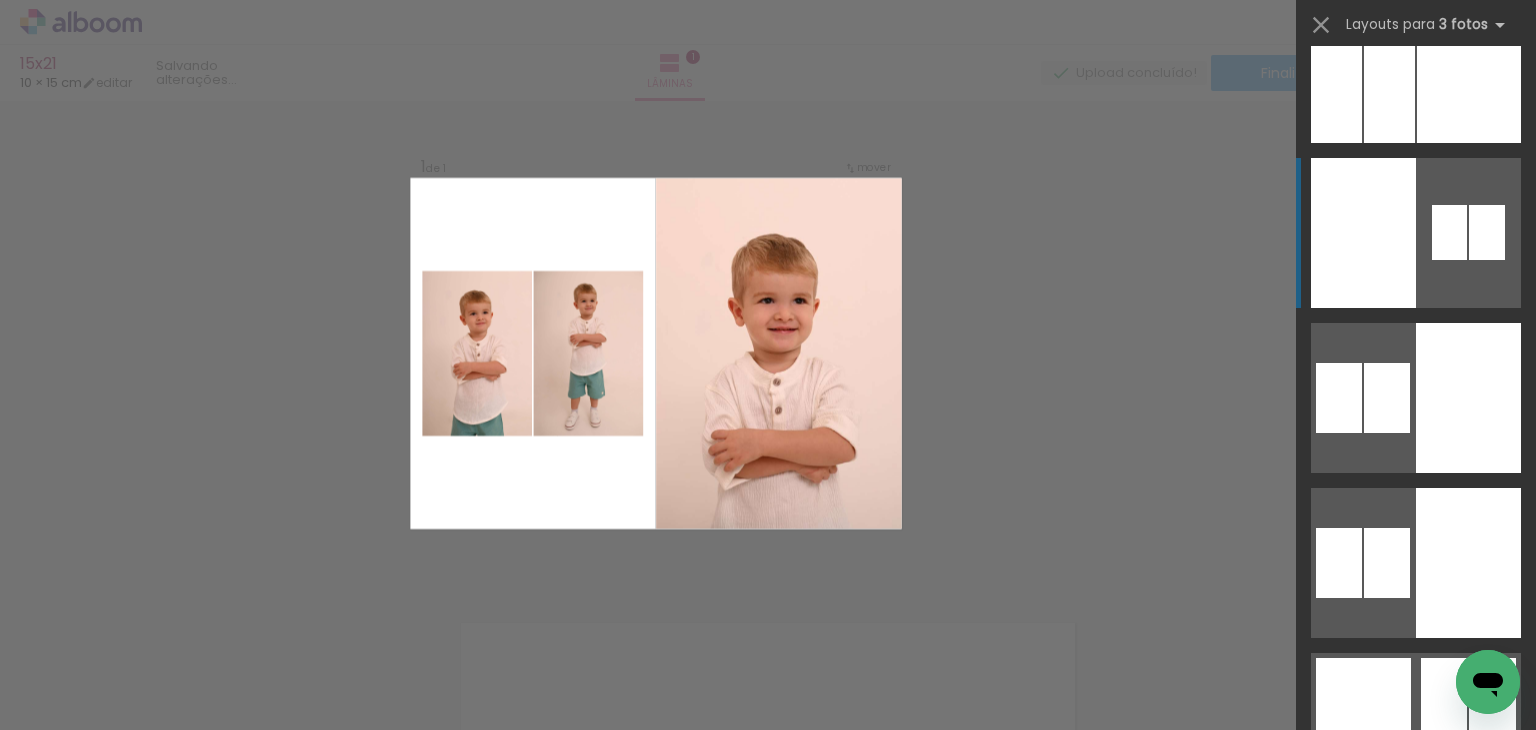 scroll, scrollTop: 500, scrollLeft: 0, axis: vertical 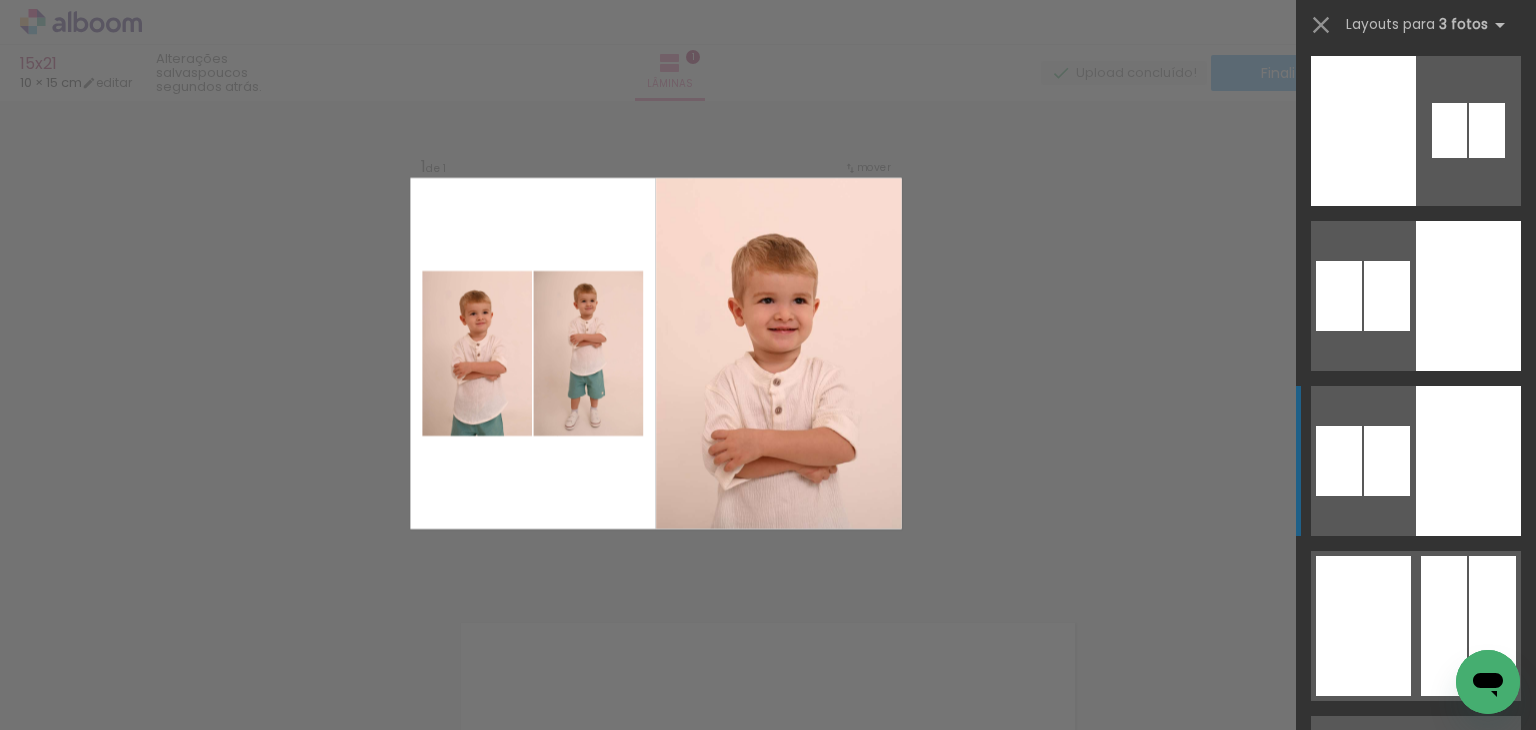 click at bounding box center (1495, -364) 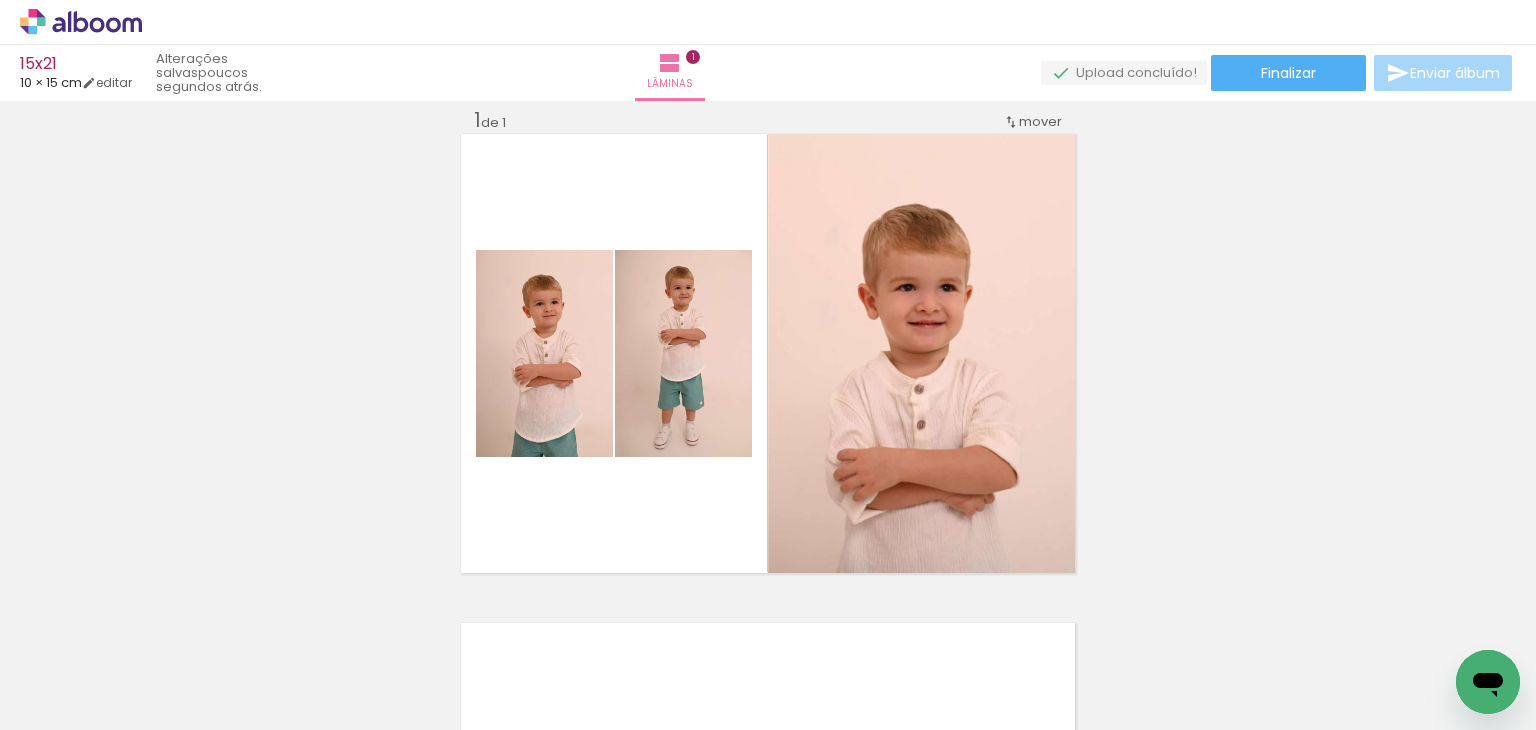 click on "Inserir lâmina 1  de 1" at bounding box center (768, 572) 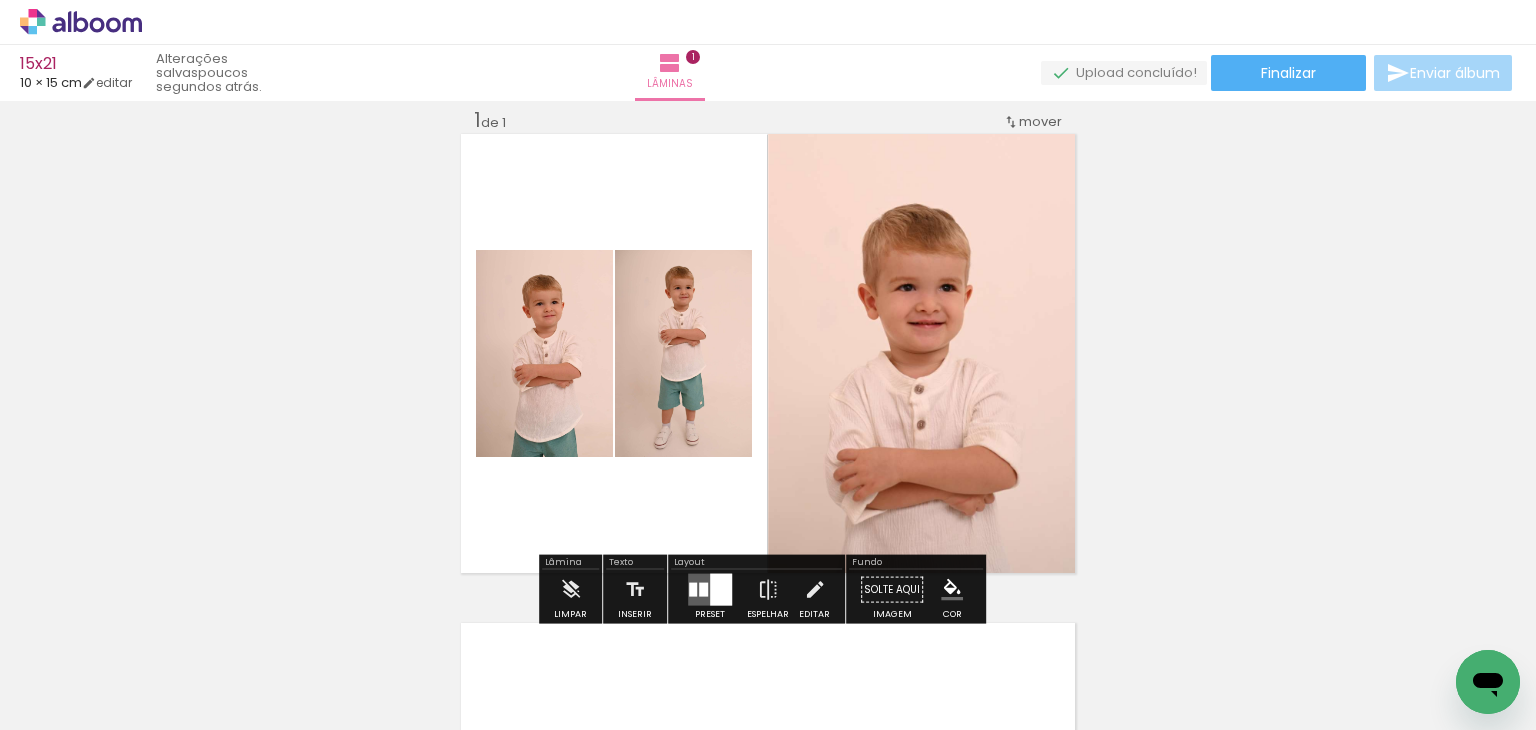 click on "Inserir lâmina 1  de 1" at bounding box center (768, 572) 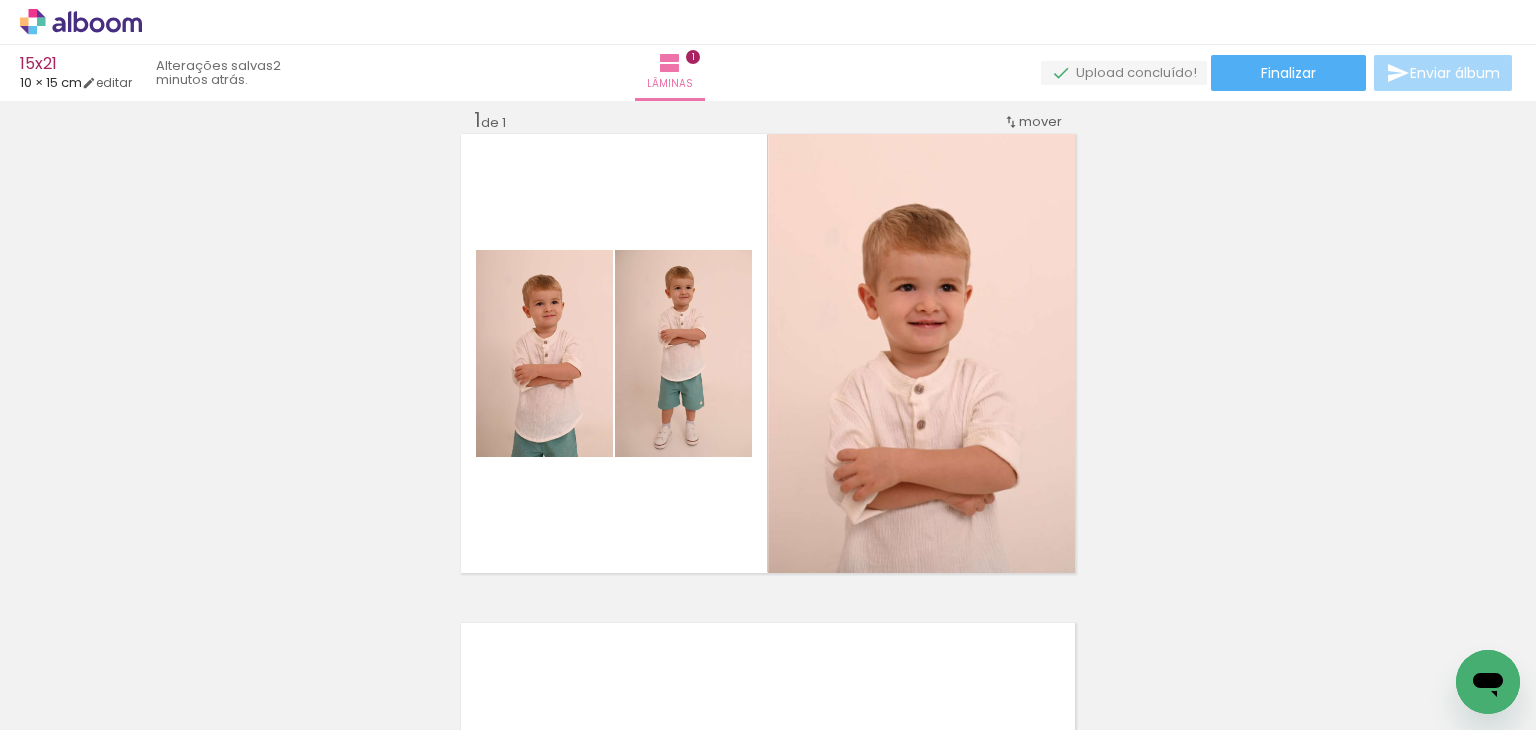 click on "Inserir lâmina 1  de 1" at bounding box center (768, 572) 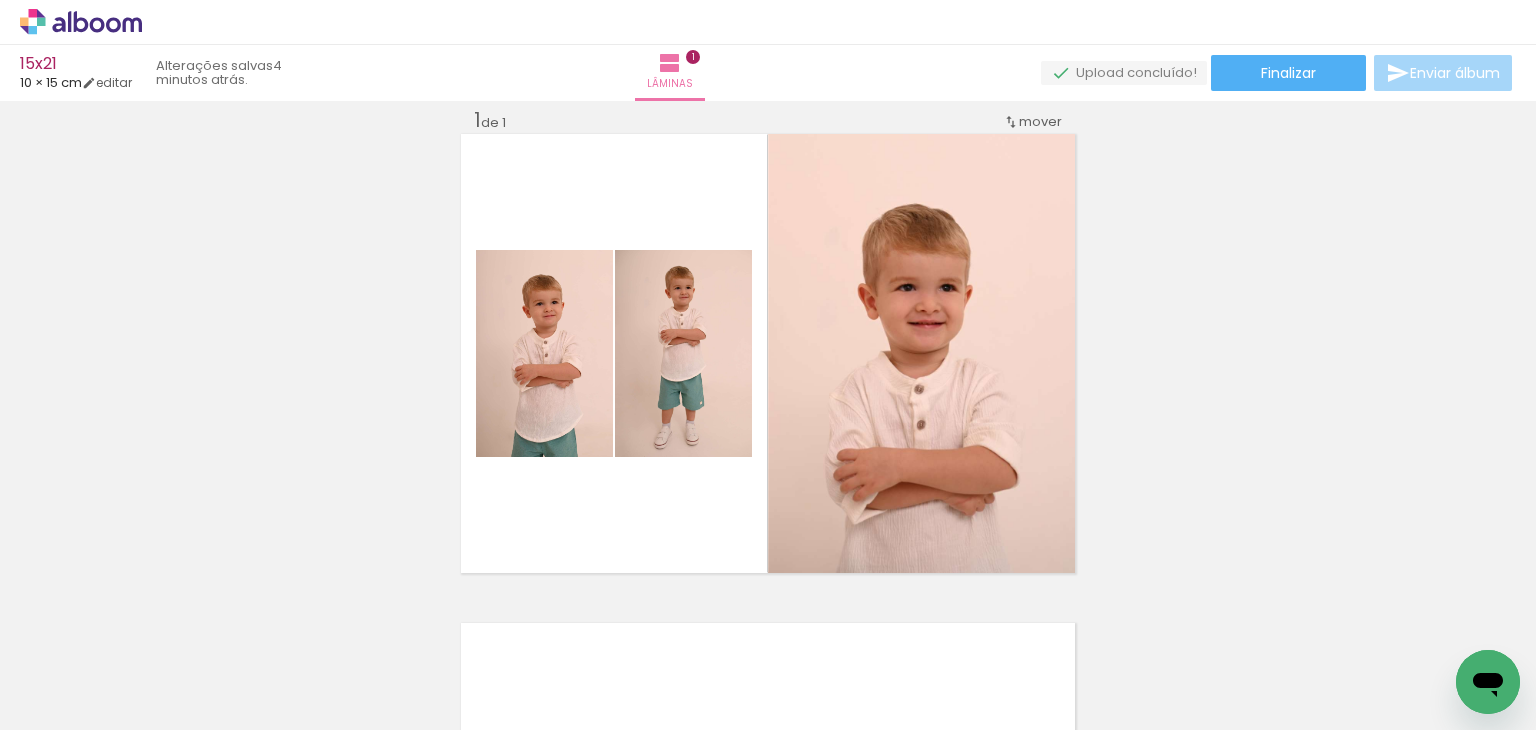 click on "Inserir lâmina 1  de 1" at bounding box center (768, 572) 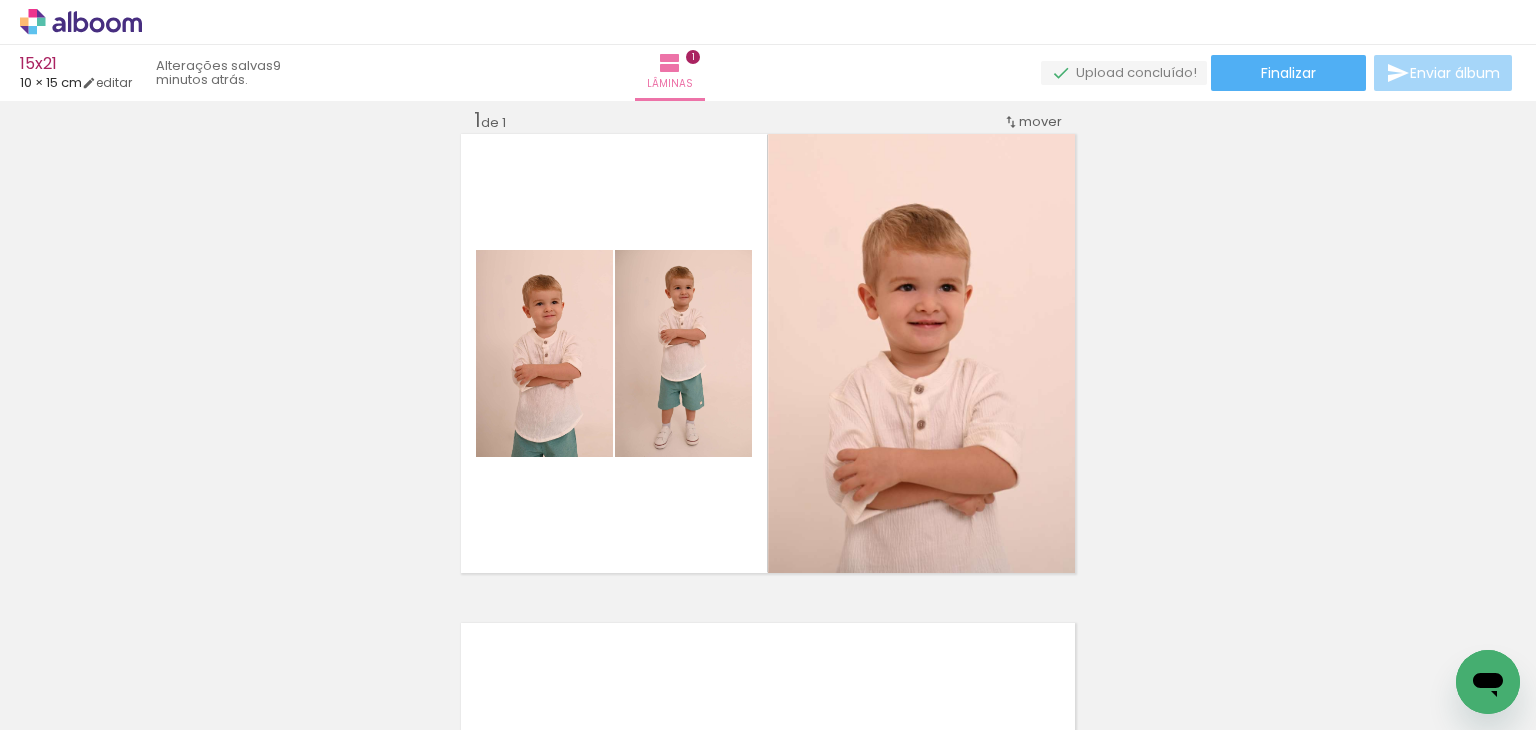 click on "Inserir lâmina 1  de 1" at bounding box center [768, 572] 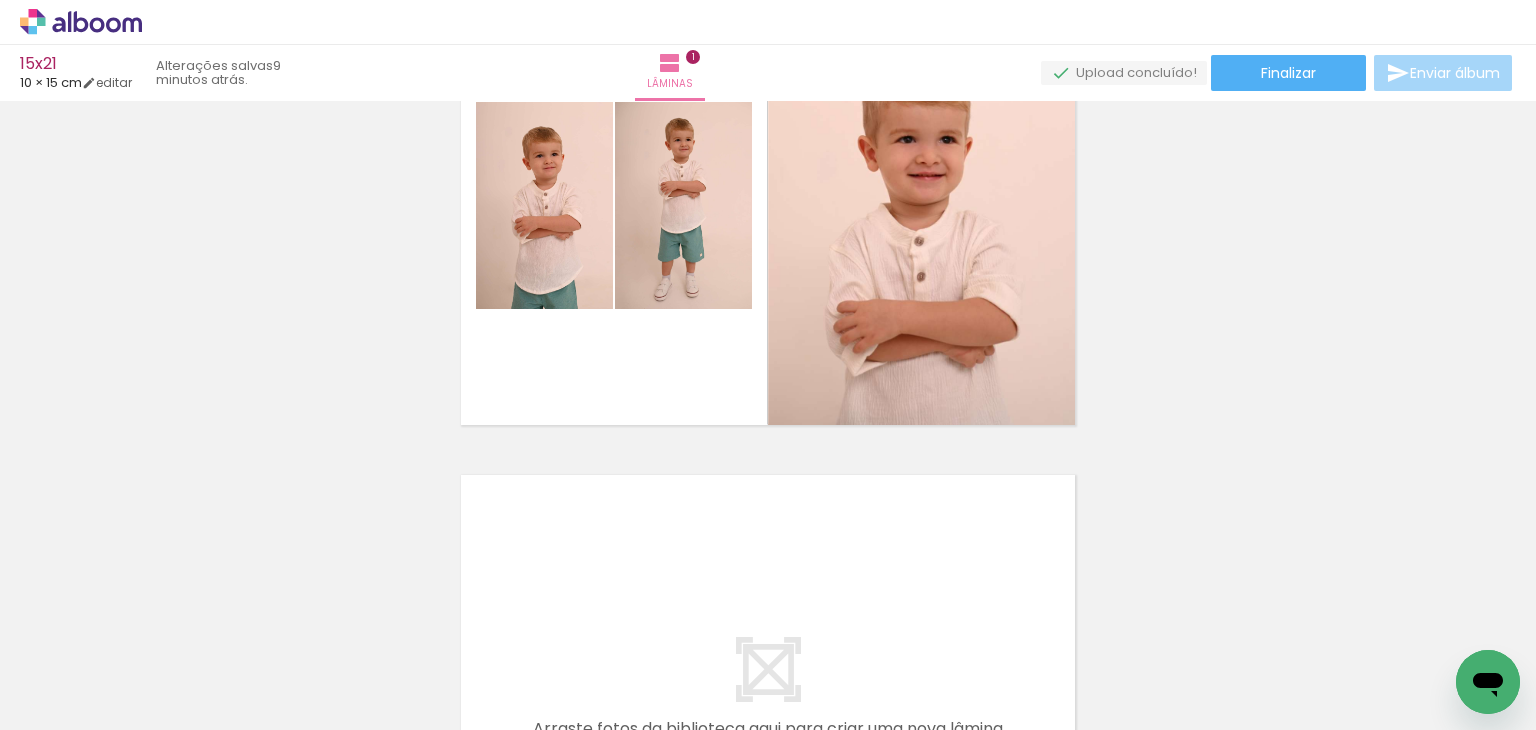 scroll, scrollTop: 225, scrollLeft: 0, axis: vertical 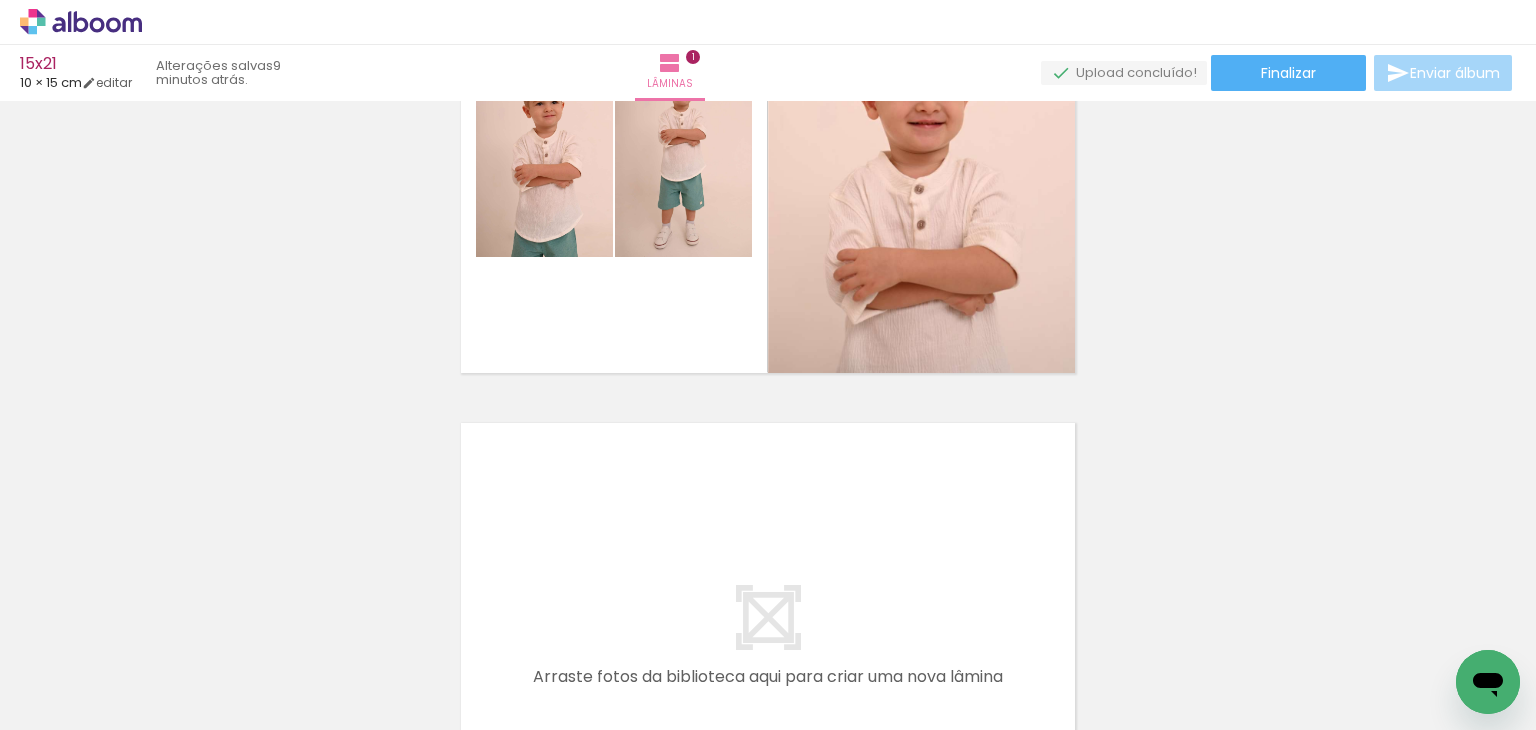 click on "Inserir lâmina 1  de 1" at bounding box center (768, 372) 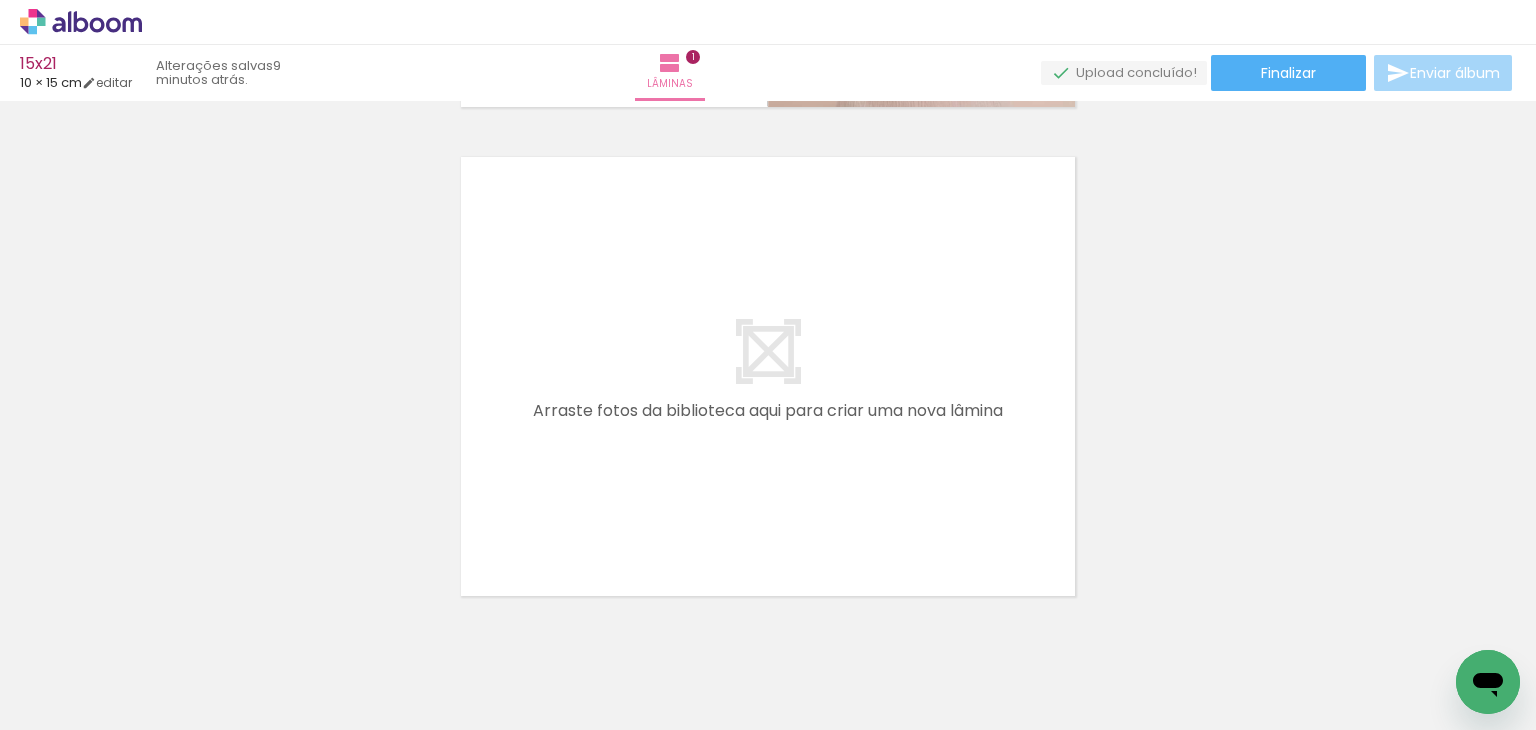 scroll, scrollTop: 525, scrollLeft: 0, axis: vertical 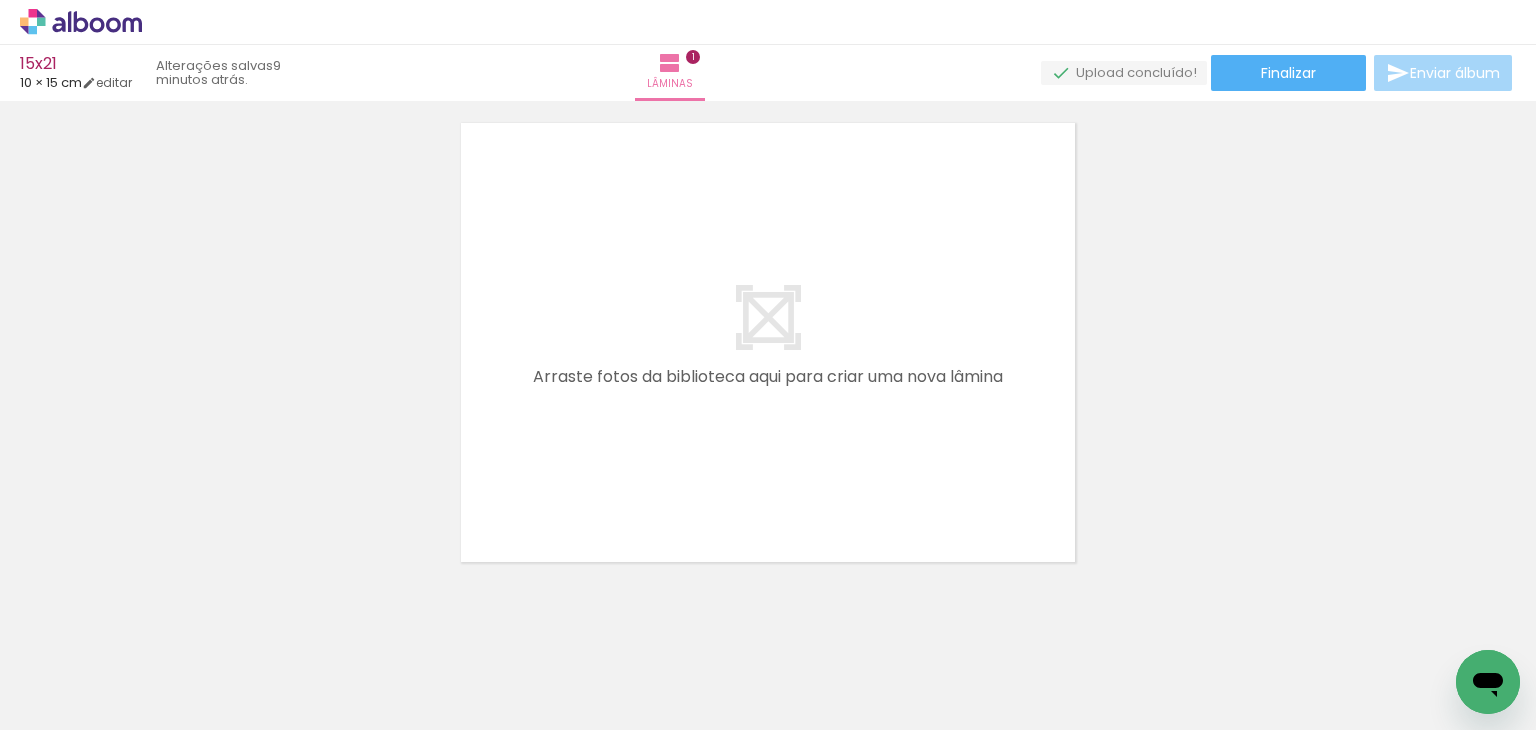 click on "Inserir lâmina 1  de 1" at bounding box center [768, 72] 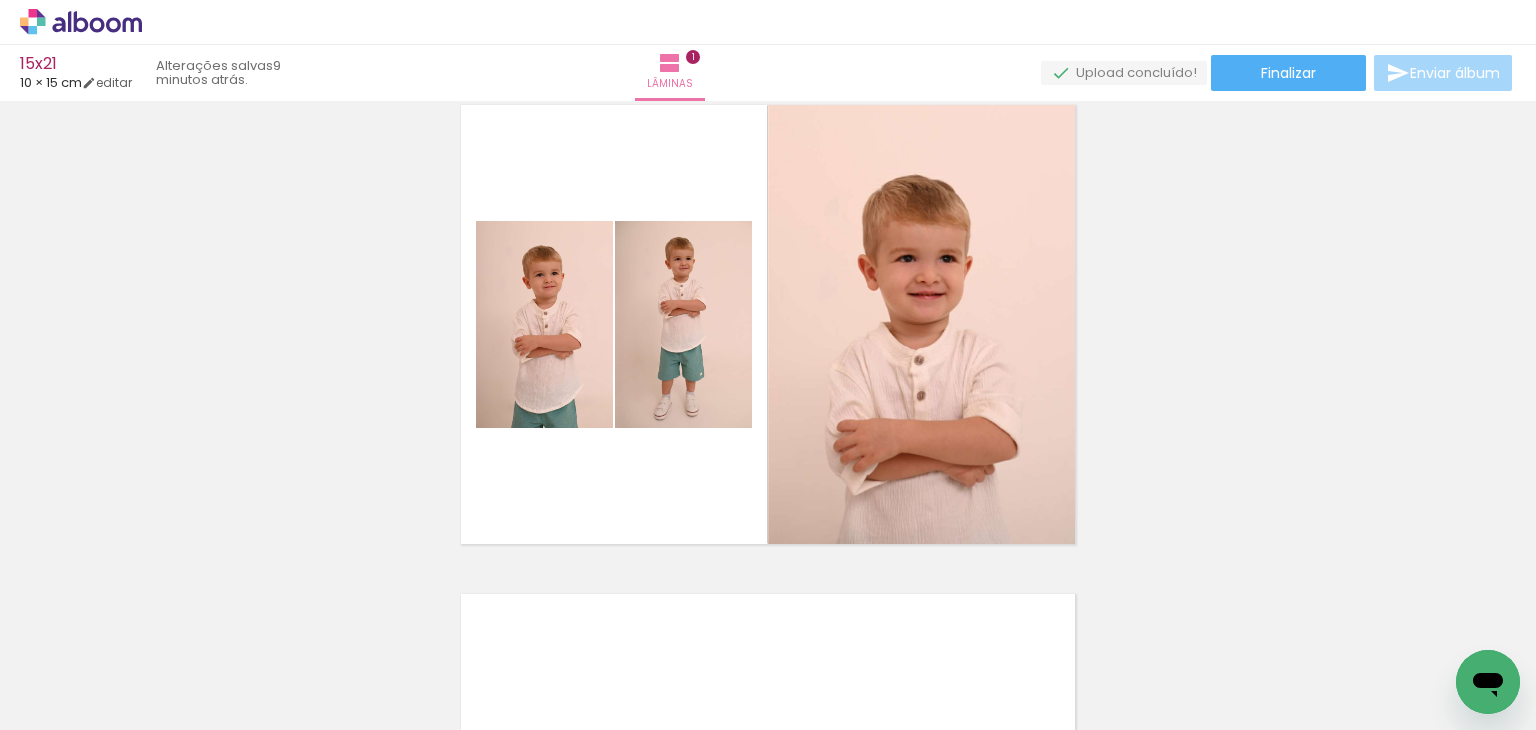 scroll, scrollTop: 52, scrollLeft: 0, axis: vertical 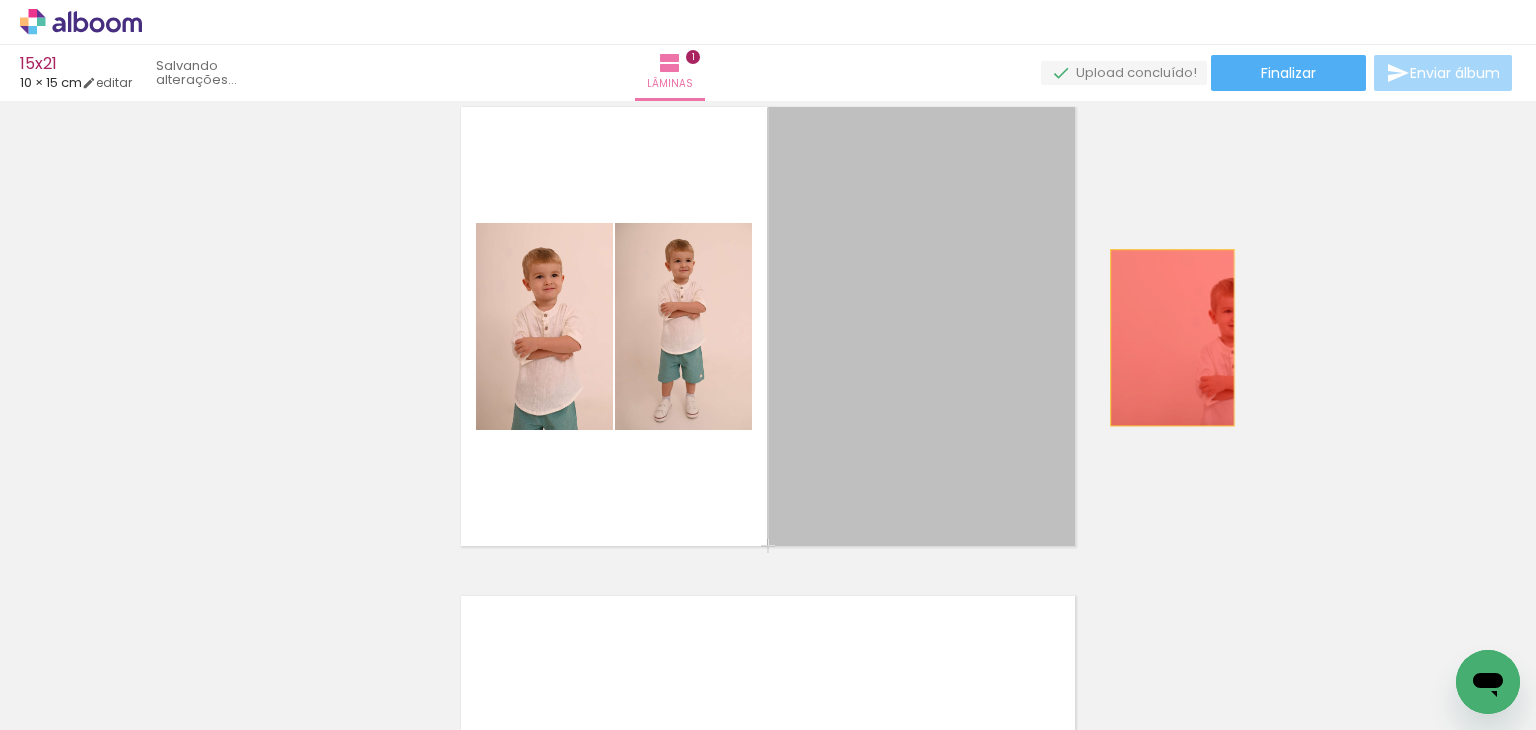 drag, startPoint x: 896, startPoint y: 350, endPoint x: 607, endPoint y: 533, distance: 342.06723 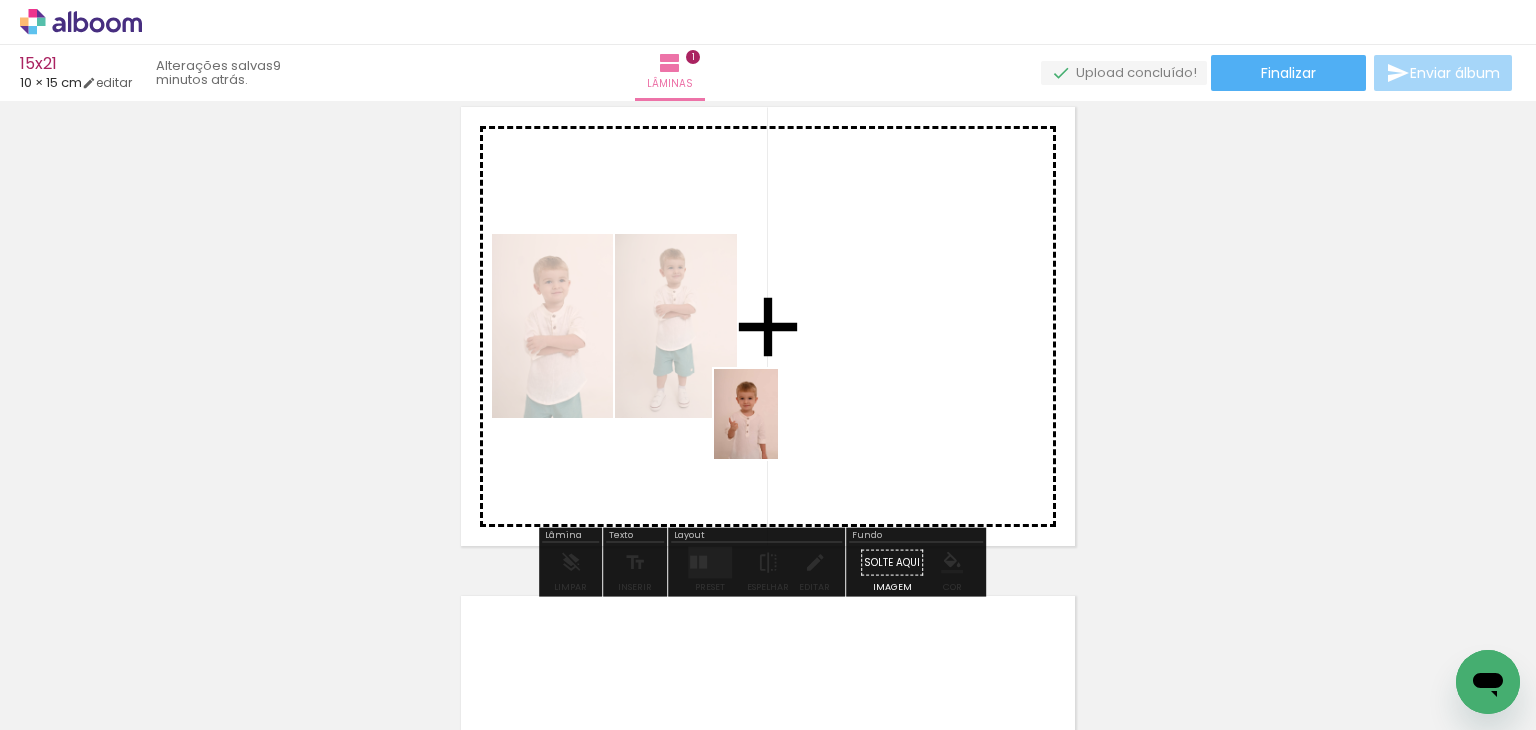 drag, startPoint x: 220, startPoint y: 683, endPoint x: 774, endPoint y: 429, distance: 609.4522 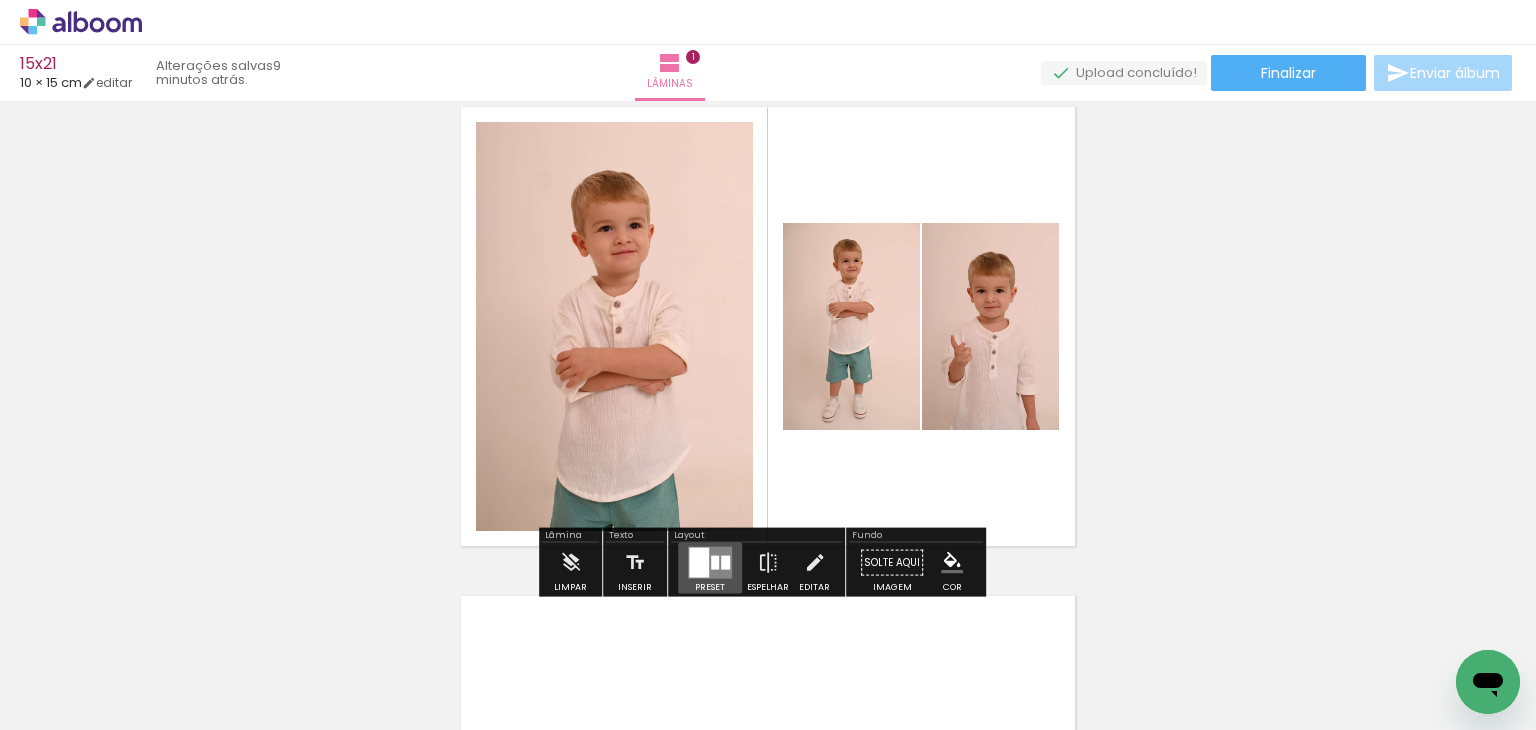 click at bounding box center (699, 563) 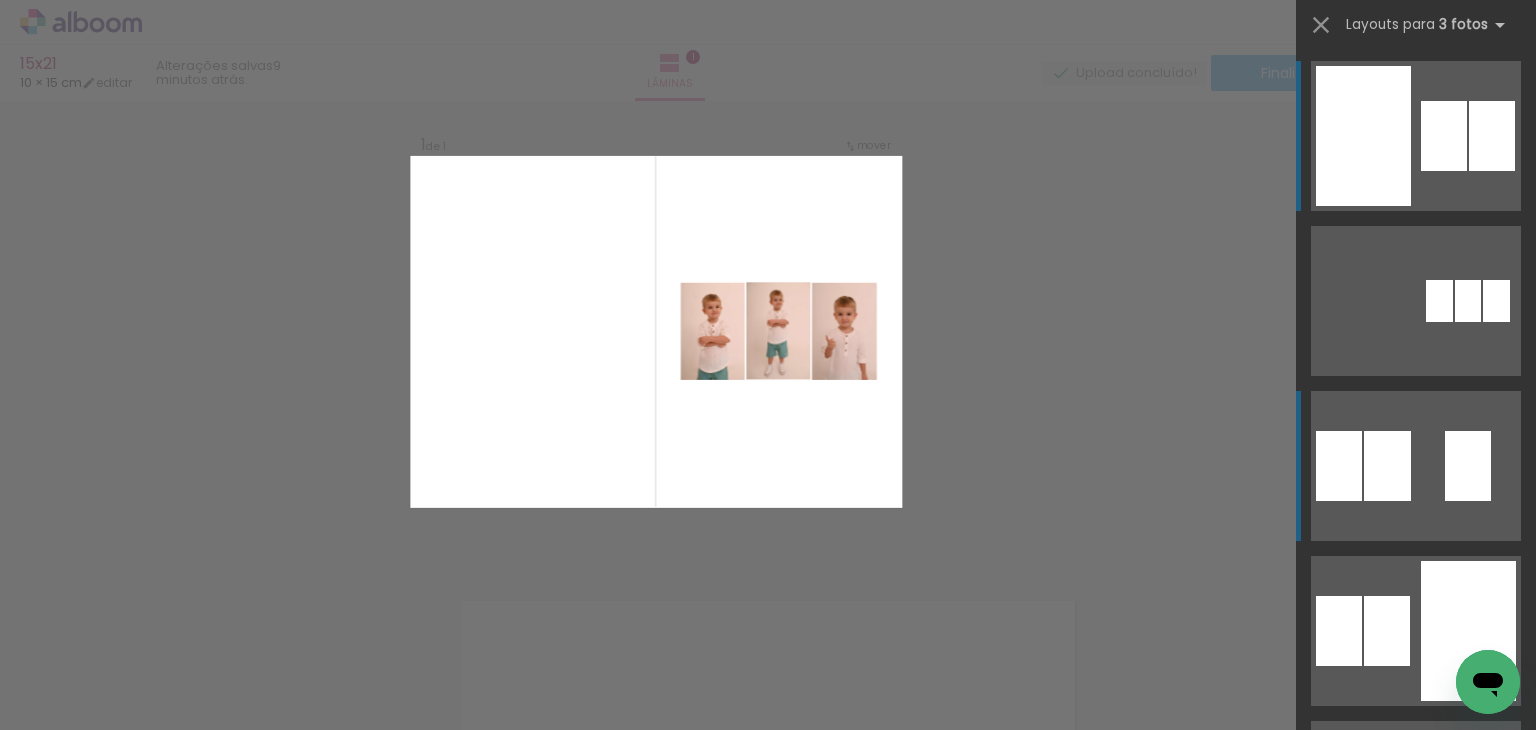 scroll, scrollTop: 25, scrollLeft: 0, axis: vertical 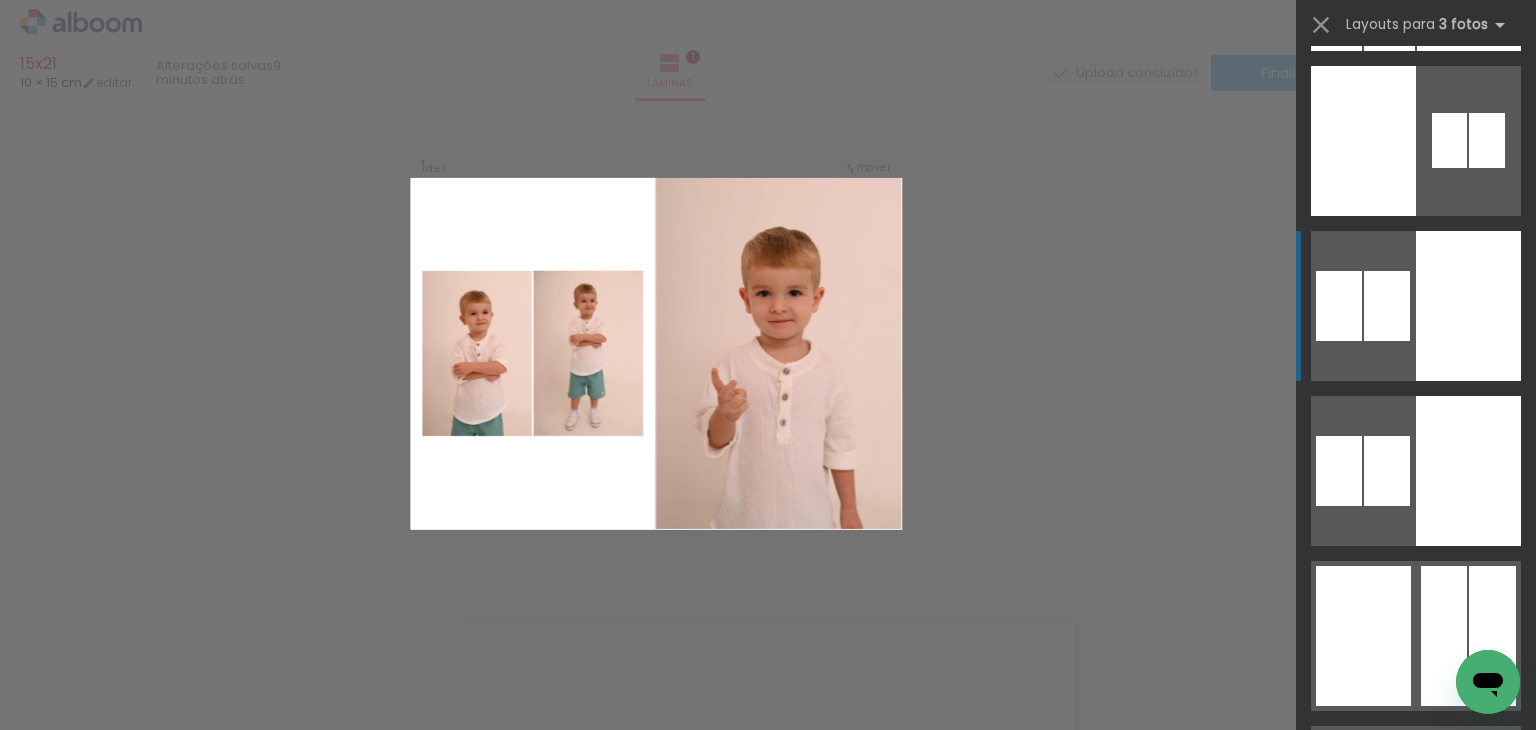 click at bounding box center (1487, 140) 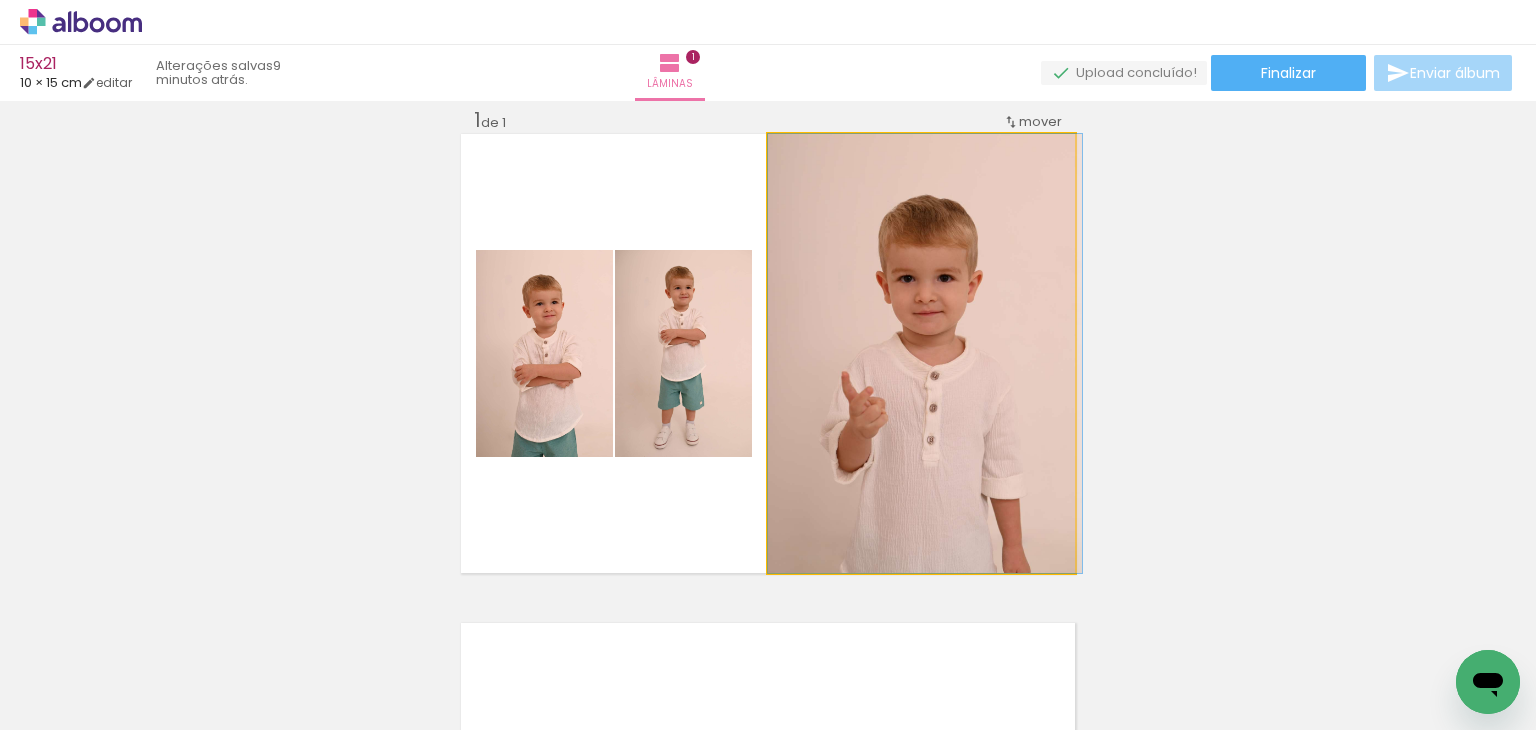 drag, startPoint x: 924, startPoint y: 406, endPoint x: 934, endPoint y: 405, distance: 10.049875 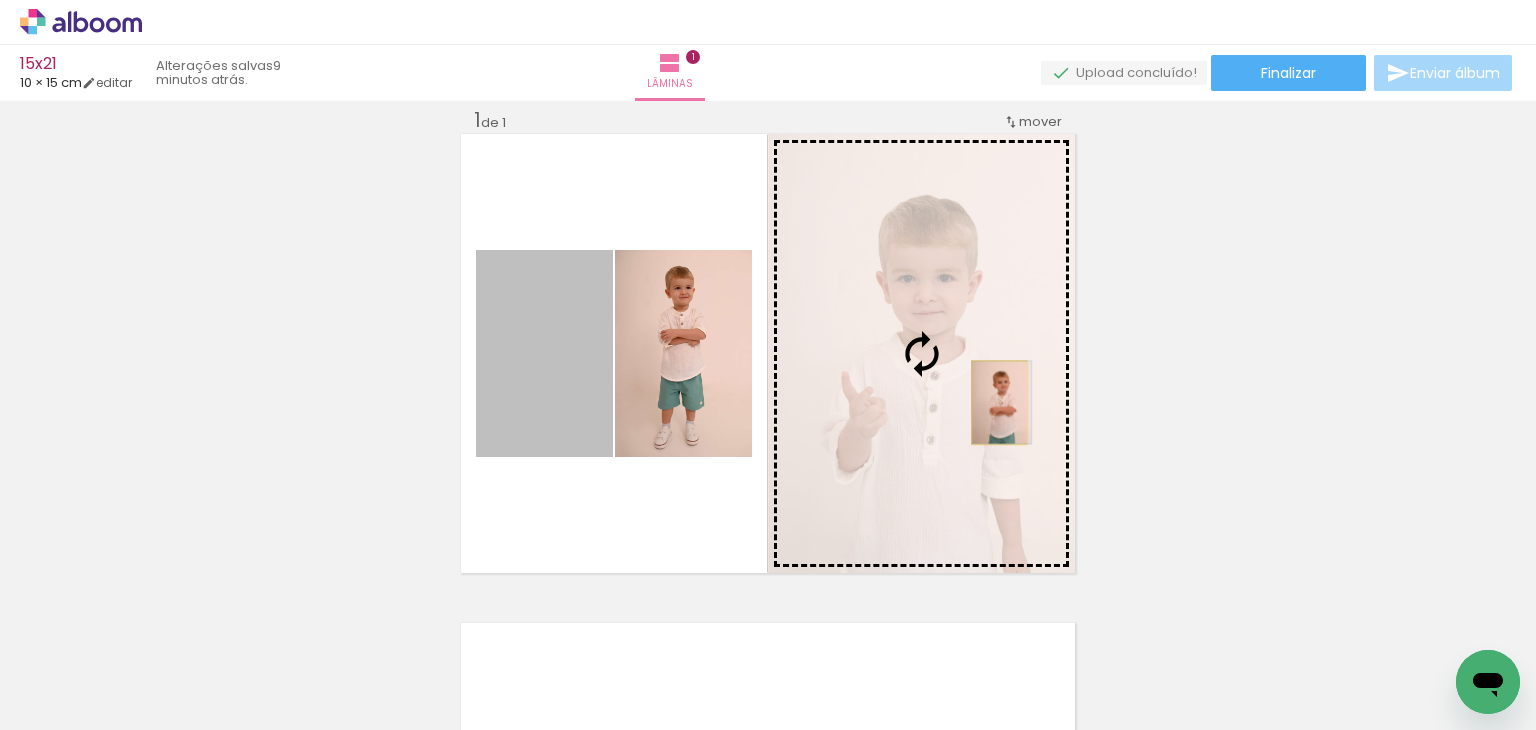 drag, startPoint x: 554, startPoint y: 393, endPoint x: 906, endPoint y: 406, distance: 352.24 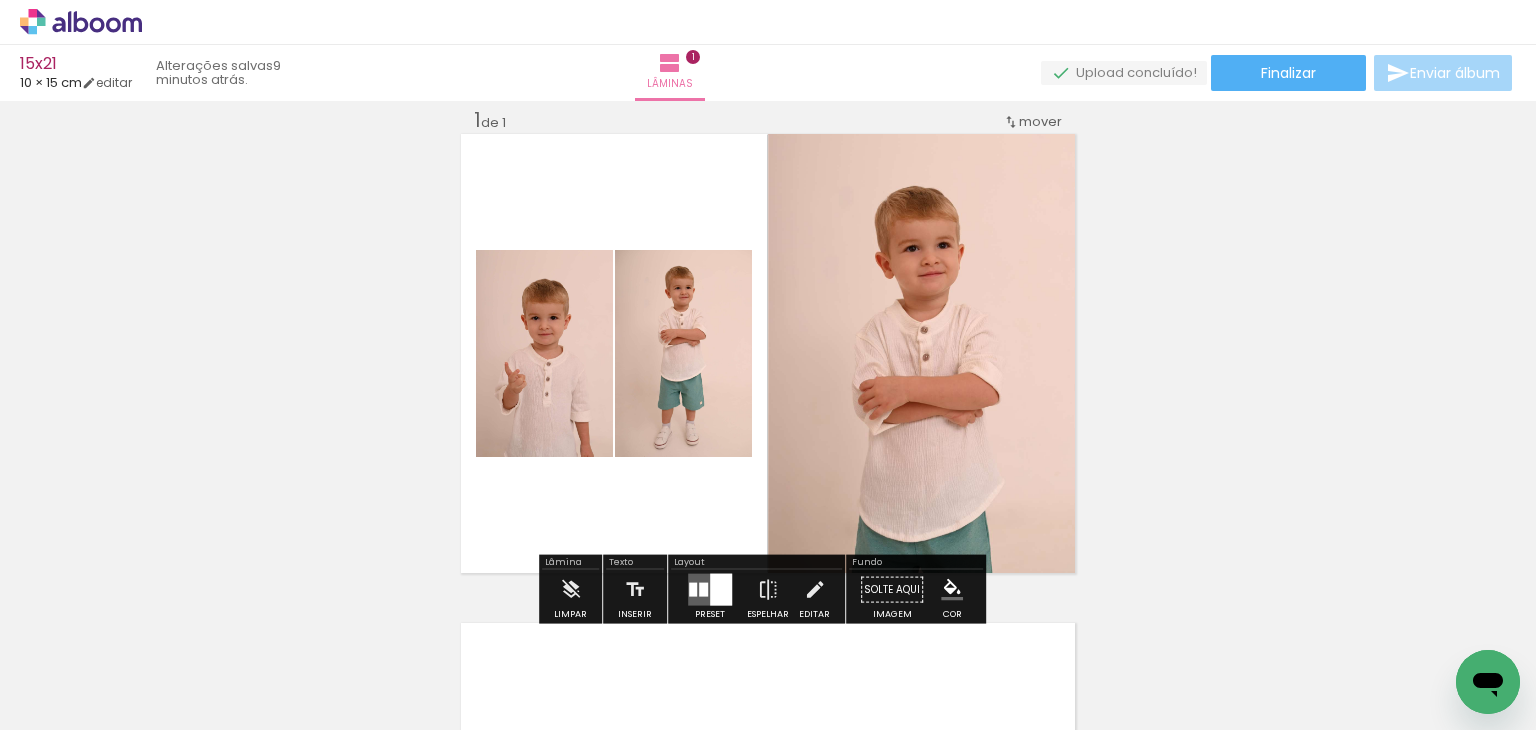 click on "Inserir lâmina 1  de 1" at bounding box center (768, 572) 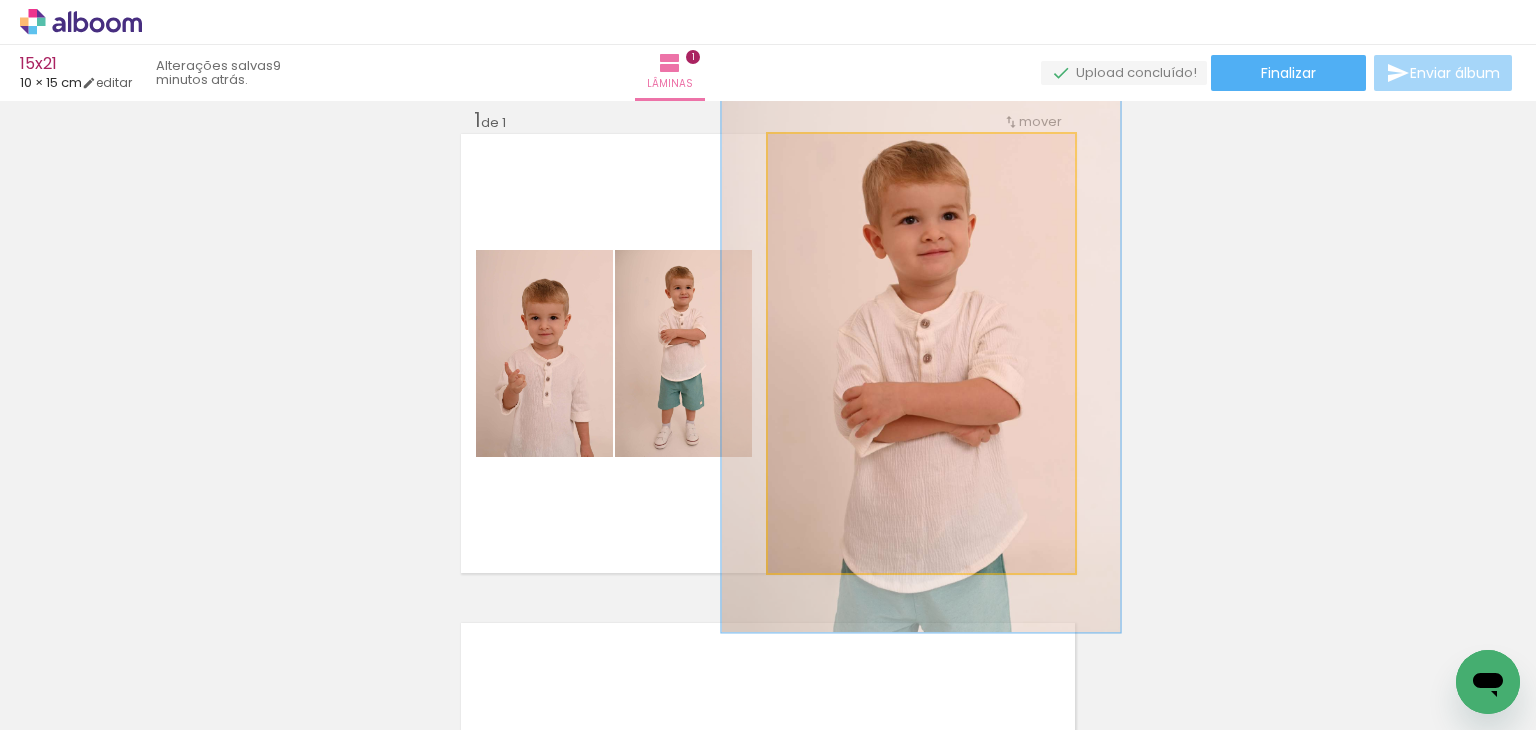 drag, startPoint x: 807, startPoint y: 156, endPoint x: 836, endPoint y: 168, distance: 31.38471 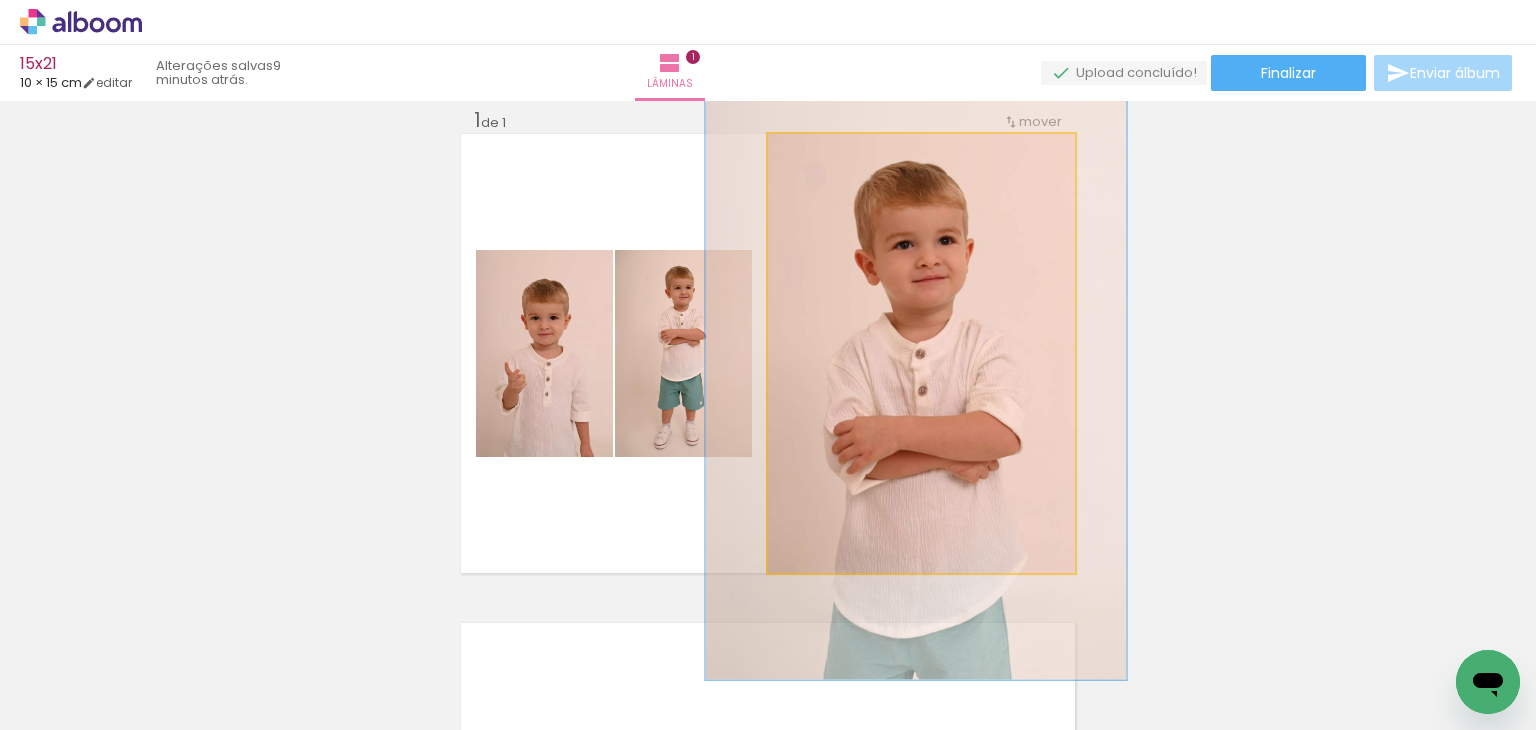 drag, startPoint x: 940, startPoint y: 330, endPoint x: 935, endPoint y: 357, distance: 27.45906 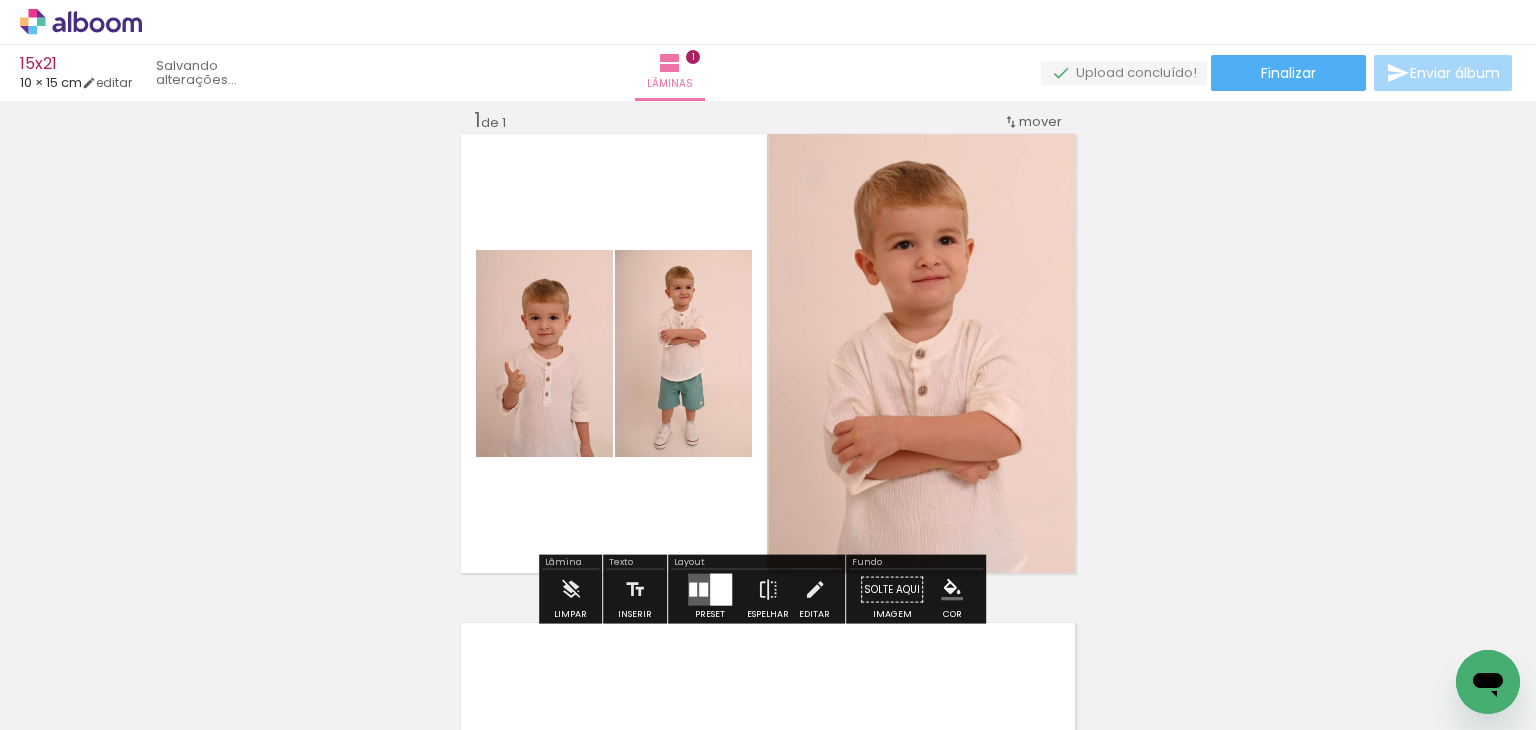 click on "Inserir lâmina 1  de 1" at bounding box center (768, 572) 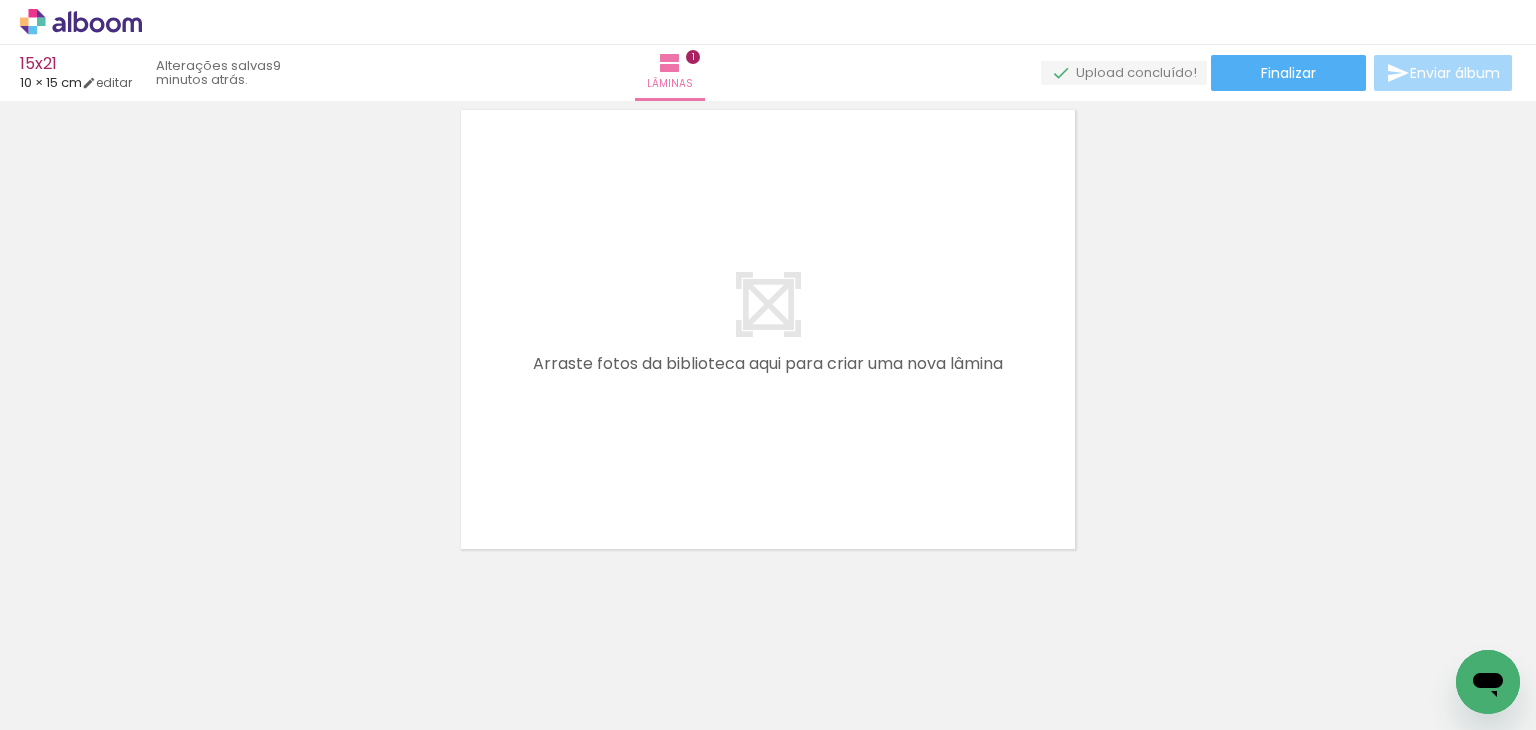 scroll, scrollTop: 552, scrollLeft: 0, axis: vertical 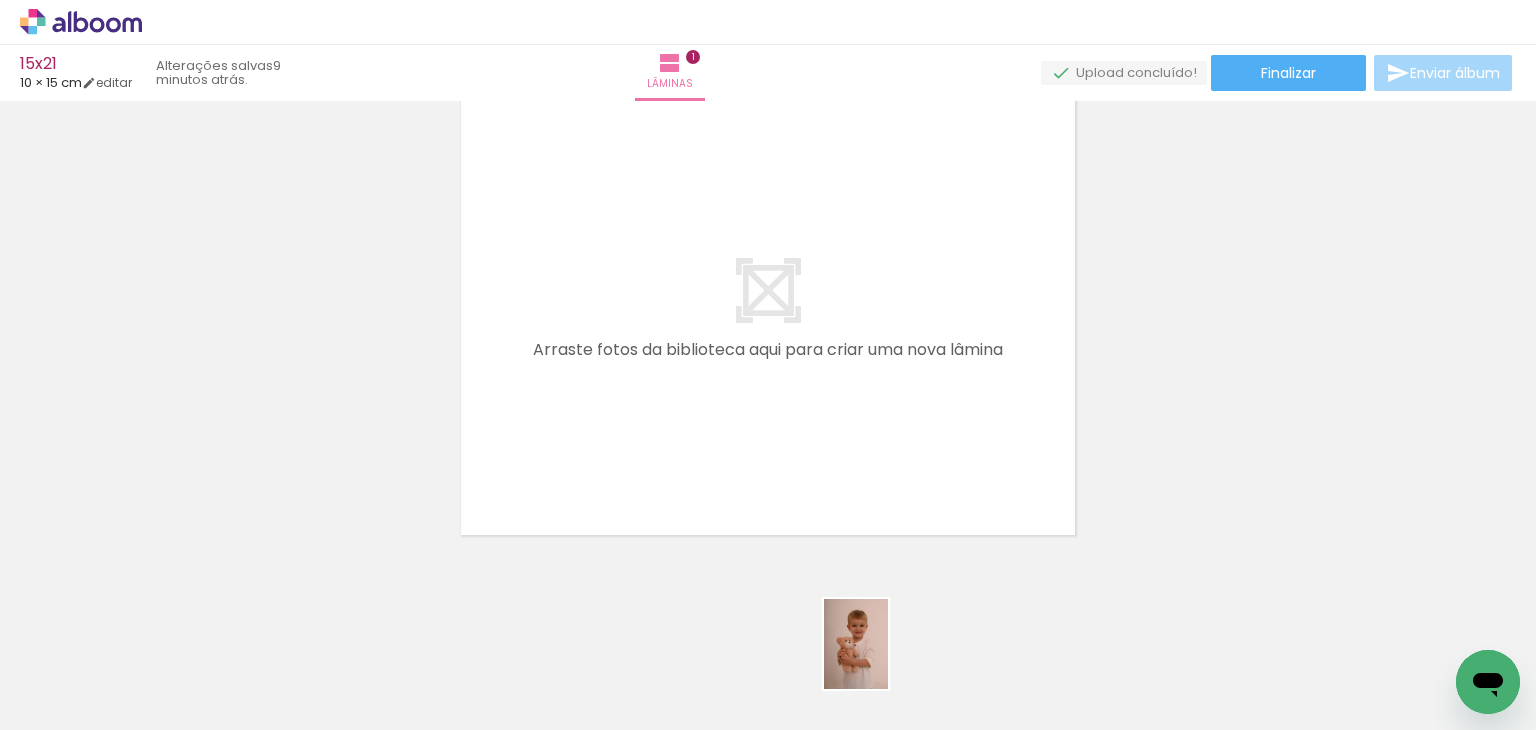 click at bounding box center [872, 662] 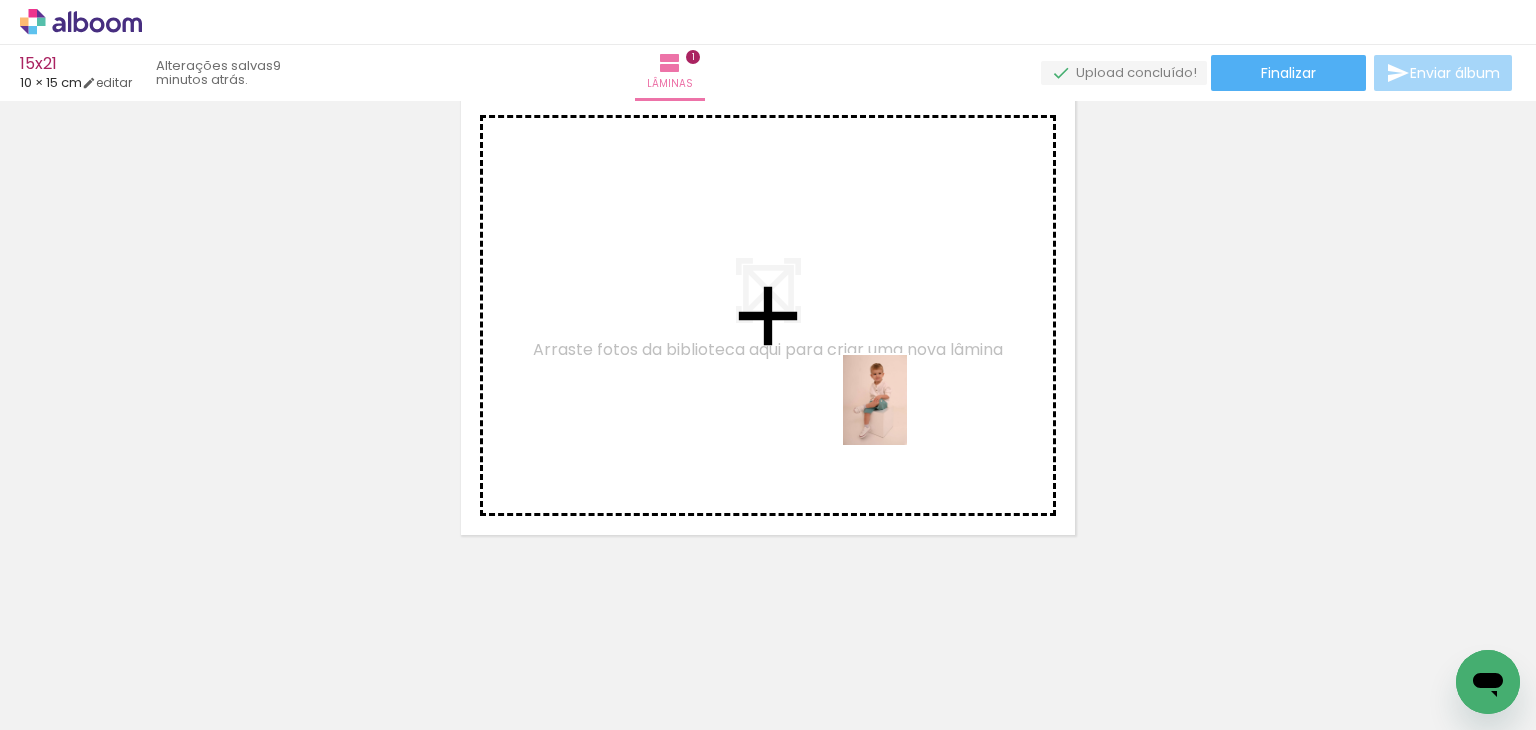 drag, startPoint x: 992, startPoint y: 663, endPoint x: 1060, endPoint y: 629, distance: 76.02631 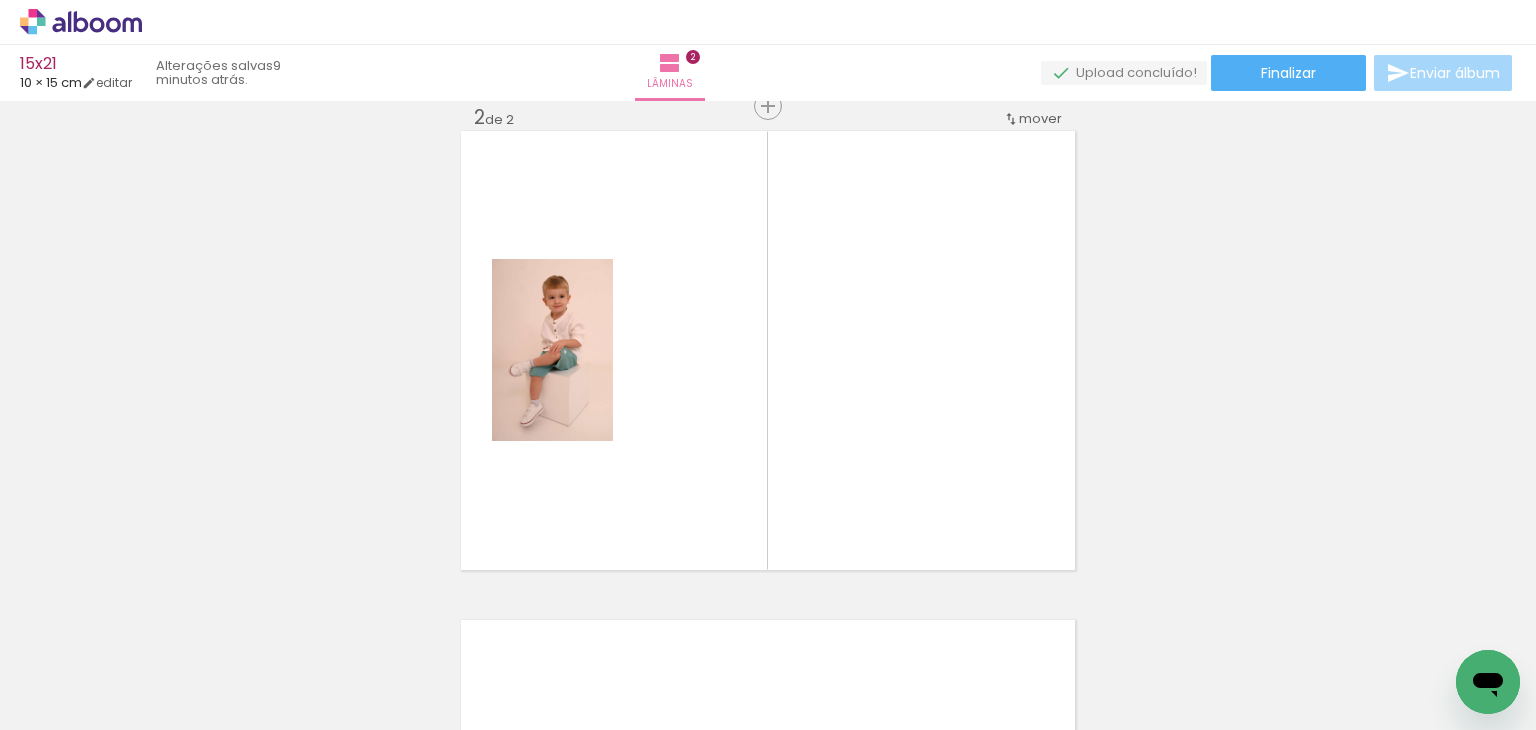 scroll, scrollTop: 514, scrollLeft: 0, axis: vertical 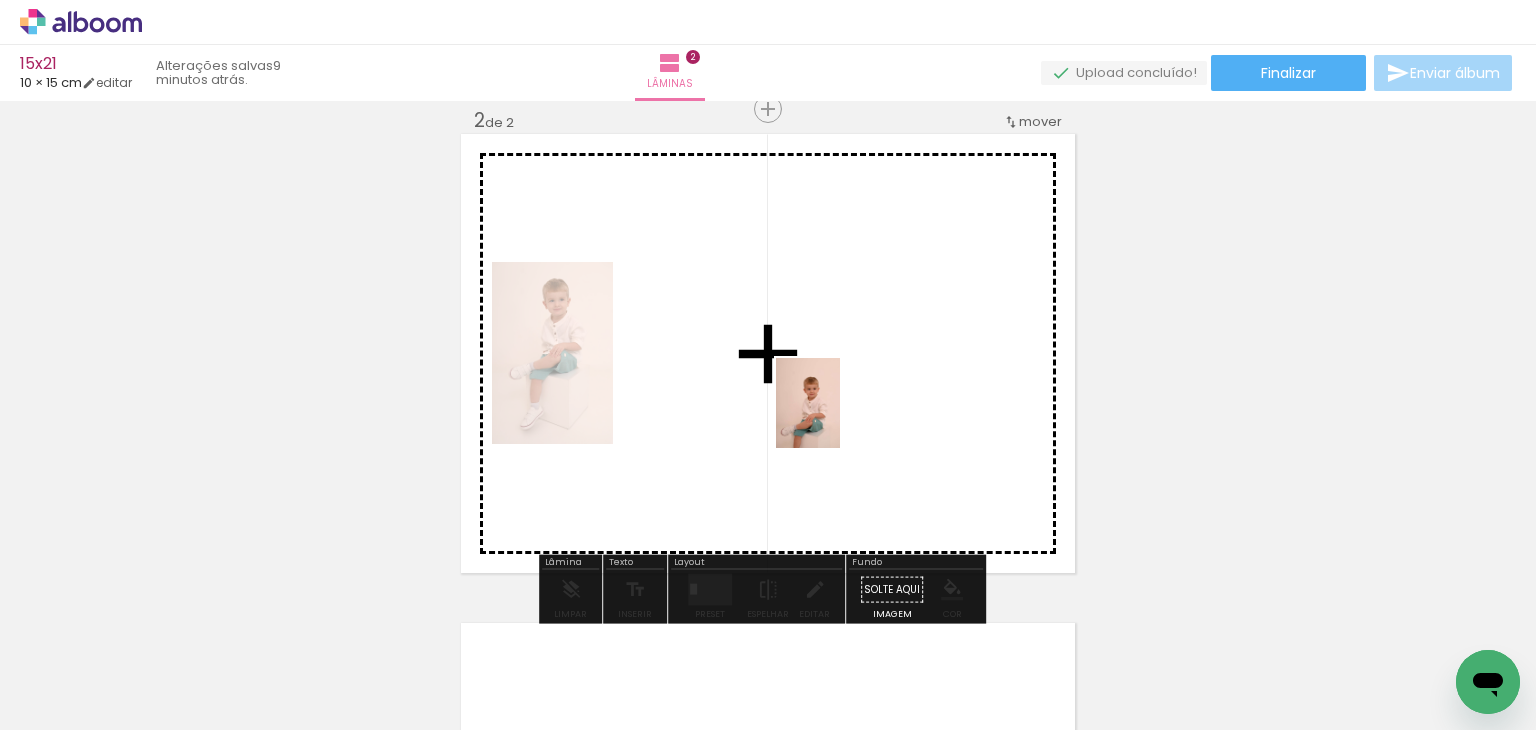 drag, startPoint x: 1096, startPoint y: 661, endPoint x: 836, endPoint y: 418, distance: 355.87778 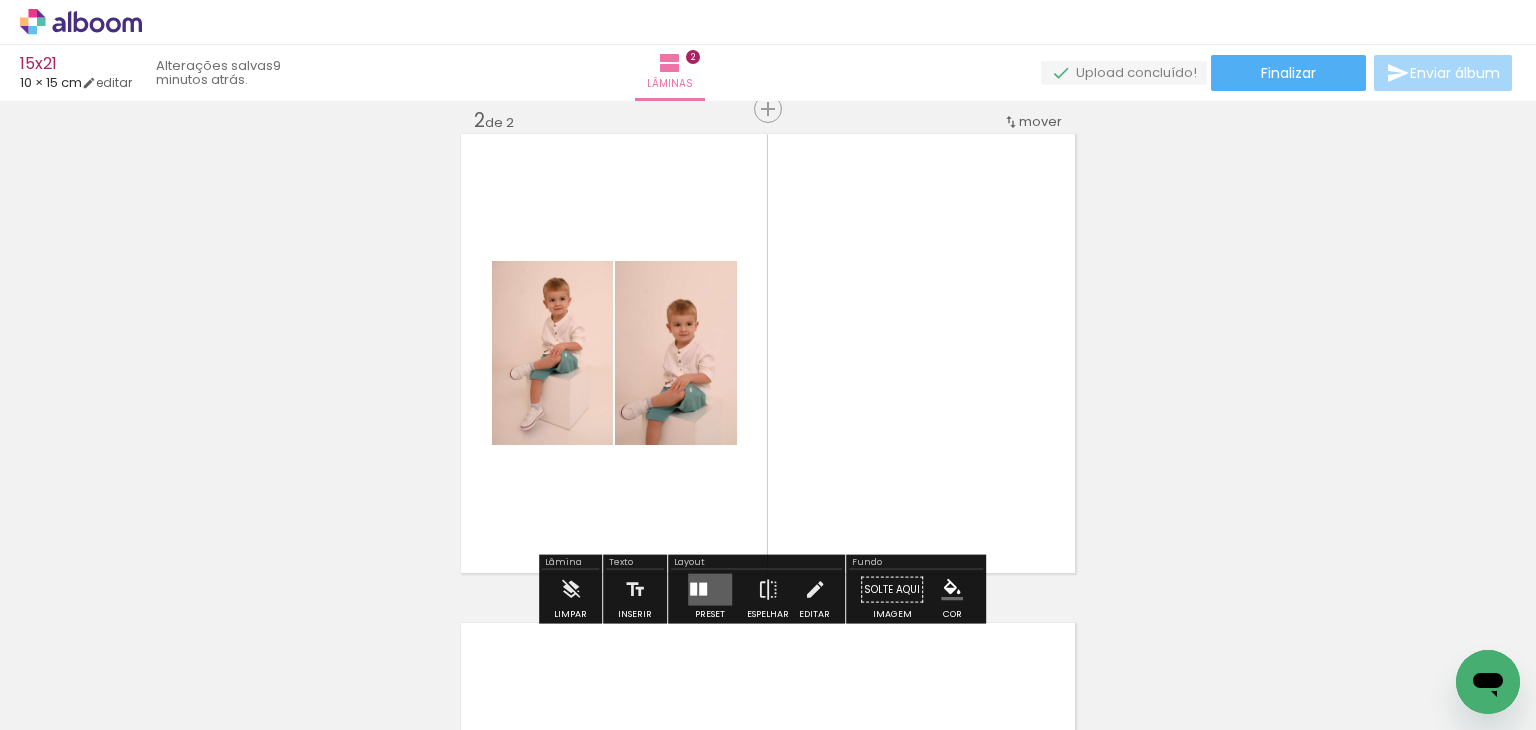 drag, startPoint x: 680, startPoint y: 573, endPoint x: 840, endPoint y: 545, distance: 162.43152 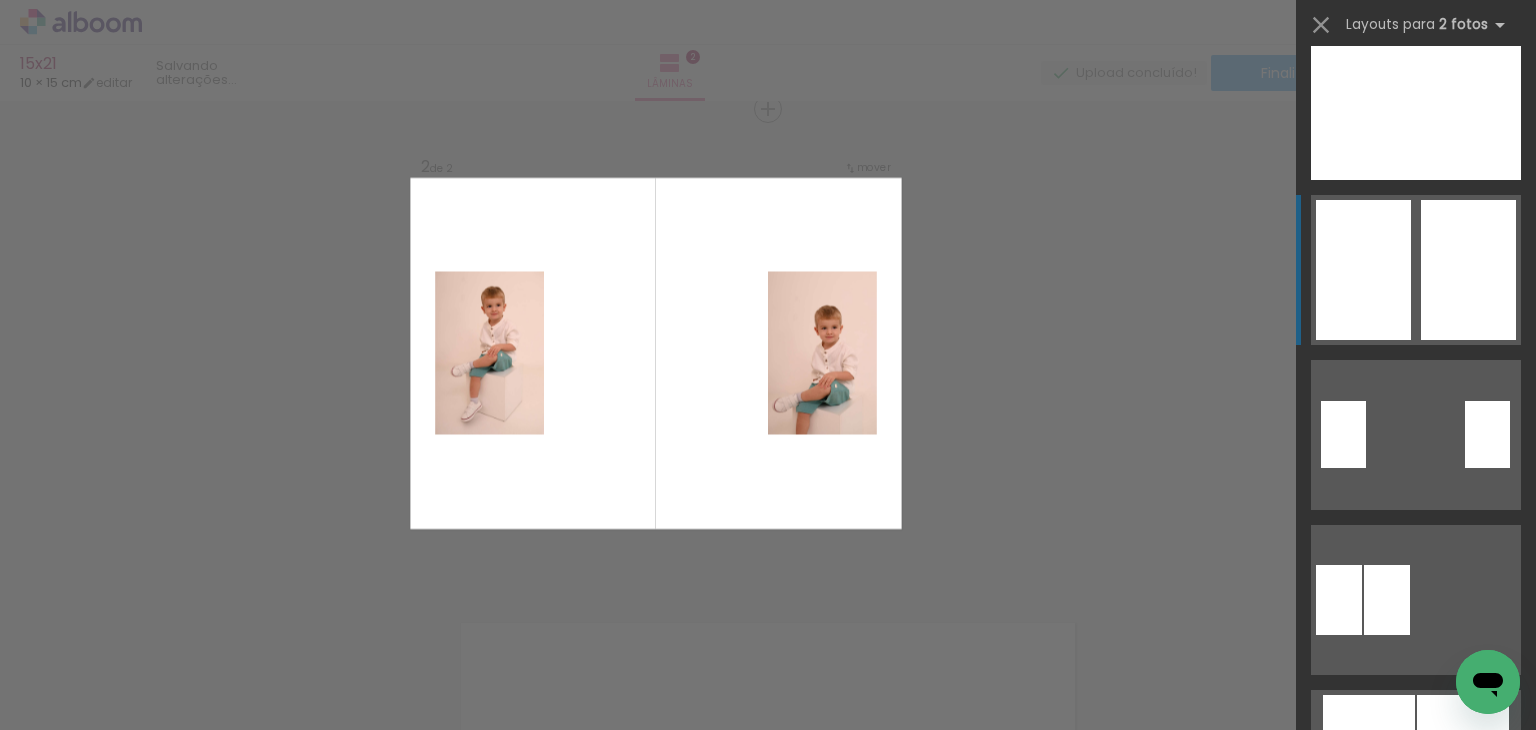 scroll, scrollTop: 200, scrollLeft: 0, axis: vertical 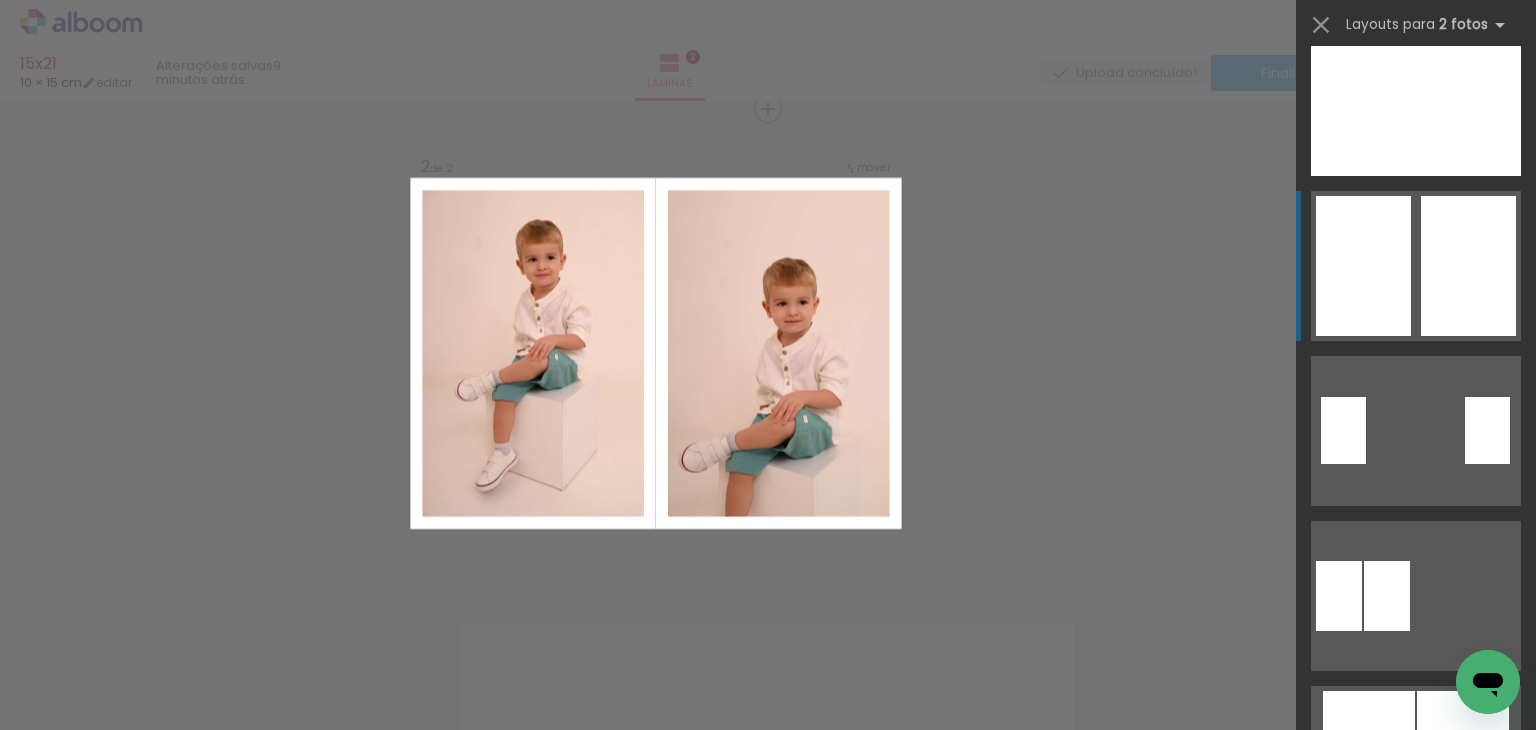 click at bounding box center [1468, 101] 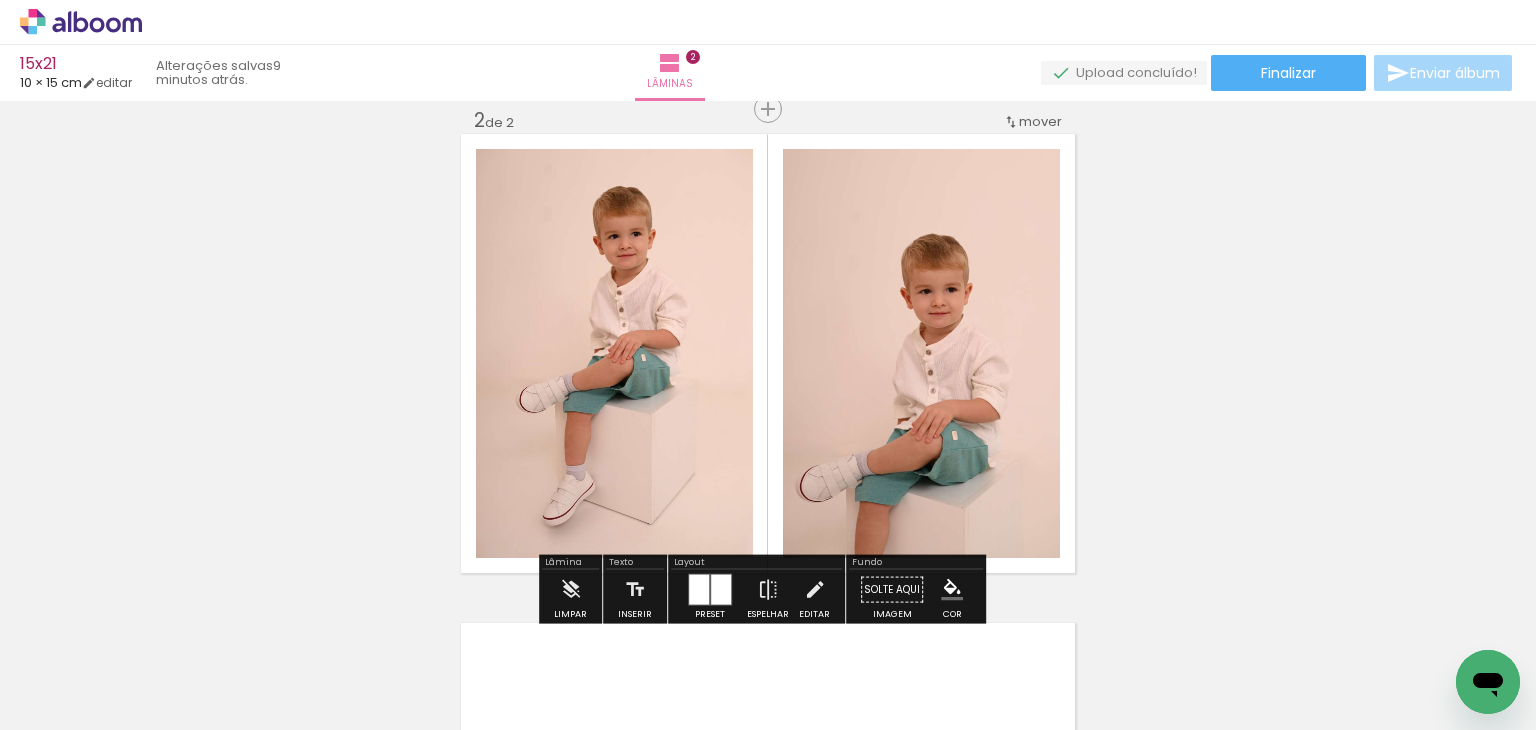 click on "Inserir lâmina 1  de 2  Inserir lâmina 2  de 2" at bounding box center (768, 328) 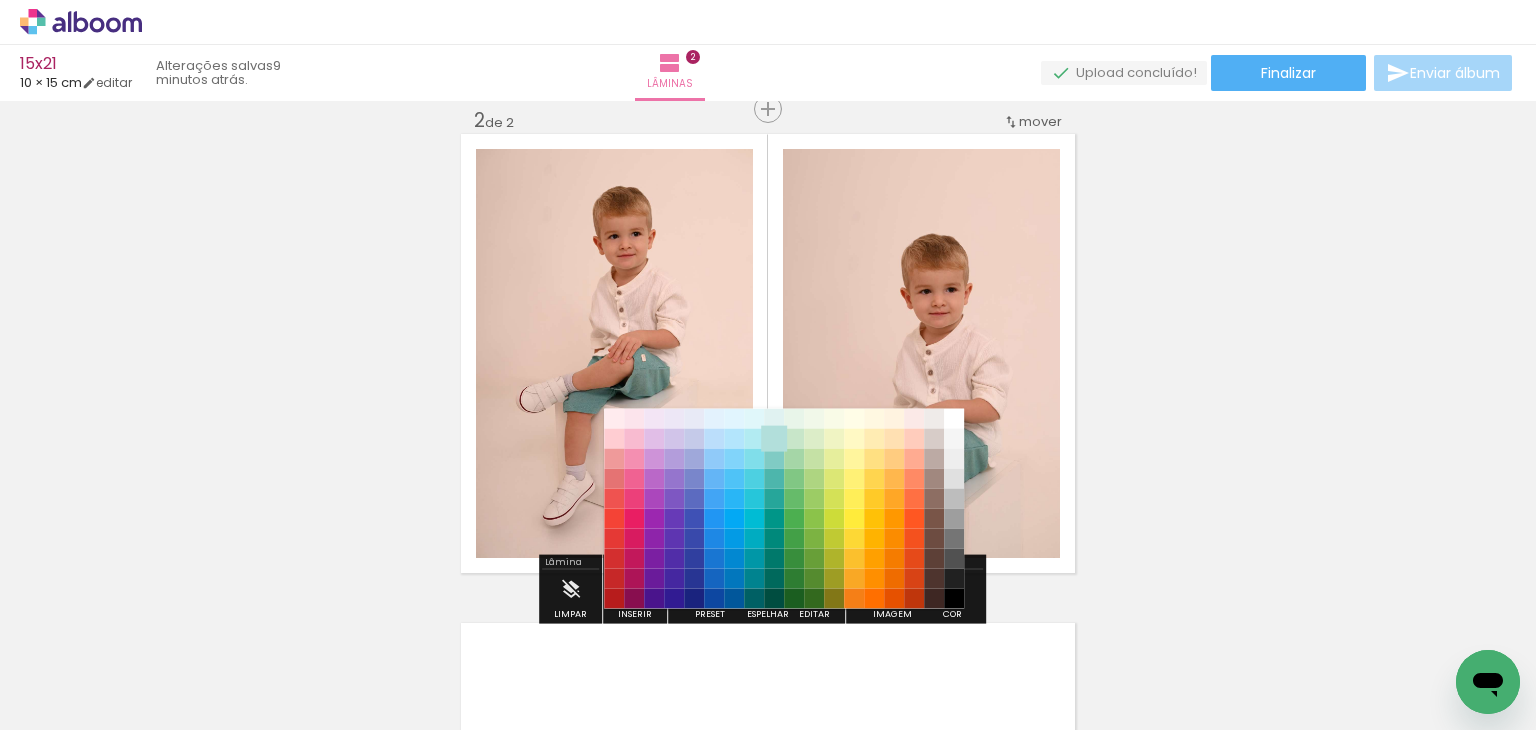 click on "#b2dfdb" at bounding box center (774, 438) 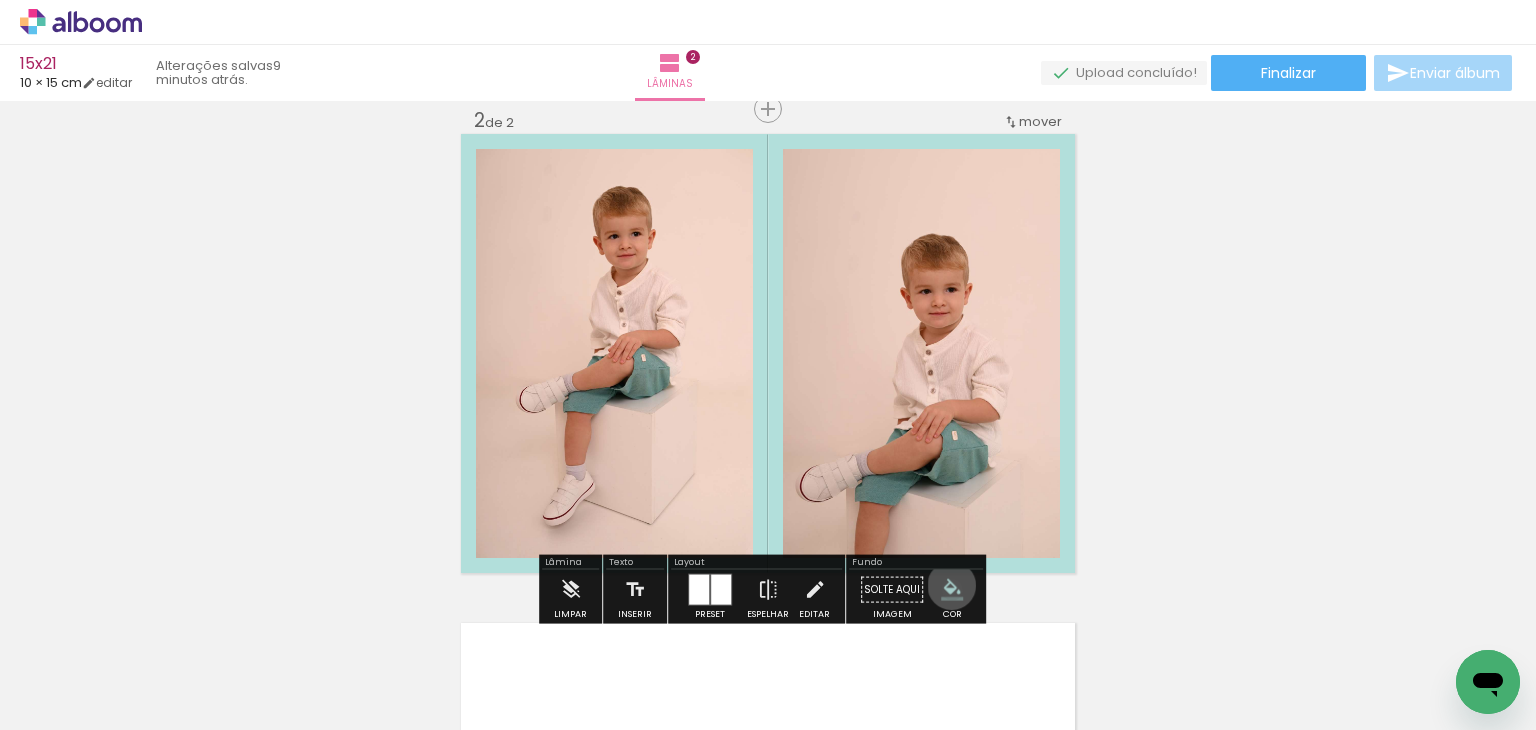click at bounding box center (952, 590) 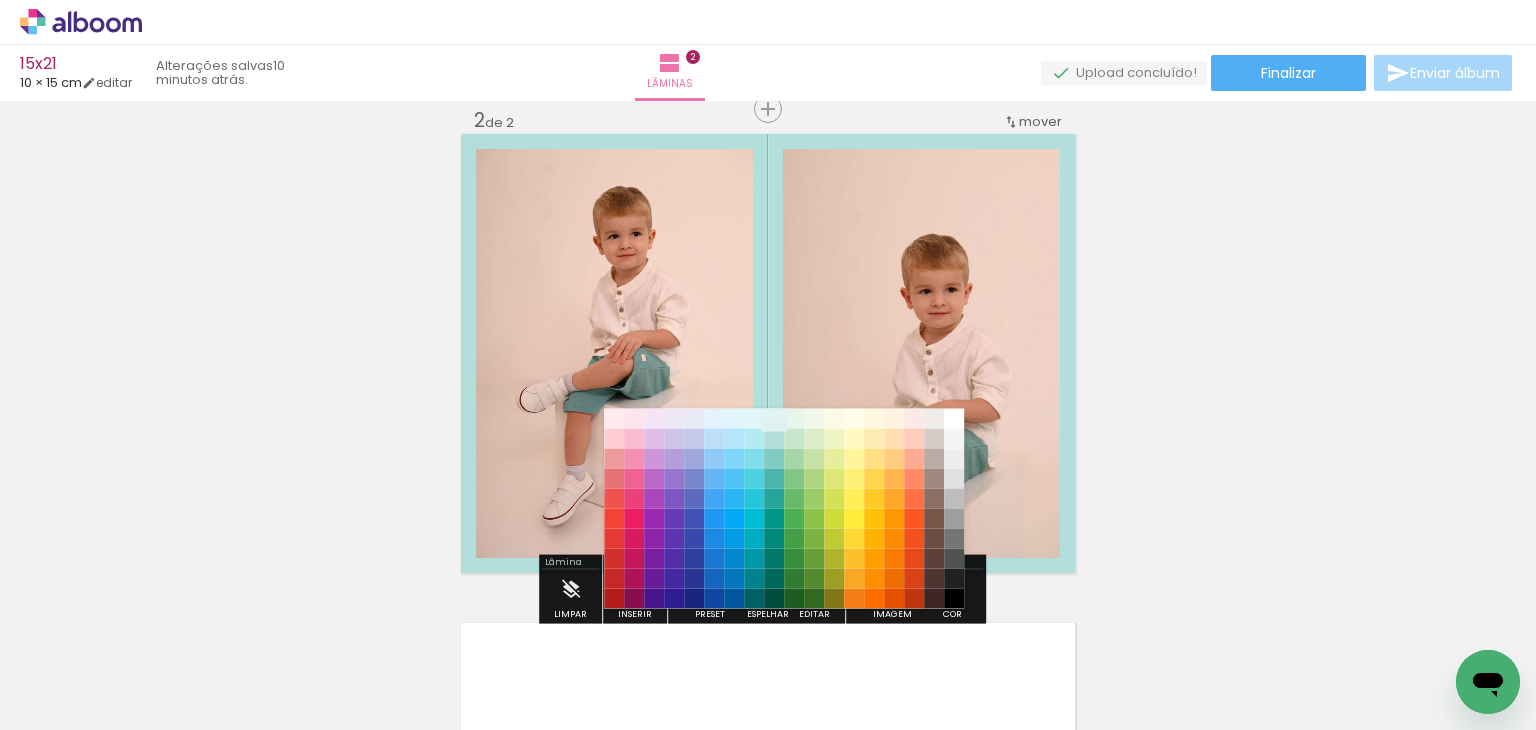 click on "#e0f2f1" at bounding box center [774, 418] 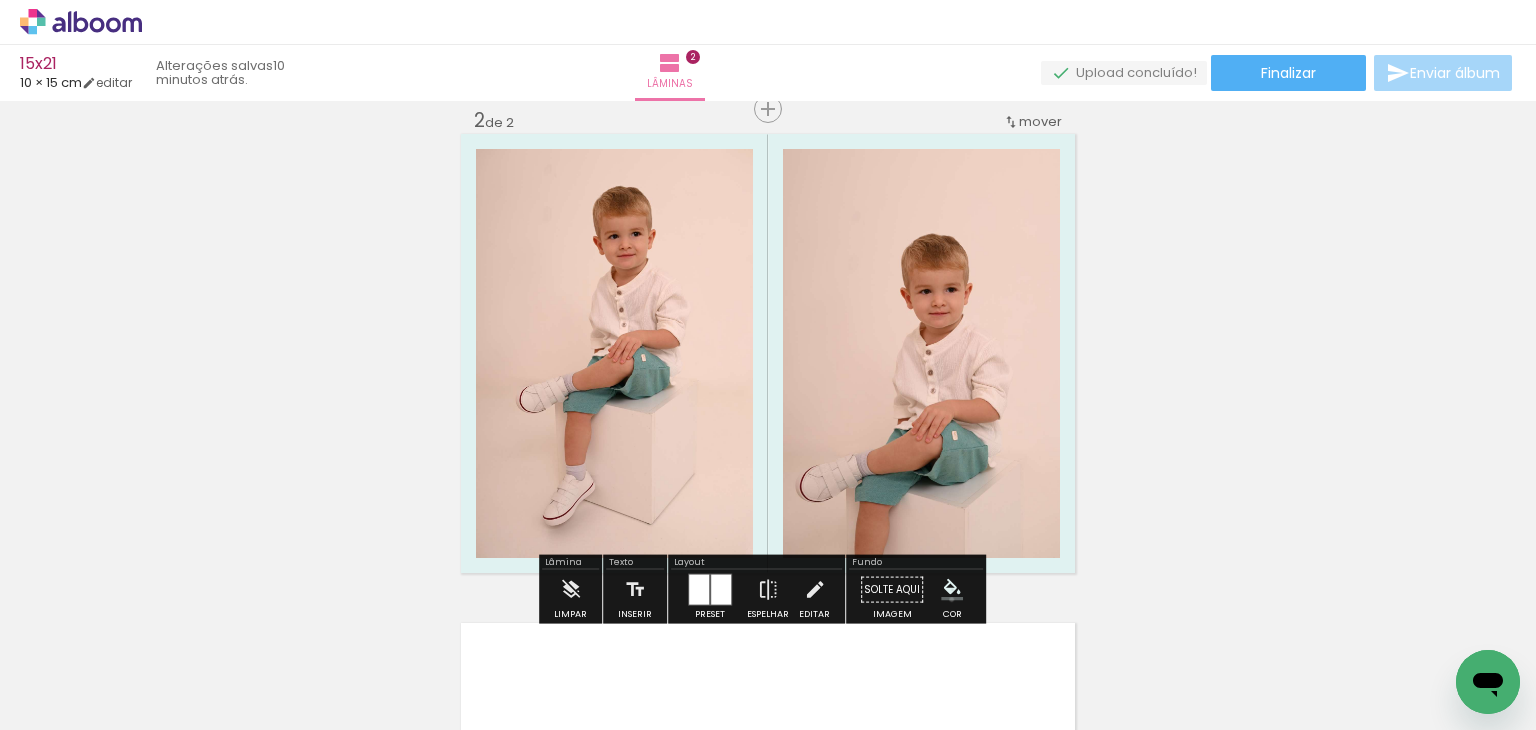 click at bounding box center (952, 590) 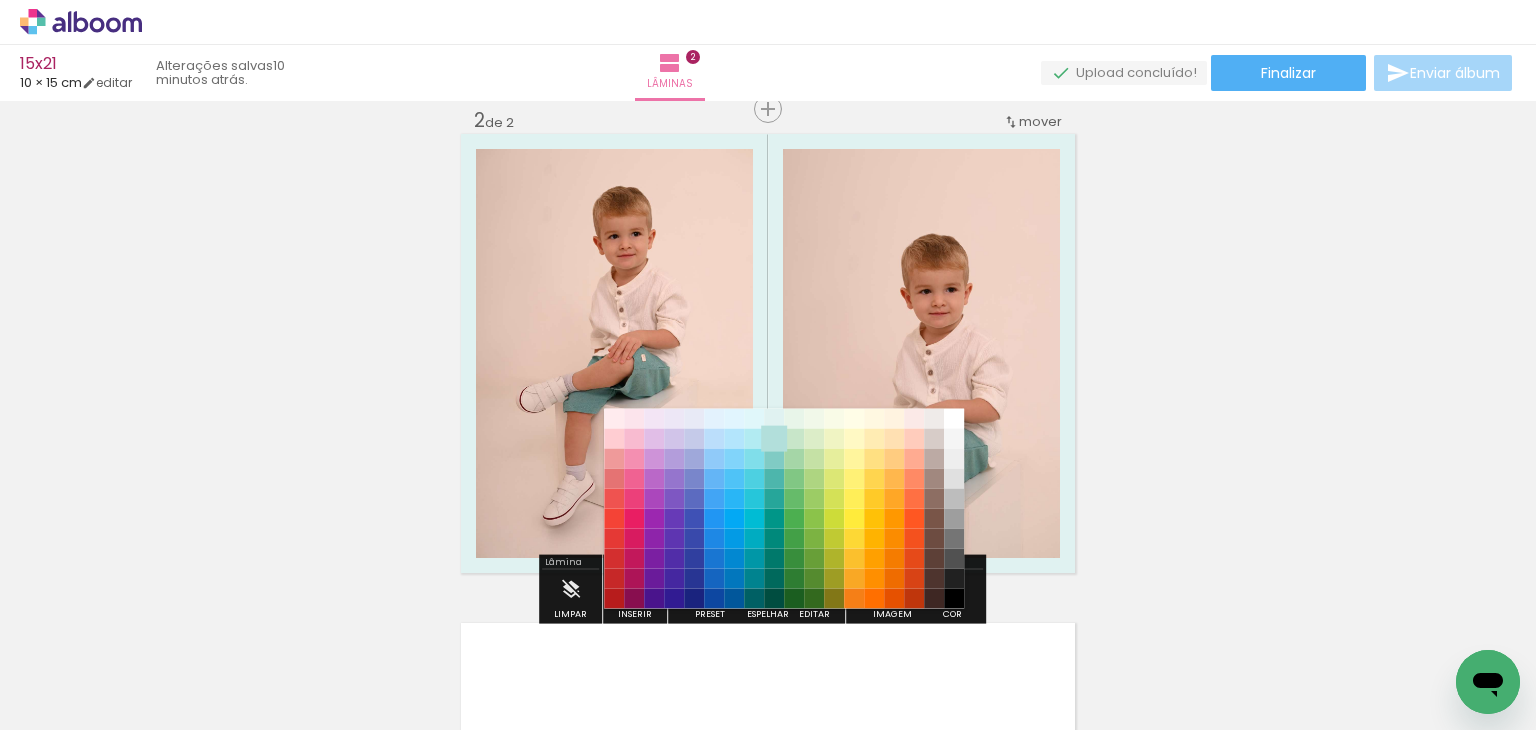click on "#b2dfdb" at bounding box center (774, 438) 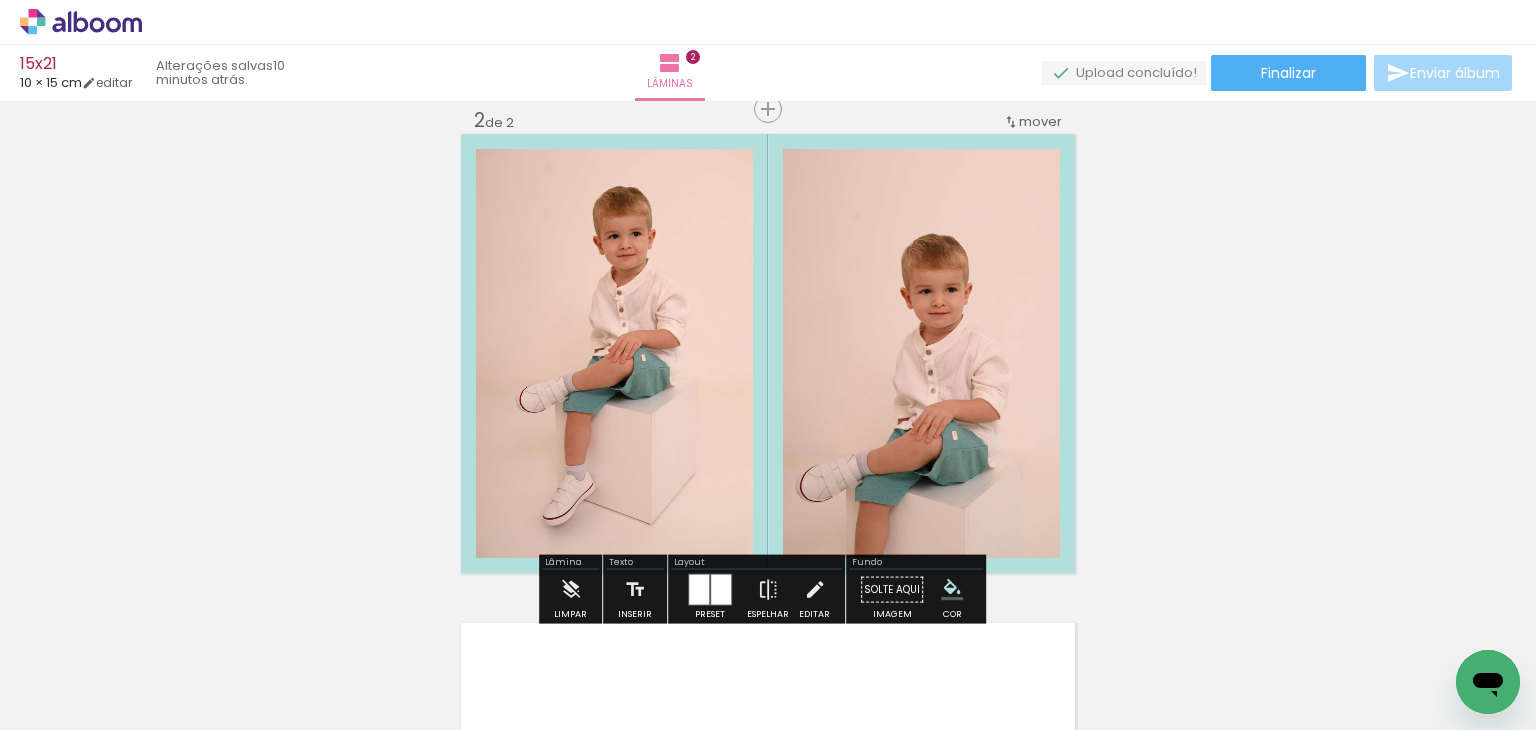 drag, startPoint x: 1298, startPoint y: 460, endPoint x: 1306, endPoint y: 443, distance: 18.788294 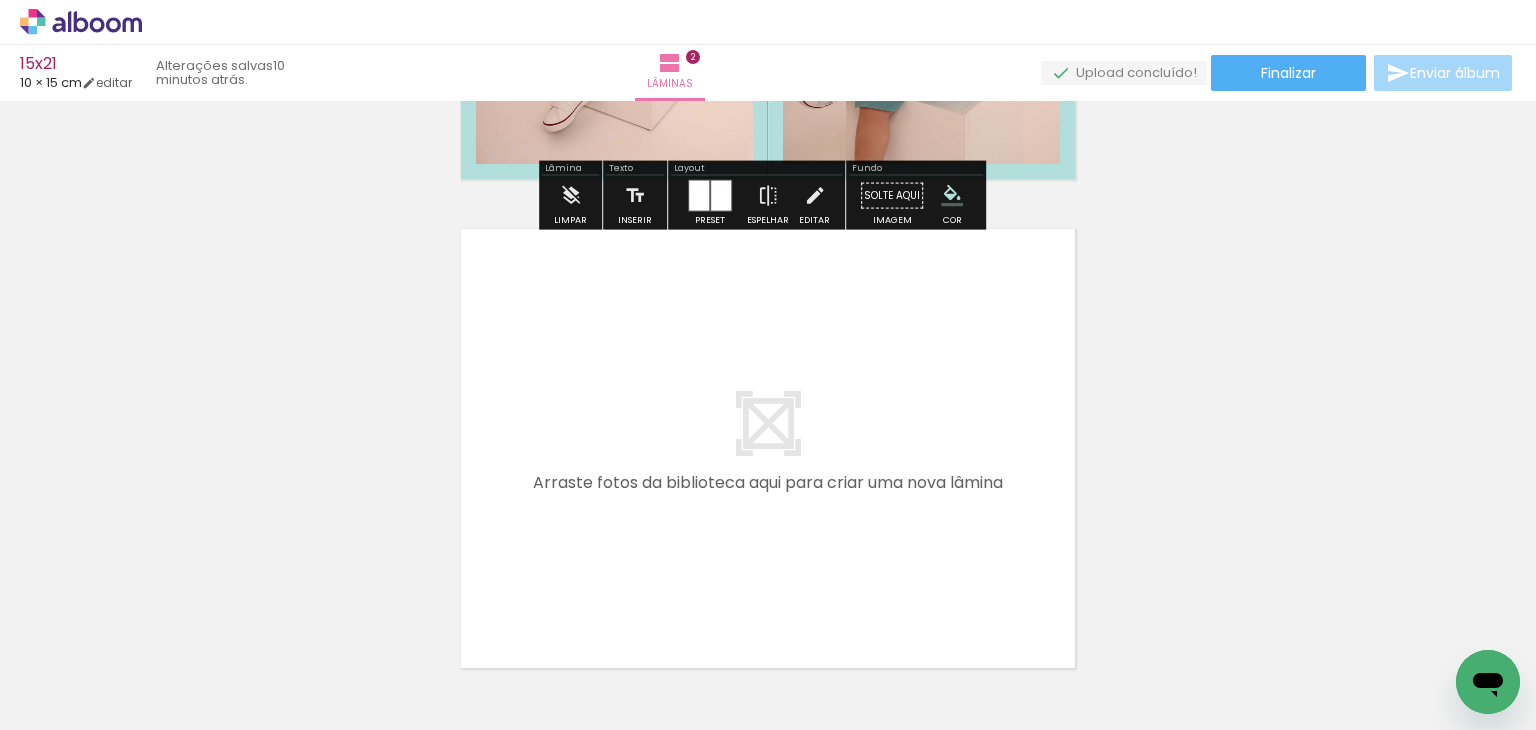 scroll, scrollTop: 914, scrollLeft: 0, axis: vertical 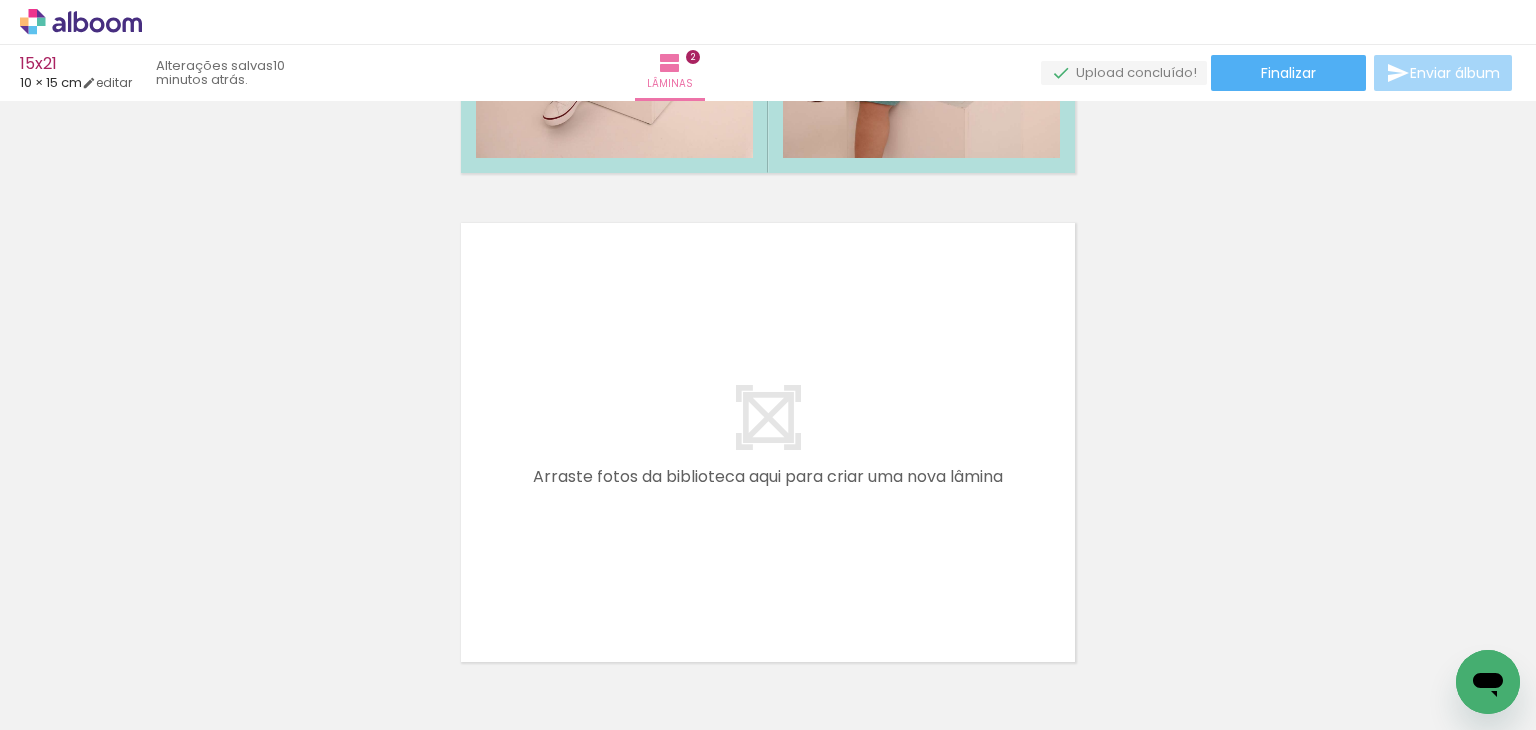 click on "Inserir lâmina 1  de 2  Inserir lâmina 2  de 2" at bounding box center (768, -72) 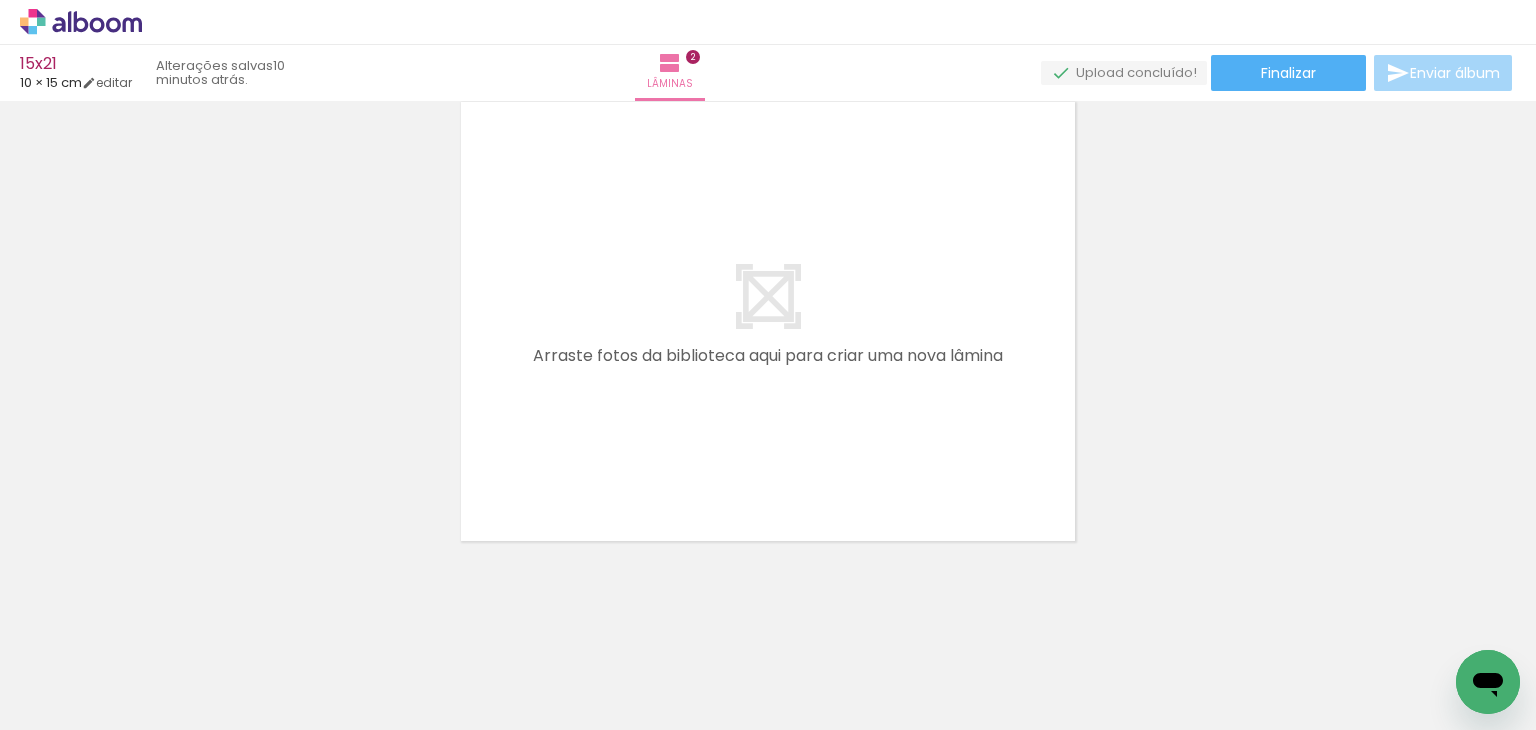 scroll, scrollTop: 1041, scrollLeft: 0, axis: vertical 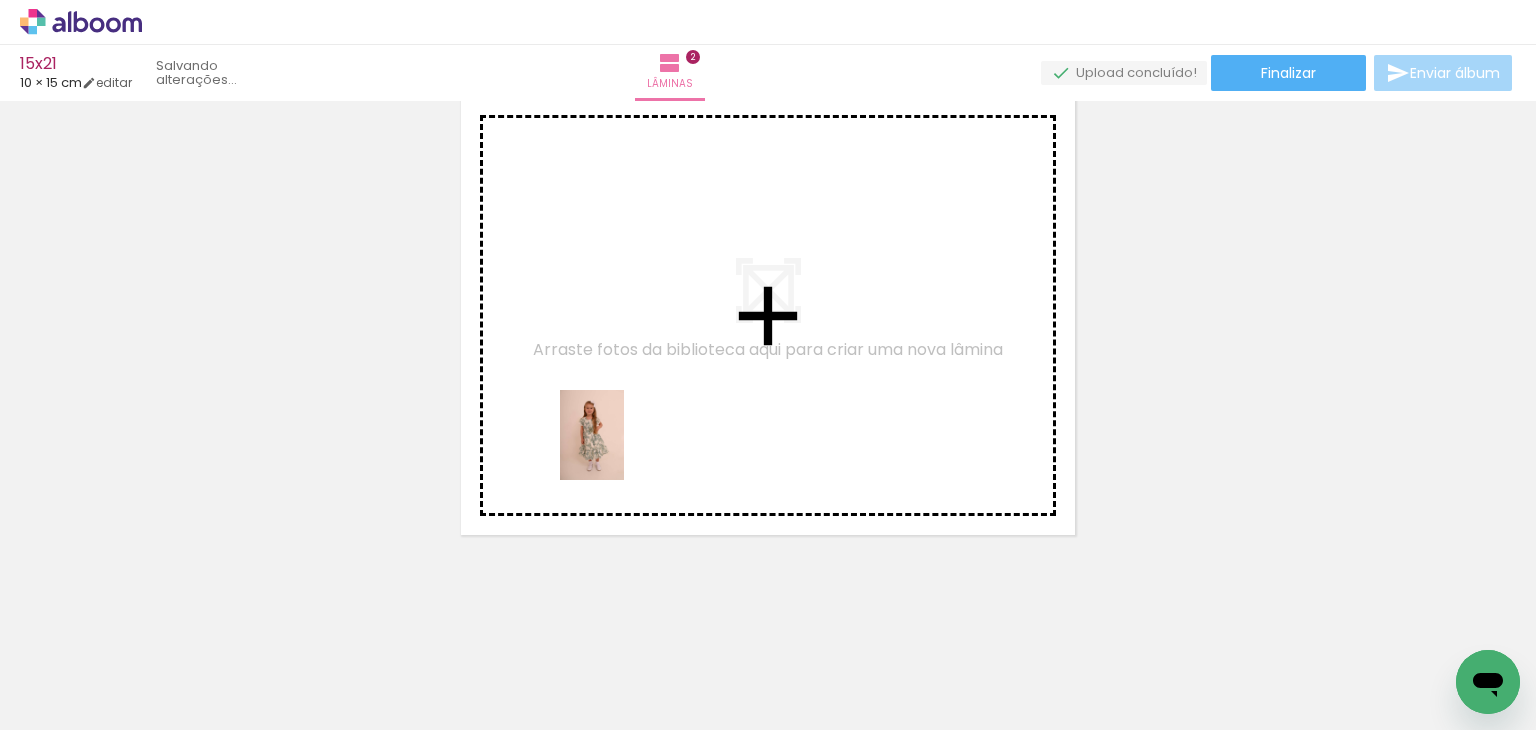drag, startPoint x: 569, startPoint y: 673, endPoint x: 712, endPoint y: 603, distance: 159.2137 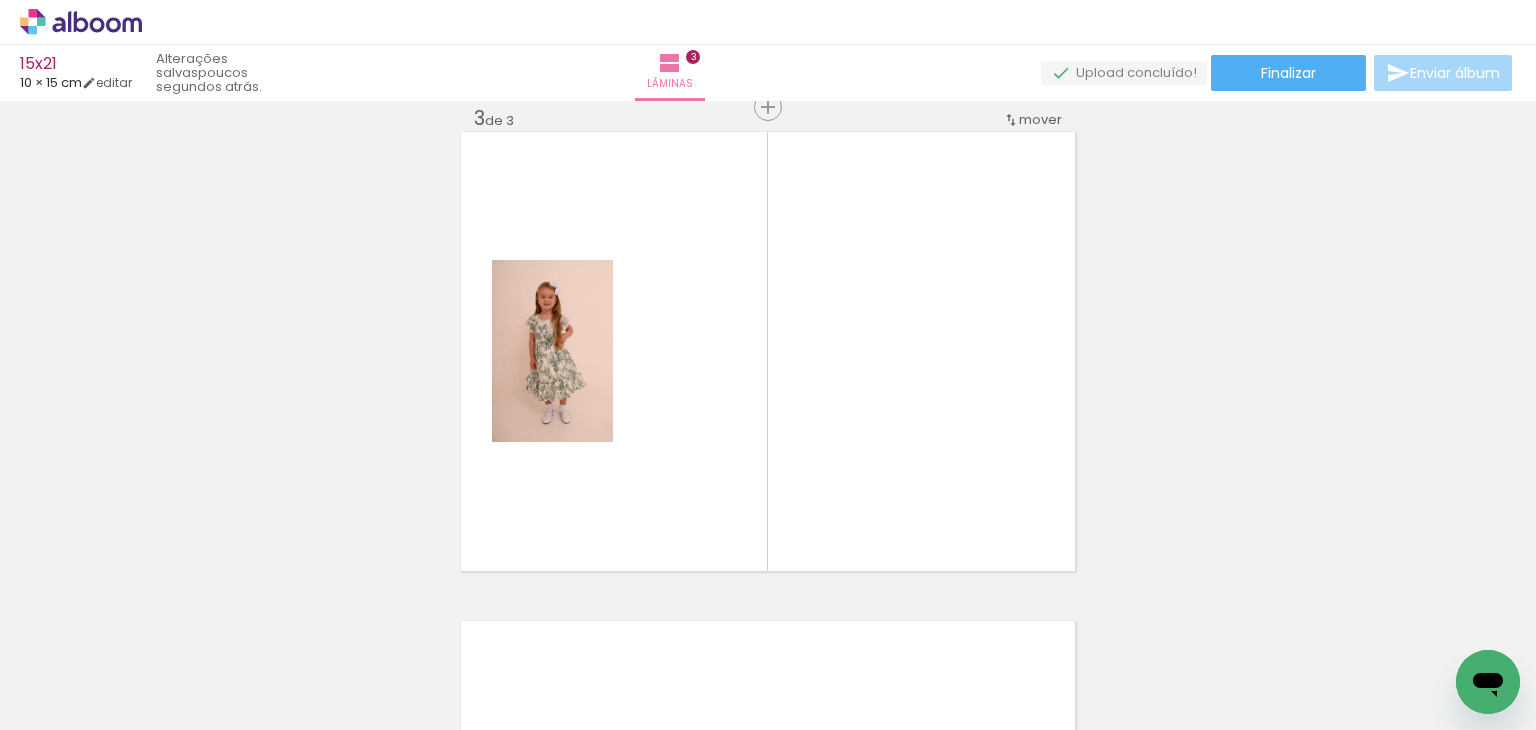 scroll, scrollTop: 1003, scrollLeft: 0, axis: vertical 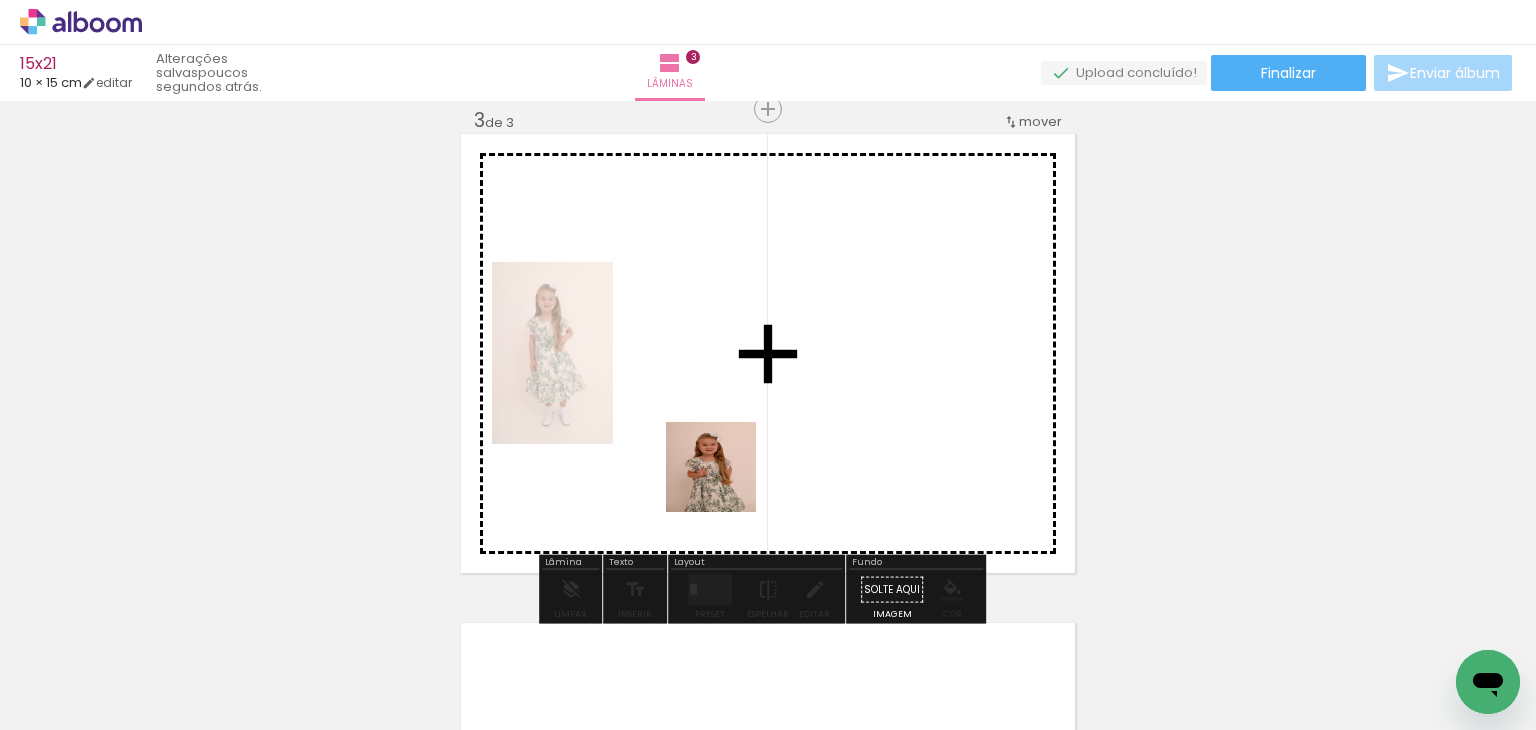 drag, startPoint x: 676, startPoint y: 659, endPoint x: 727, endPoint y: 466, distance: 199.62465 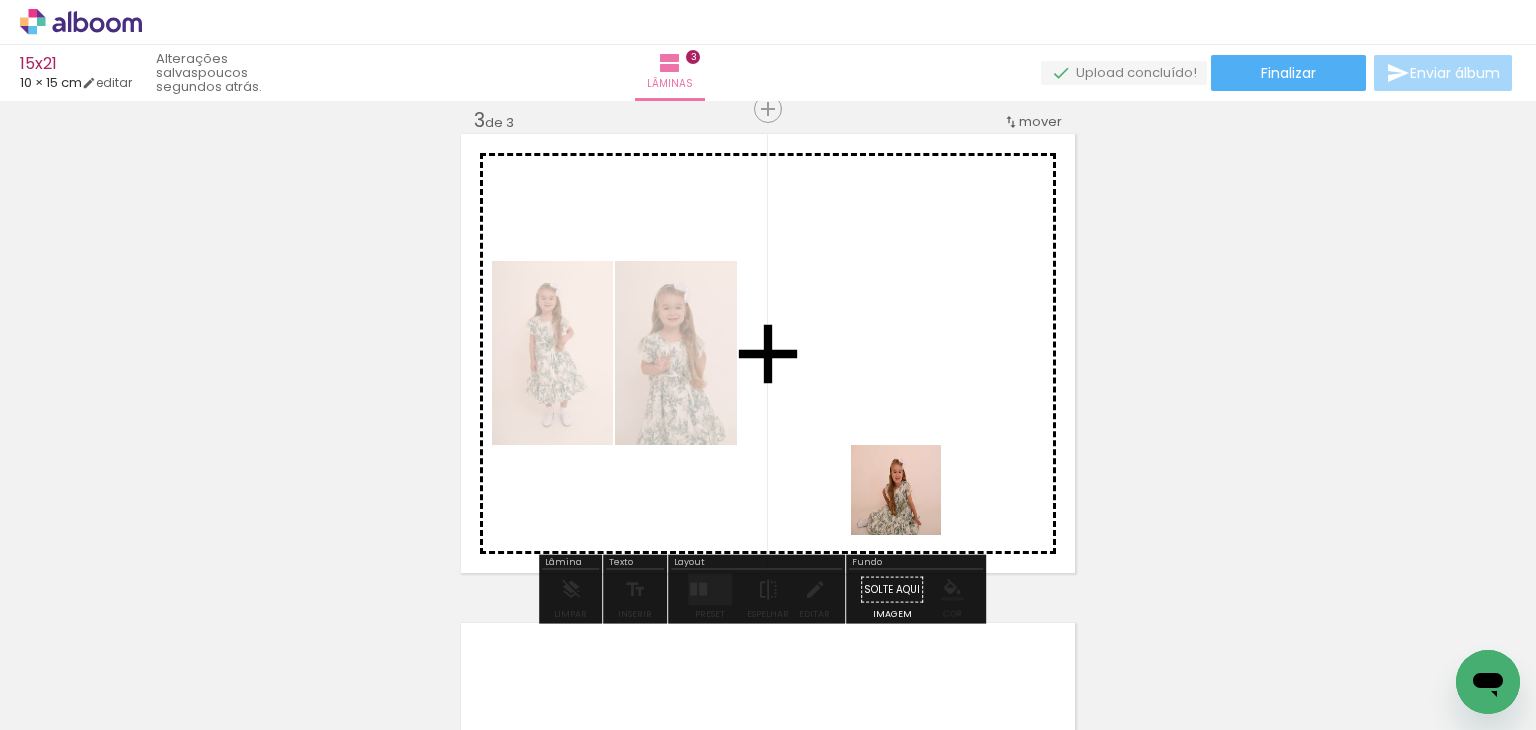 drag, startPoint x: 905, startPoint y: 676, endPoint x: 743, endPoint y: 577, distance: 189.85521 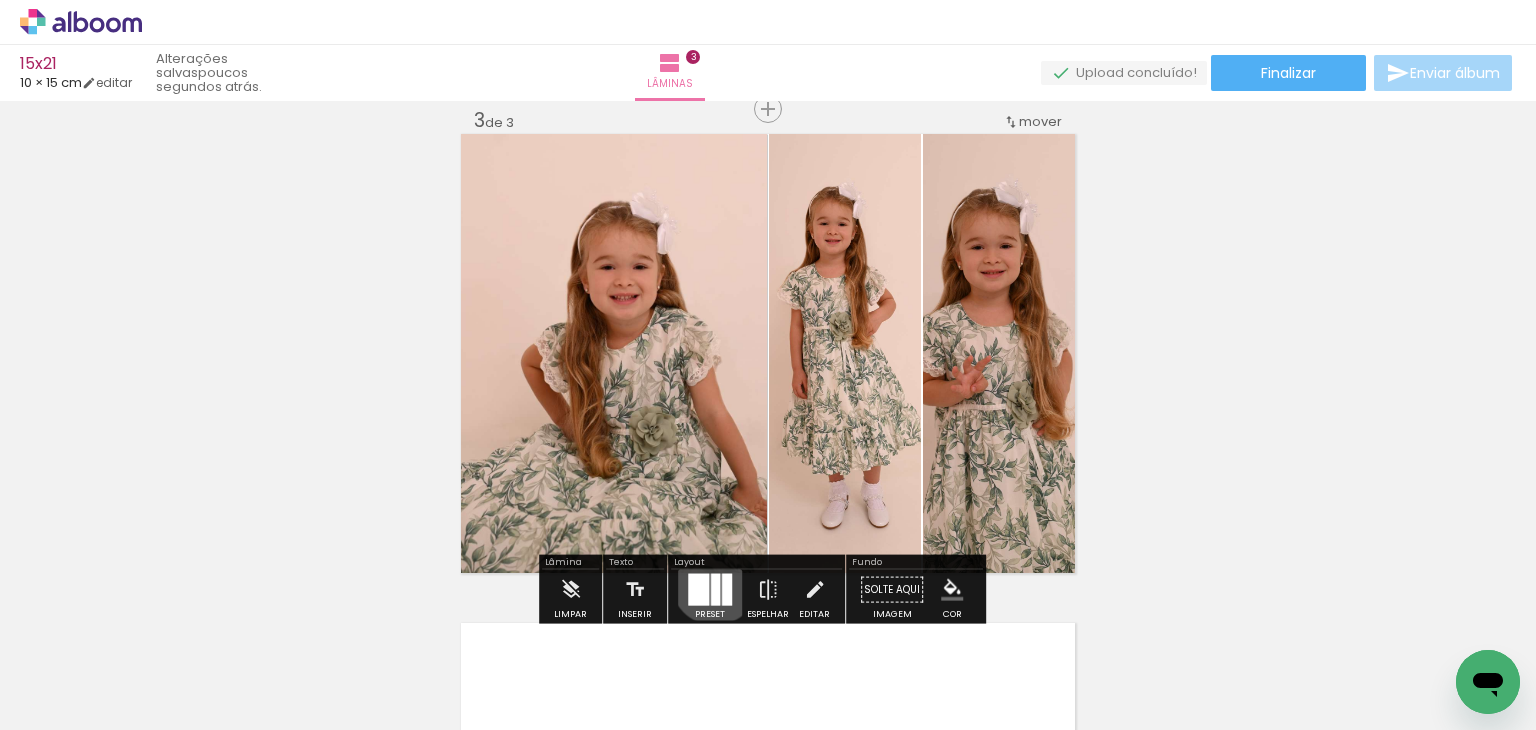 drag, startPoint x: 710, startPoint y: 580, endPoint x: 966, endPoint y: 546, distance: 258.24796 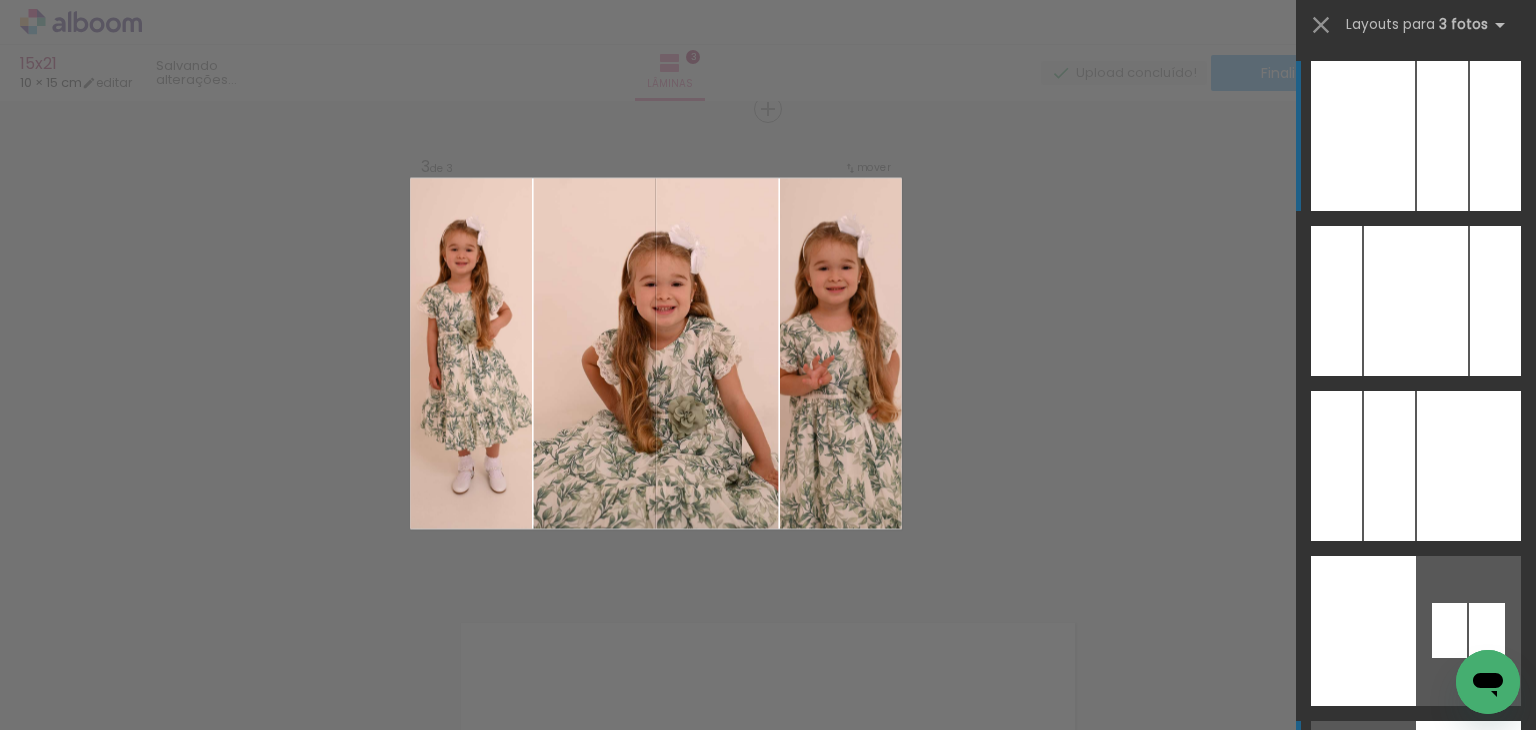 scroll, scrollTop: 500, scrollLeft: 0, axis: vertical 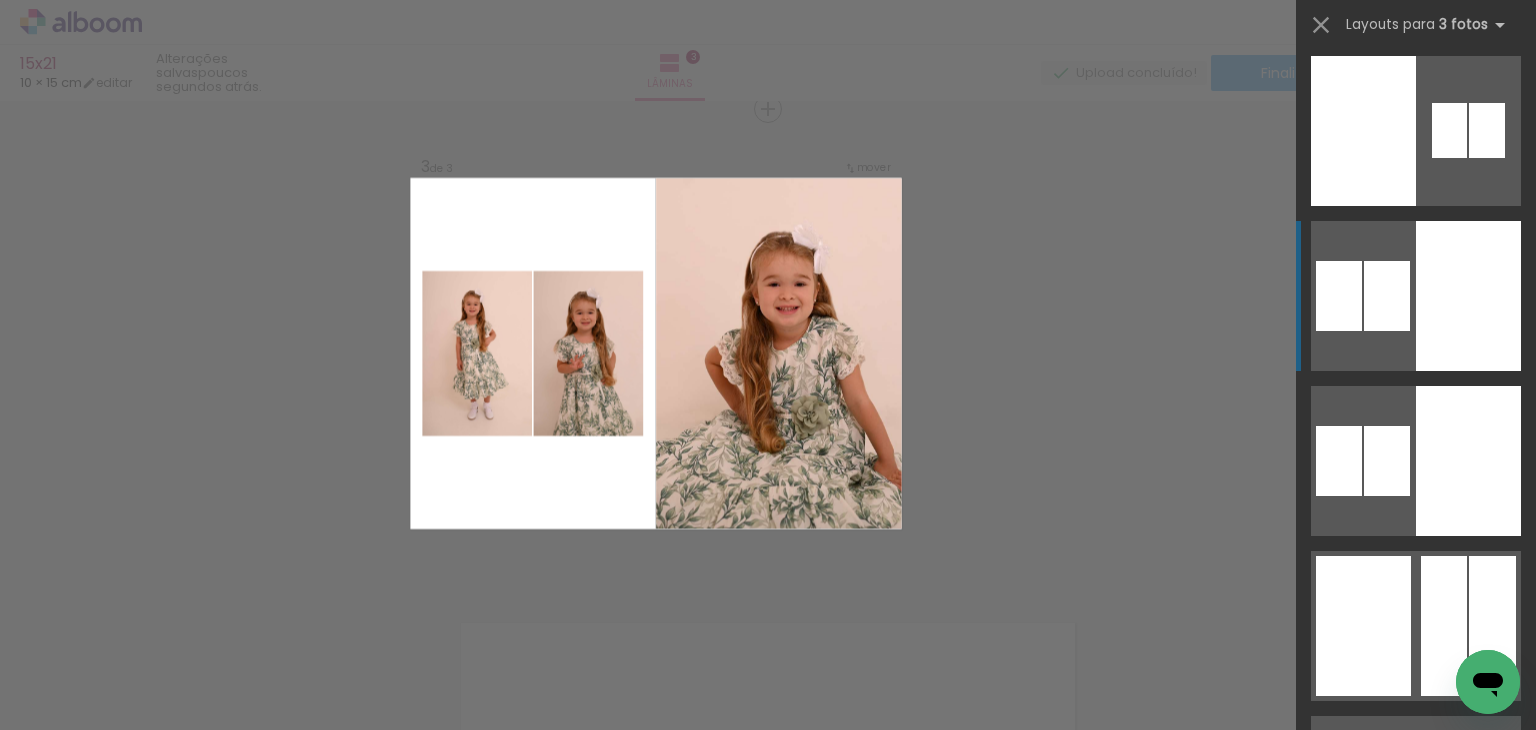 click at bounding box center (1495, -199) 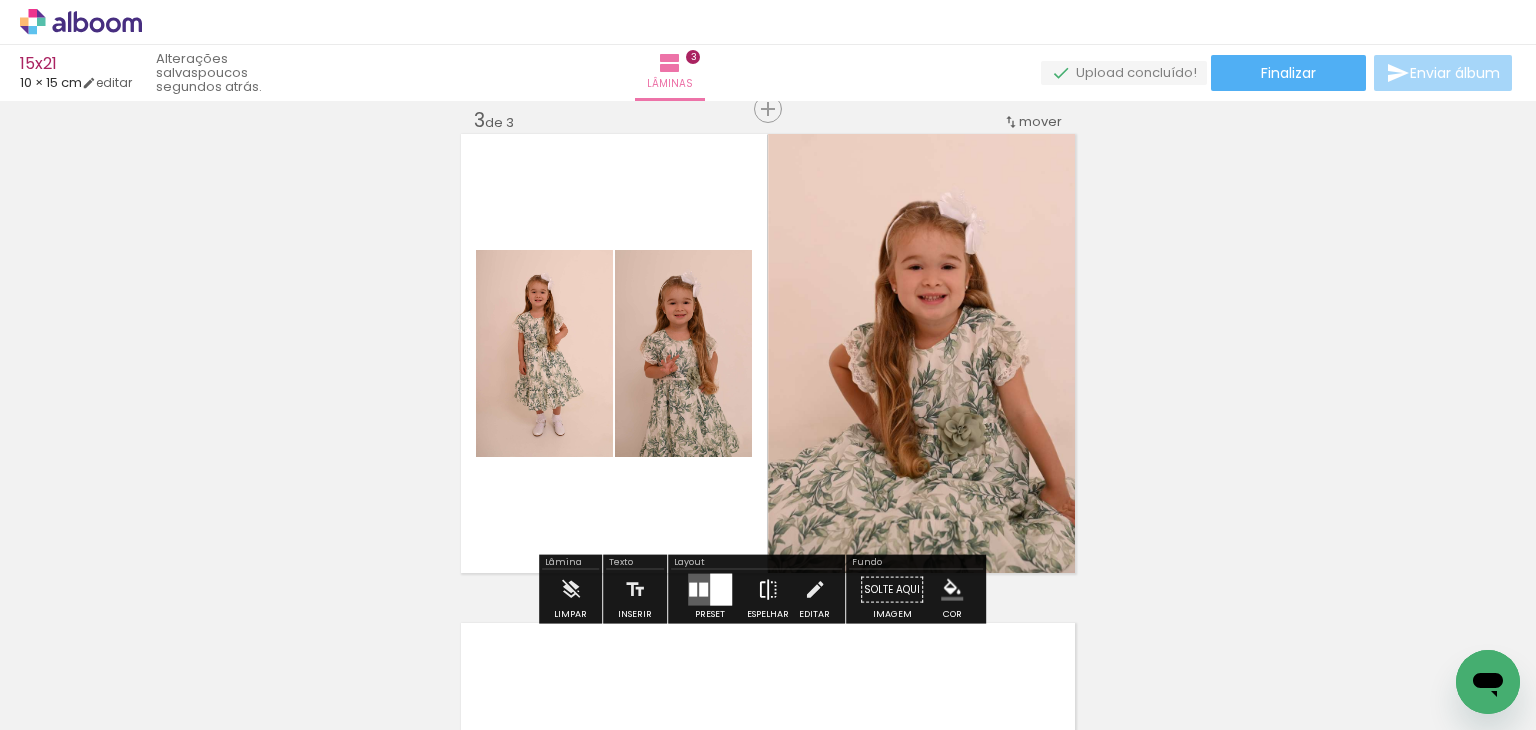 click at bounding box center [768, 590] 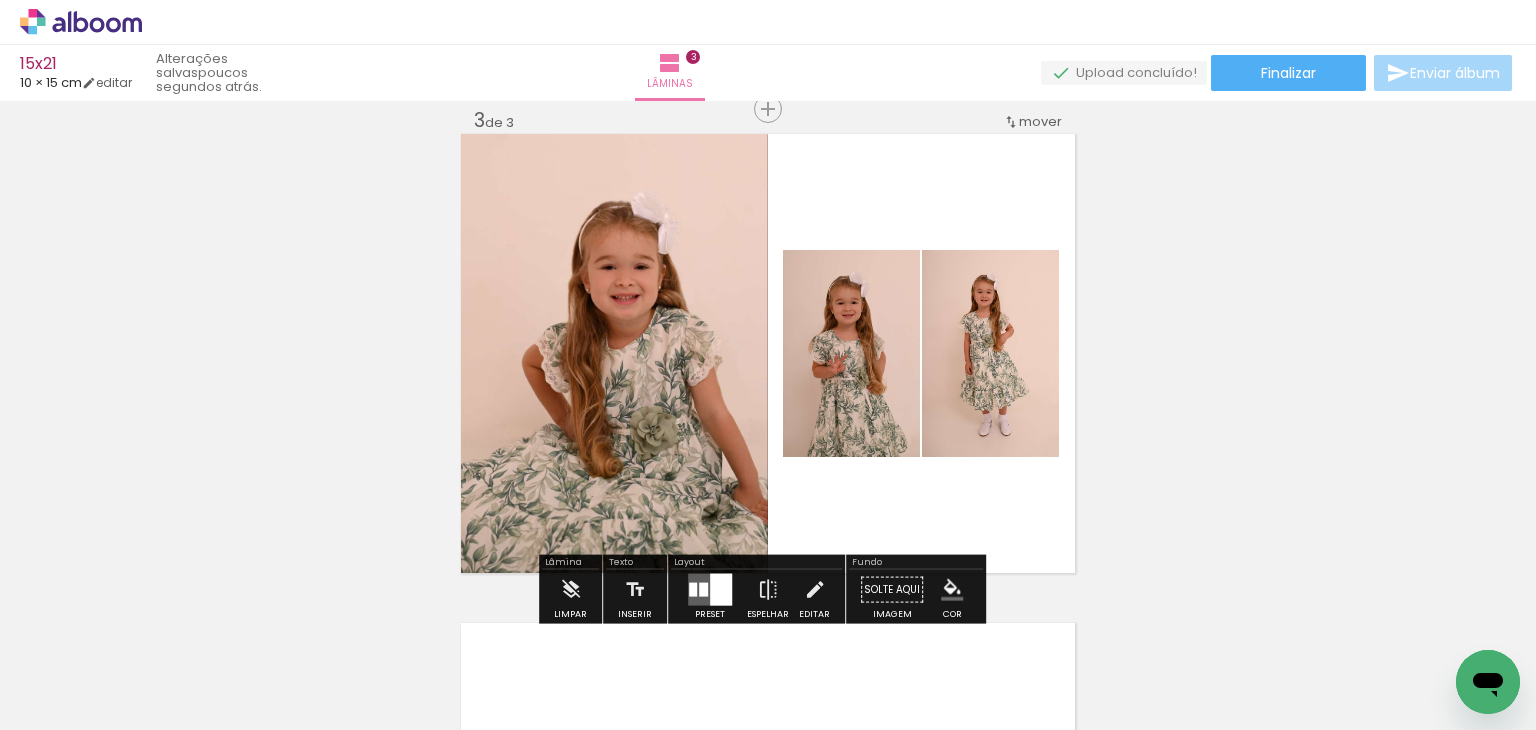 click on "Inserir lâmina 1  de 3  Inserir lâmina 2  de 3  Inserir lâmina 3  de 3" at bounding box center (768, 83) 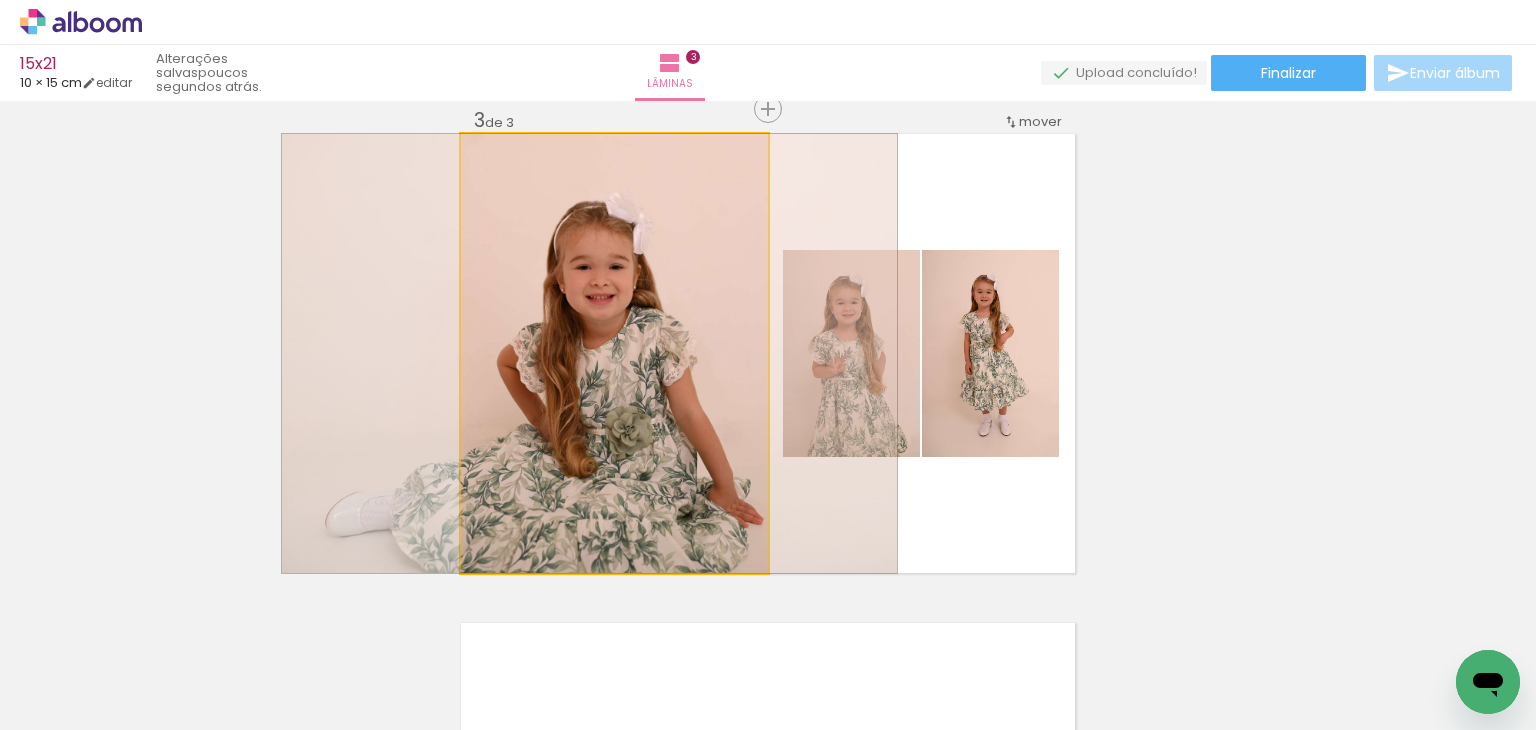 drag, startPoint x: 692, startPoint y: 424, endPoint x: 667, endPoint y: 421, distance: 25.179358 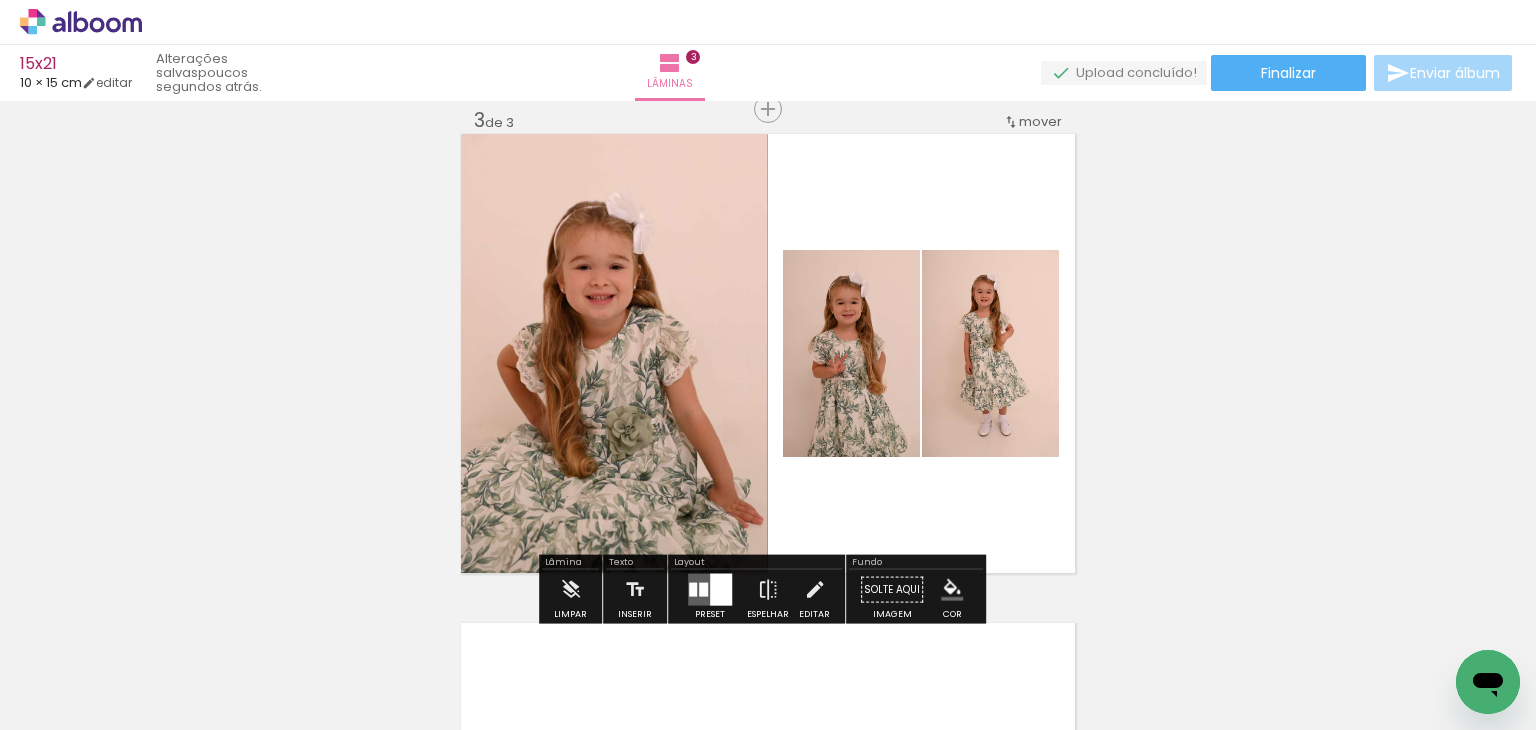 drag, startPoint x: 1294, startPoint y: 332, endPoint x: 1290, endPoint y: 408, distance: 76.105194 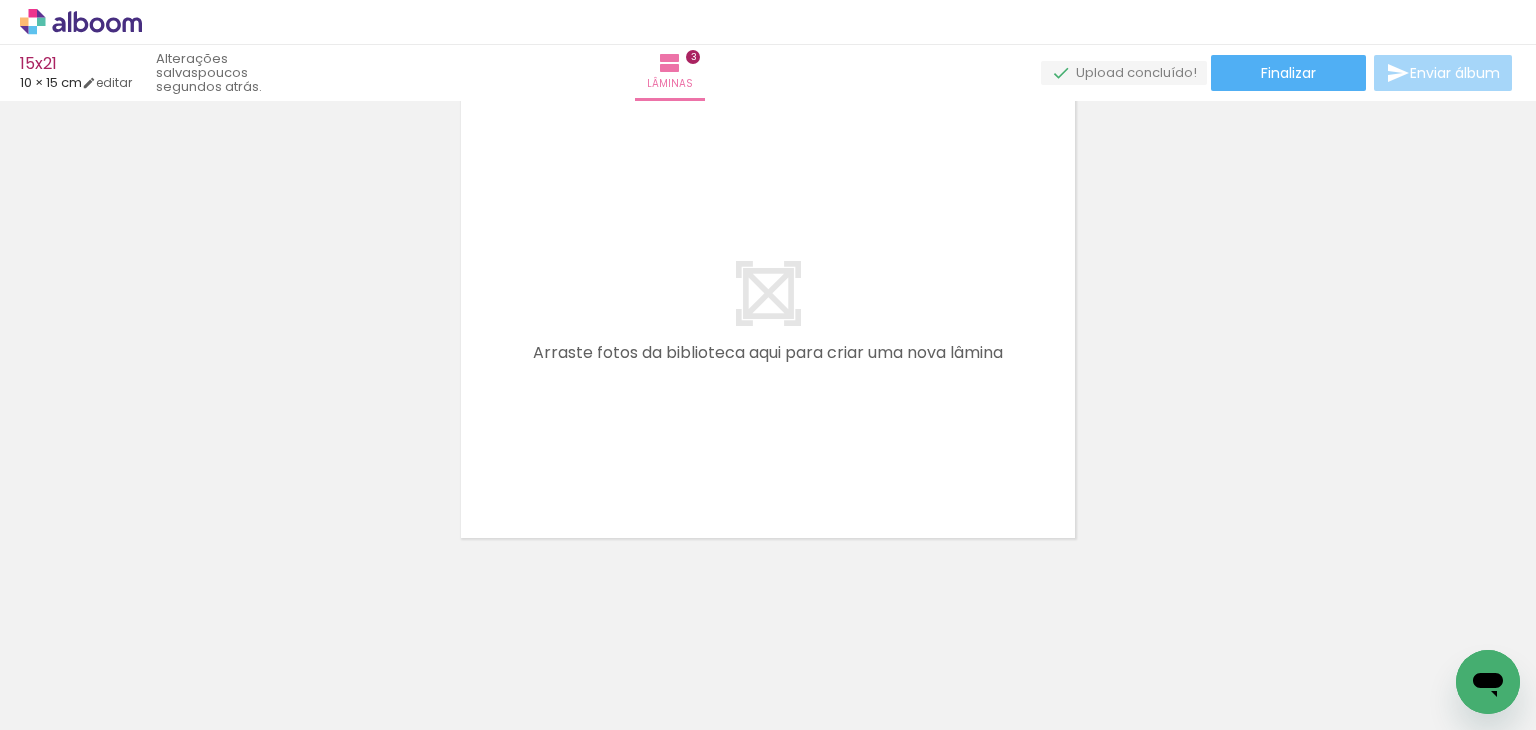scroll, scrollTop: 1530, scrollLeft: 0, axis: vertical 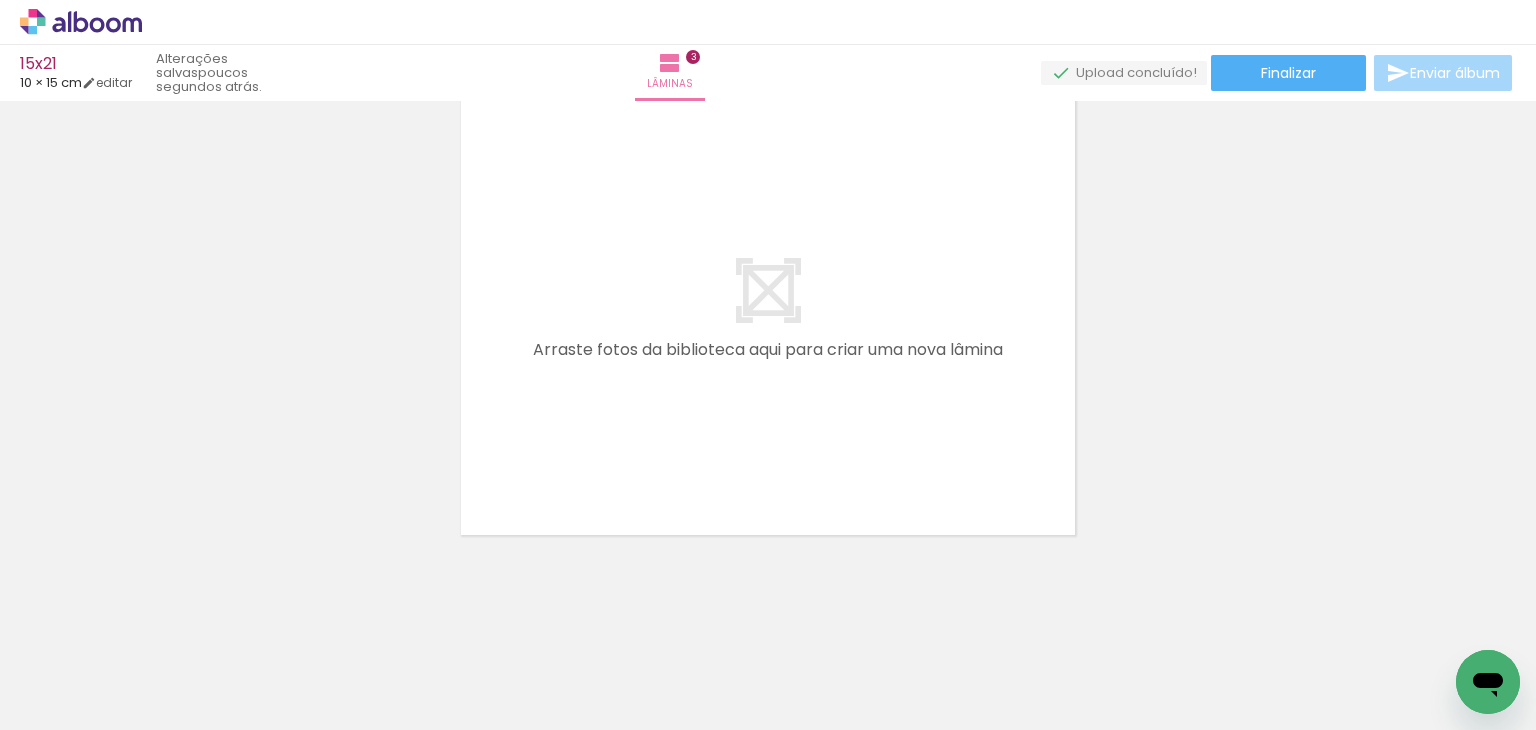 click on "Inserir lâmina 1  de 3  Inserir lâmina 2  de 3  Inserir lâmina 3  de 3" at bounding box center [768, -444] 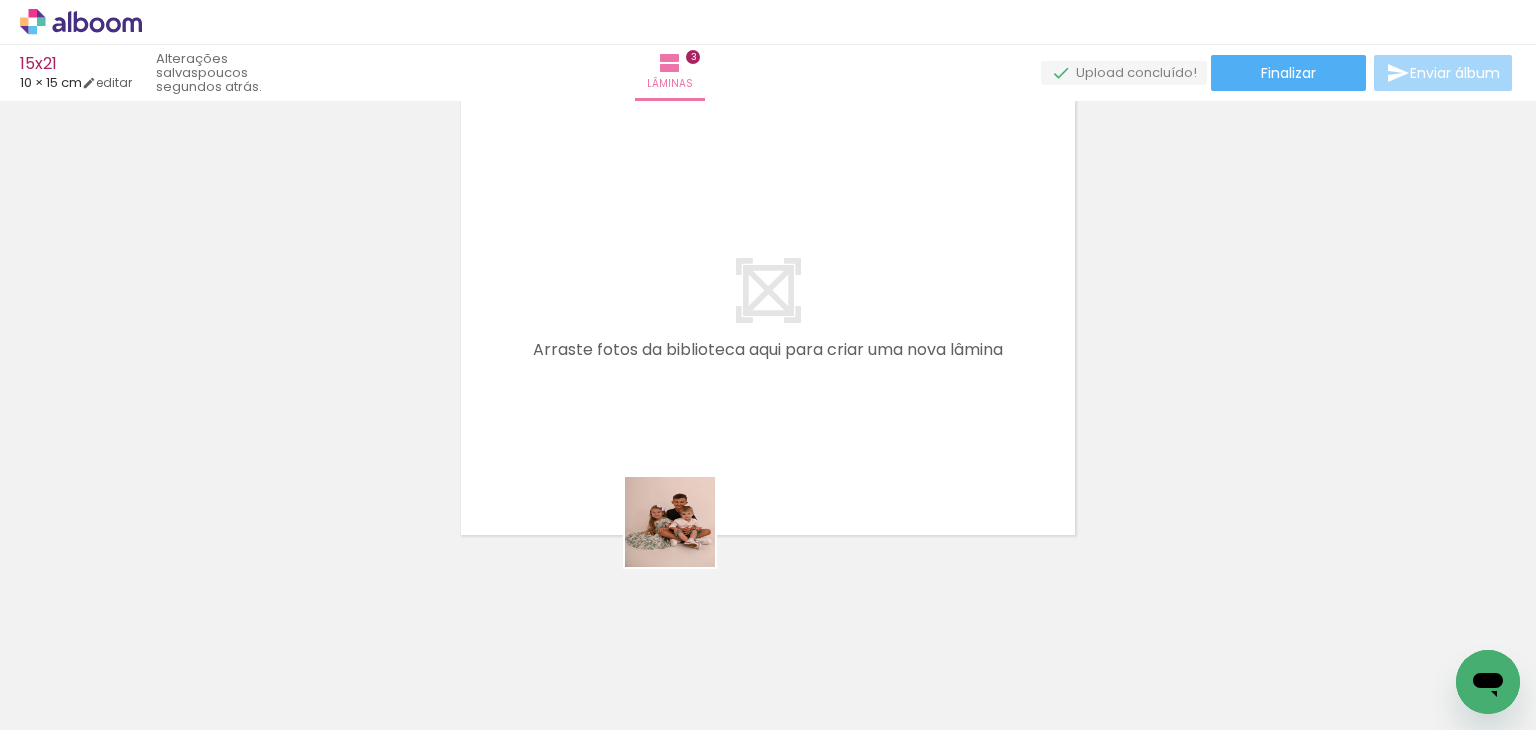 drag, startPoint x: 700, startPoint y: 675, endPoint x: 804, endPoint y: 626, distance: 114.96521 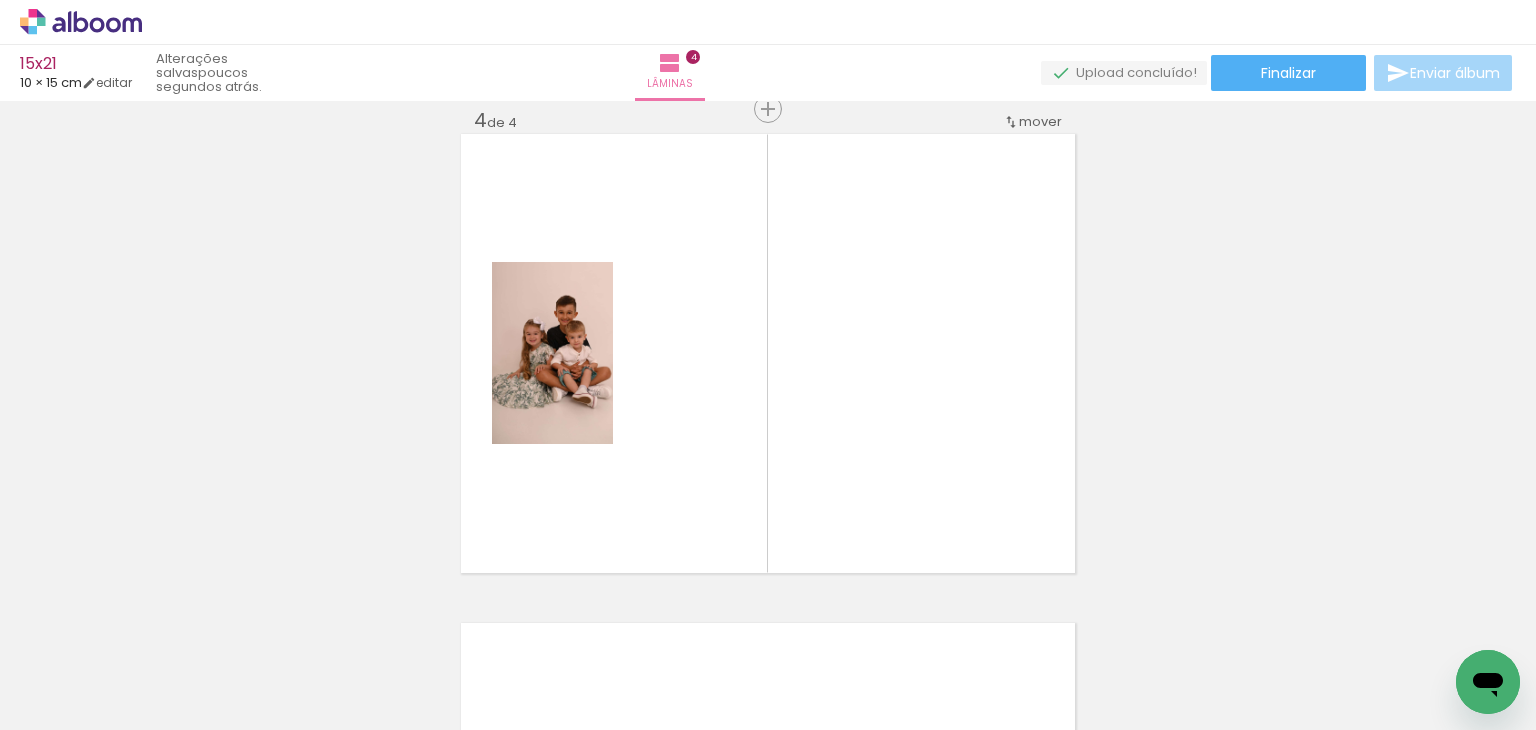 scroll, scrollTop: 1492, scrollLeft: 0, axis: vertical 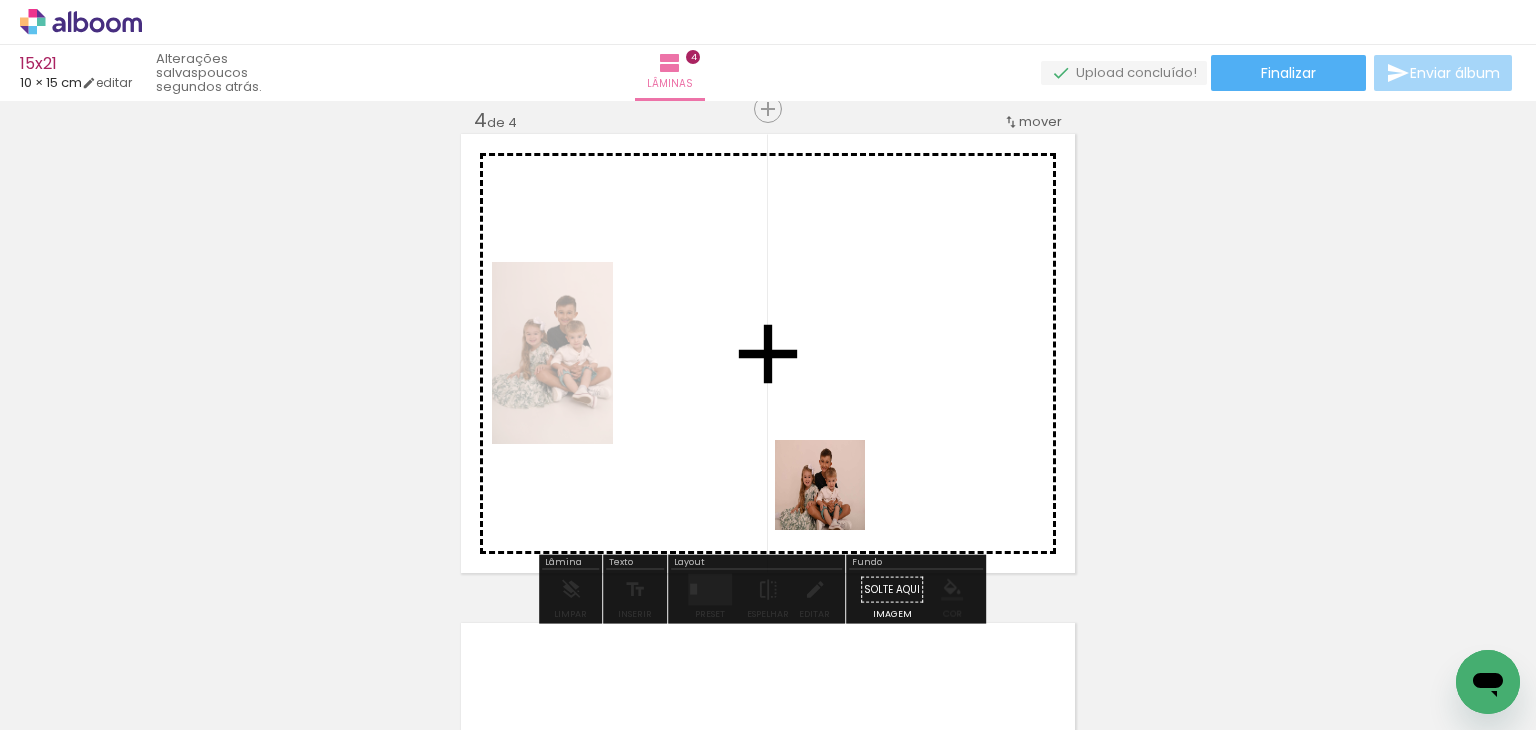 drag, startPoint x: 815, startPoint y: 681, endPoint x: 884, endPoint y: 624, distance: 89.498604 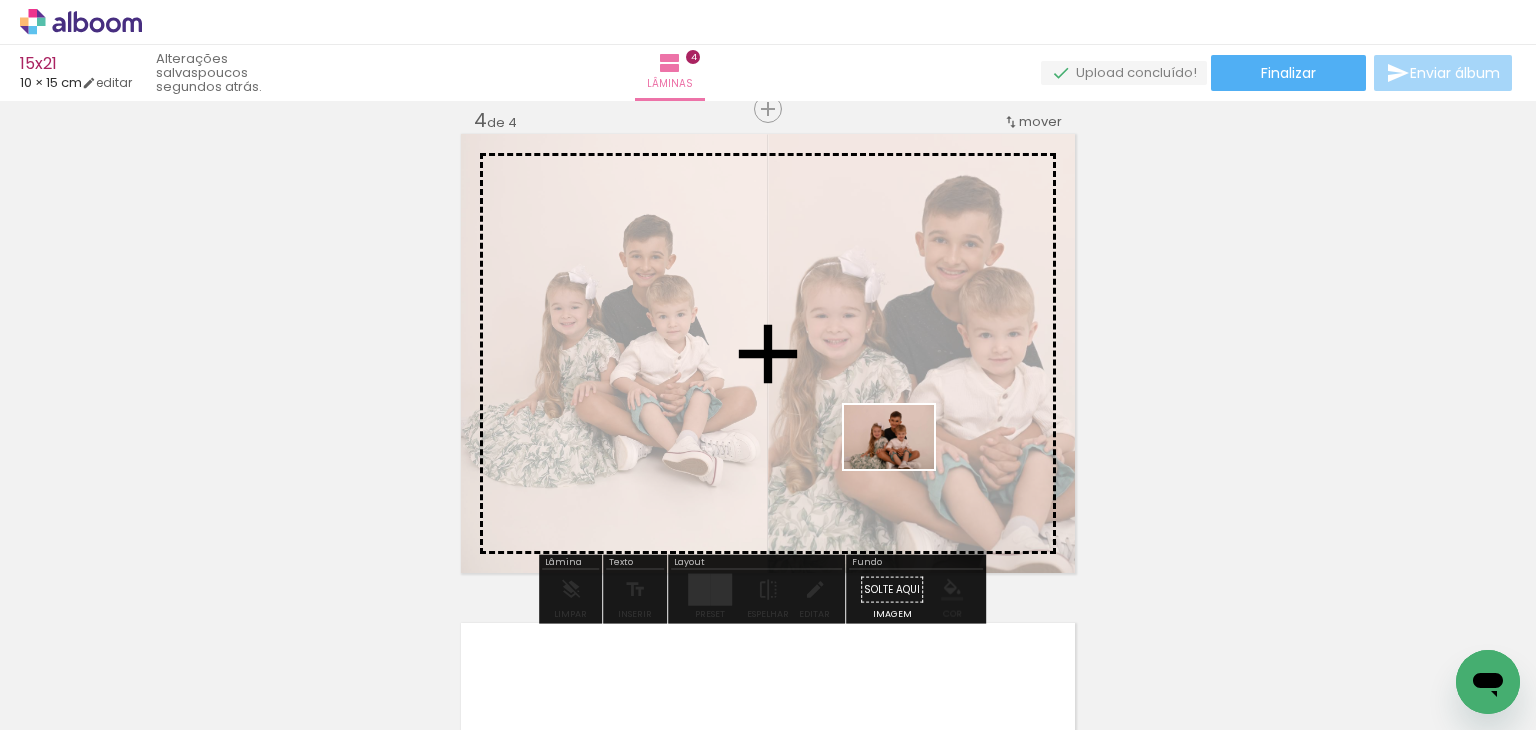 drag, startPoint x: 912, startPoint y: 681, endPoint x: 769, endPoint y: 514, distance: 219.85904 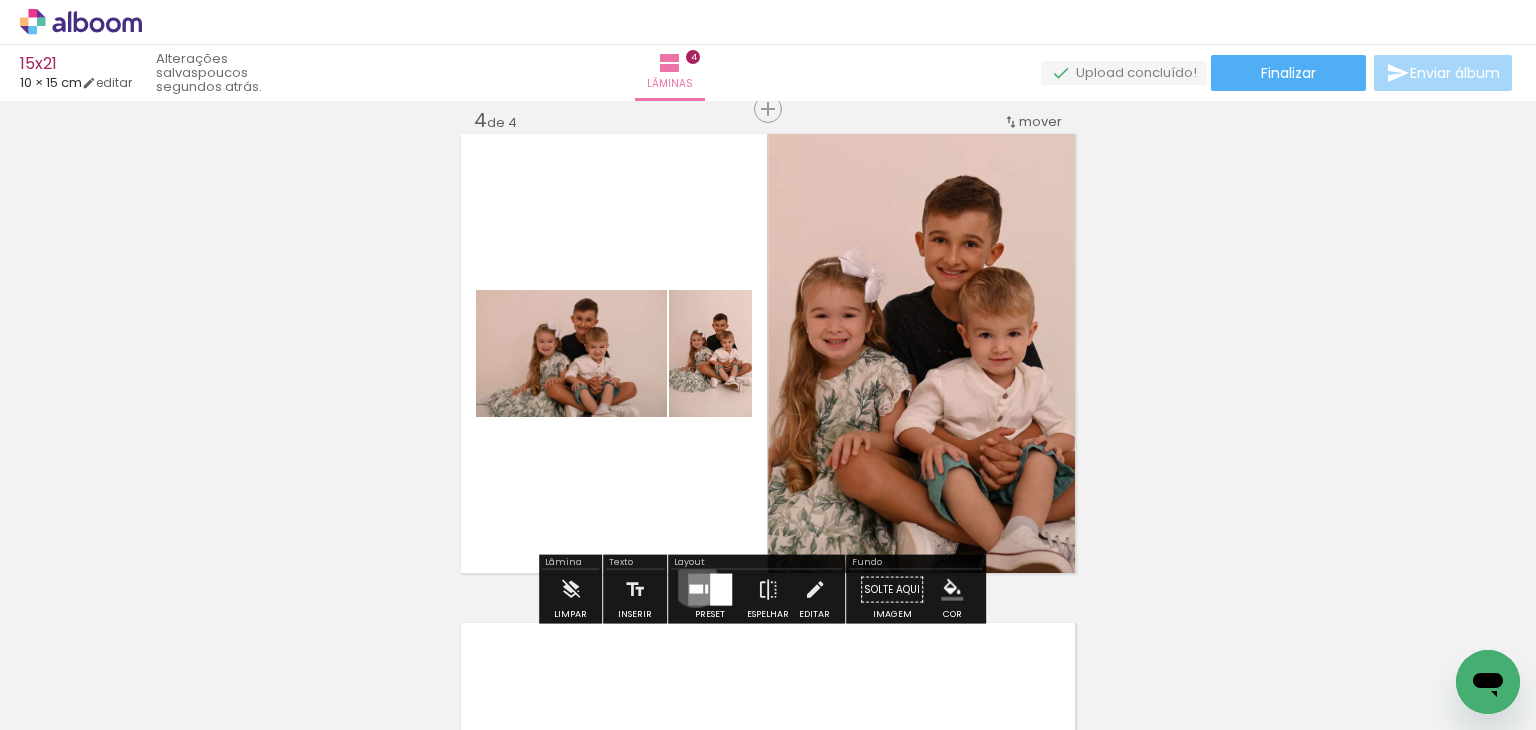 click at bounding box center (710, 590) 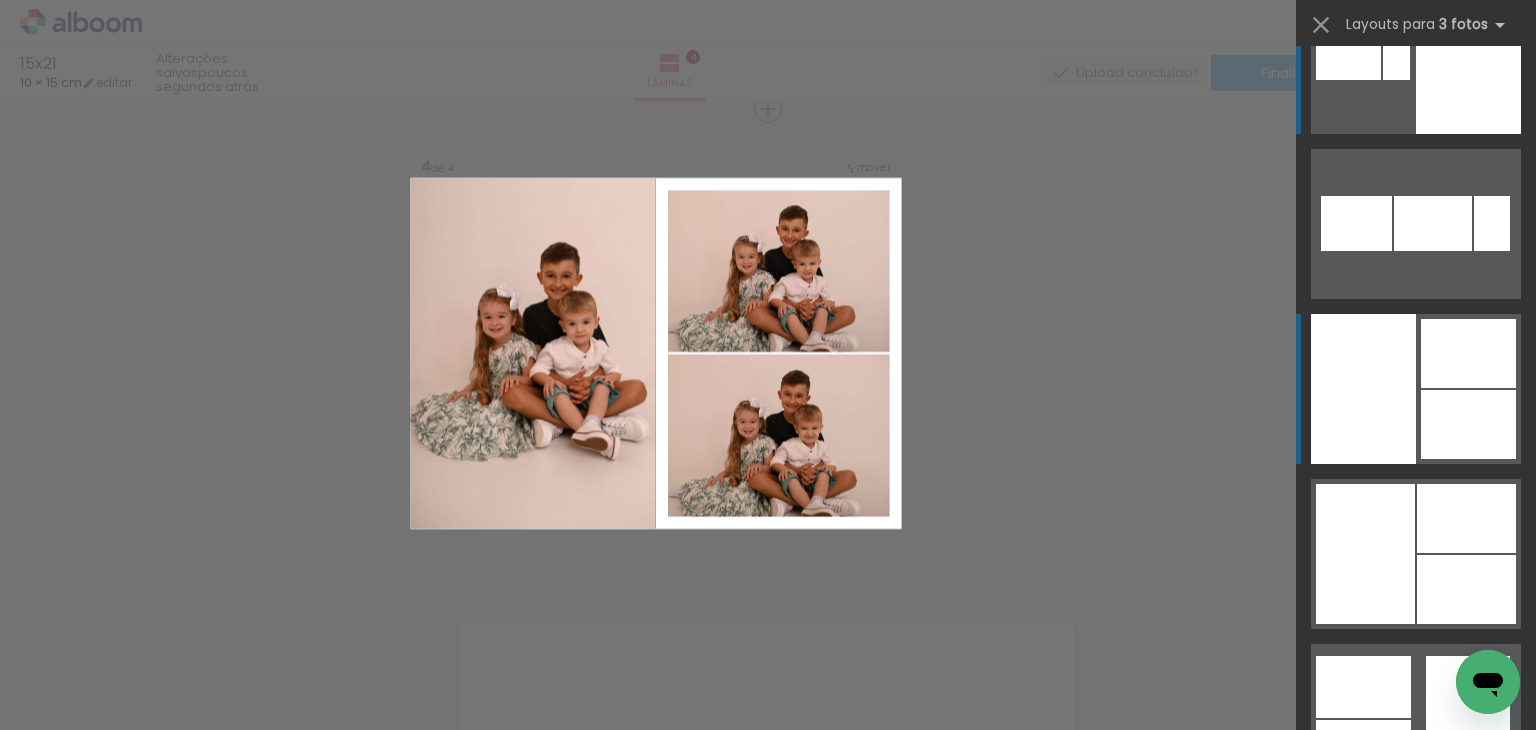 scroll, scrollTop: 200, scrollLeft: 0, axis: vertical 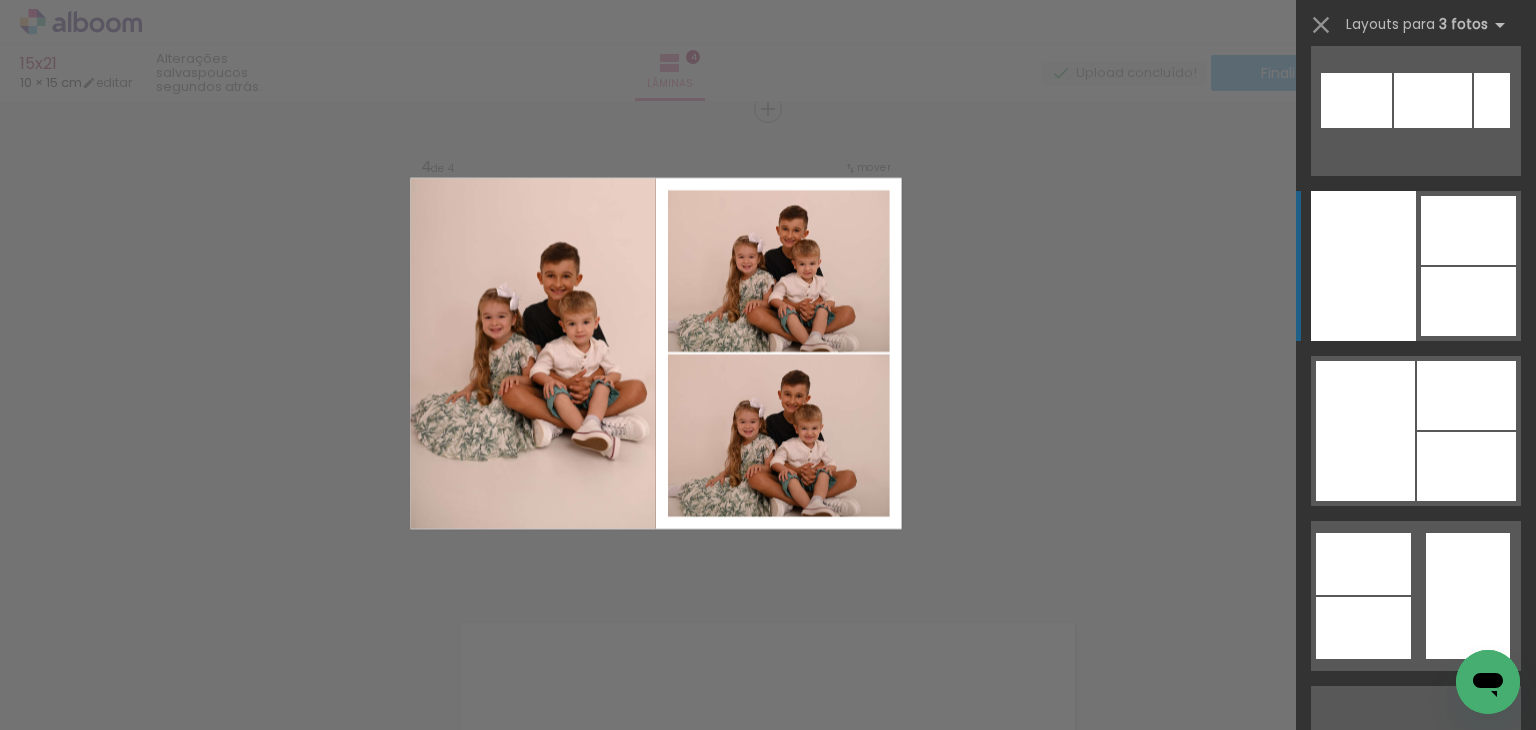 click at bounding box center [1356, 100] 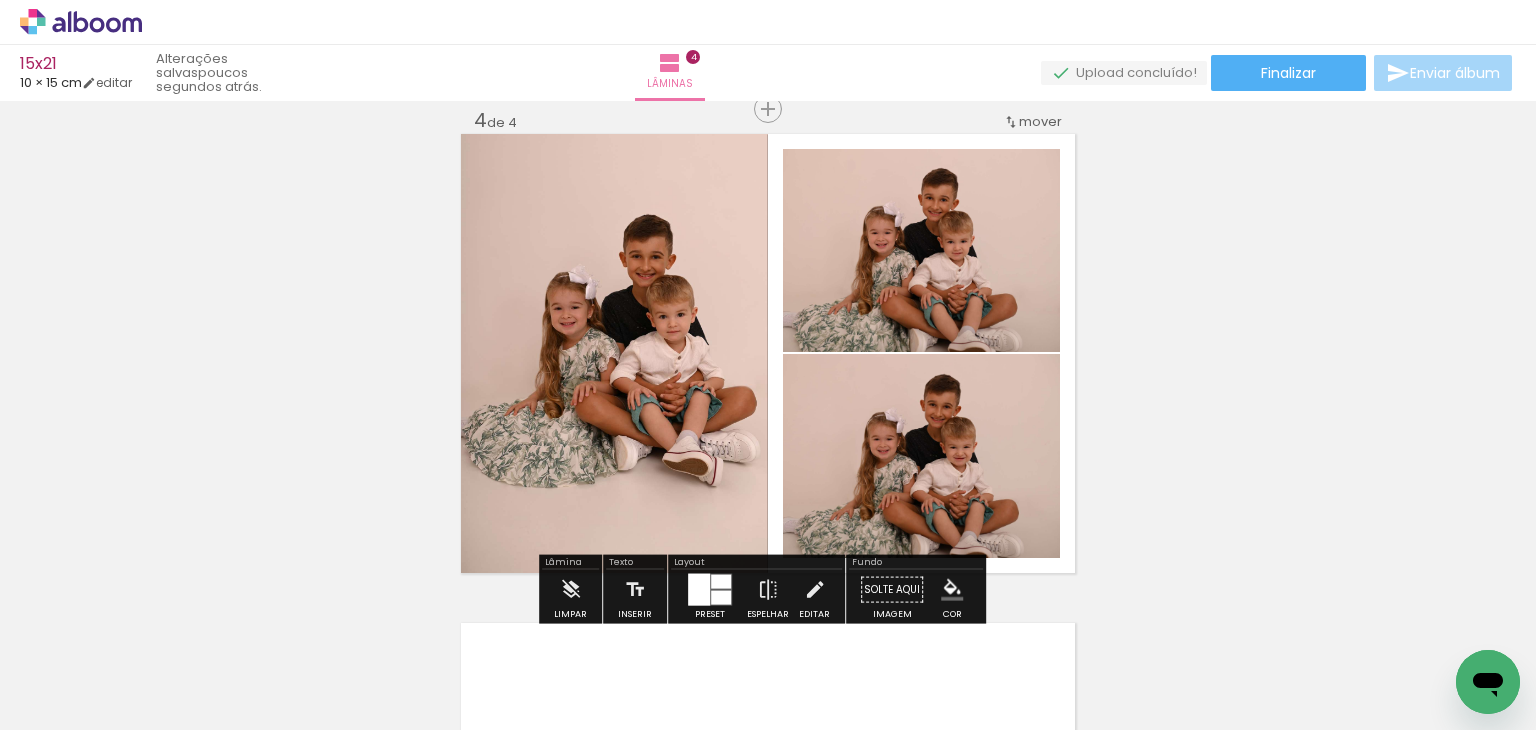 click on "Inserir lâmina 1  de 4  Inserir lâmina 2  de 4  Inserir lâmina 3  de 4  Inserir lâmina 4  de 4" at bounding box center (768, -161) 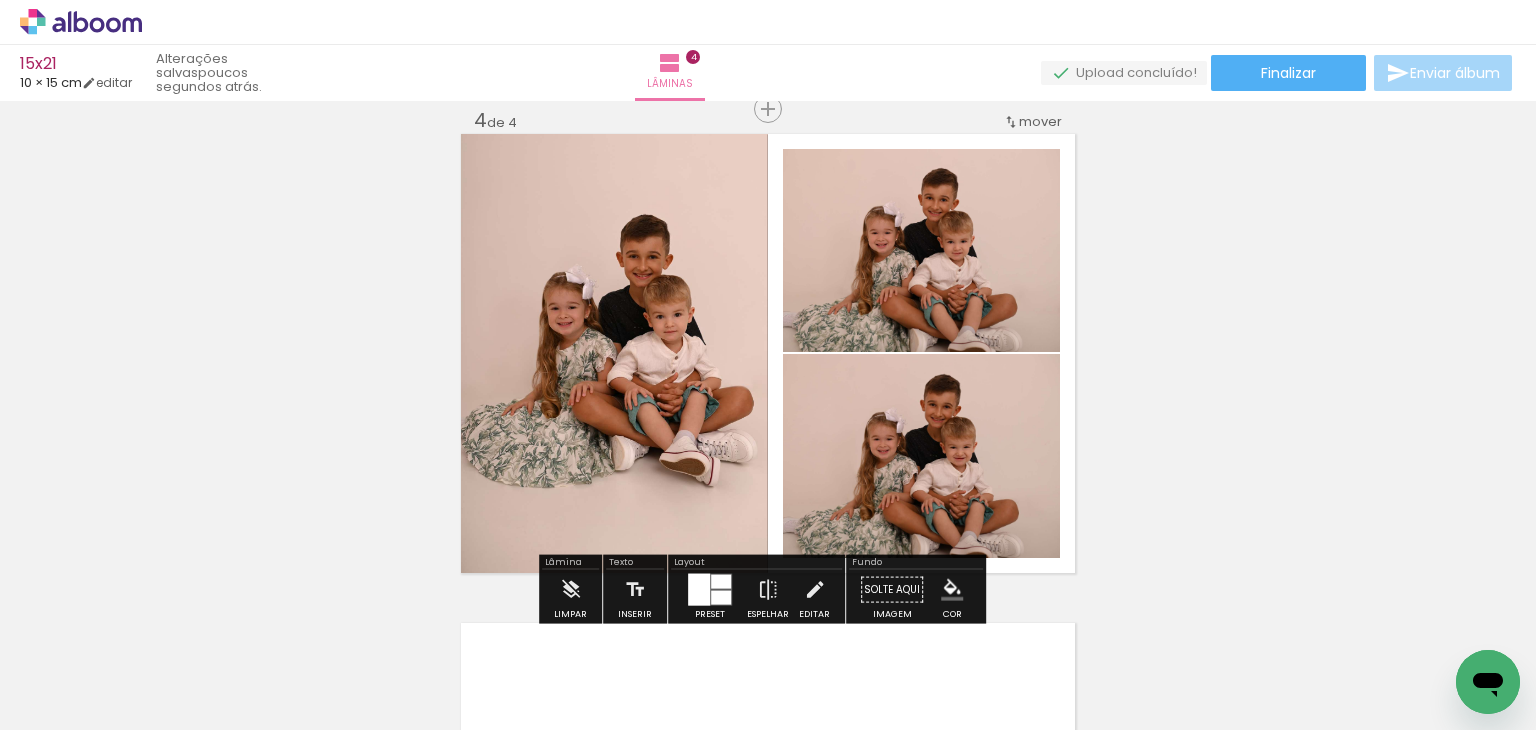 drag, startPoint x: 1356, startPoint y: 284, endPoint x: 1290, endPoint y: 357, distance: 98.4124 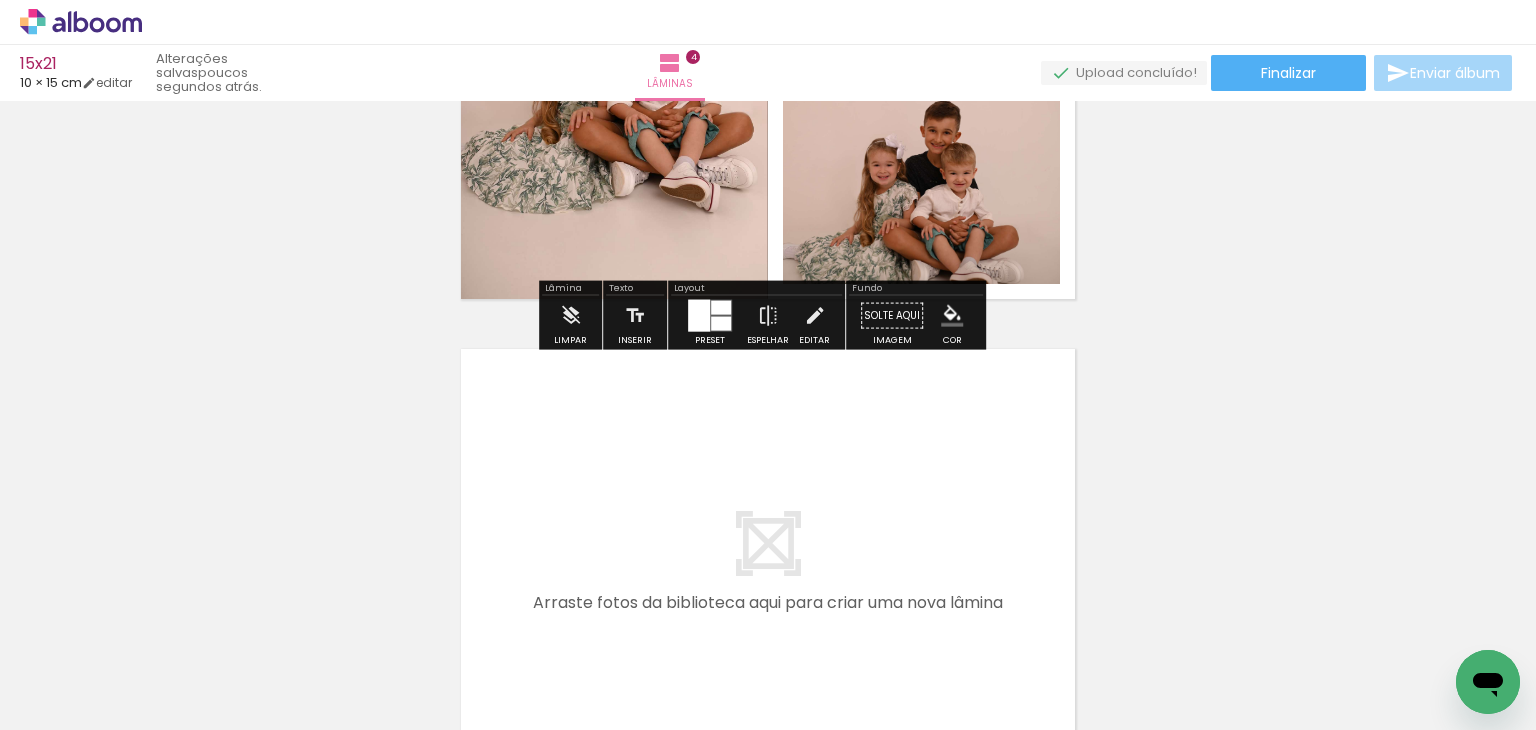 scroll, scrollTop: 1792, scrollLeft: 0, axis: vertical 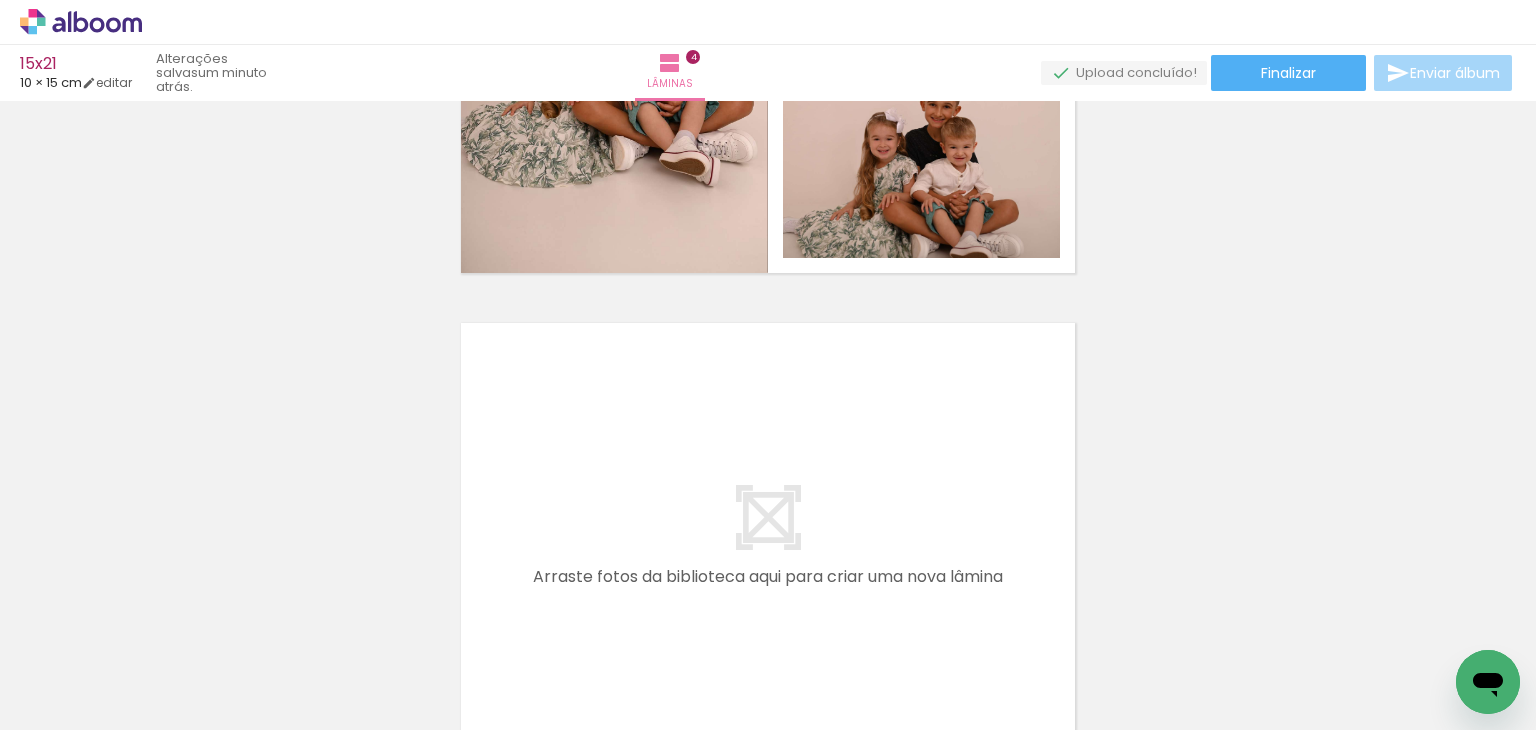 click on "Inserir lâmina 1  de 4  Inserir lâmina 2  de 4  Inserir lâmina 3  de 4  Inserir lâmina 4  de 4" at bounding box center (768, -461) 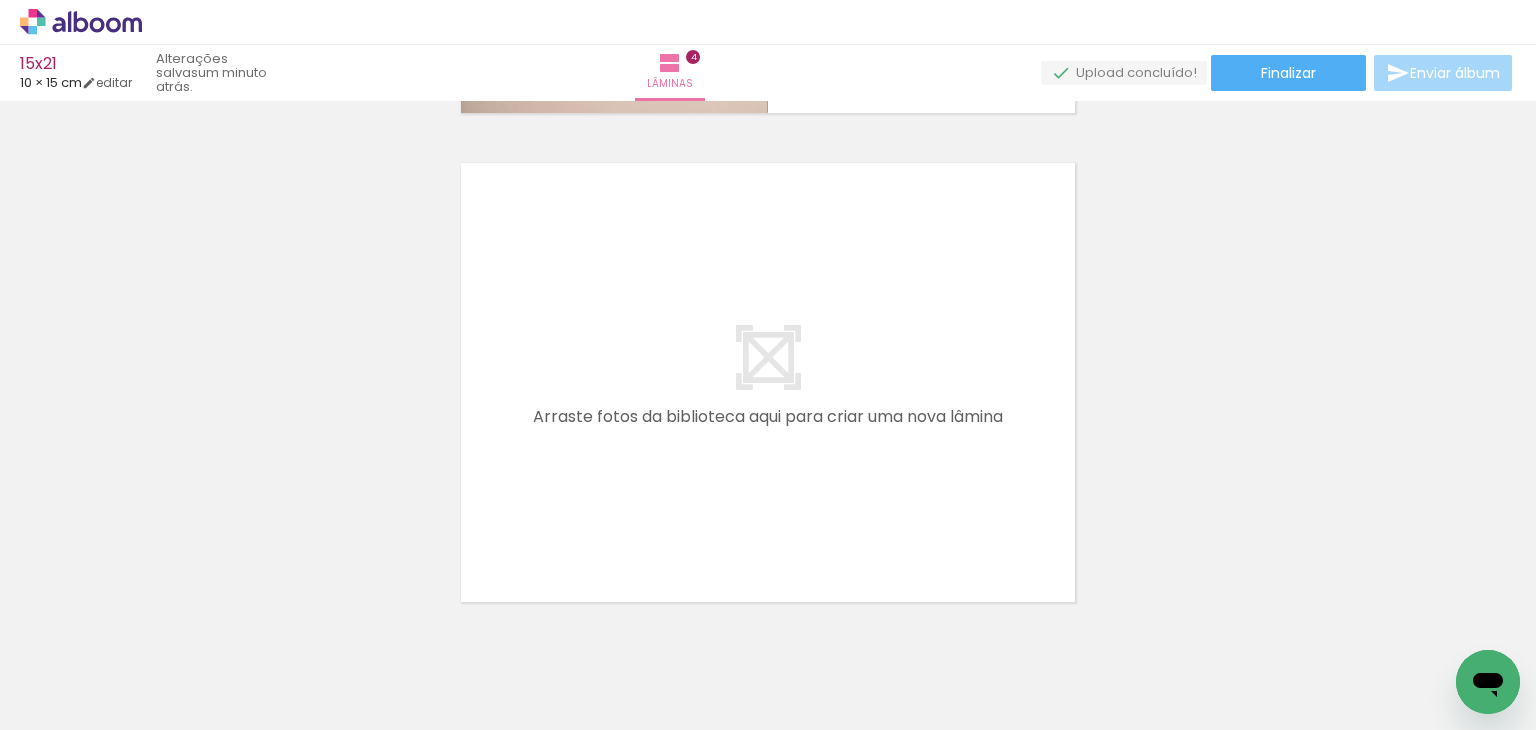 scroll, scrollTop: 1992, scrollLeft: 0, axis: vertical 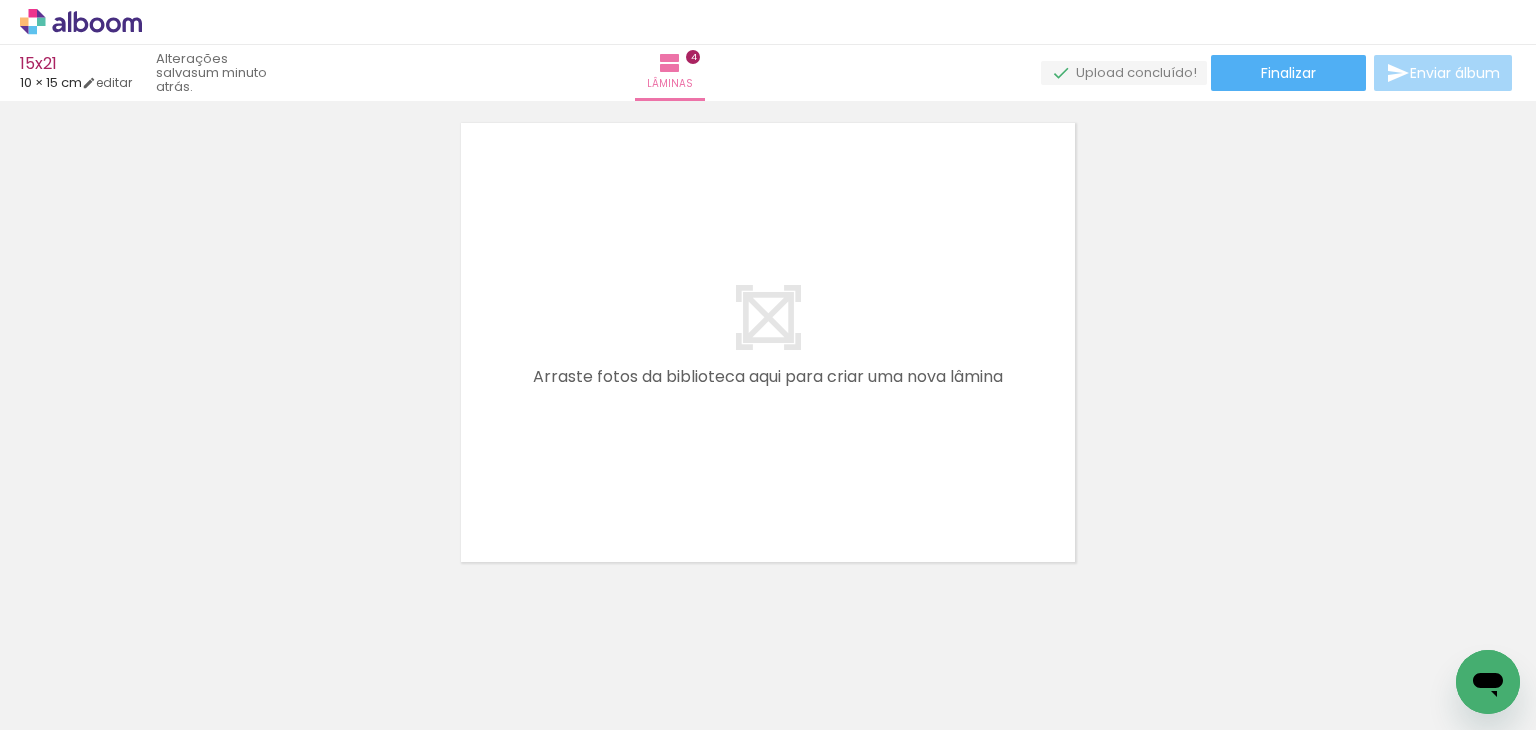 drag, startPoint x: 607, startPoint y: 671, endPoint x: 632, endPoint y: 699, distance: 37.536648 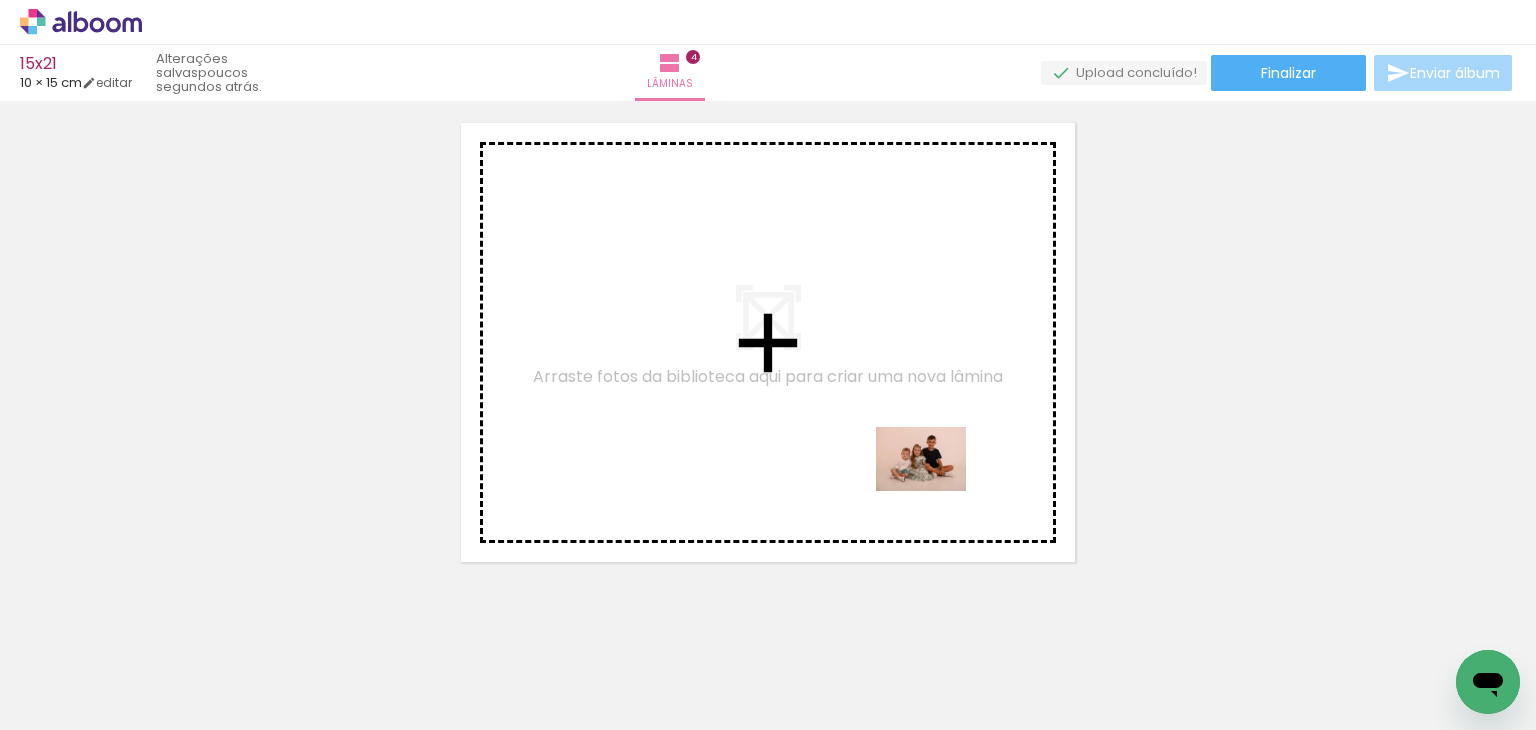 drag, startPoint x: 1002, startPoint y: 669, endPoint x: 936, endPoint y: 487, distance: 193.59752 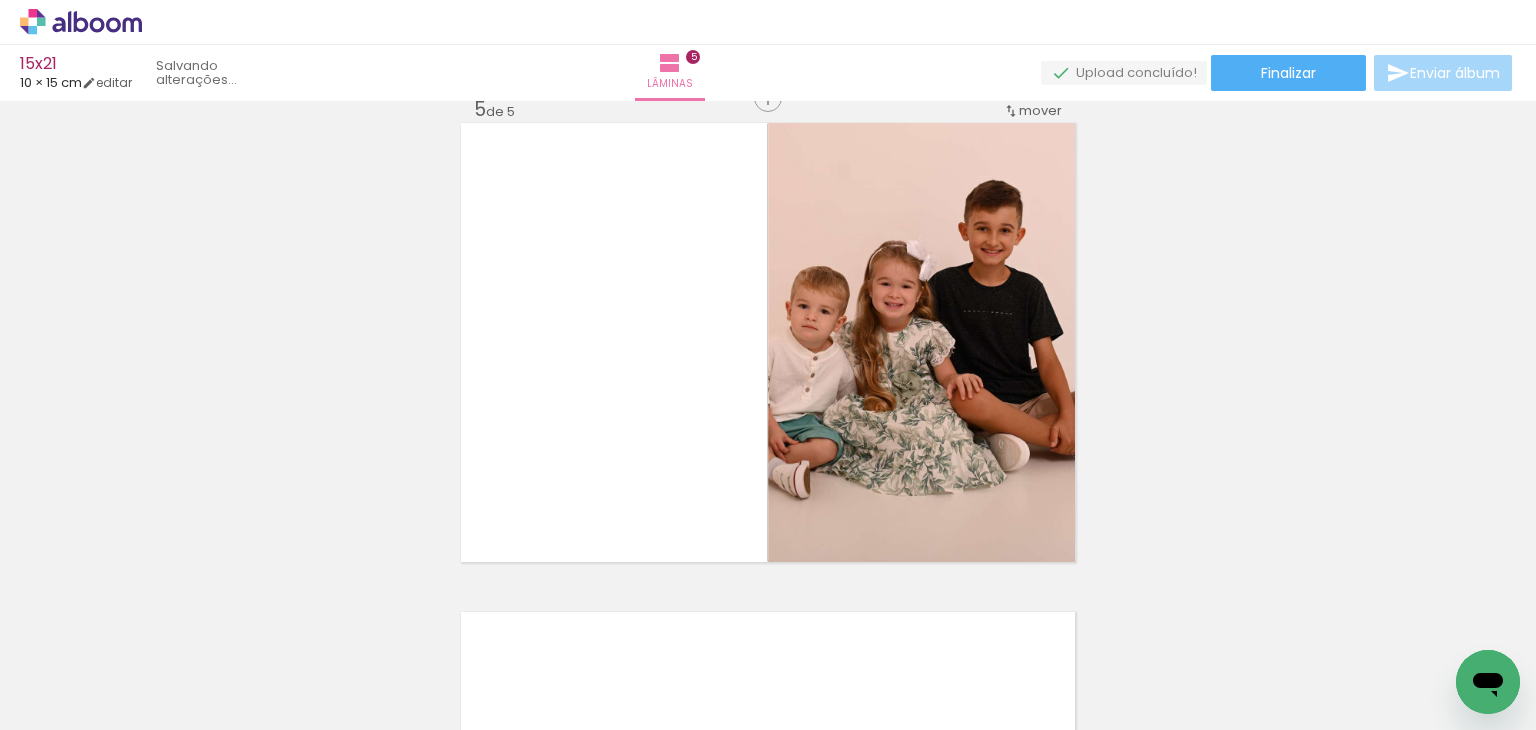 scroll, scrollTop: 1981, scrollLeft: 0, axis: vertical 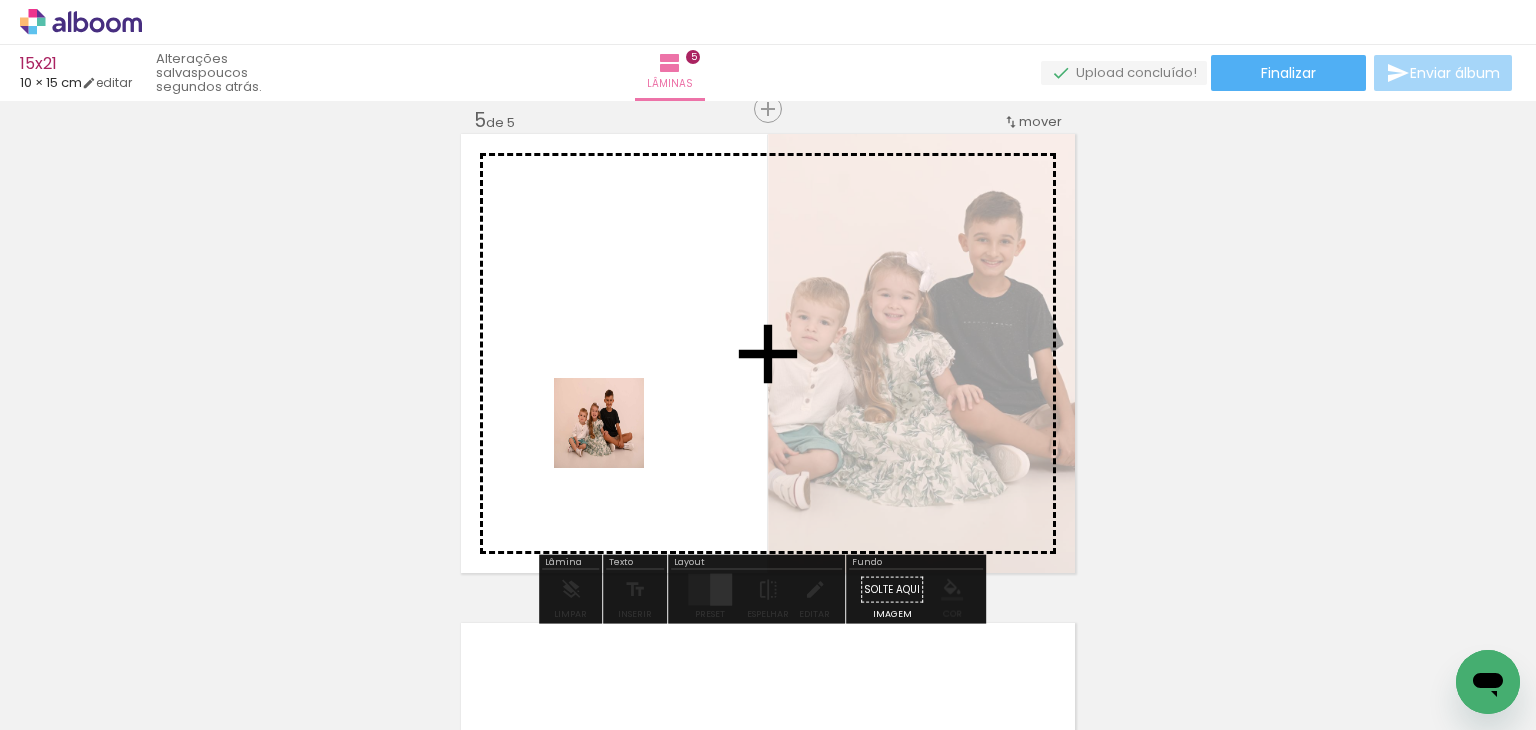 drag, startPoint x: 624, startPoint y: 665, endPoint x: 614, endPoint y: 438, distance: 227.22015 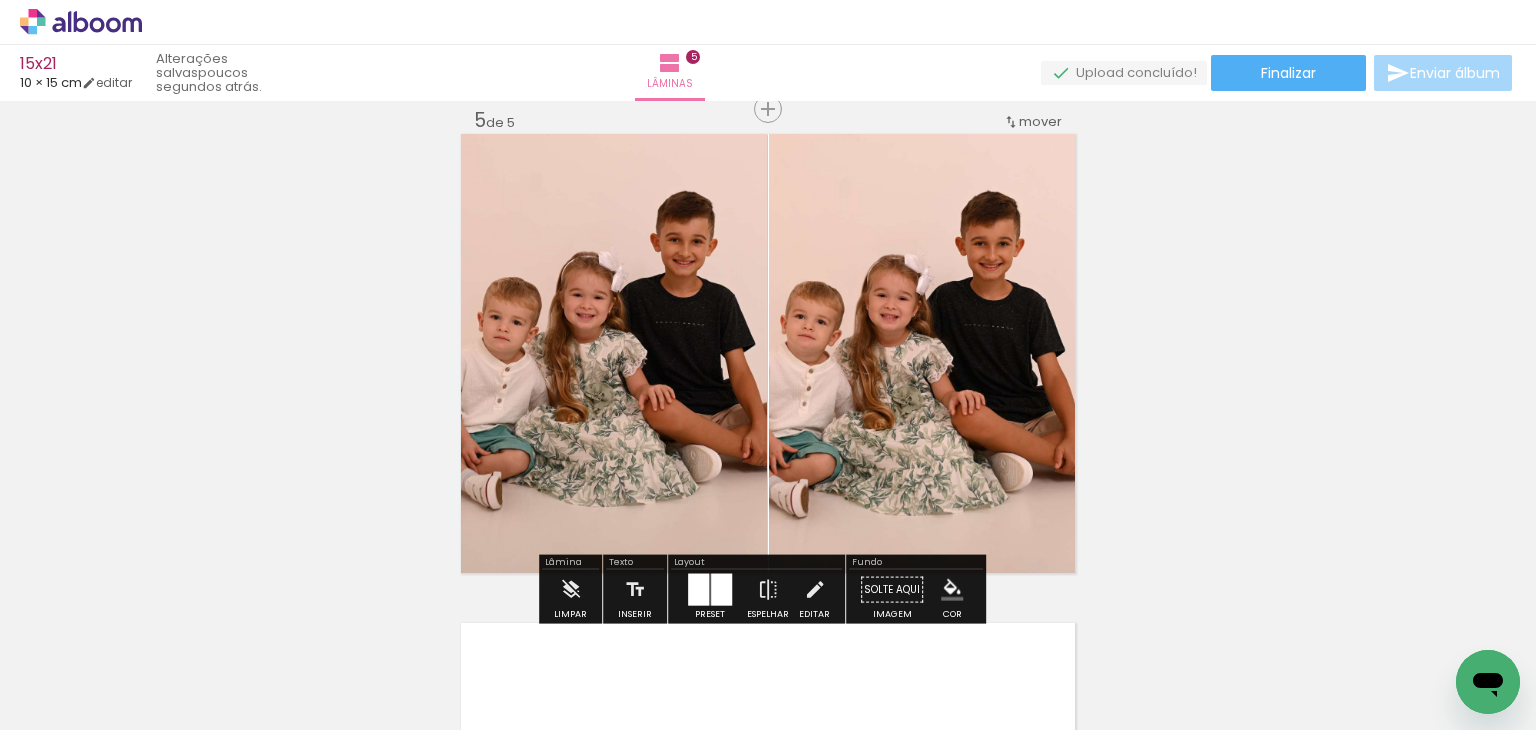 click at bounding box center [721, 590] 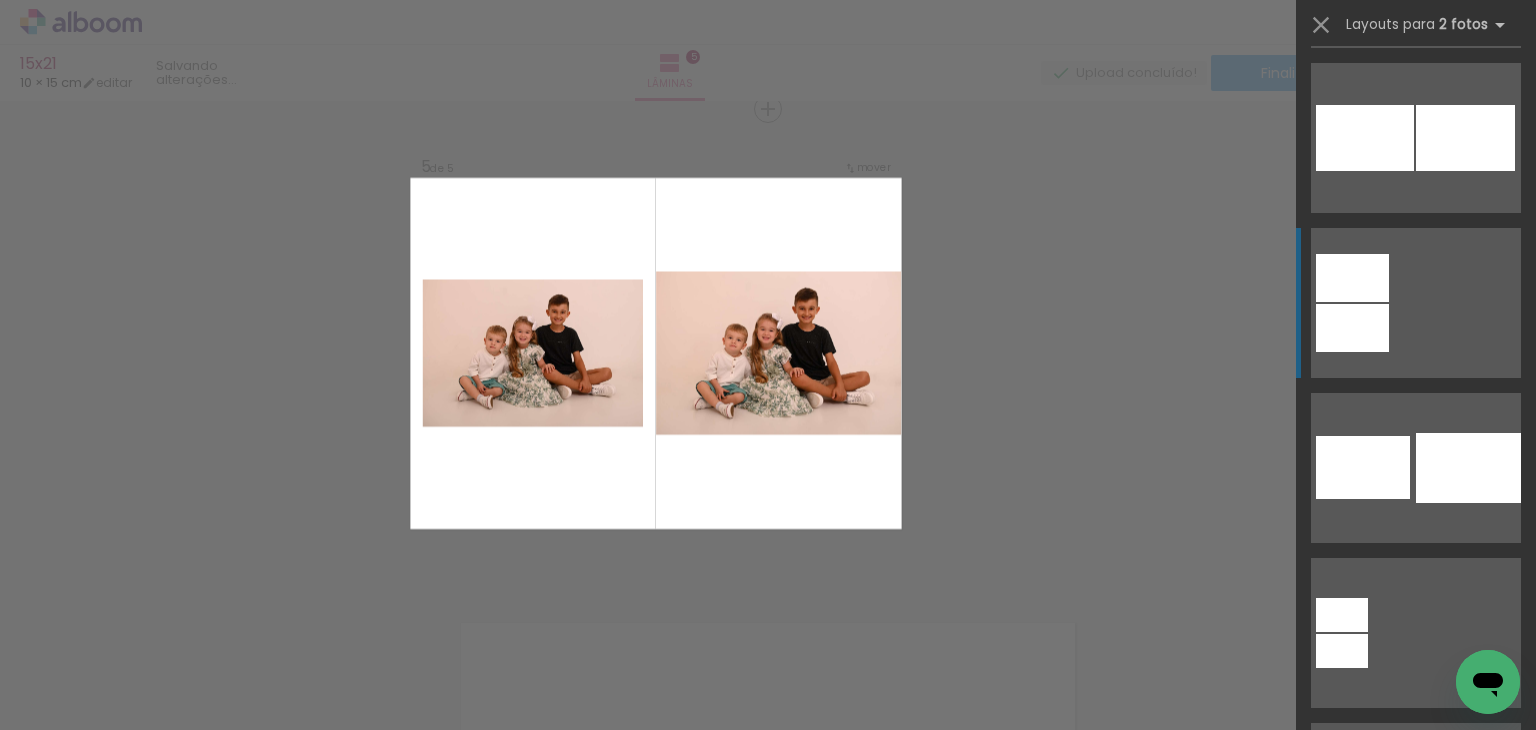 scroll, scrollTop: 1200, scrollLeft: 0, axis: vertical 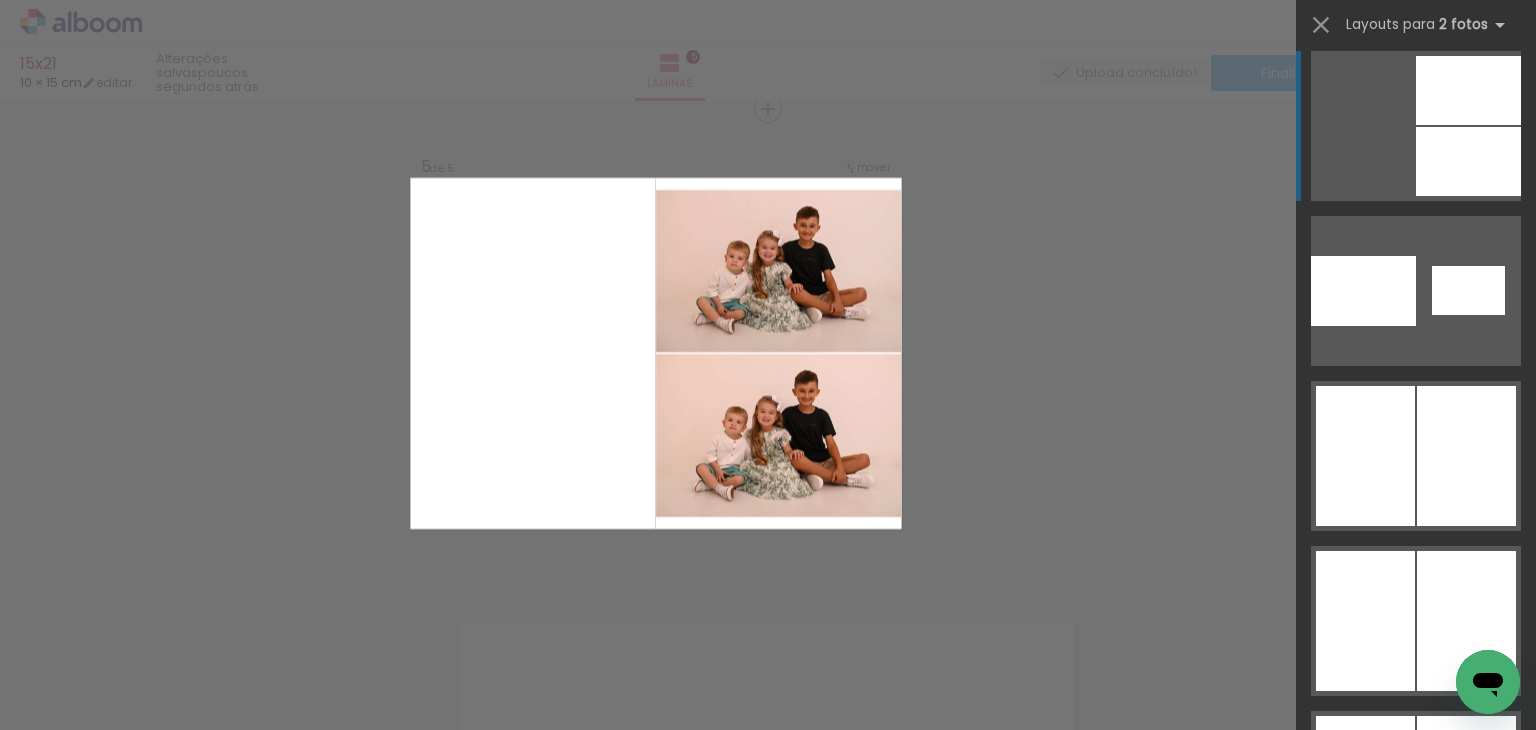 click at bounding box center [1456, 1445] 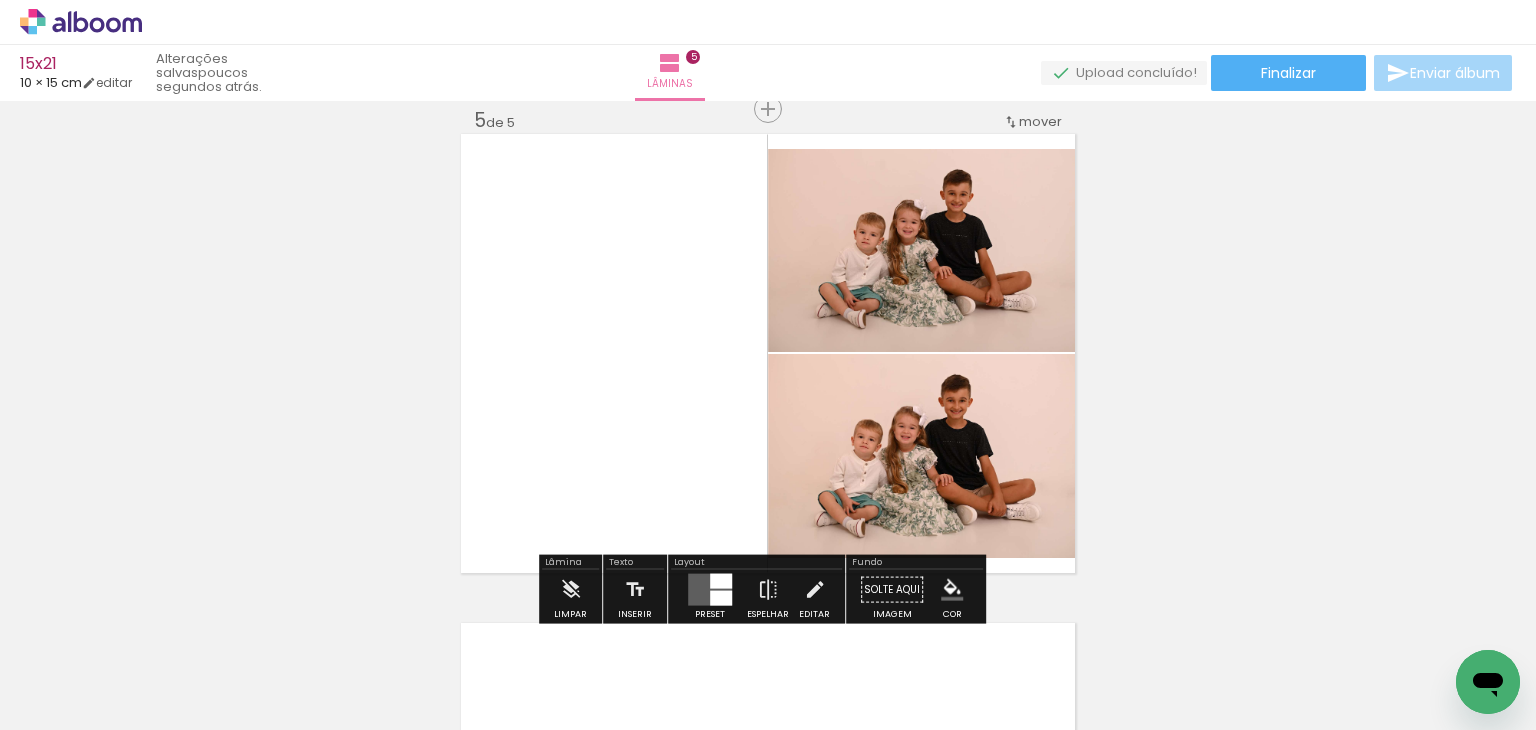 drag, startPoint x: 720, startPoint y: 603, endPoint x: 766, endPoint y: 580, distance: 51.42956 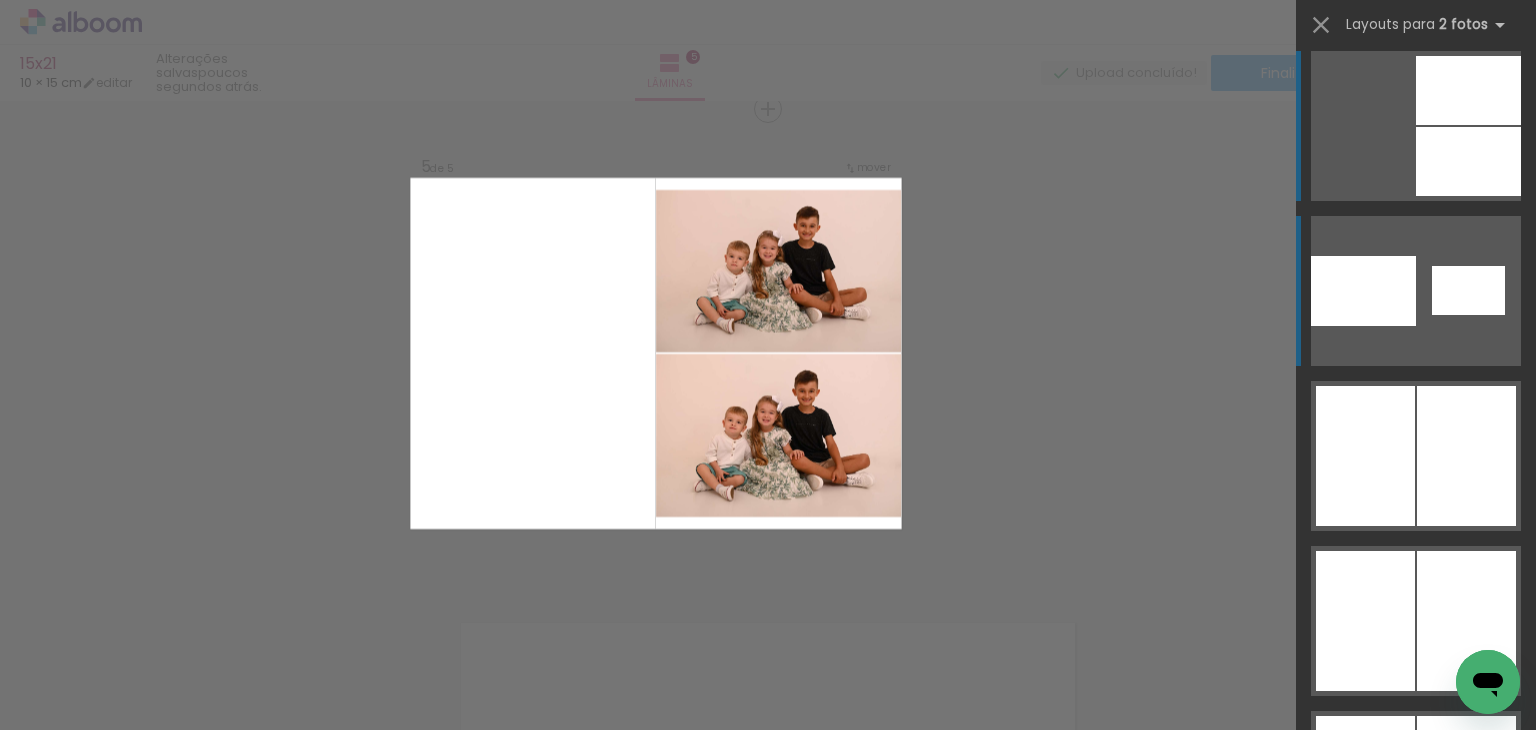 scroll, scrollTop: 4289, scrollLeft: 0, axis: vertical 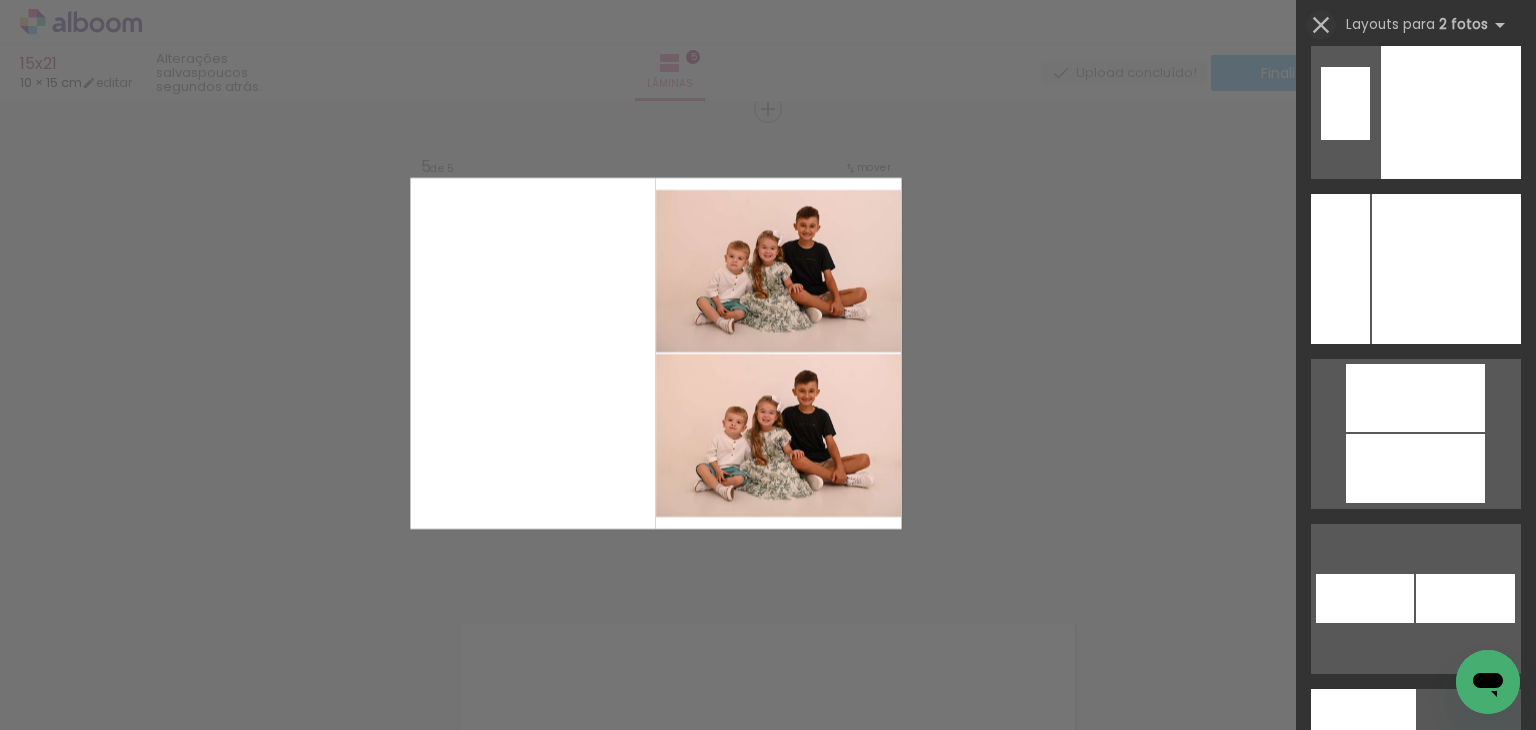 click at bounding box center [1321, 25] 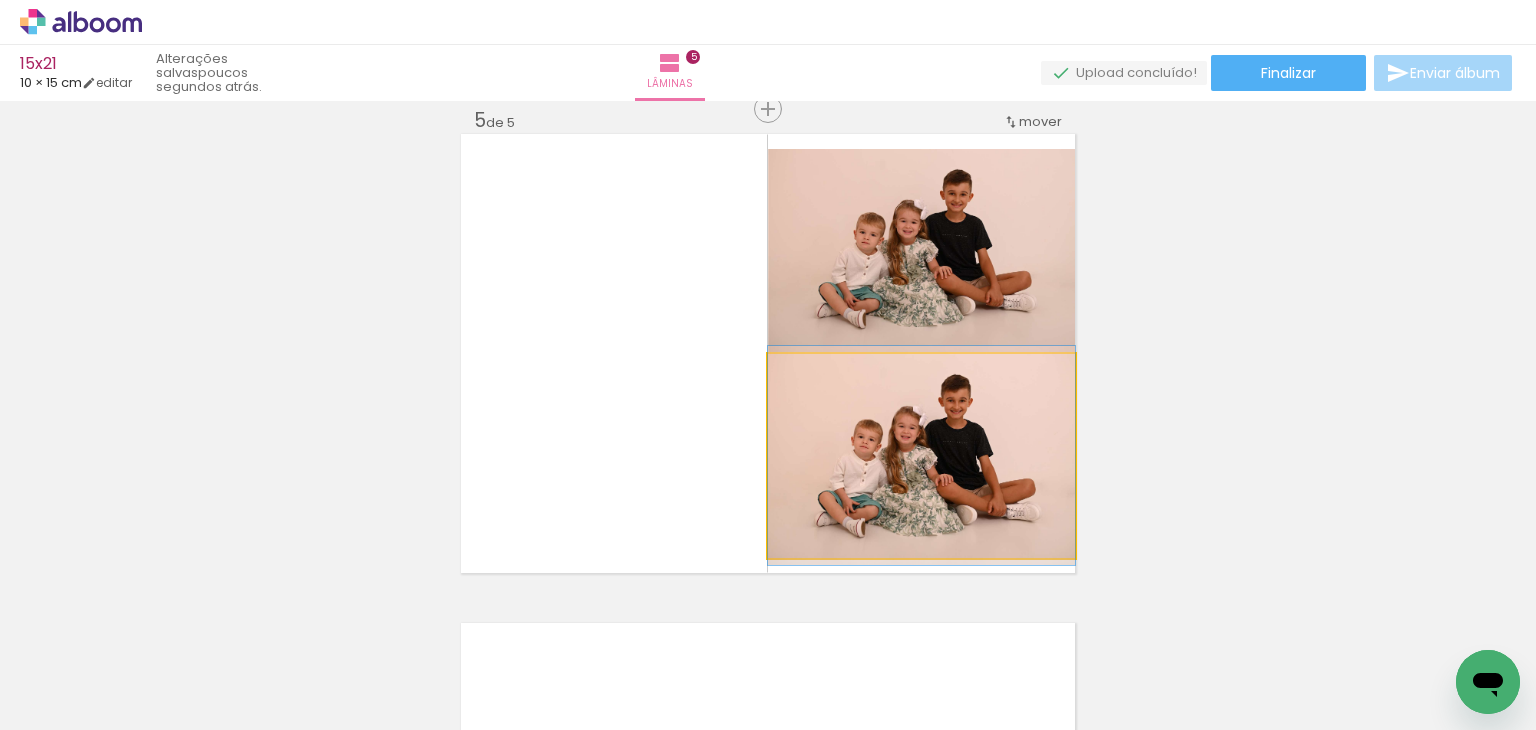 click 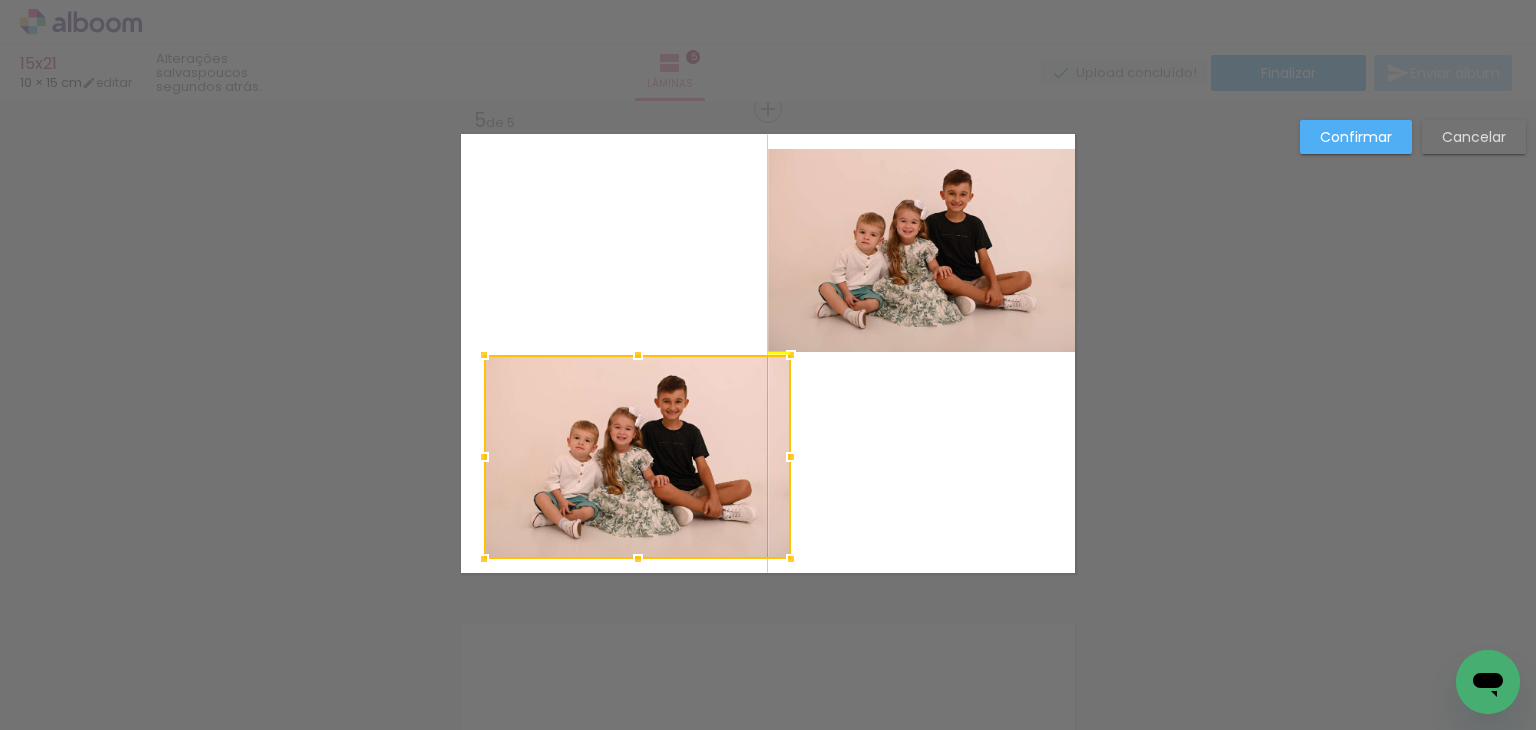 drag, startPoint x: 954, startPoint y: 475, endPoint x: 670, endPoint y: 481, distance: 284.0634 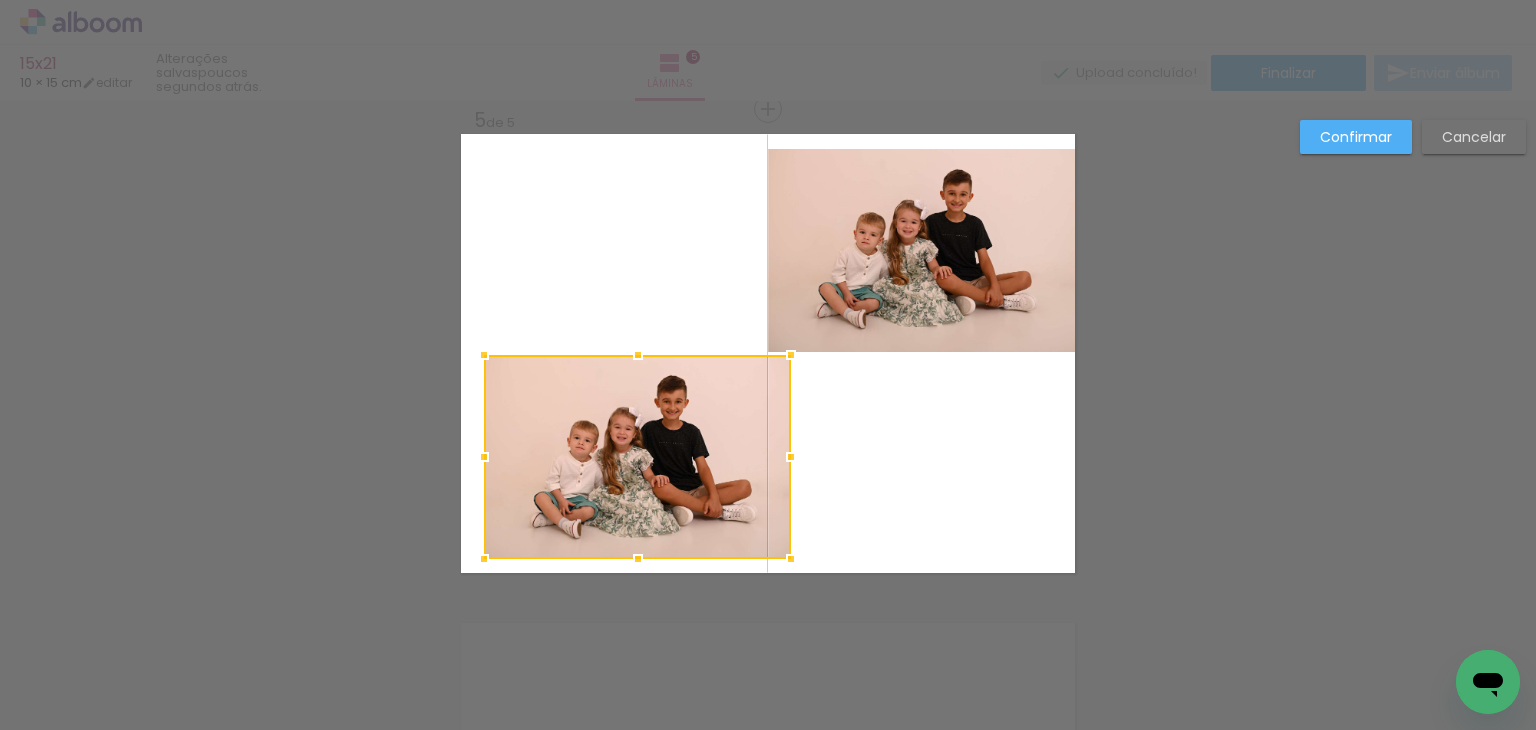 click 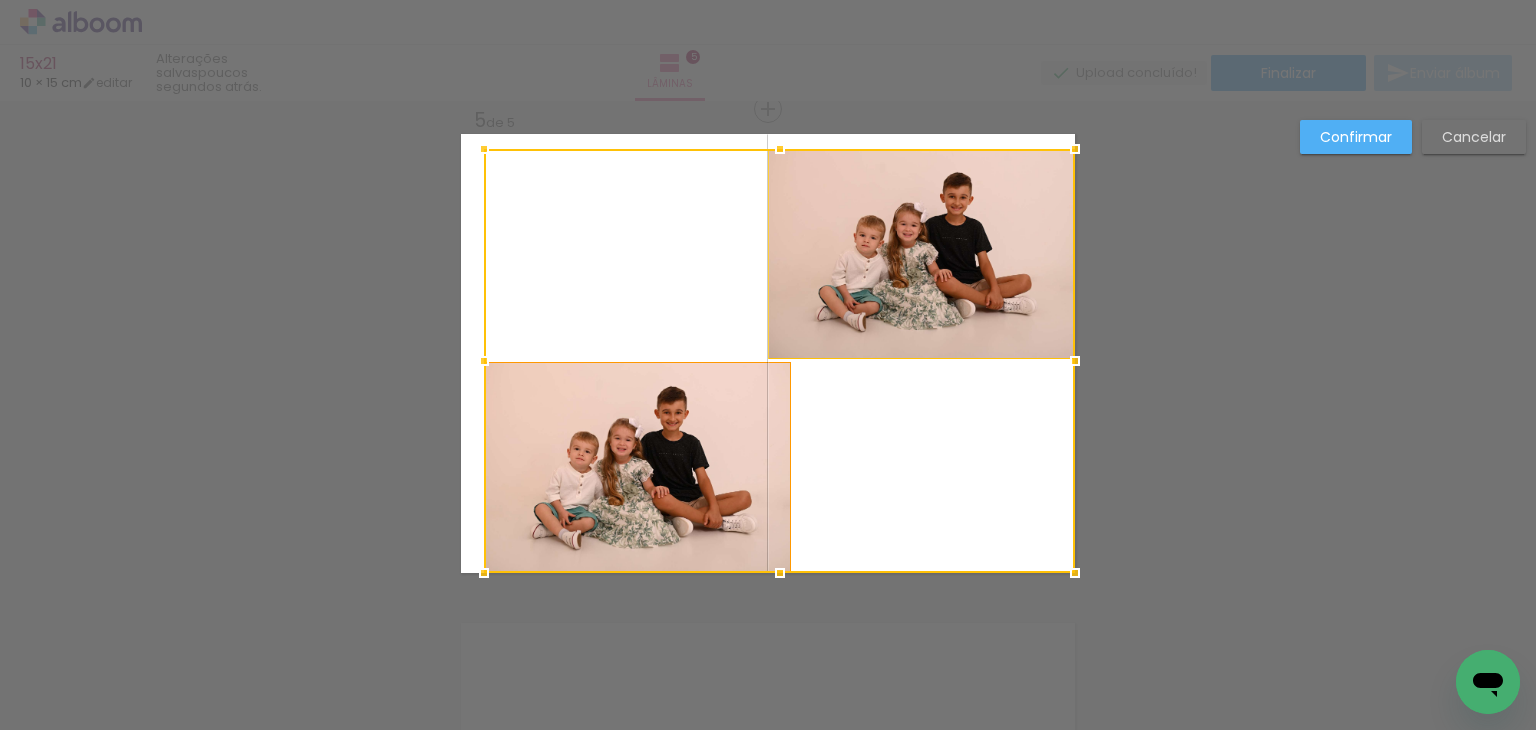 drag, startPoint x: 770, startPoint y: 562, endPoint x: 780, endPoint y: 530, distance: 33.526108 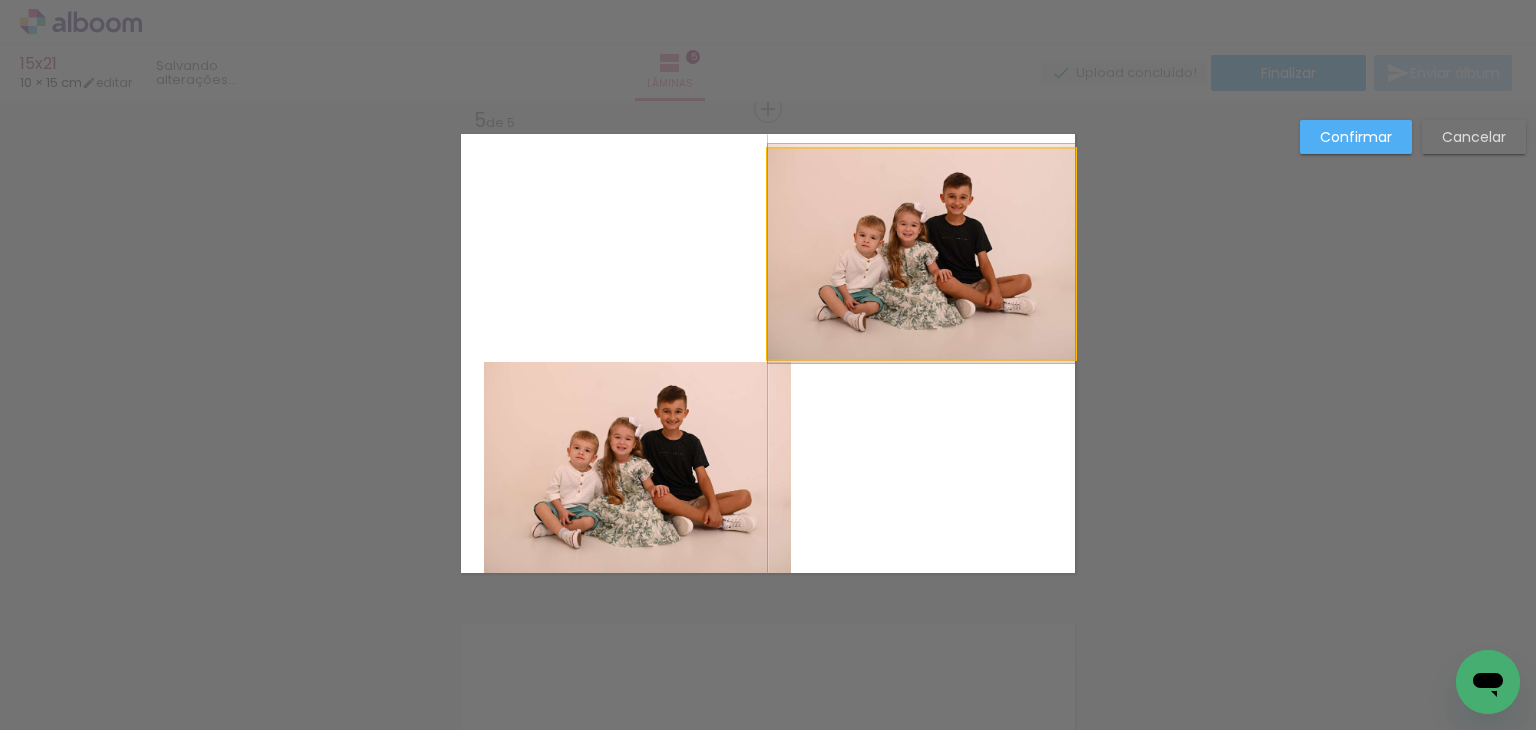 drag, startPoint x: 802, startPoint y: 251, endPoint x: 801, endPoint y: 282, distance: 31.016125 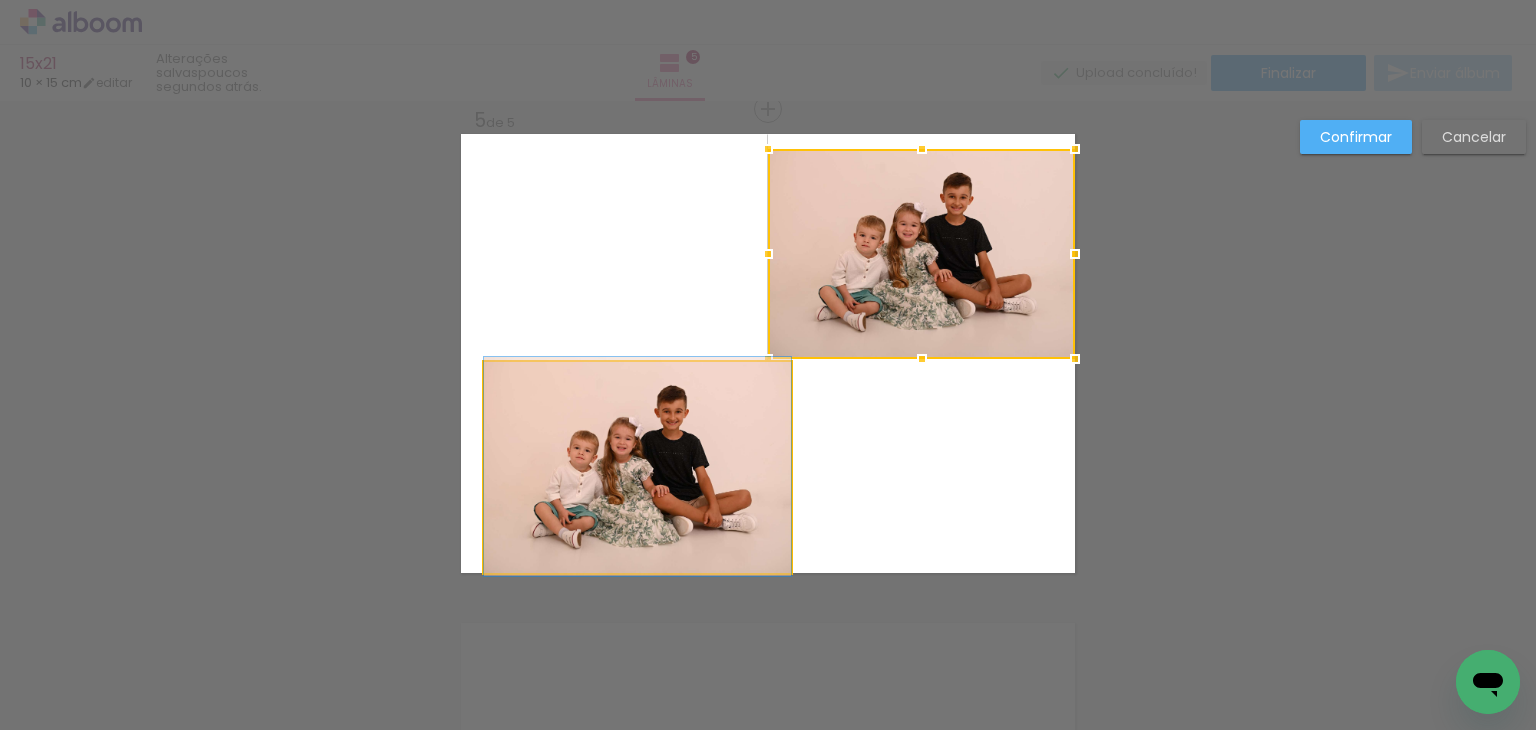 click 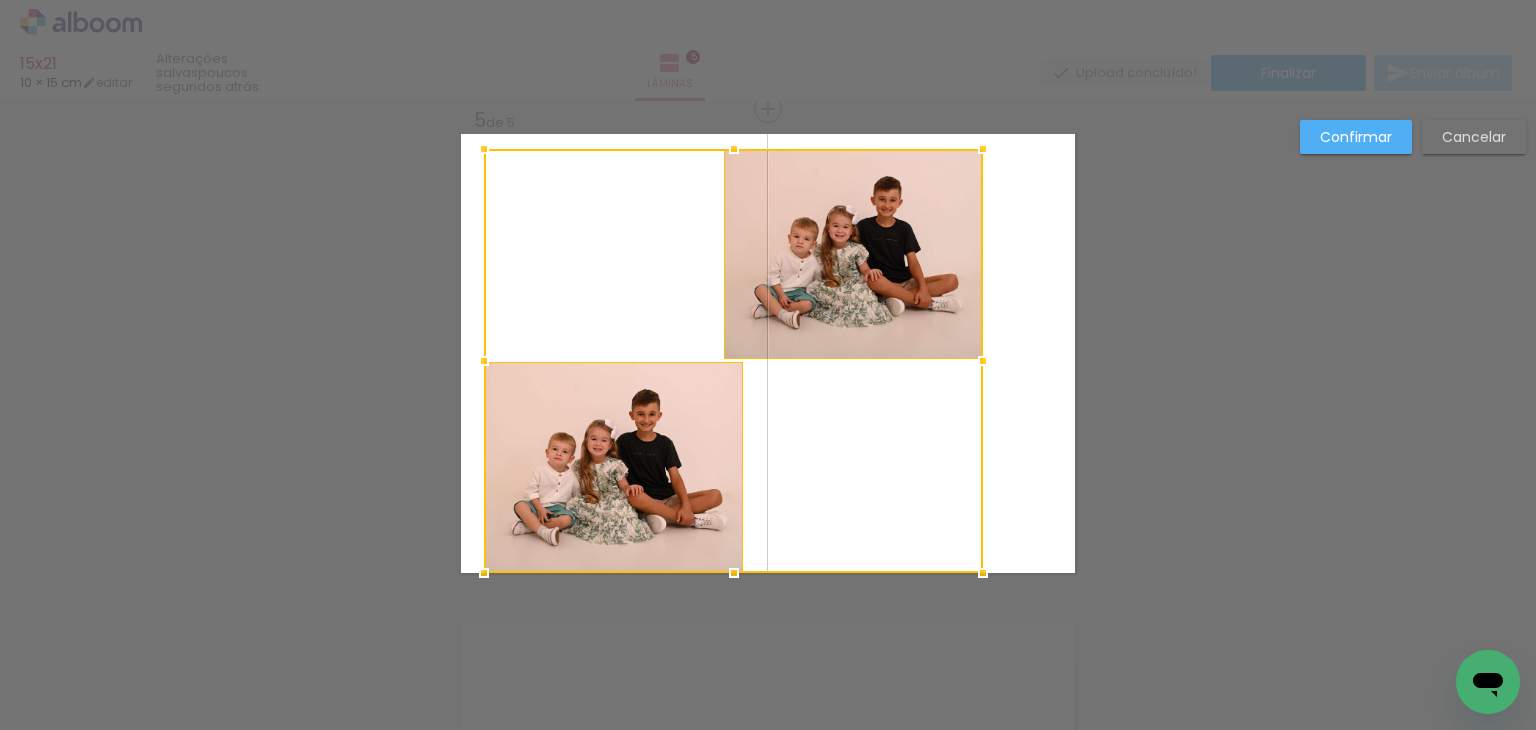drag, startPoint x: 1070, startPoint y: 369, endPoint x: 981, endPoint y: 373, distance: 89.08984 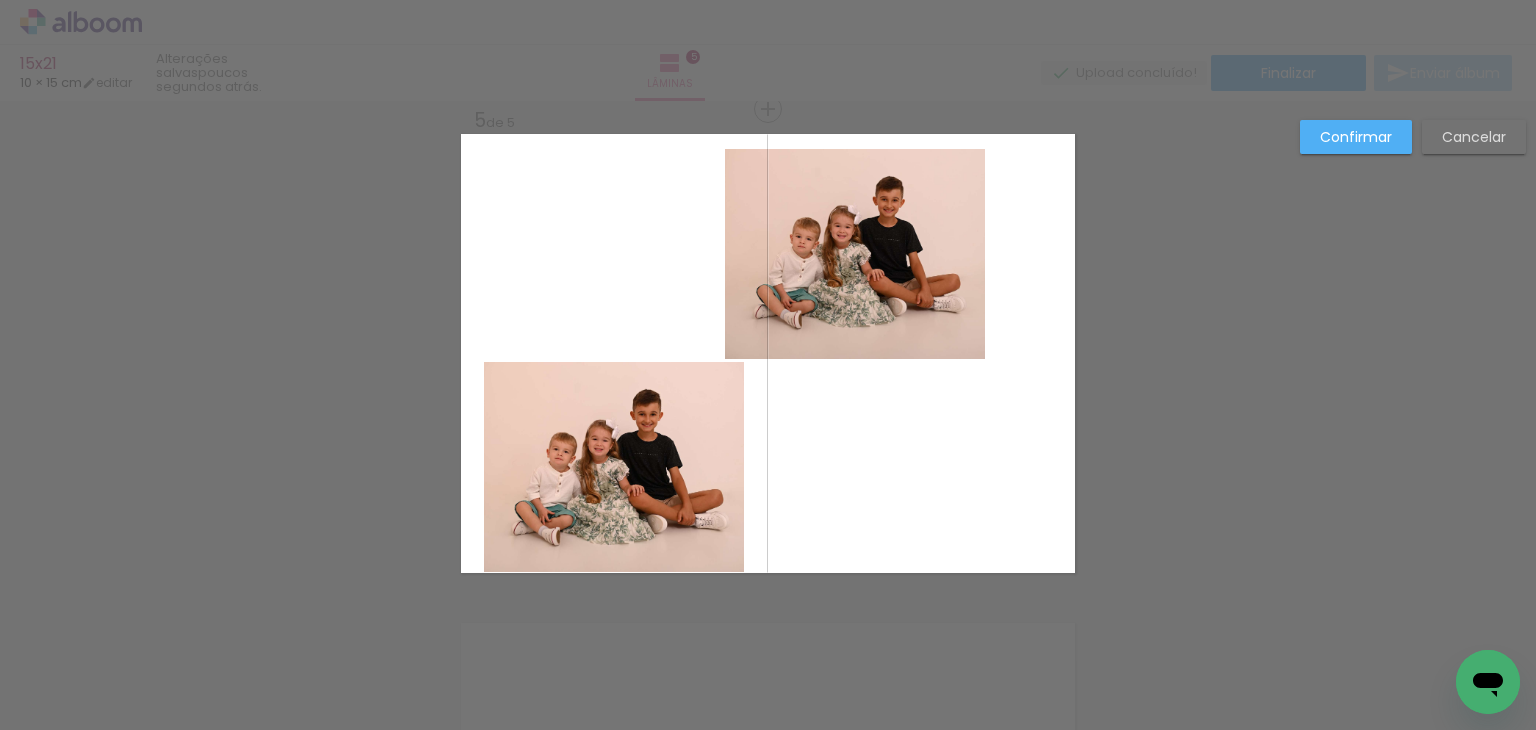 click 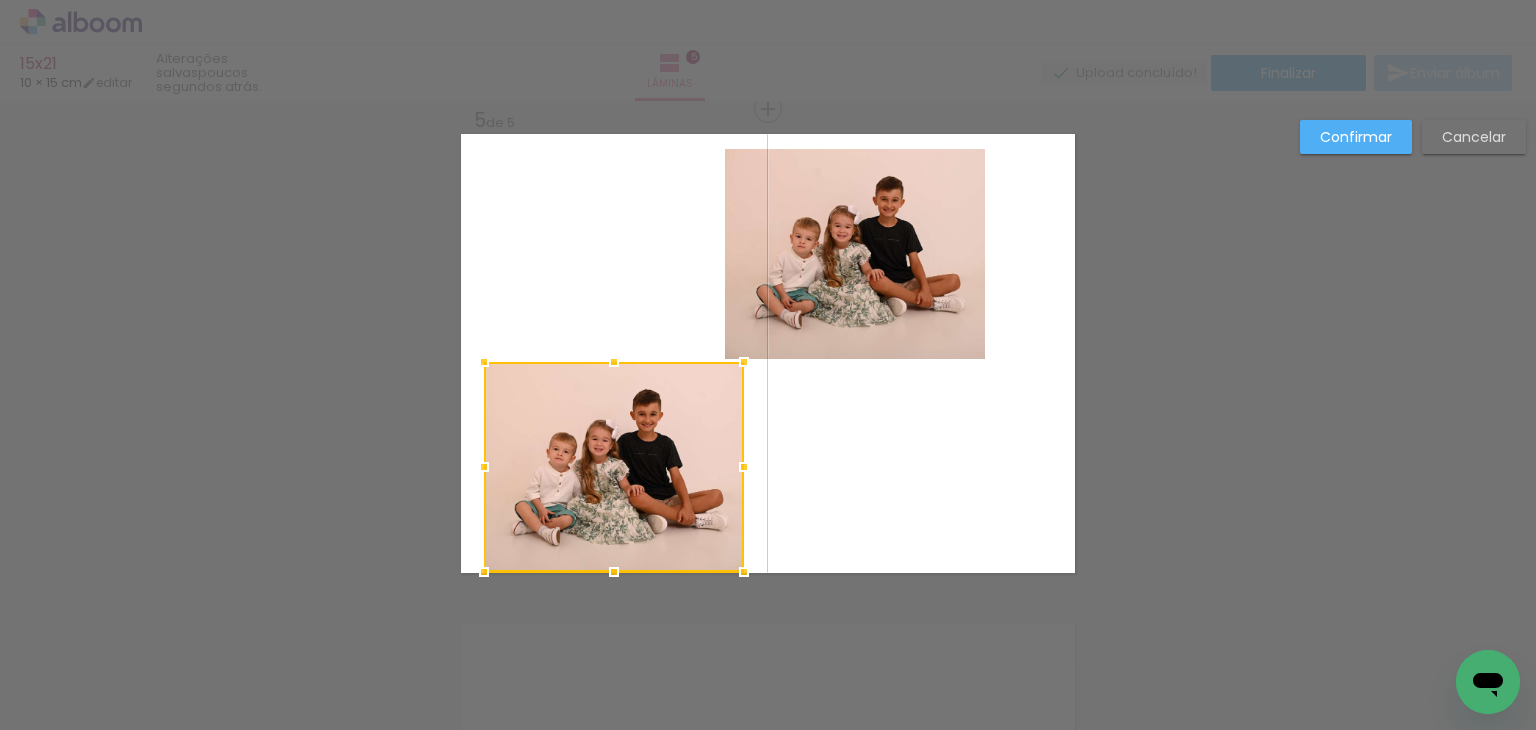 click 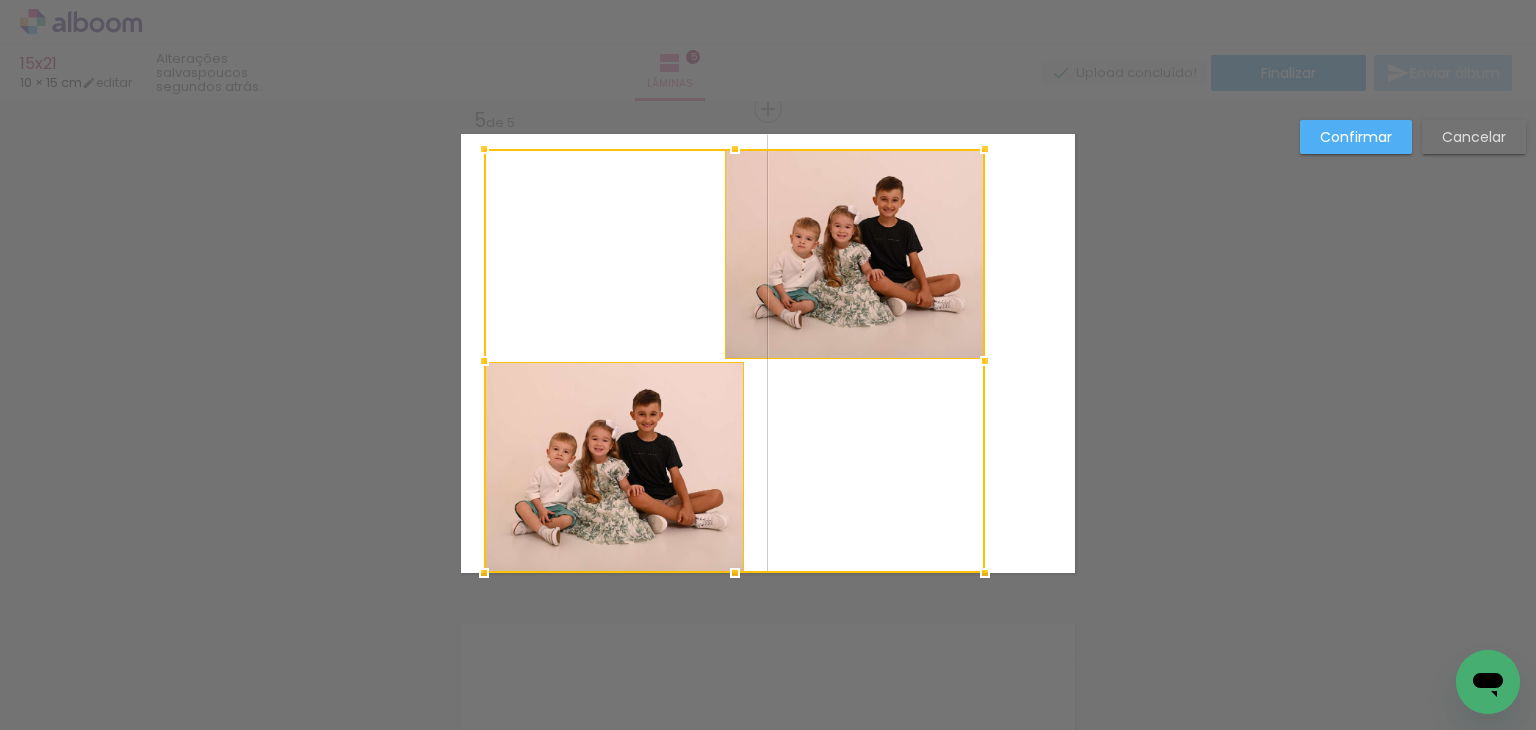 drag, startPoint x: 1327, startPoint y: 233, endPoint x: 1436, endPoint y: 166, distance: 127.9453 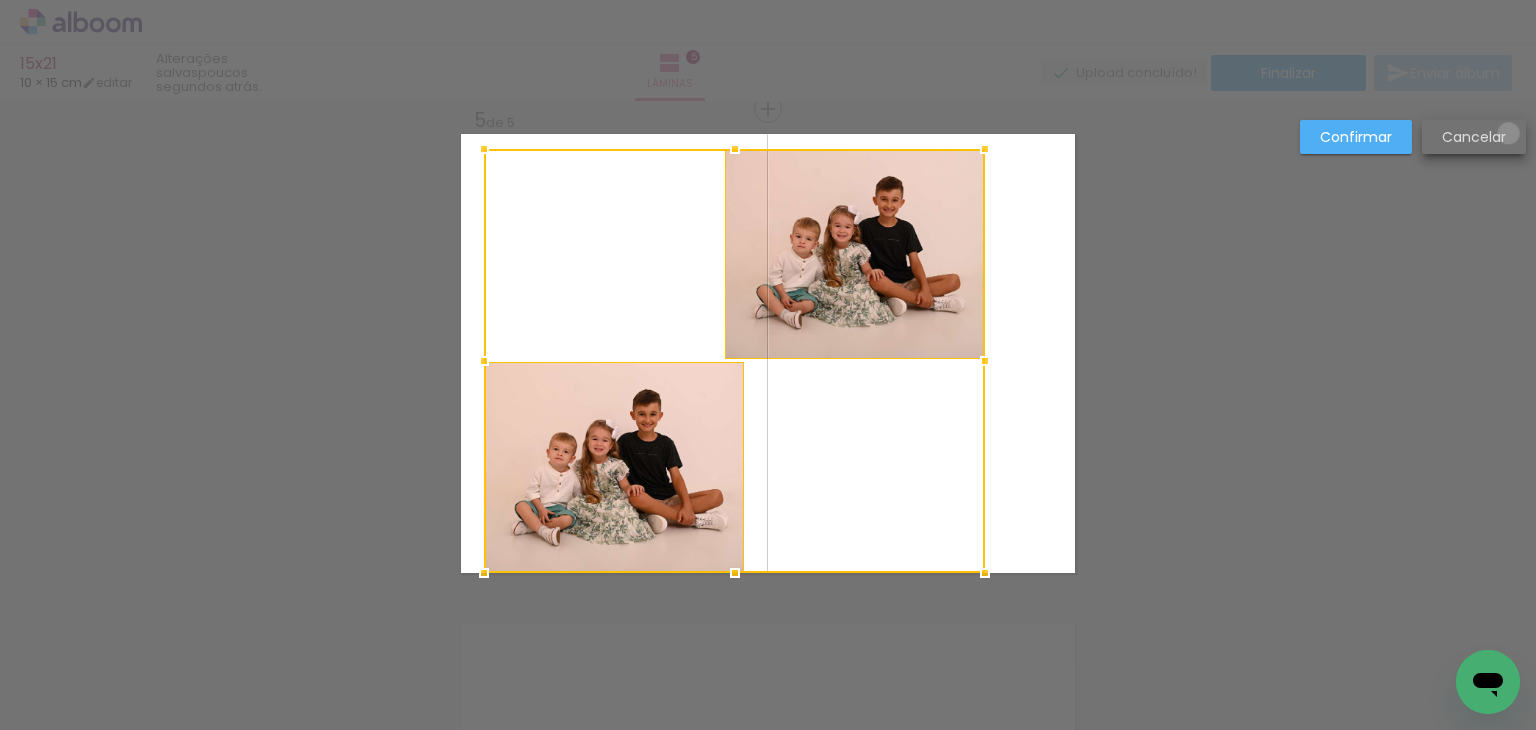 click on "Cancelar" at bounding box center (1474, 137) 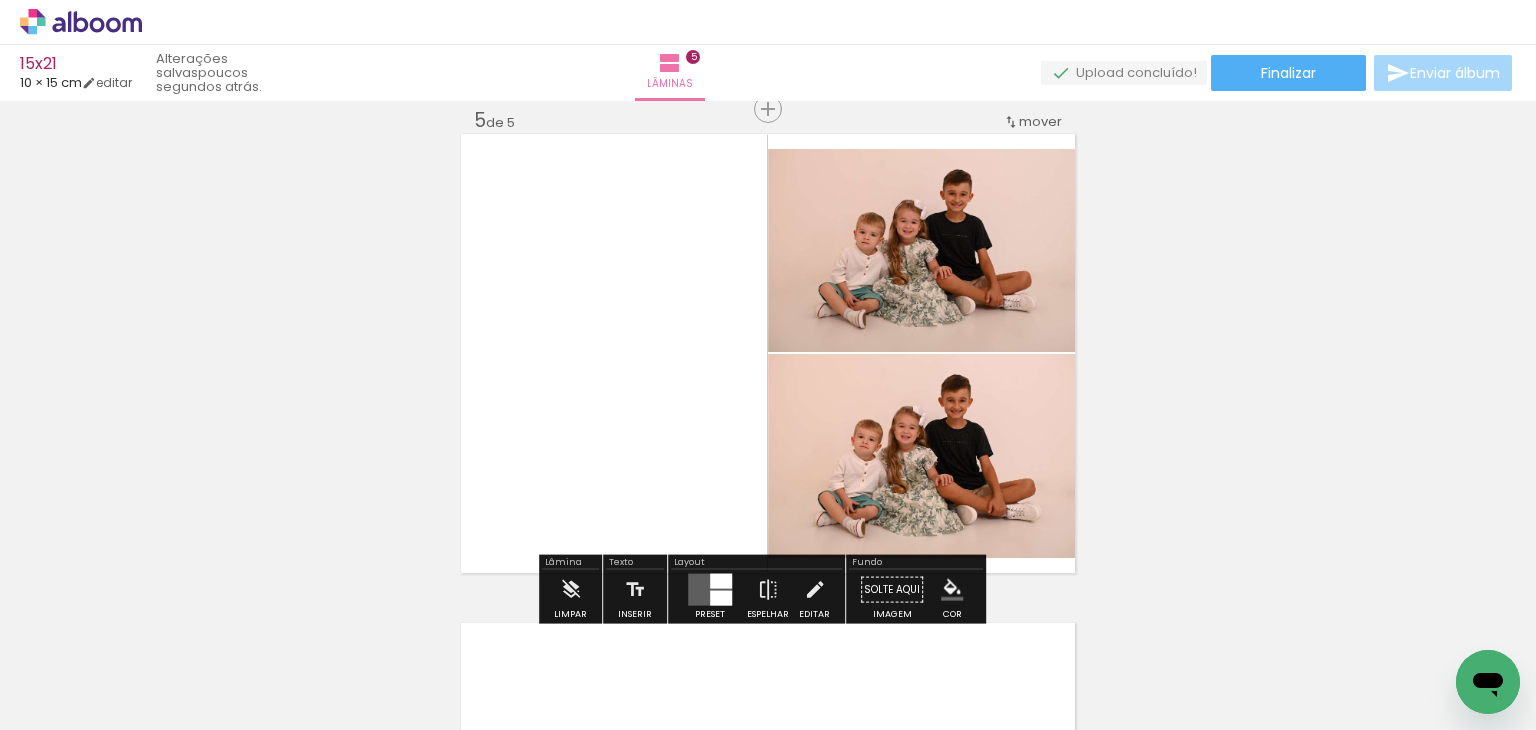 click on "Inserir lâmina 1  de 5  Inserir lâmina 2  de 5  Inserir lâmina 3  de 5  Inserir lâmina 4  de 5  Inserir lâmina 5  de 5" at bounding box center (768, -406) 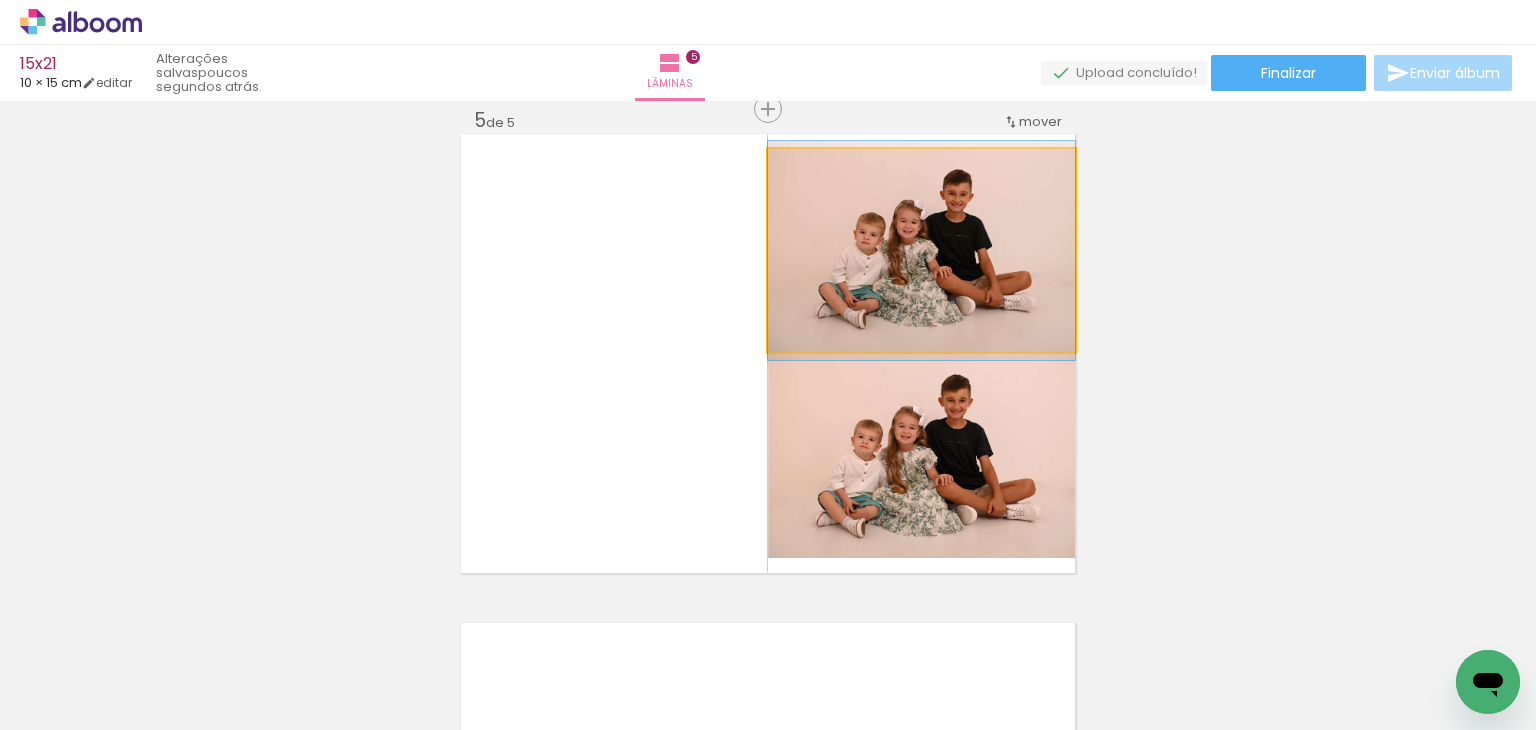 click 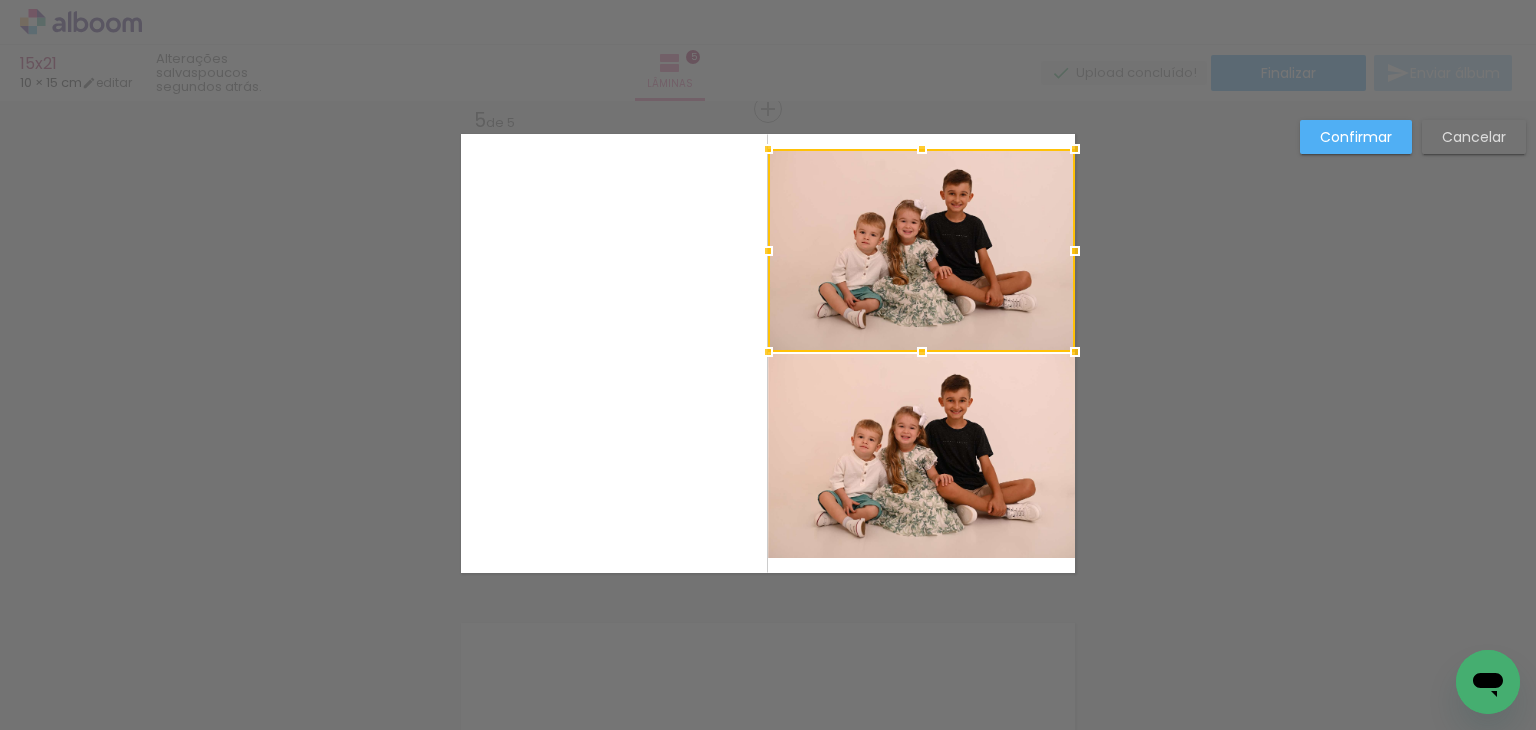 click 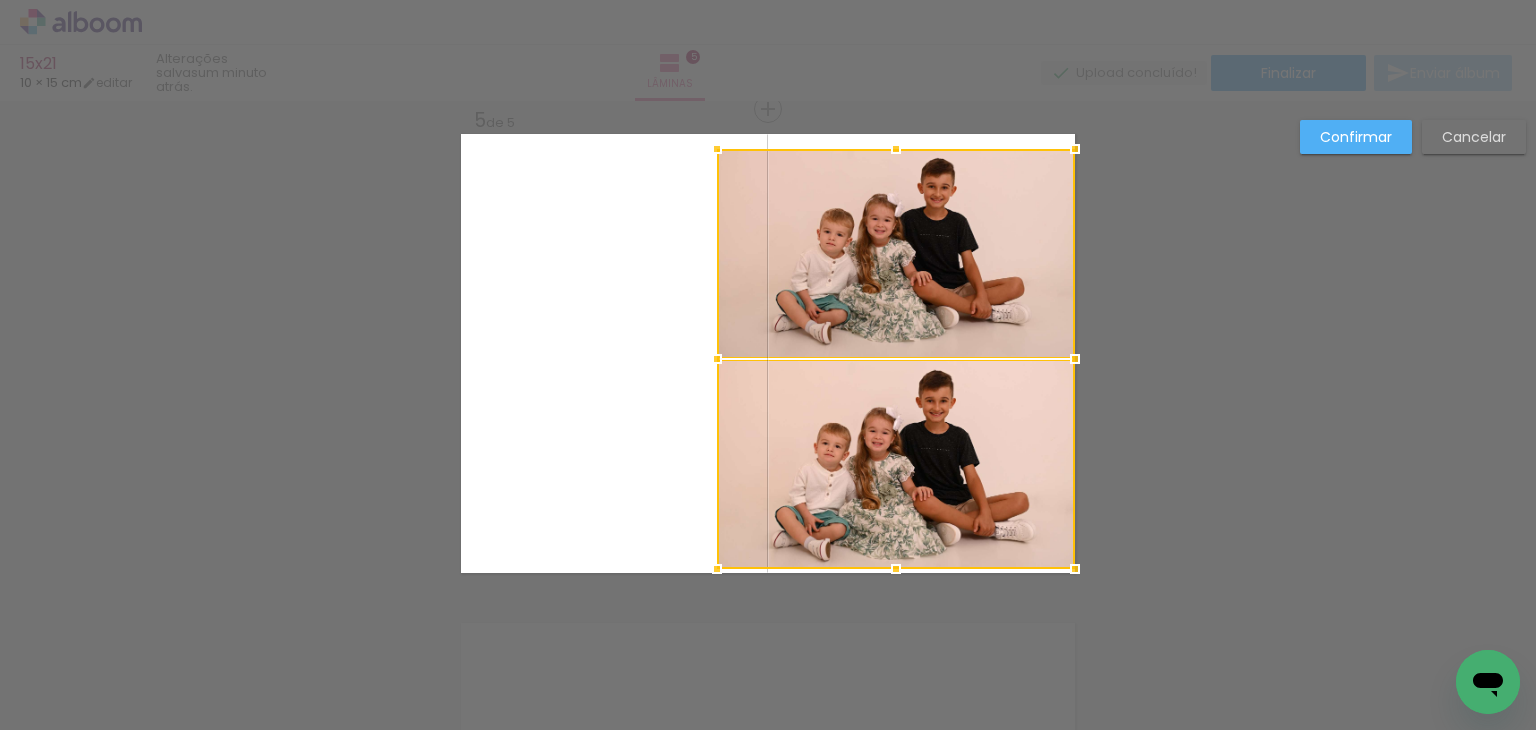 drag, startPoint x: 765, startPoint y: 561, endPoint x: 714, endPoint y: 626, distance: 82.61961 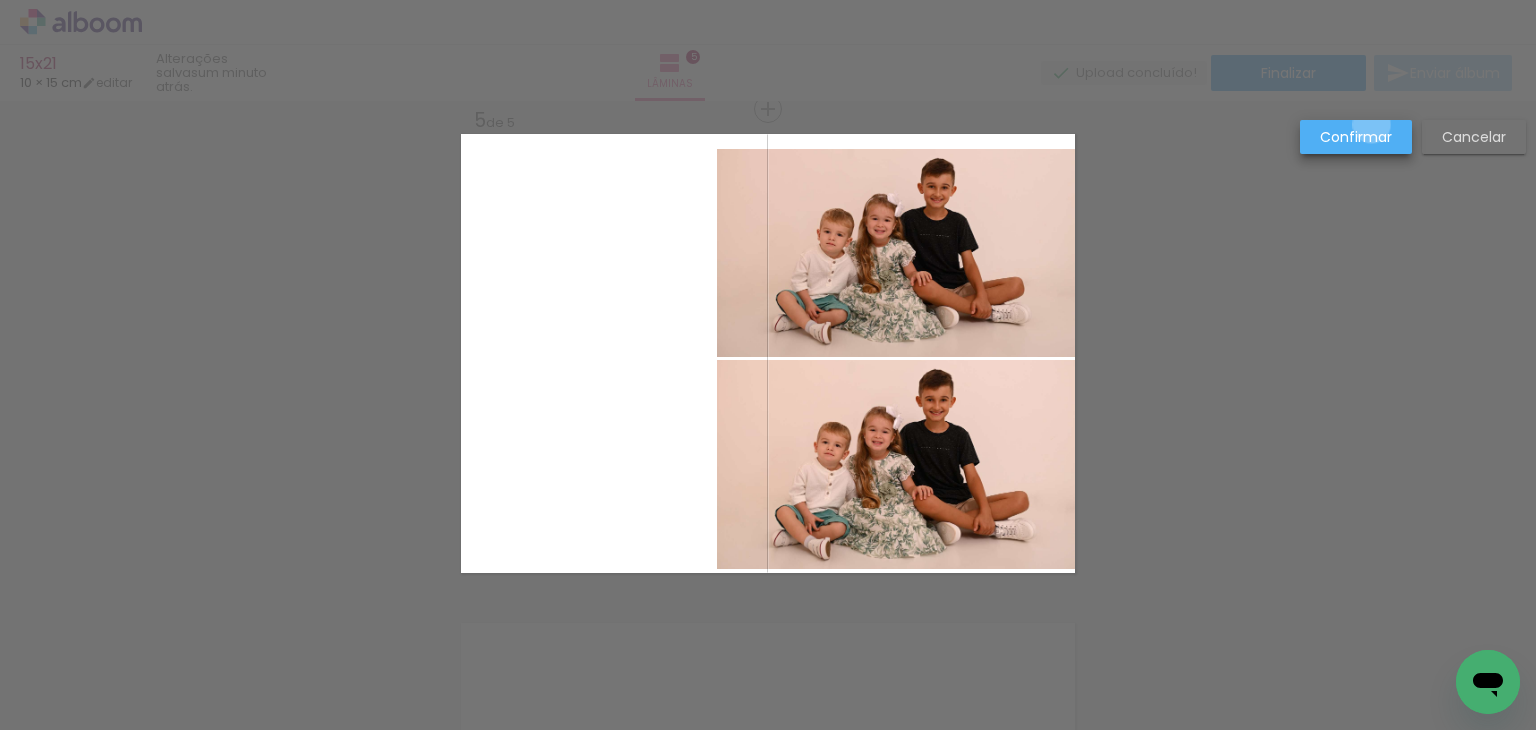 click on "Confirmar" at bounding box center (1356, 137) 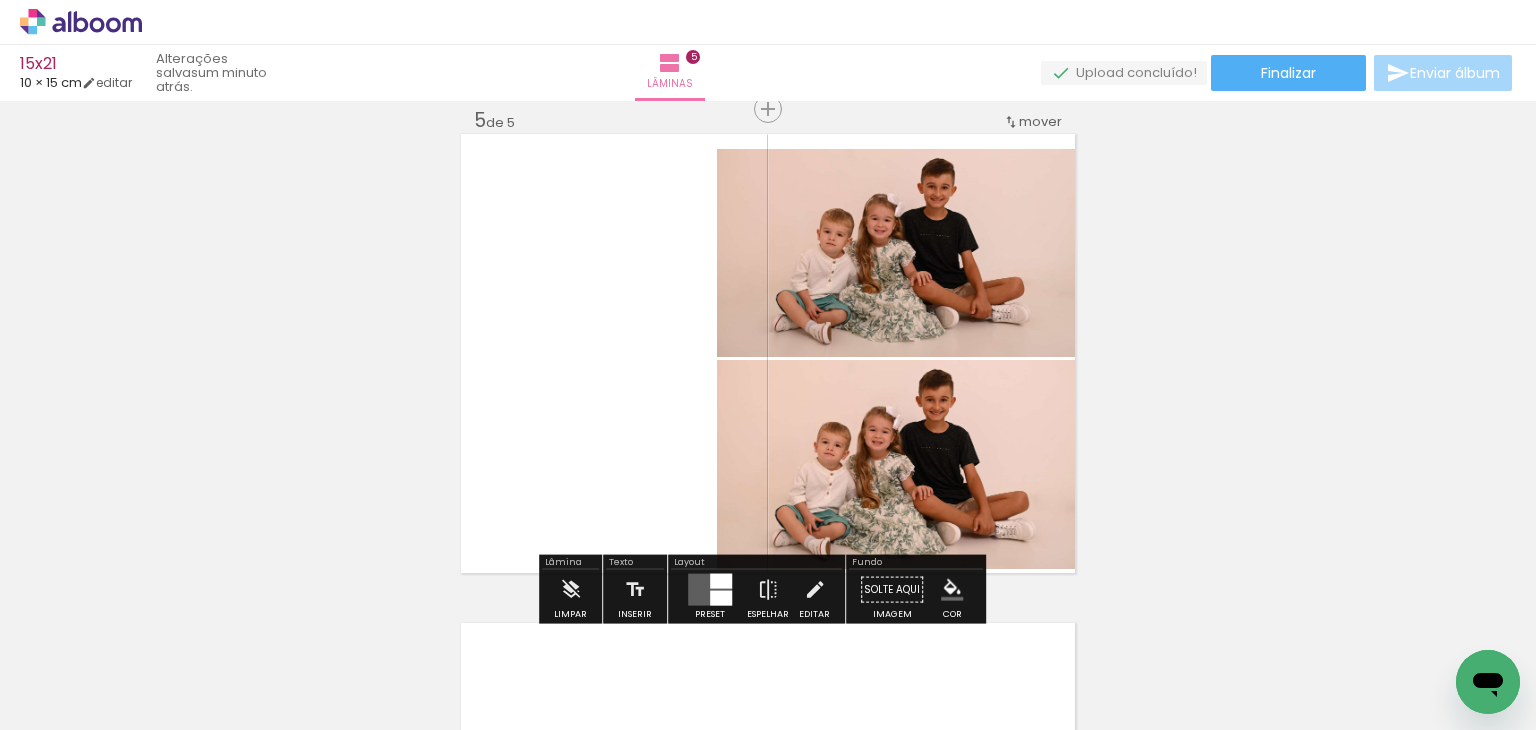click 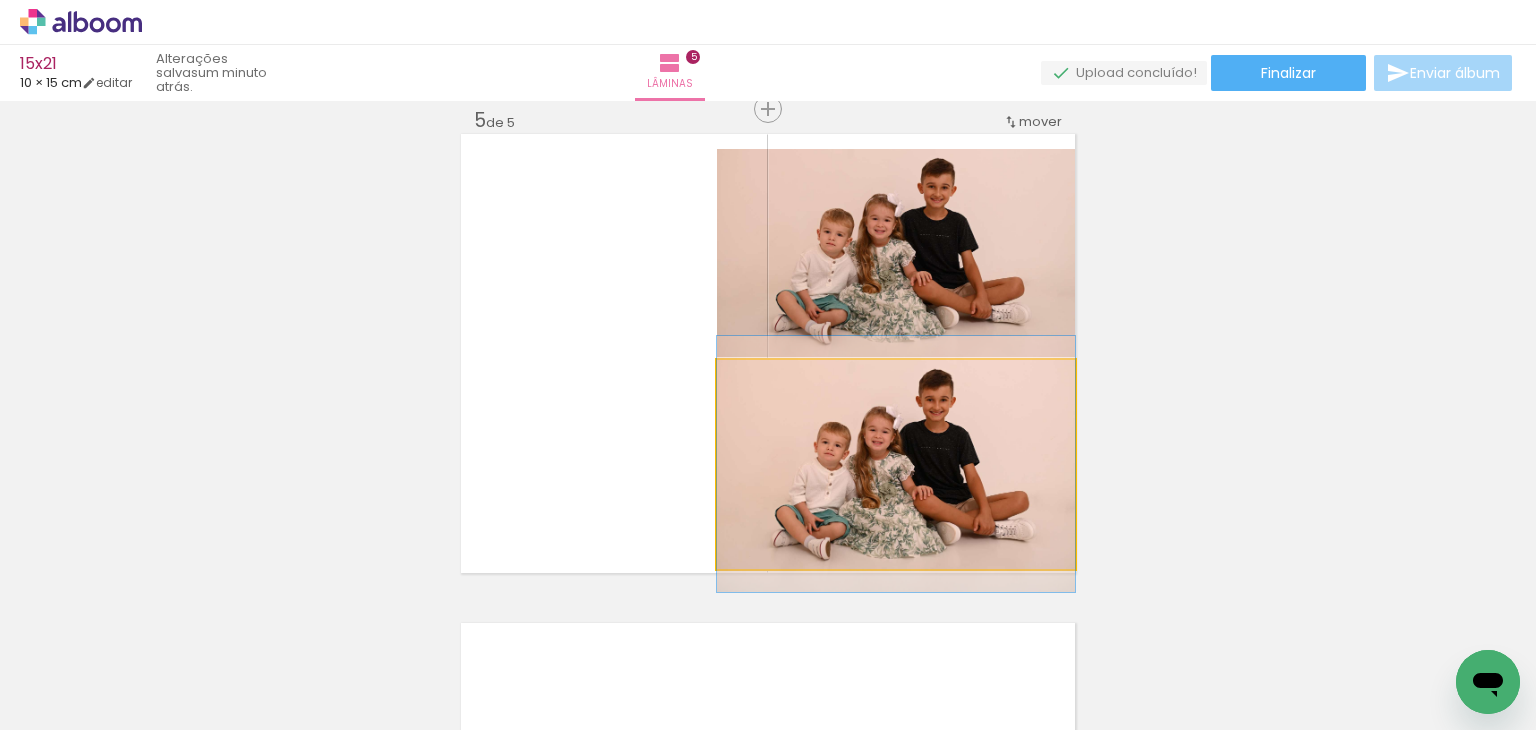 click 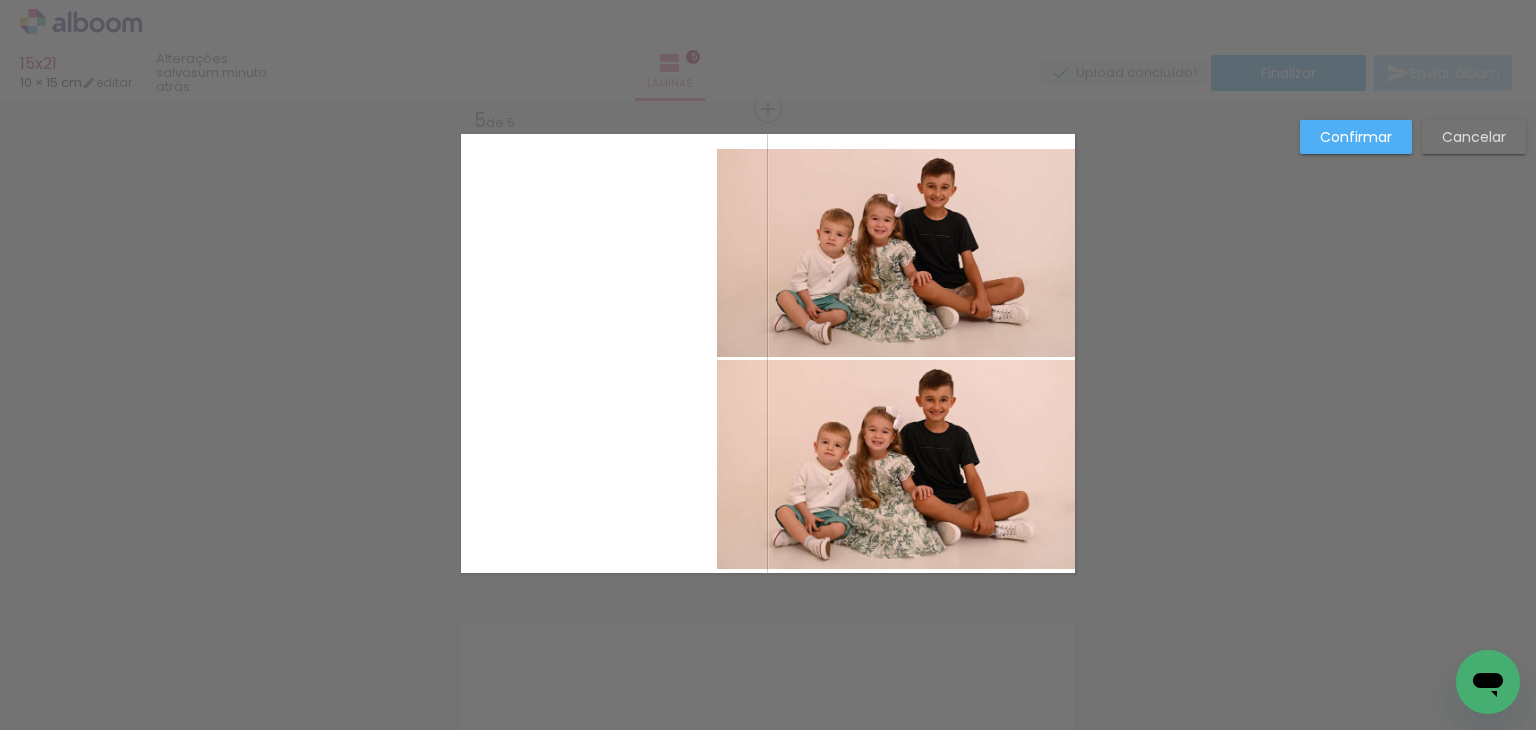 click 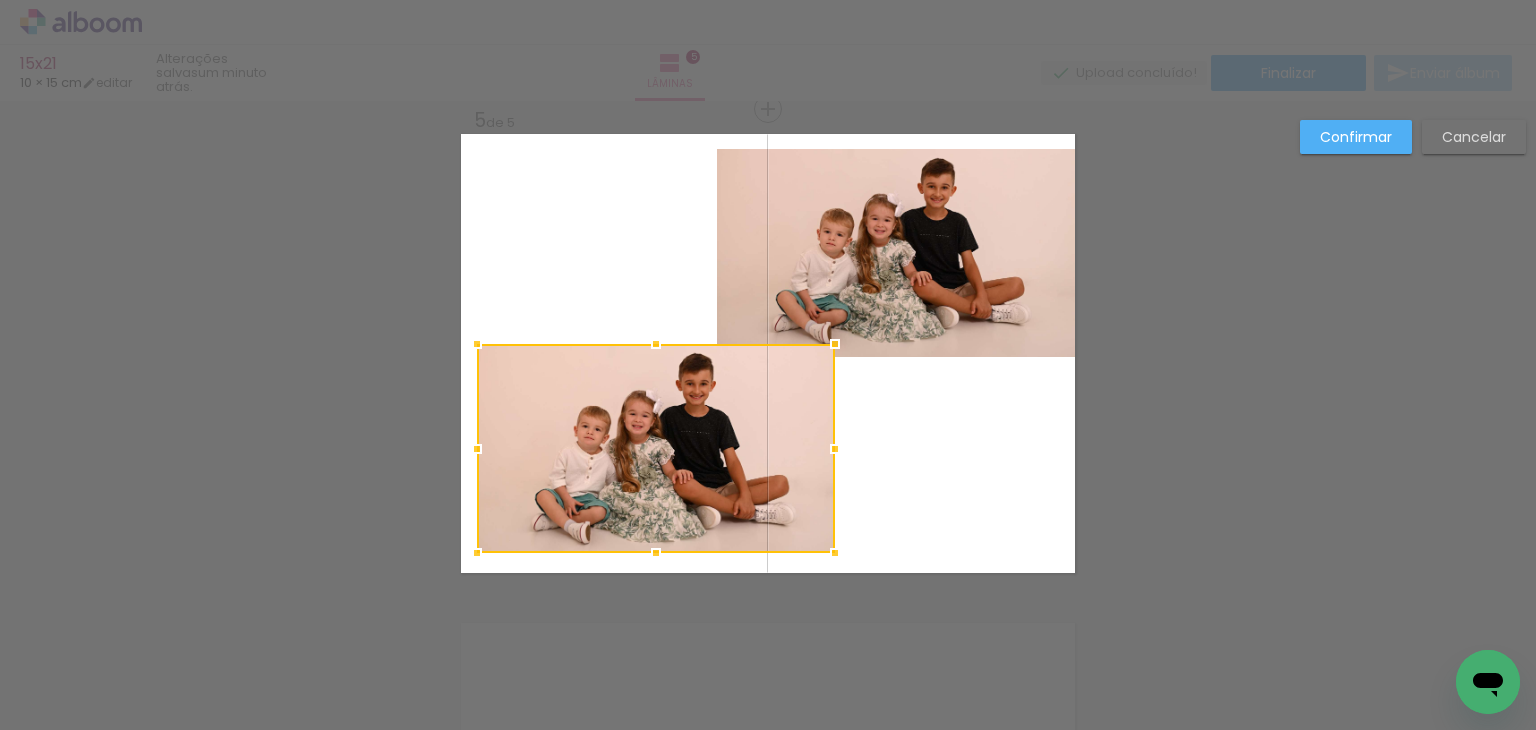 drag, startPoint x: 922, startPoint y: 487, endPoint x: 692, endPoint y: 469, distance: 230.70328 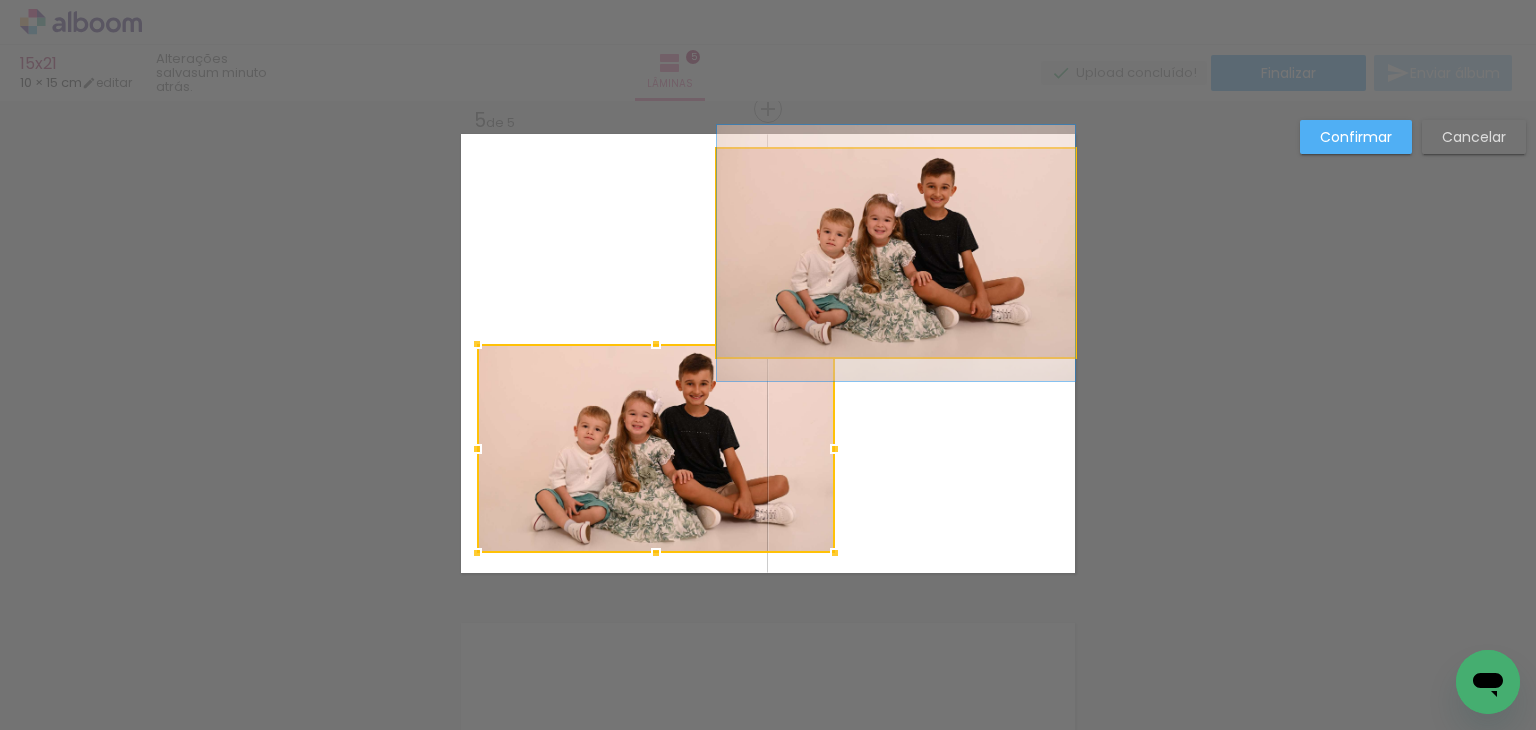 click 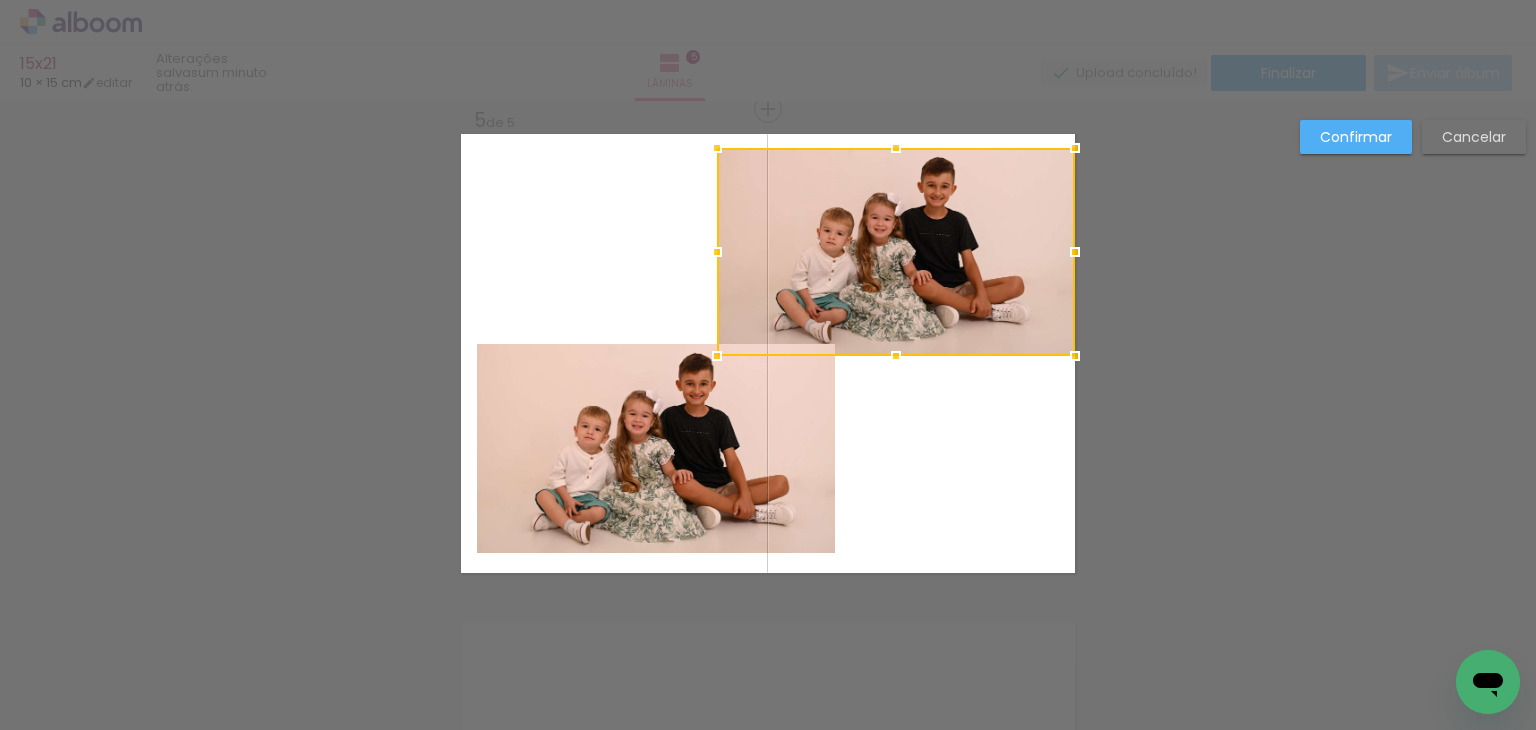 drag, startPoint x: 950, startPoint y: 247, endPoint x: 963, endPoint y: 246, distance: 13.038404 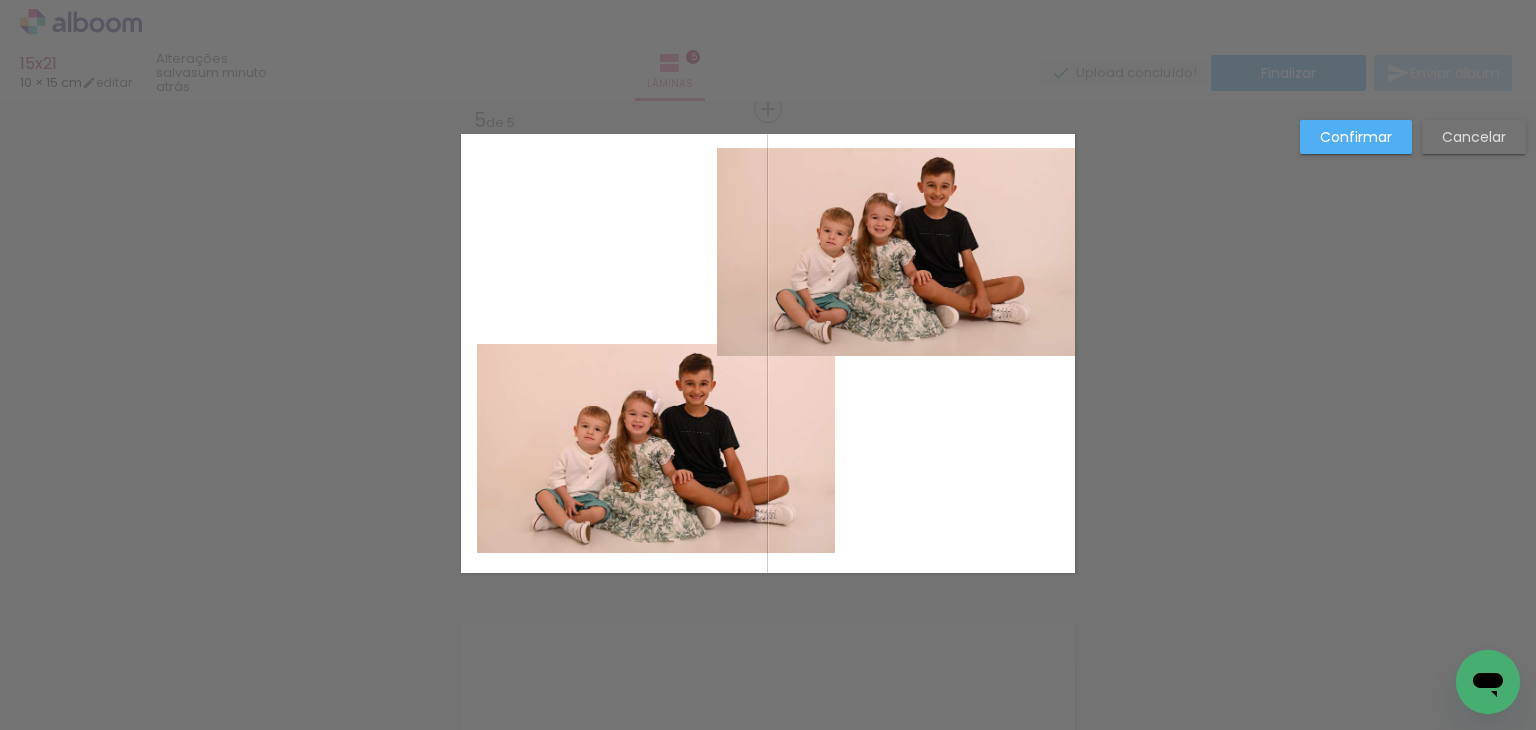 scroll, scrollTop: 1941, scrollLeft: 0, axis: vertical 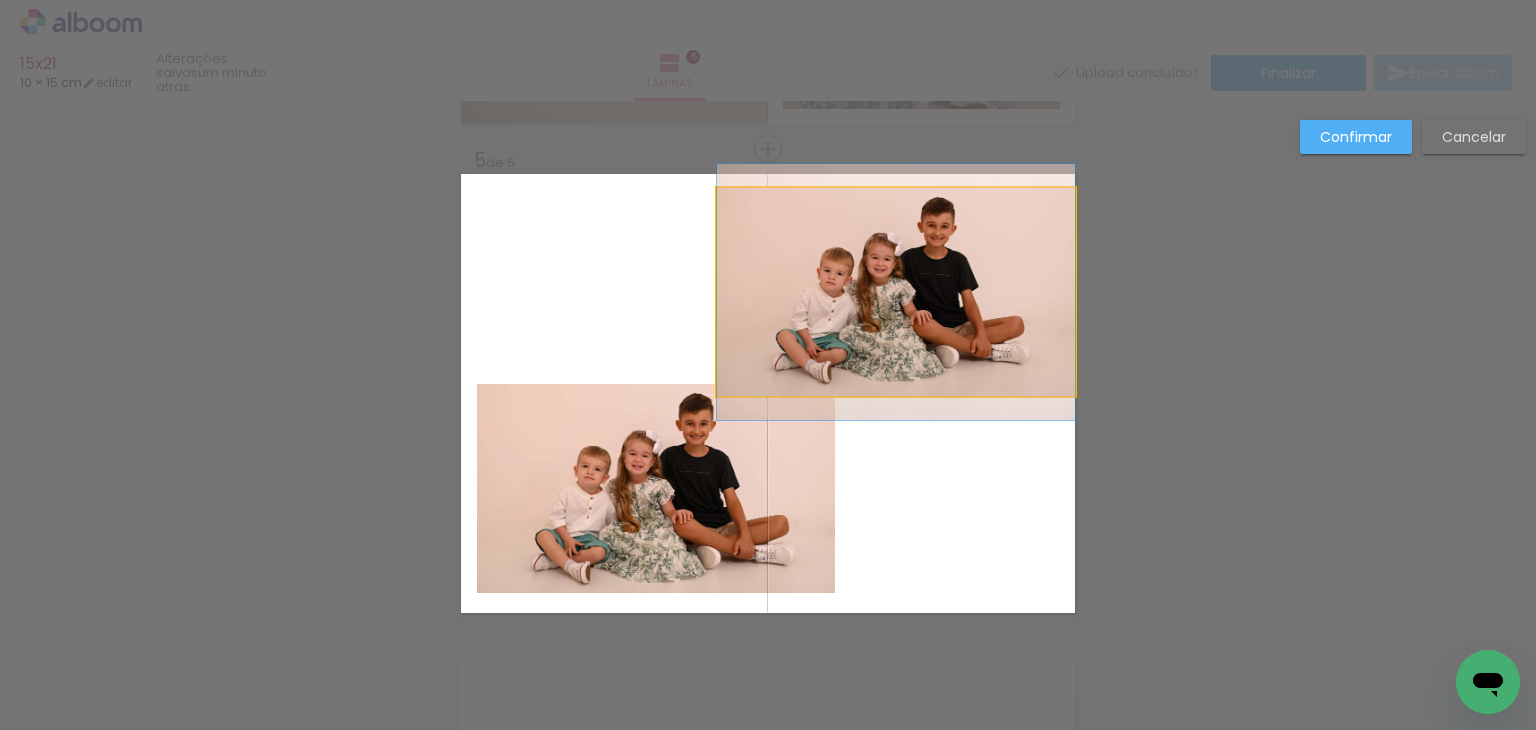 drag, startPoint x: 888, startPoint y: 345, endPoint x: 900, endPoint y: 345, distance: 12 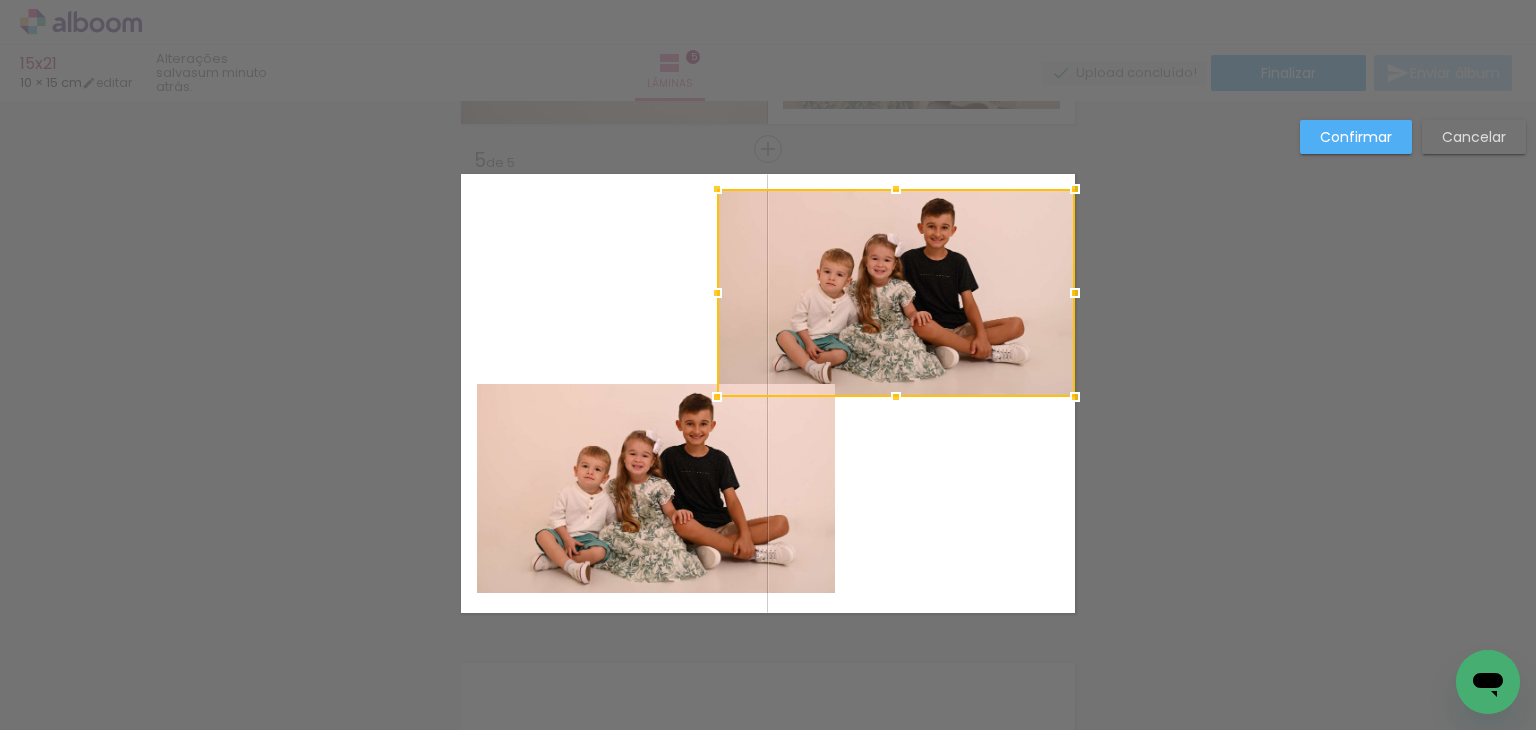 click at bounding box center [896, 293] 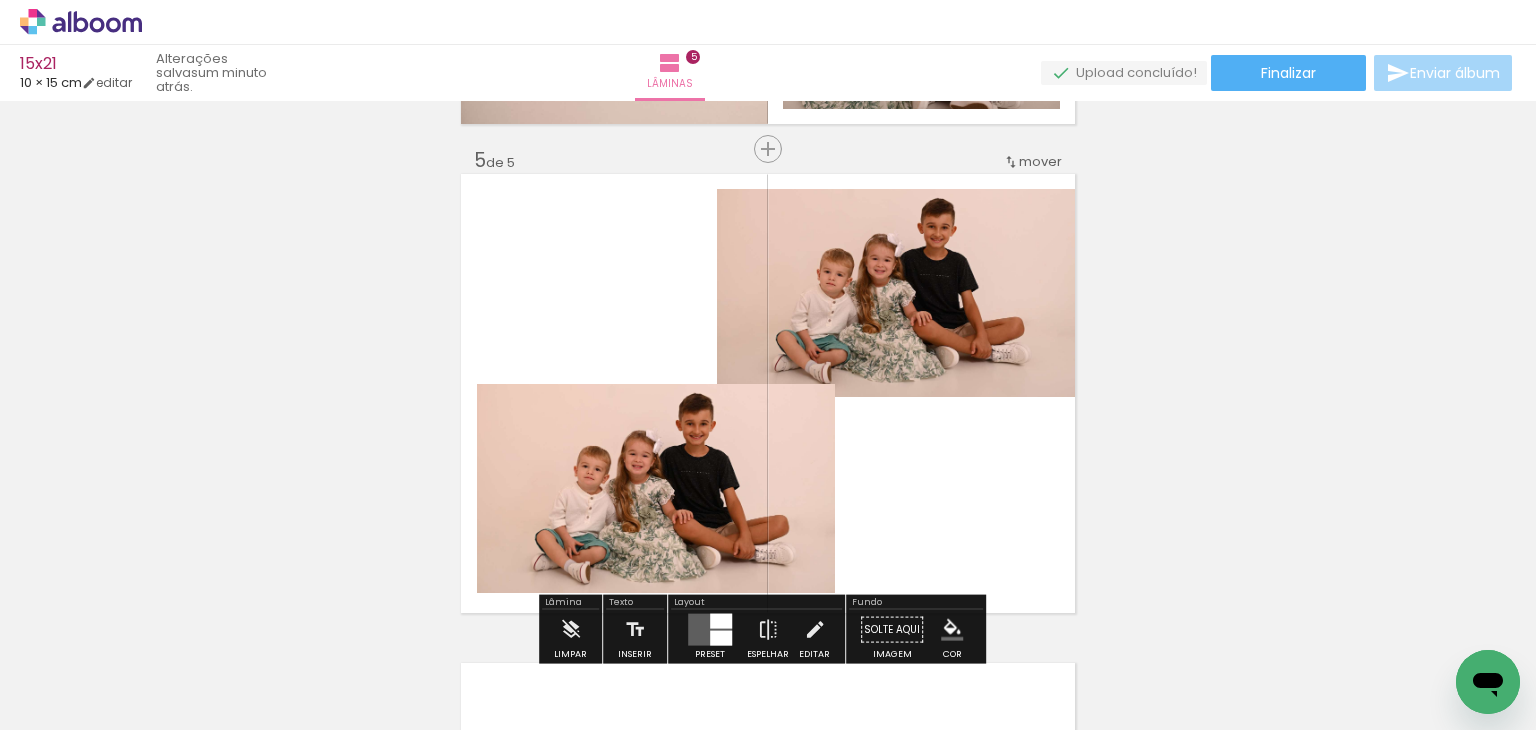 click on "Inserir lâmina 1  de 5  Inserir lâmina 2  de 5  Inserir lâmina 3  de 5  Inserir lâmina 4  de 5  Inserir lâmina 5  de 5" at bounding box center (768, -366) 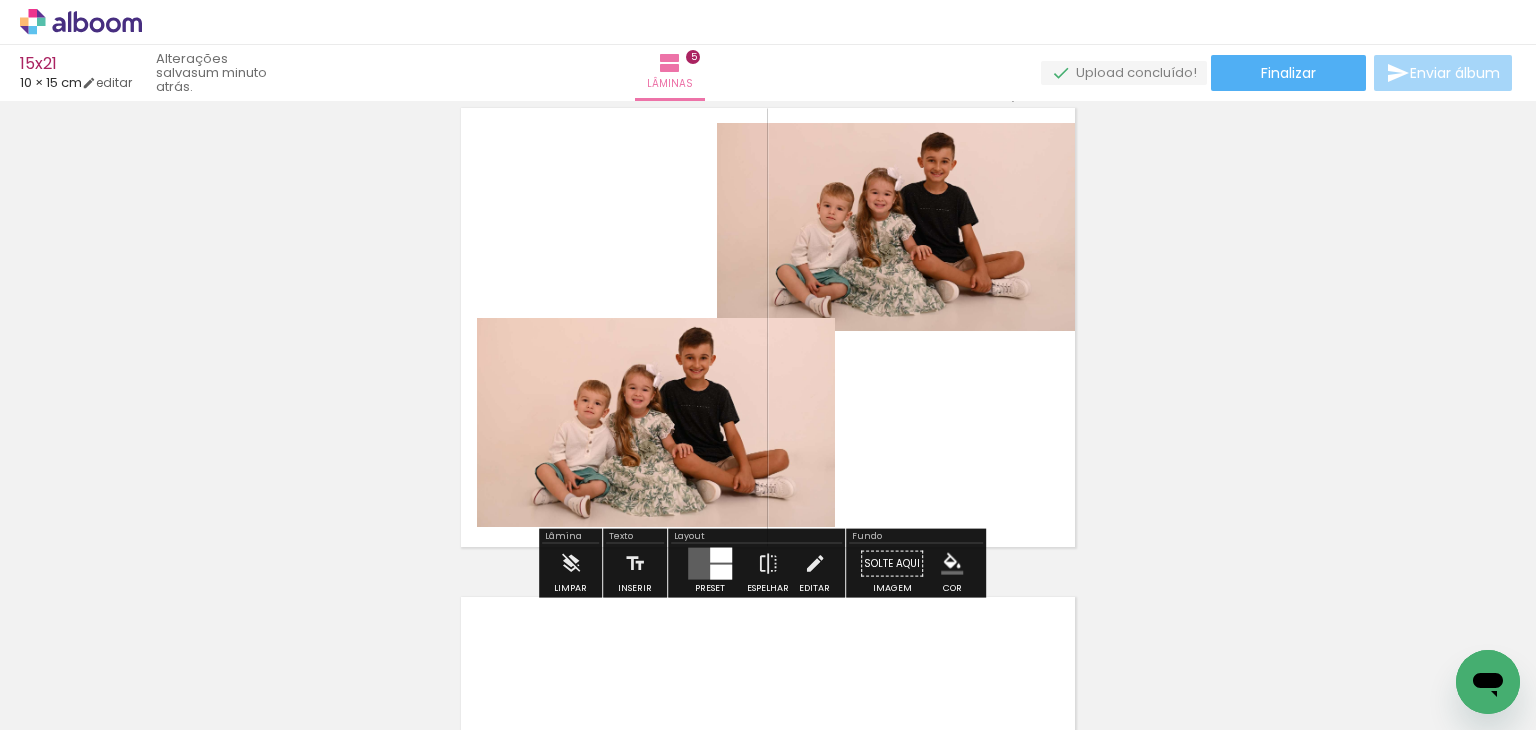 scroll, scrollTop: 2041, scrollLeft: 0, axis: vertical 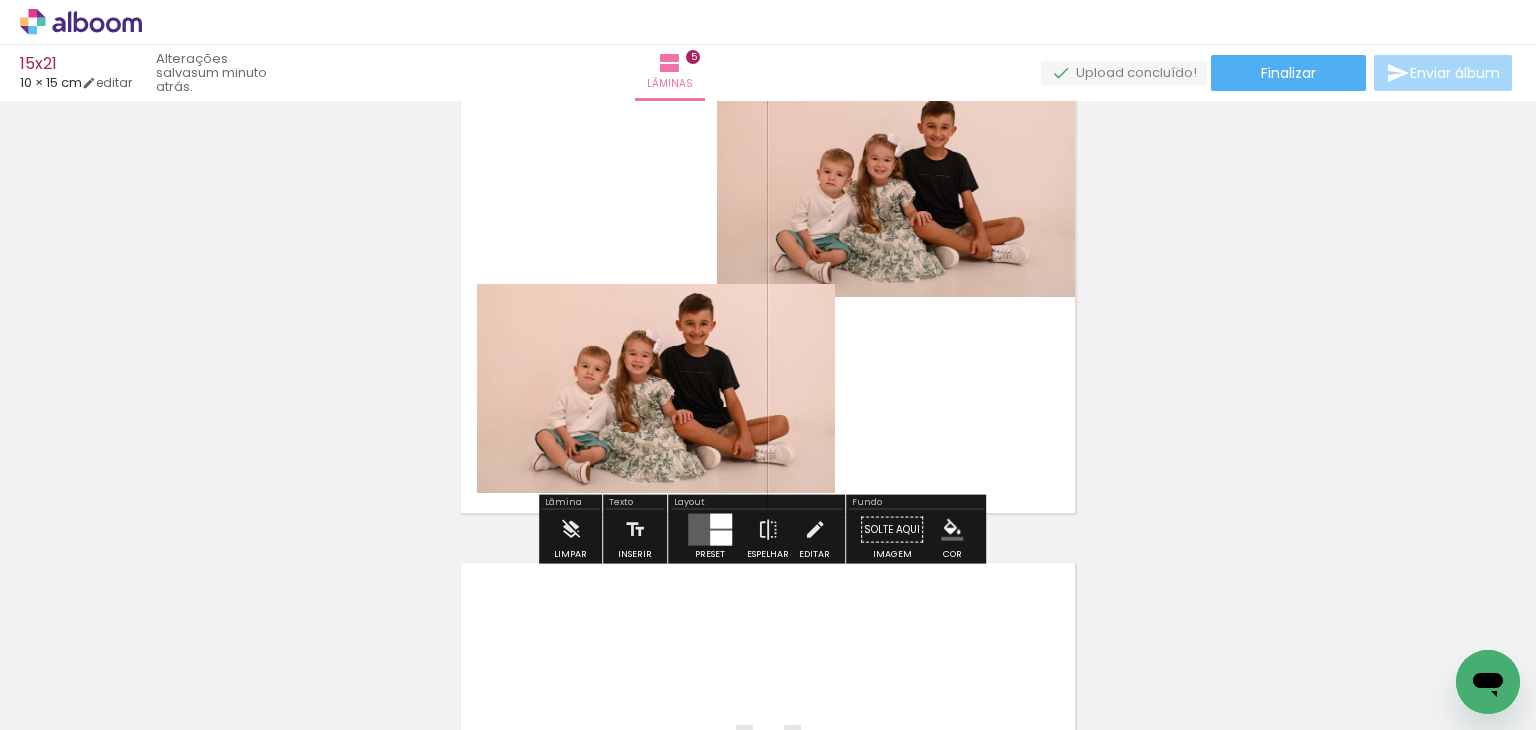 drag, startPoint x: 948, startPoint y: 533, endPoint x: 996, endPoint y: 515, distance: 51.264023 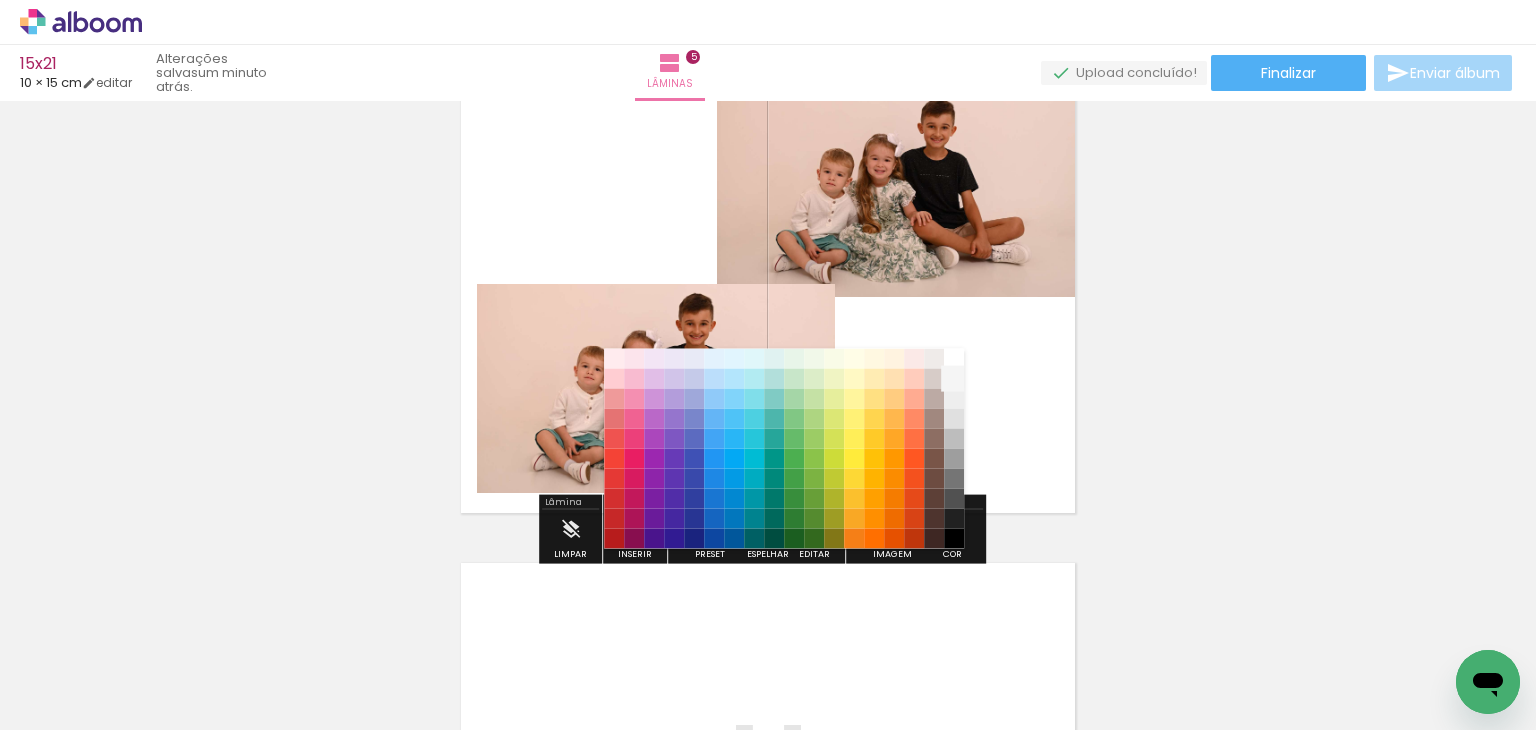 click on "#f5f5f5" at bounding box center (954, 378) 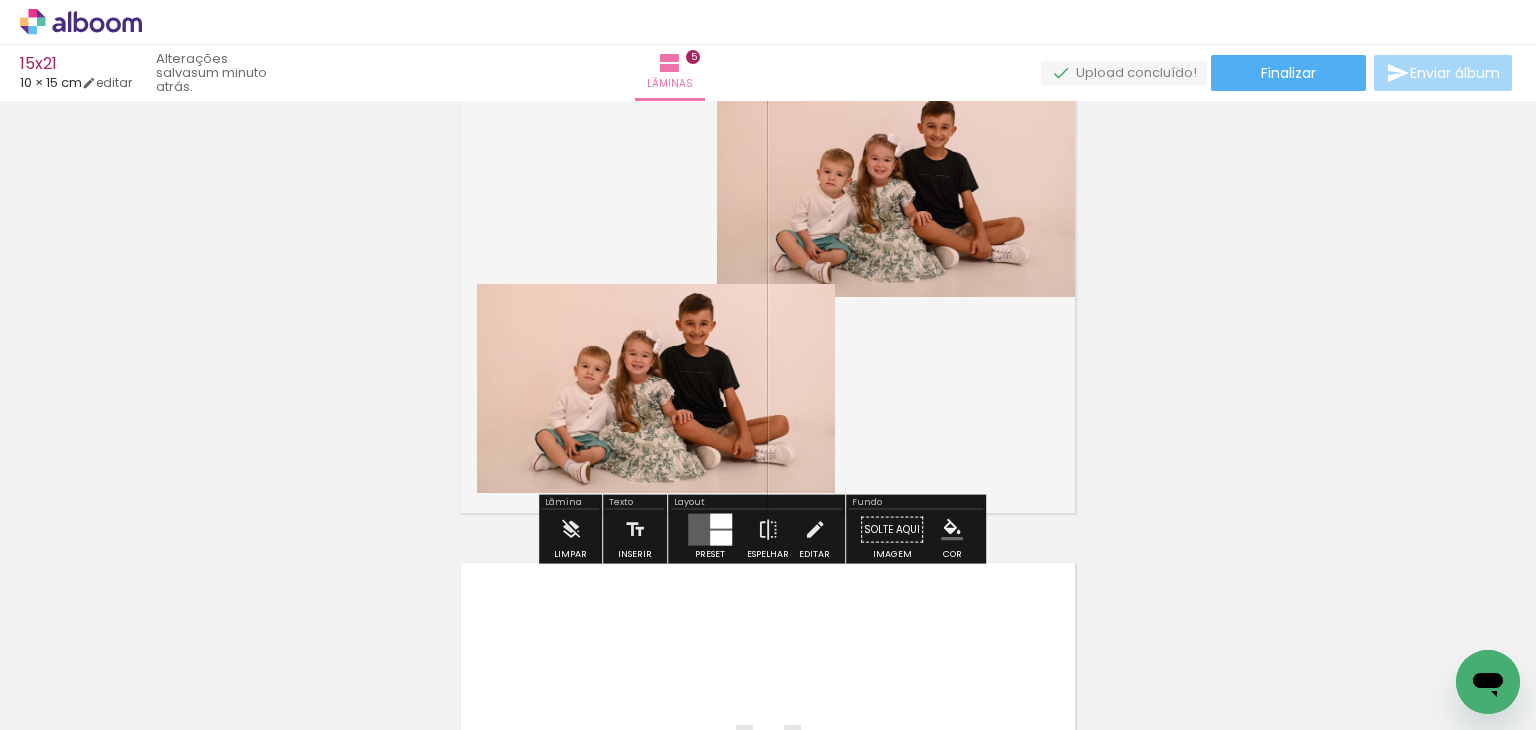 click at bounding box center [952, 530] 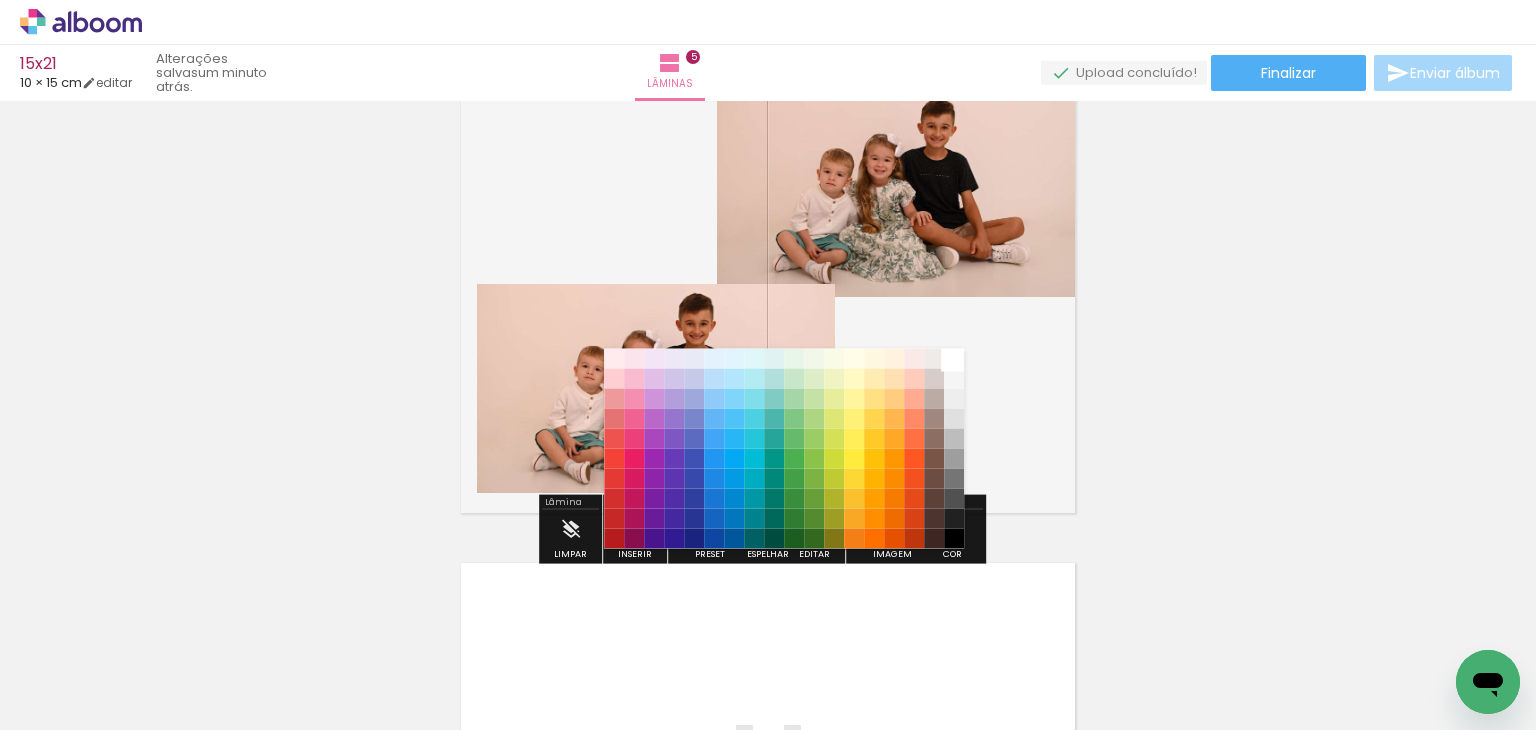 drag, startPoint x: 952, startPoint y: 354, endPoint x: 1051, endPoint y: 350, distance: 99.08077 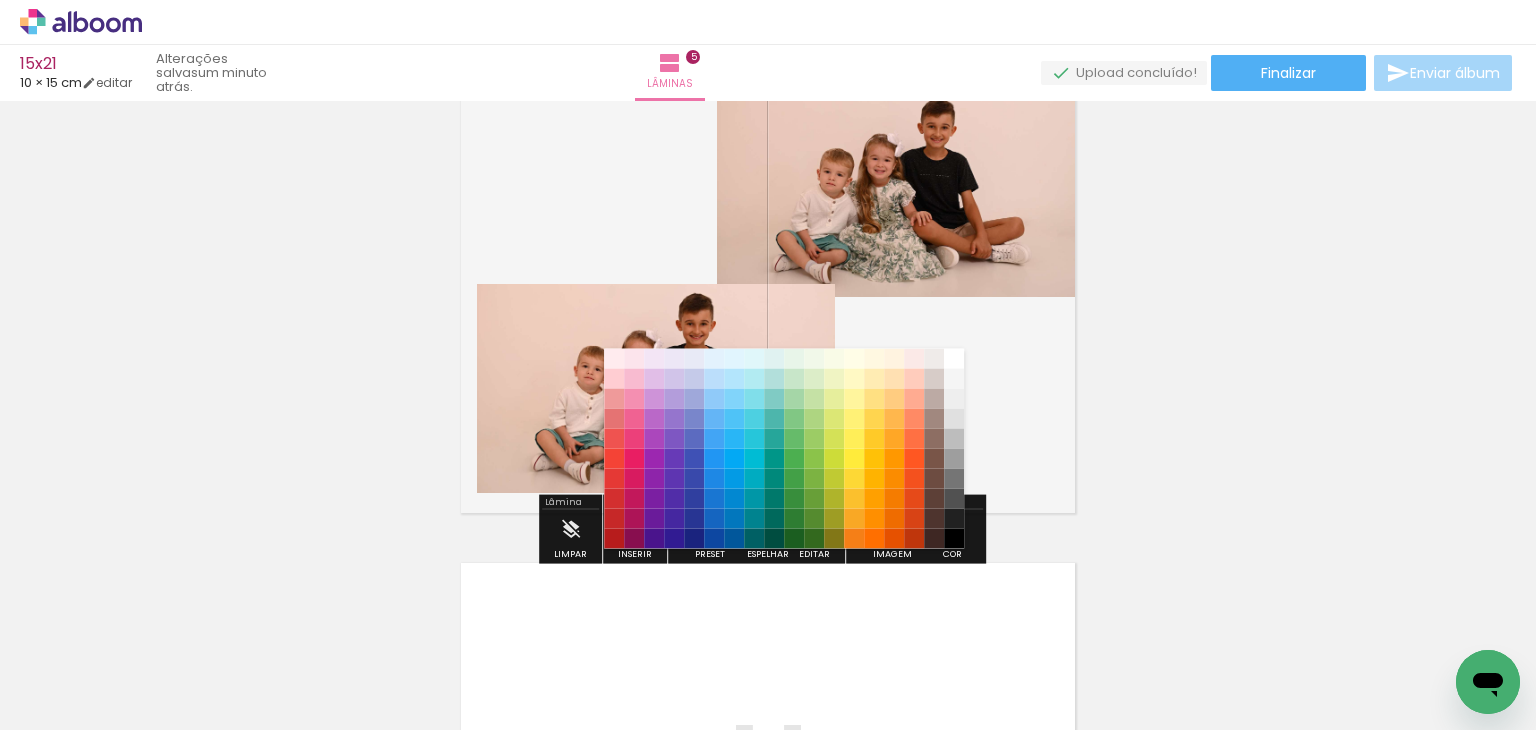 click on "#ffffff" at bounding box center [954, 358] 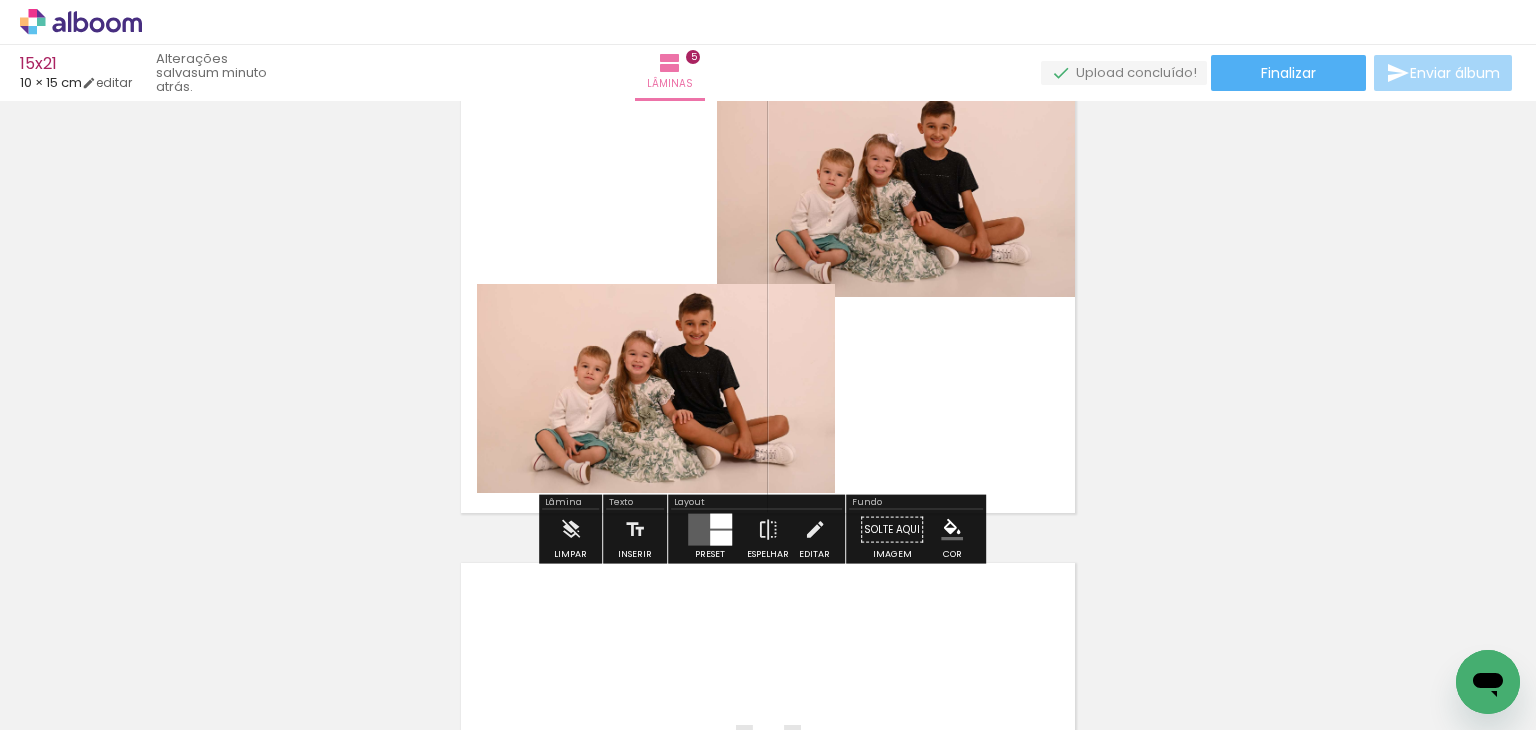 click on "Inserir lâmina 1  de 5  Inserir lâmina 2  de 5  Inserir lâmina 3  de 5  Inserir lâmina 4  de 5  Inserir lâmina 5  de 5" at bounding box center [768, -466] 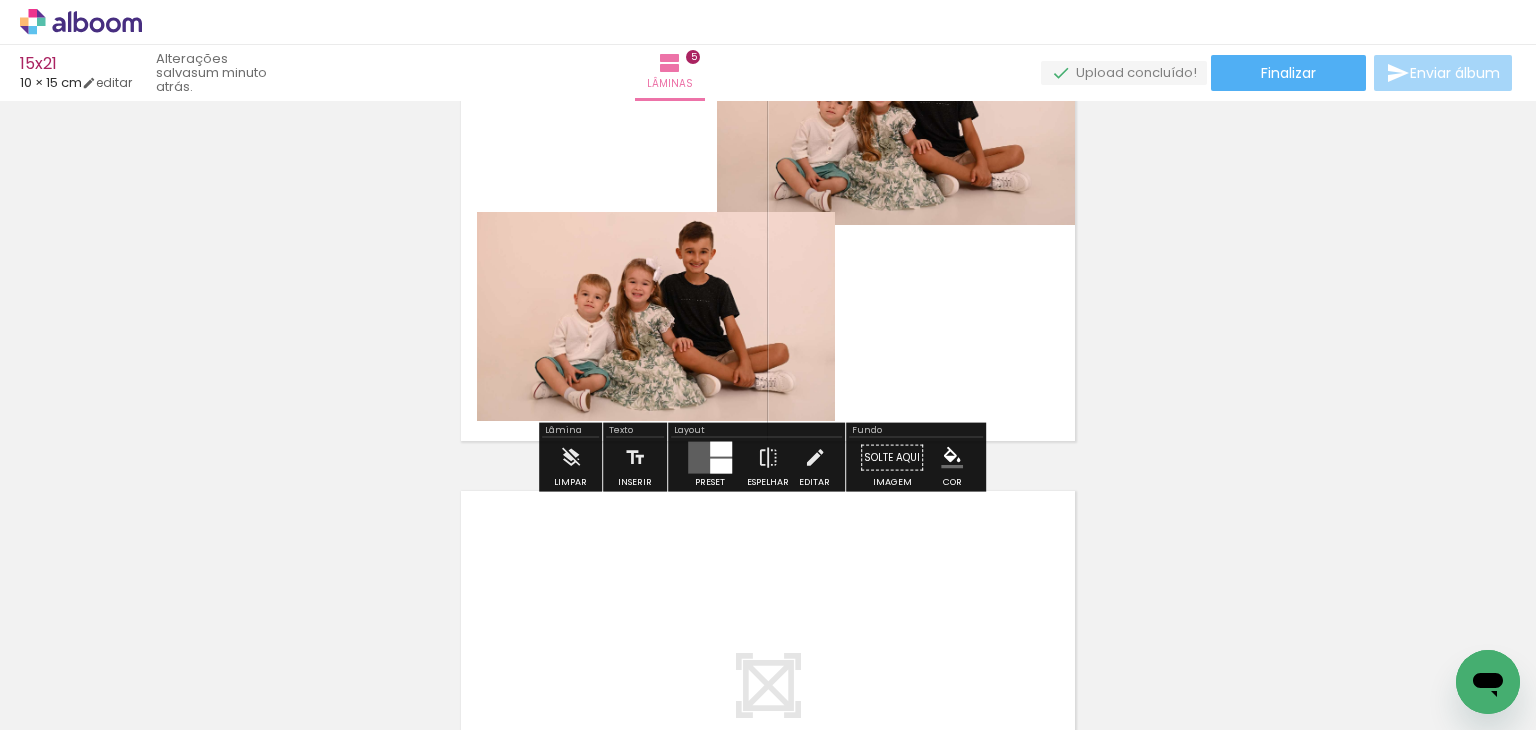scroll, scrollTop: 2241, scrollLeft: 0, axis: vertical 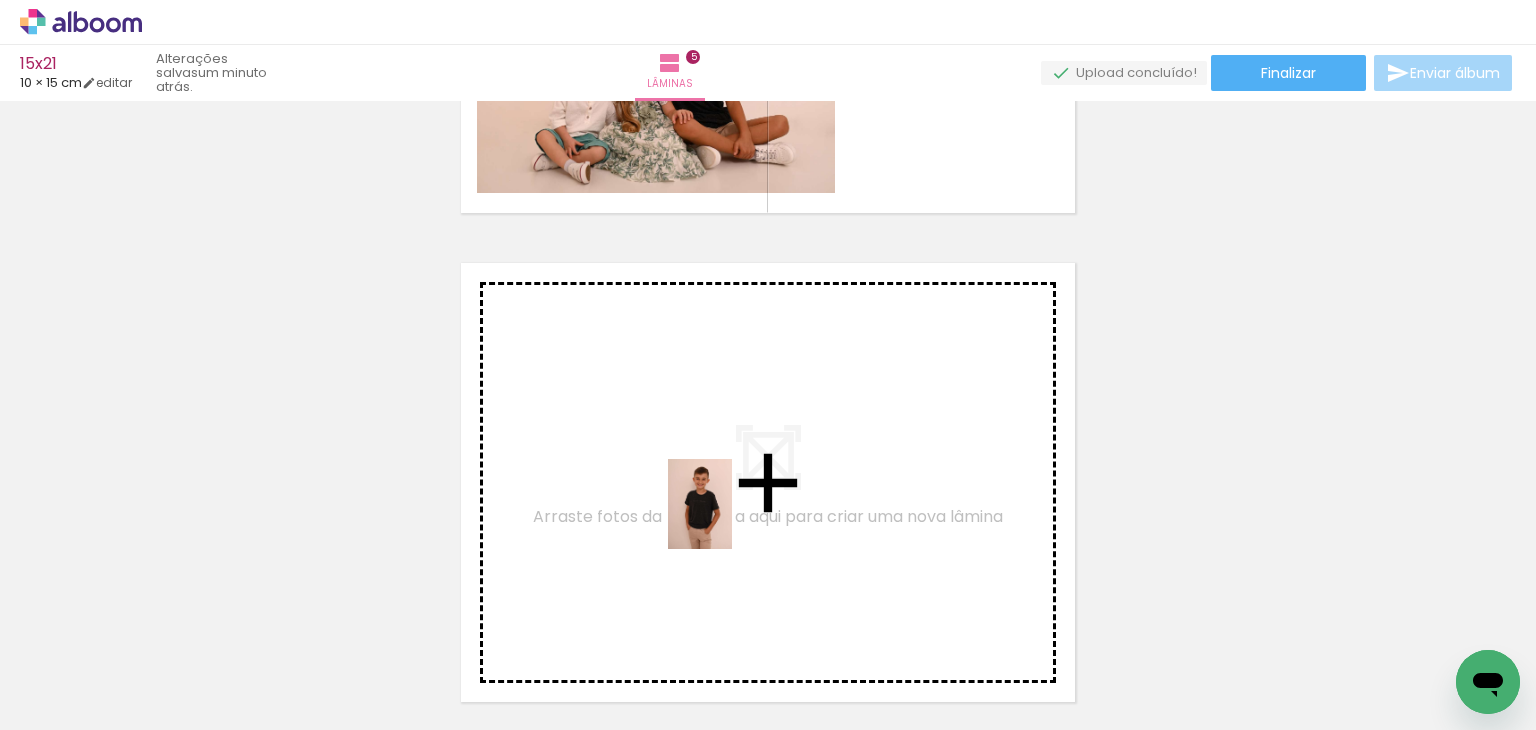 drag, startPoint x: 709, startPoint y: 670, endPoint x: 728, endPoint y: 519, distance: 152.19067 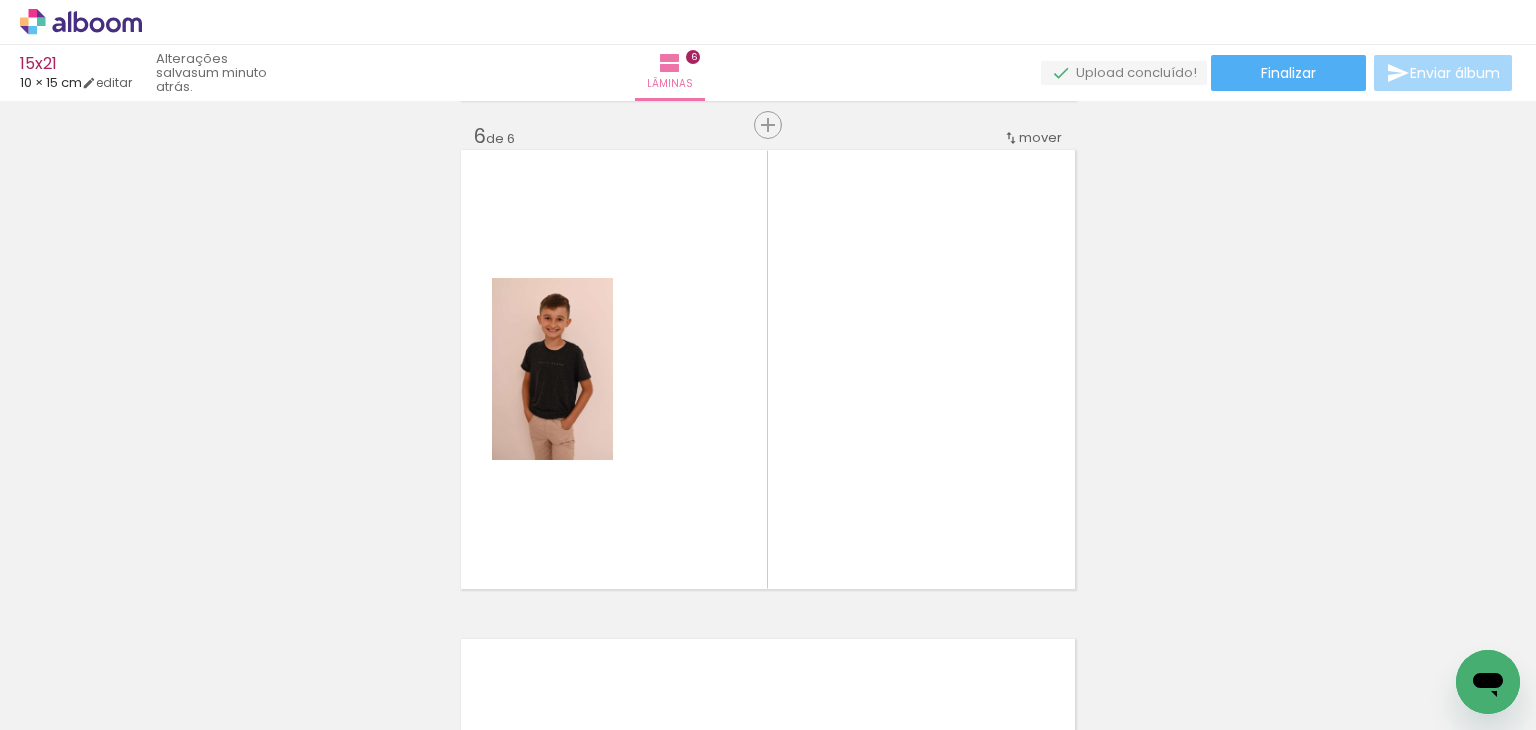 scroll, scrollTop: 2470, scrollLeft: 0, axis: vertical 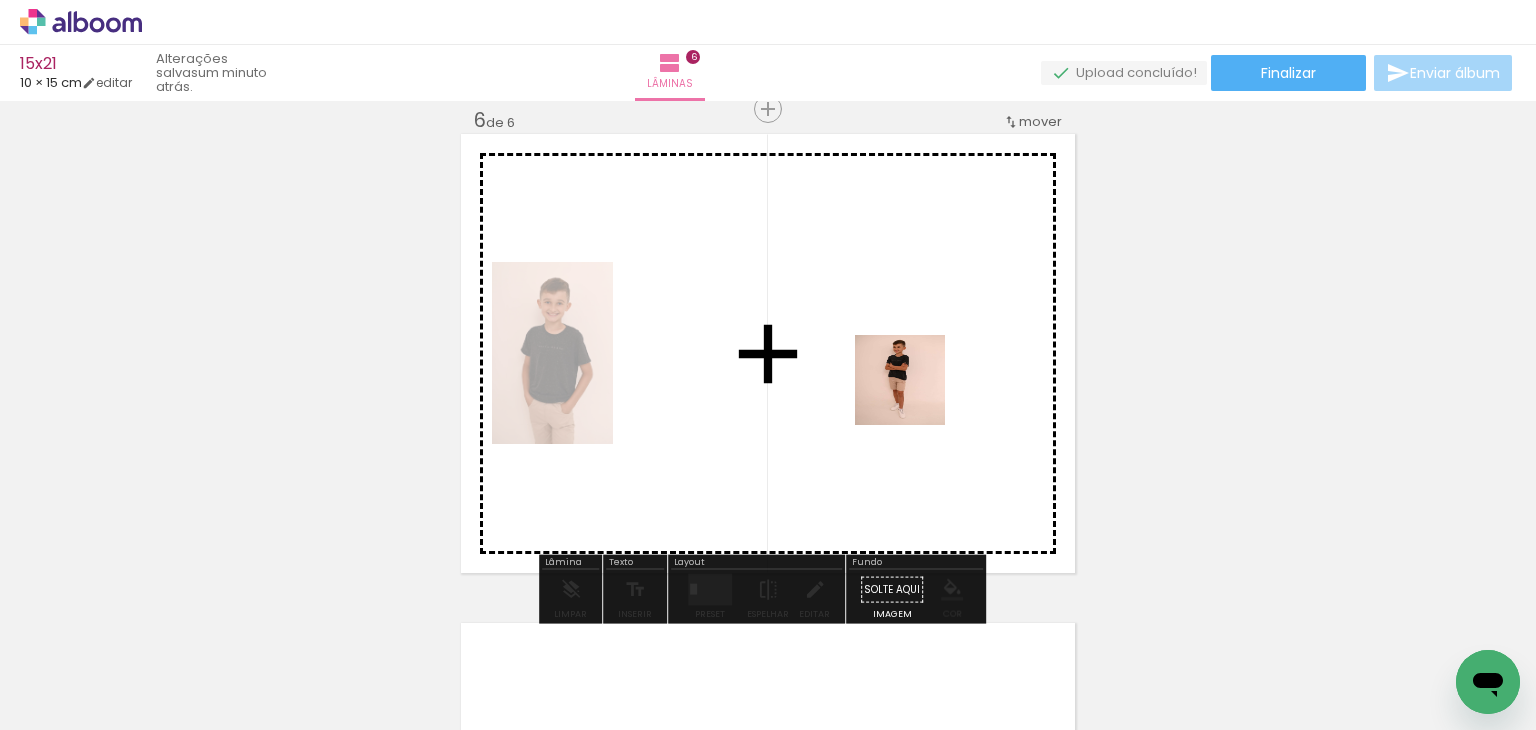 drag, startPoint x: 944, startPoint y: 641, endPoint x: 1158, endPoint y: 546, distance: 234.13885 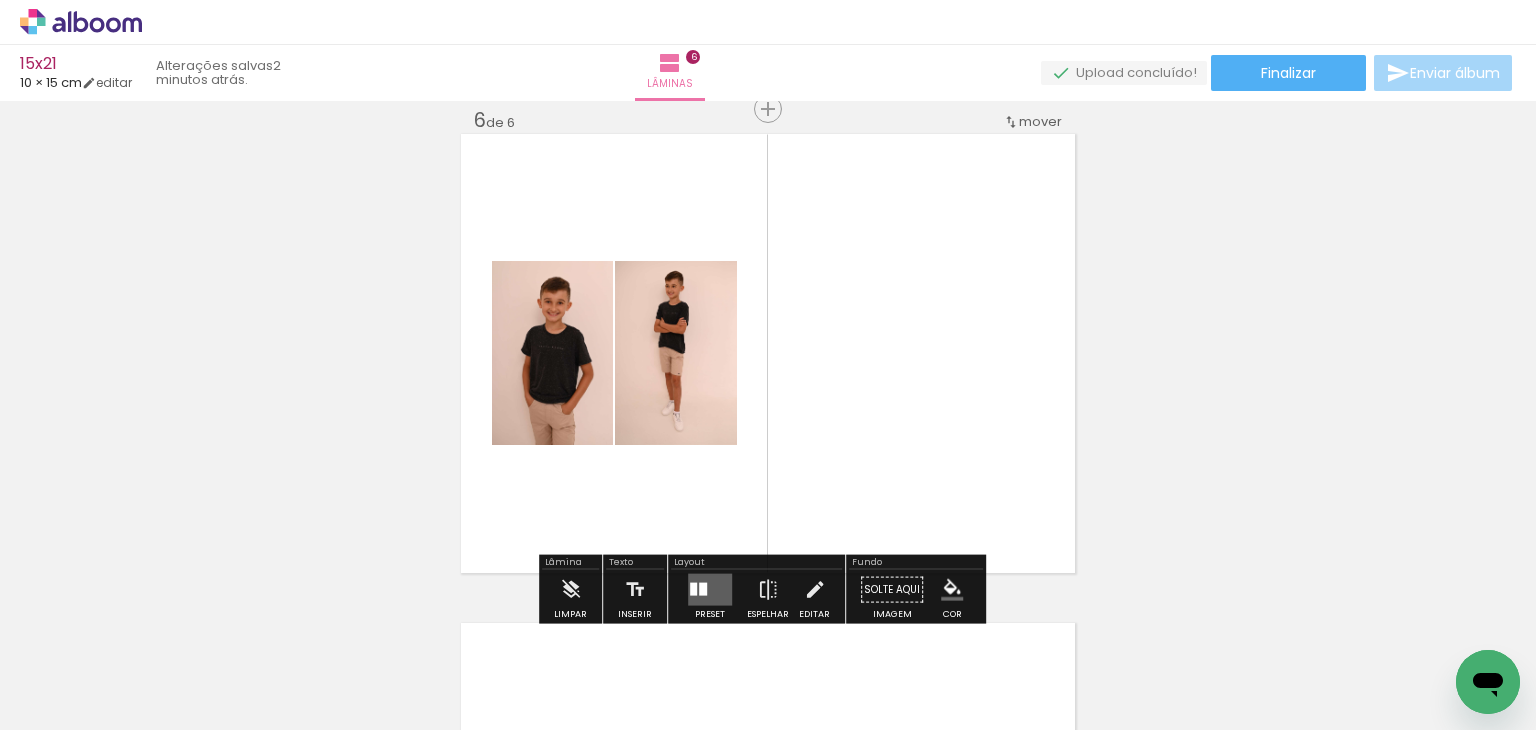 click on "Inserir lâmina 1  de 6  Inserir lâmina 2  de 6  Inserir lâmina 3  de 6  Inserir lâmina 4  de 6  Inserir lâmina 5  de 6  Inserir lâmina 6  de 6" at bounding box center [768, -650] 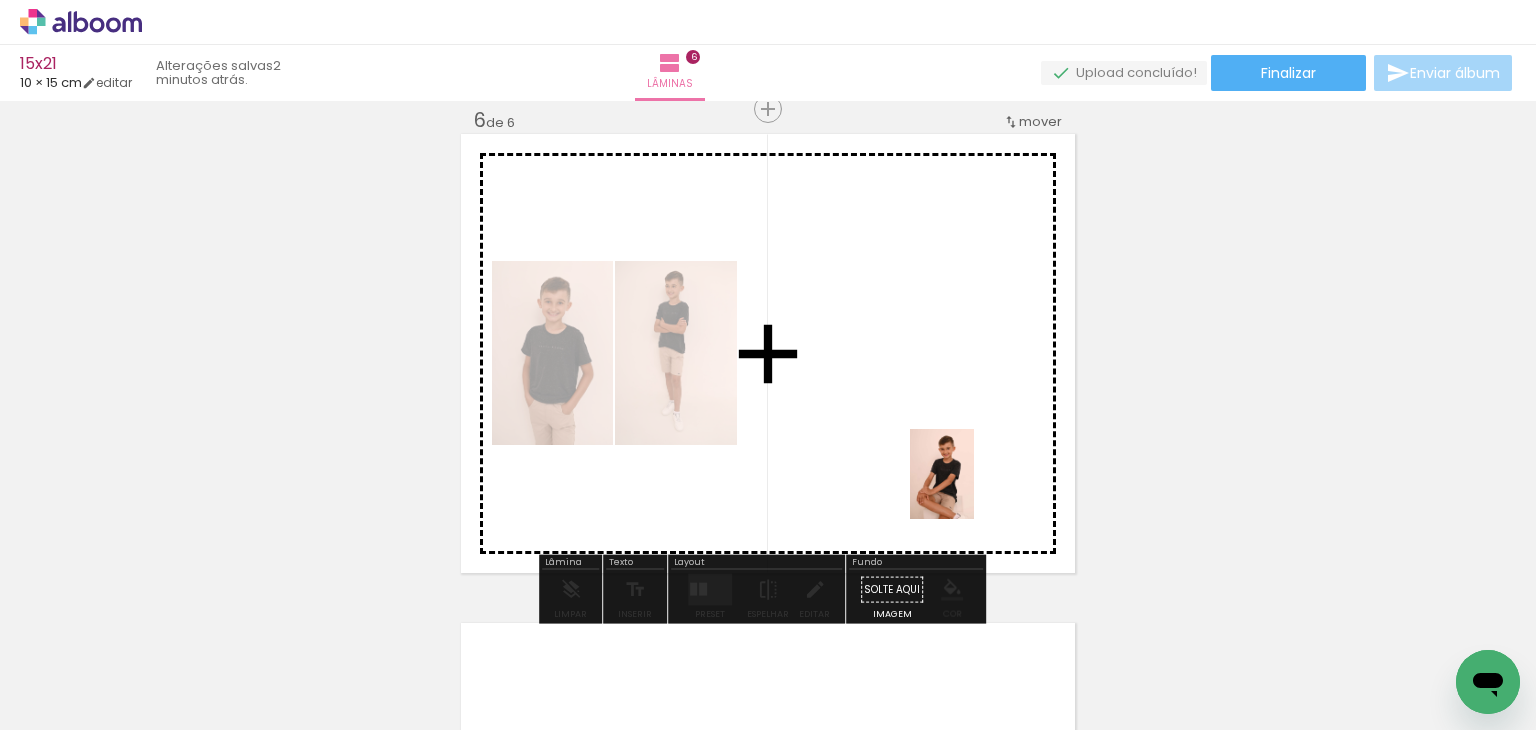 drag, startPoint x: 1120, startPoint y: 619, endPoint x: 970, endPoint y: 489, distance: 198.49434 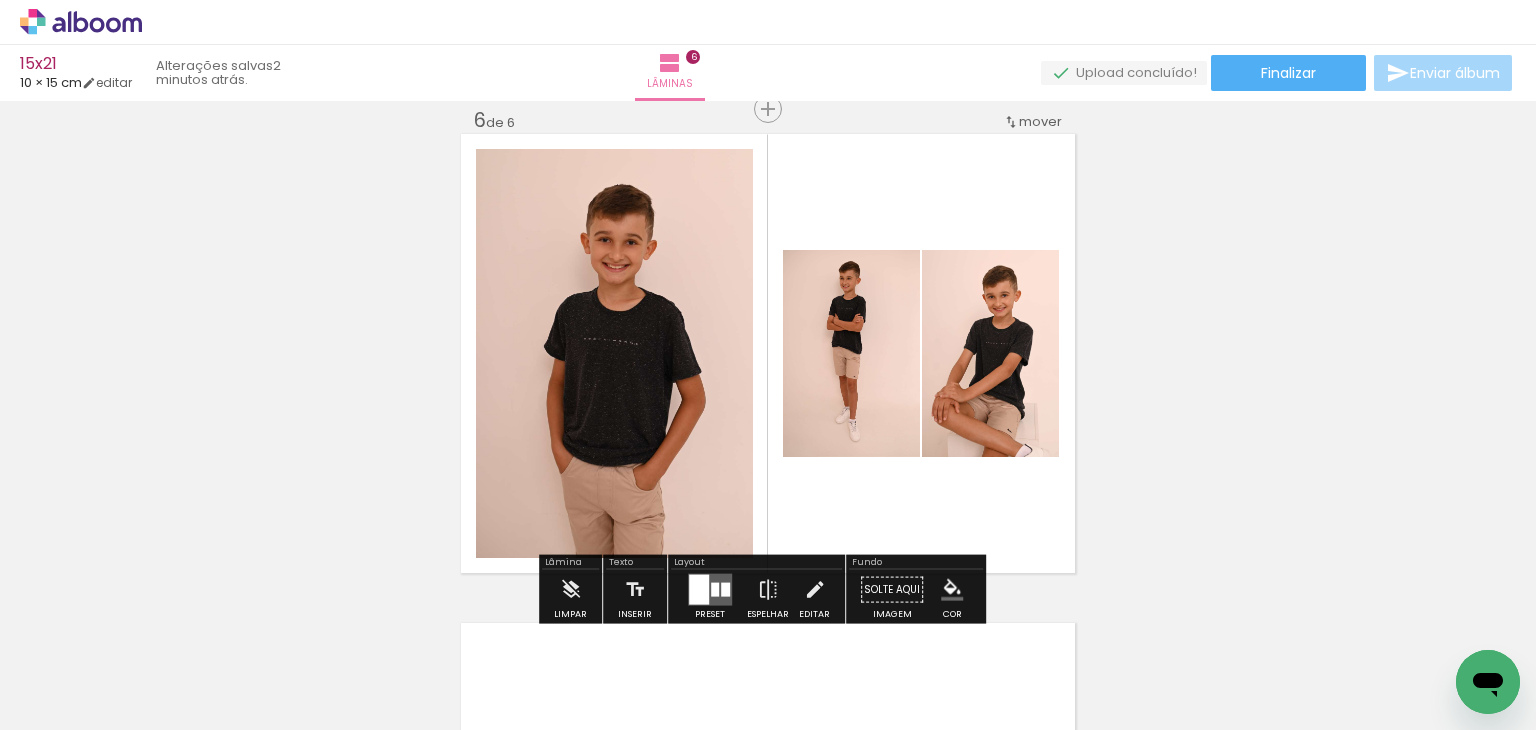 click on "Inserir lâmina 1  de 6  Inserir lâmina 2  de 6  Inserir lâmina 3  de 6  Inserir lâmina 4  de 6  Inserir lâmina 5  de 6  Inserir lâmina 6  de 6" at bounding box center [768, -650] 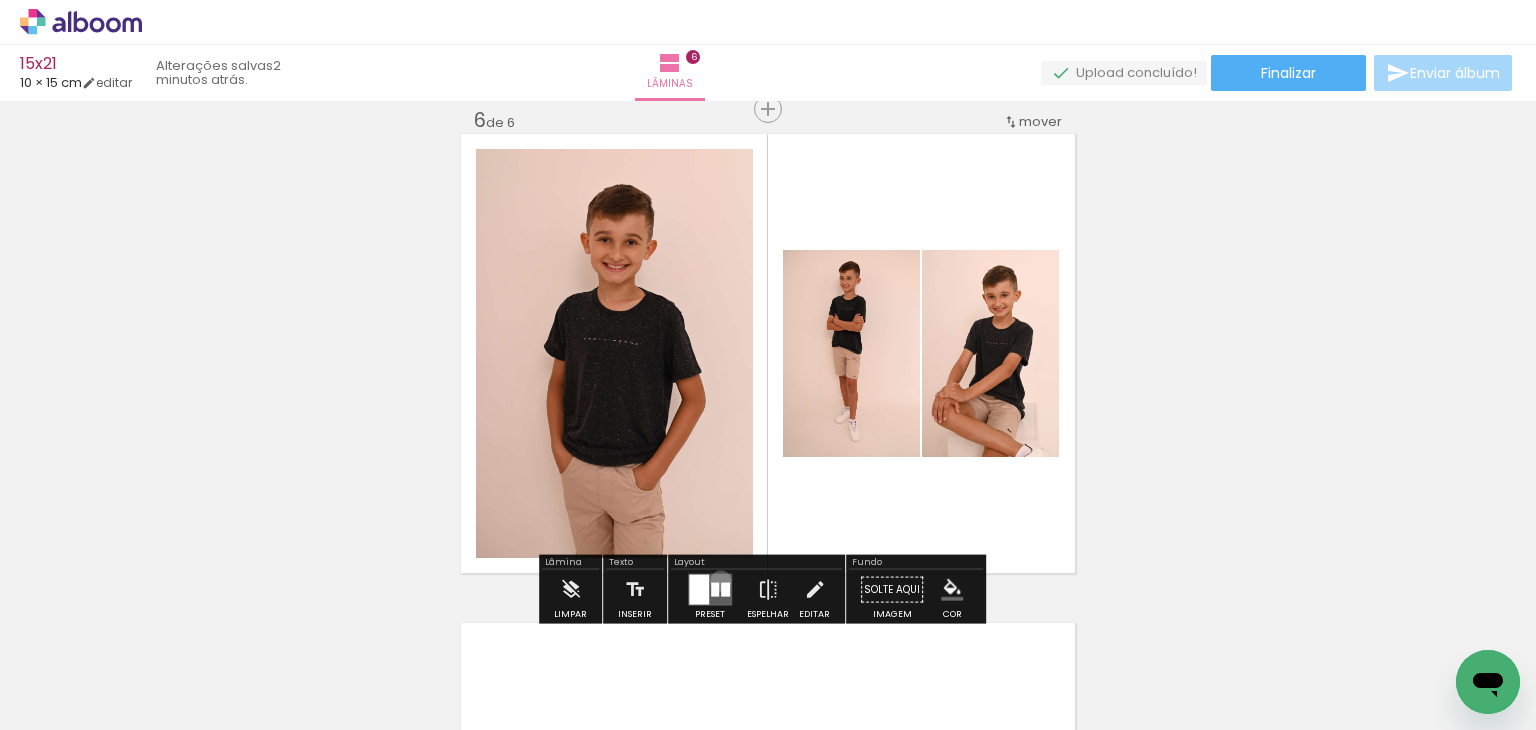 drag, startPoint x: 716, startPoint y: 580, endPoint x: 1032, endPoint y: 505, distance: 324.77838 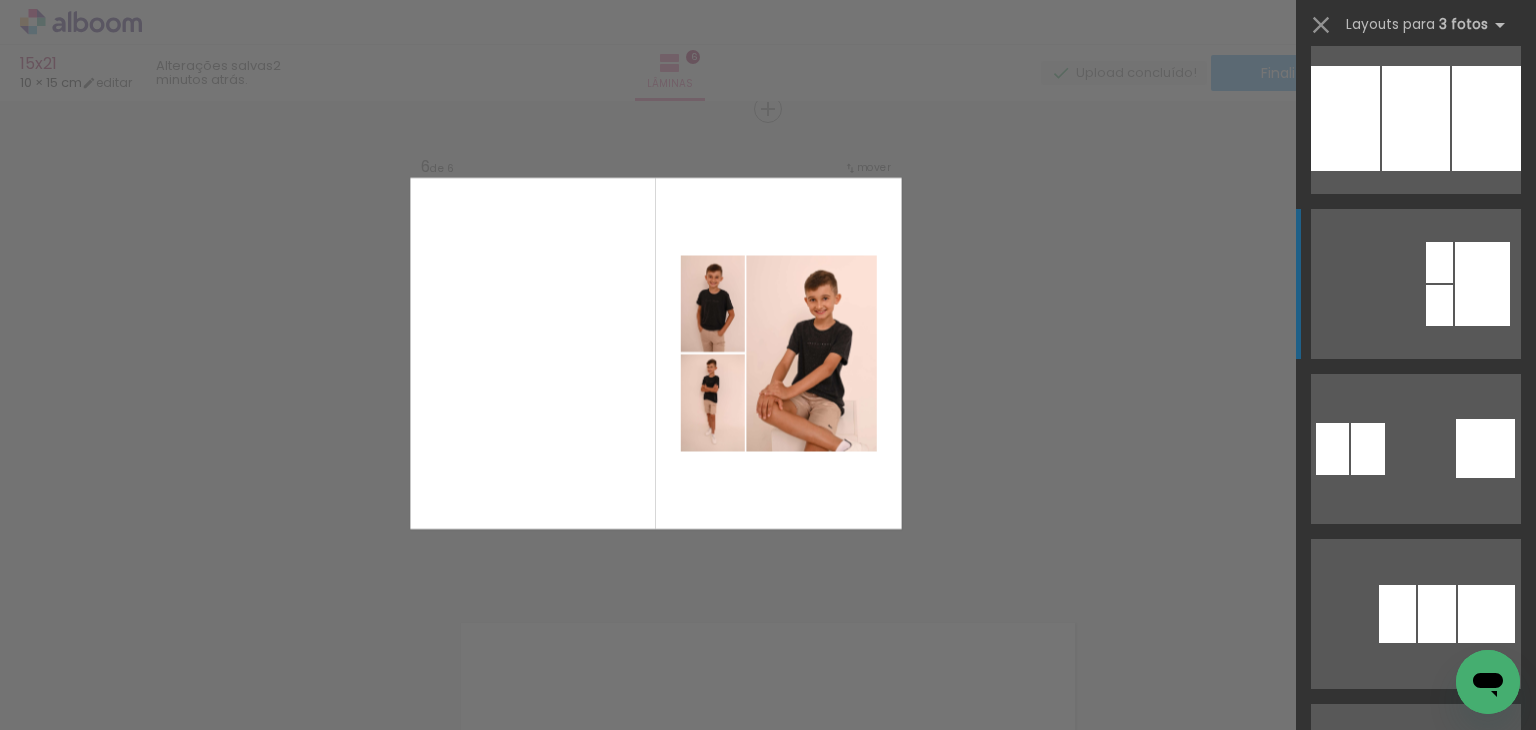 scroll, scrollTop: 2500, scrollLeft: 0, axis: vertical 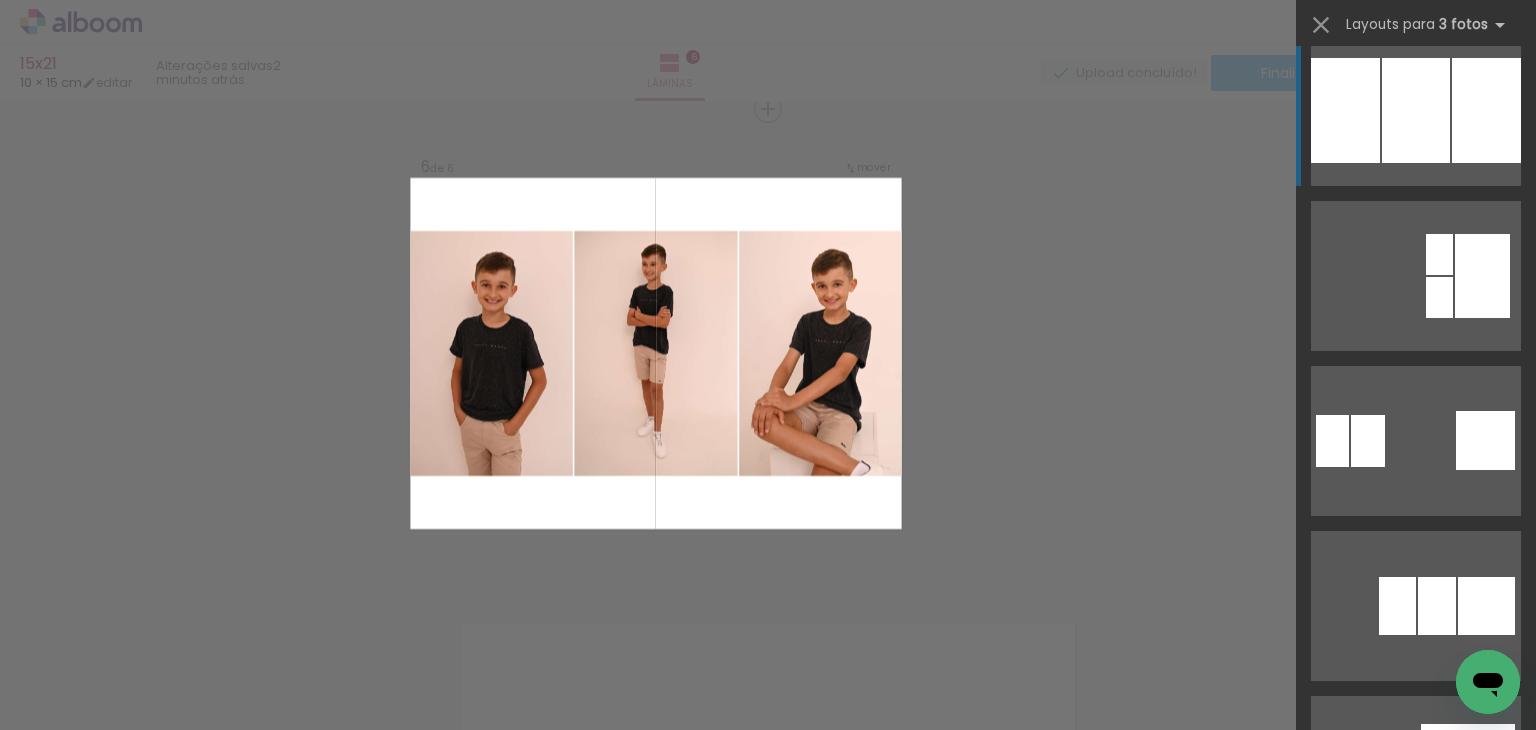click at bounding box center [1415, -220] 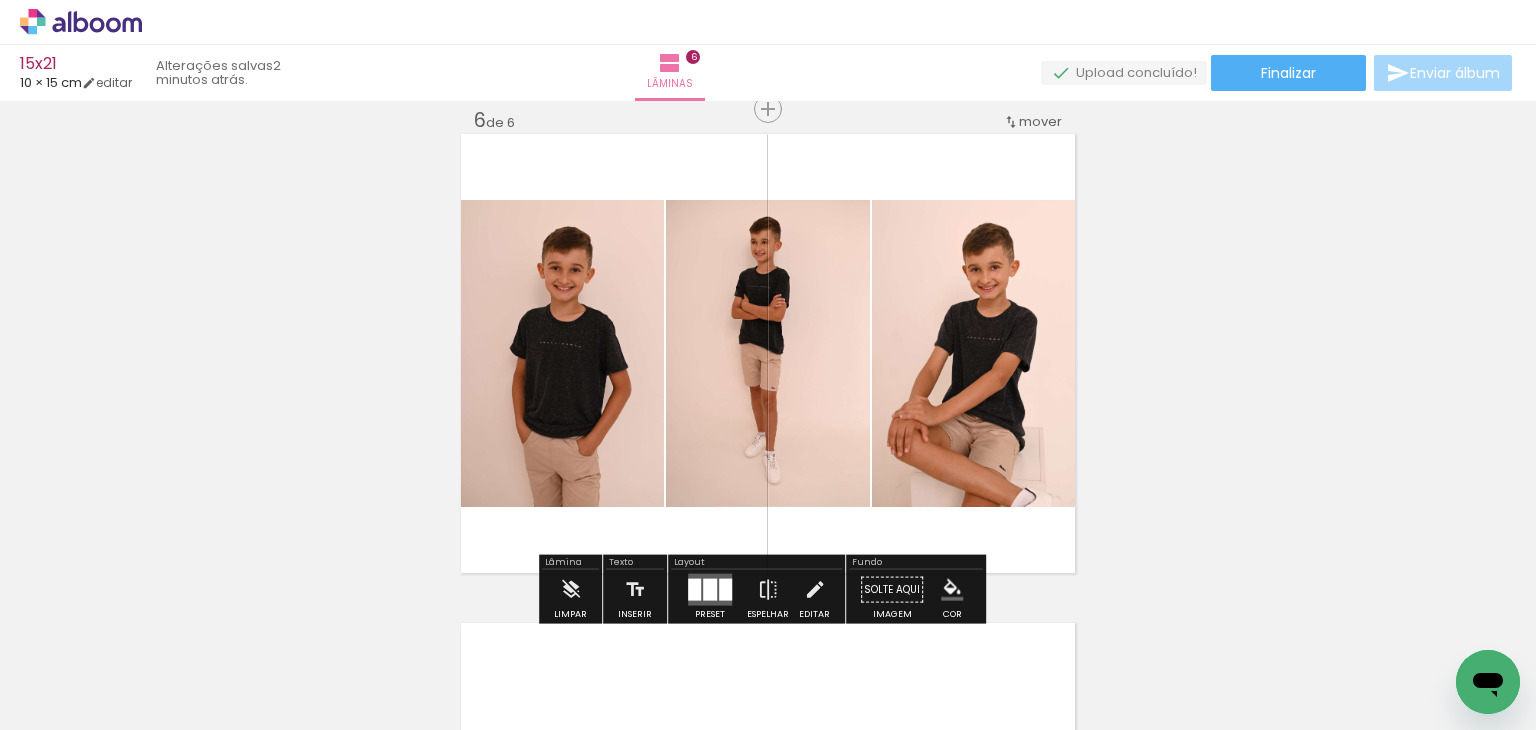 click on "Inserir lâmina 1  de 6  Inserir lâmina 2  de 6  Inserir lâmina 3  de 6  Inserir lâmina 4  de 6  Inserir lâmina 5  de 6  Inserir lâmina 6  de 6" at bounding box center (768, -650) 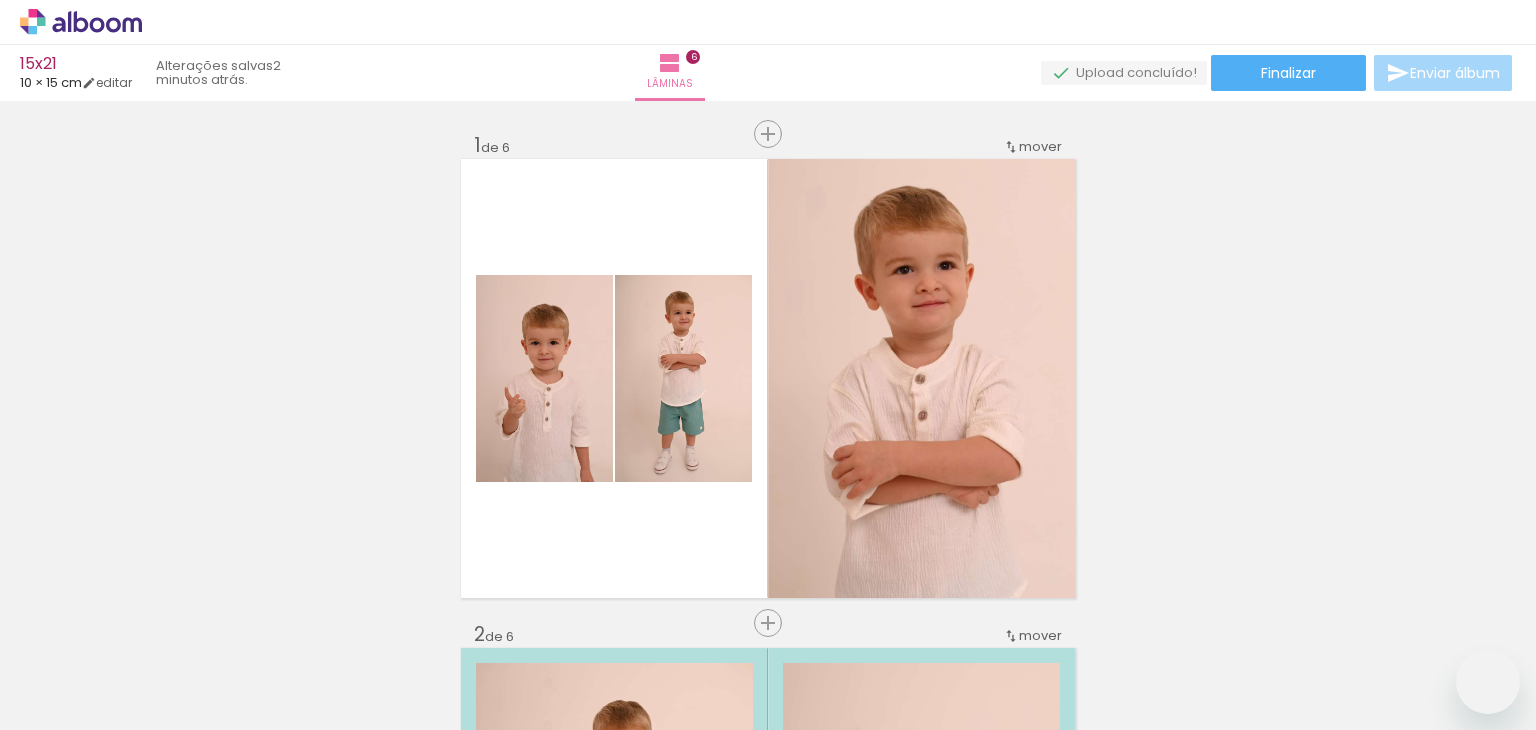 scroll, scrollTop: 0, scrollLeft: 0, axis: both 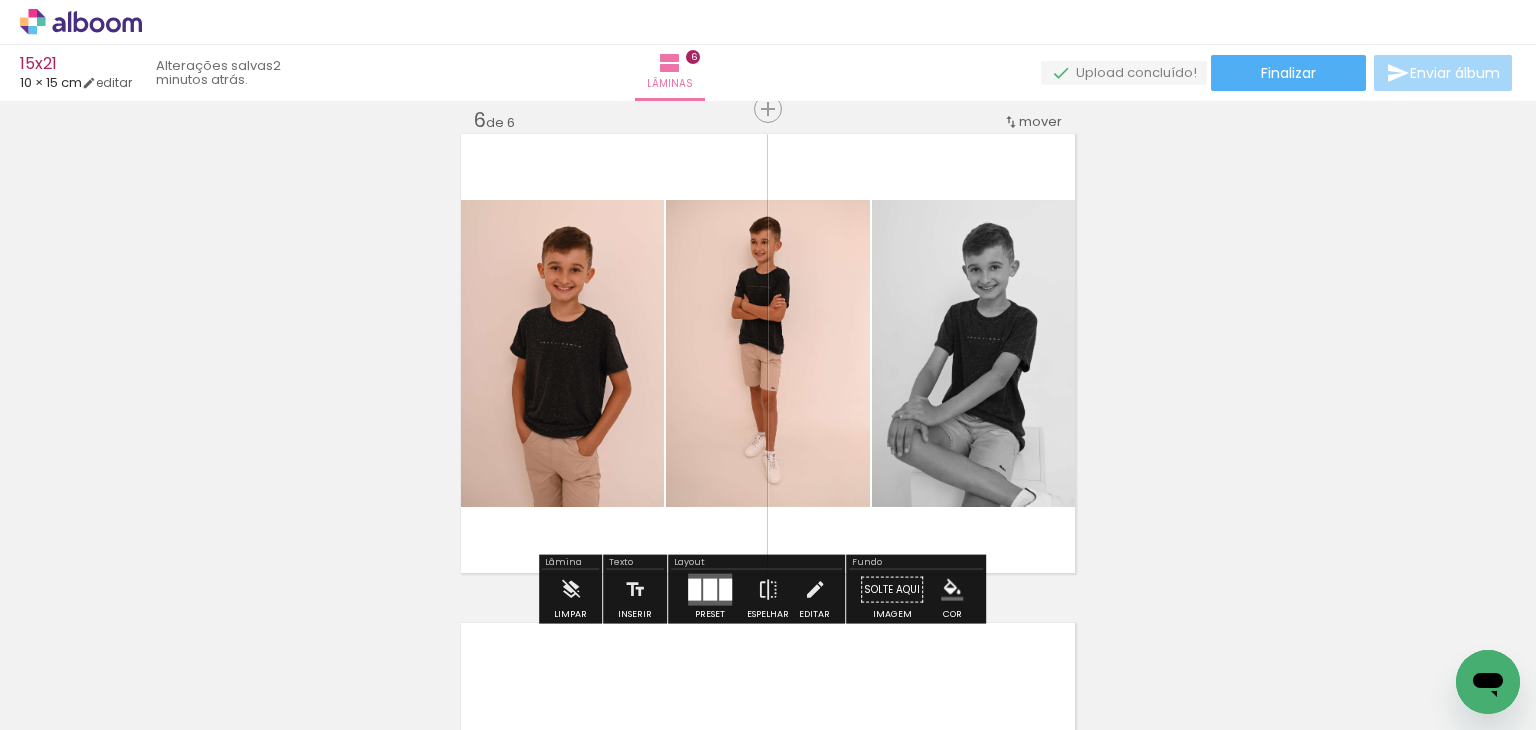 drag, startPoint x: 0, startPoint y: 0, endPoint x: 1056, endPoint y: 229, distance: 1080.5448 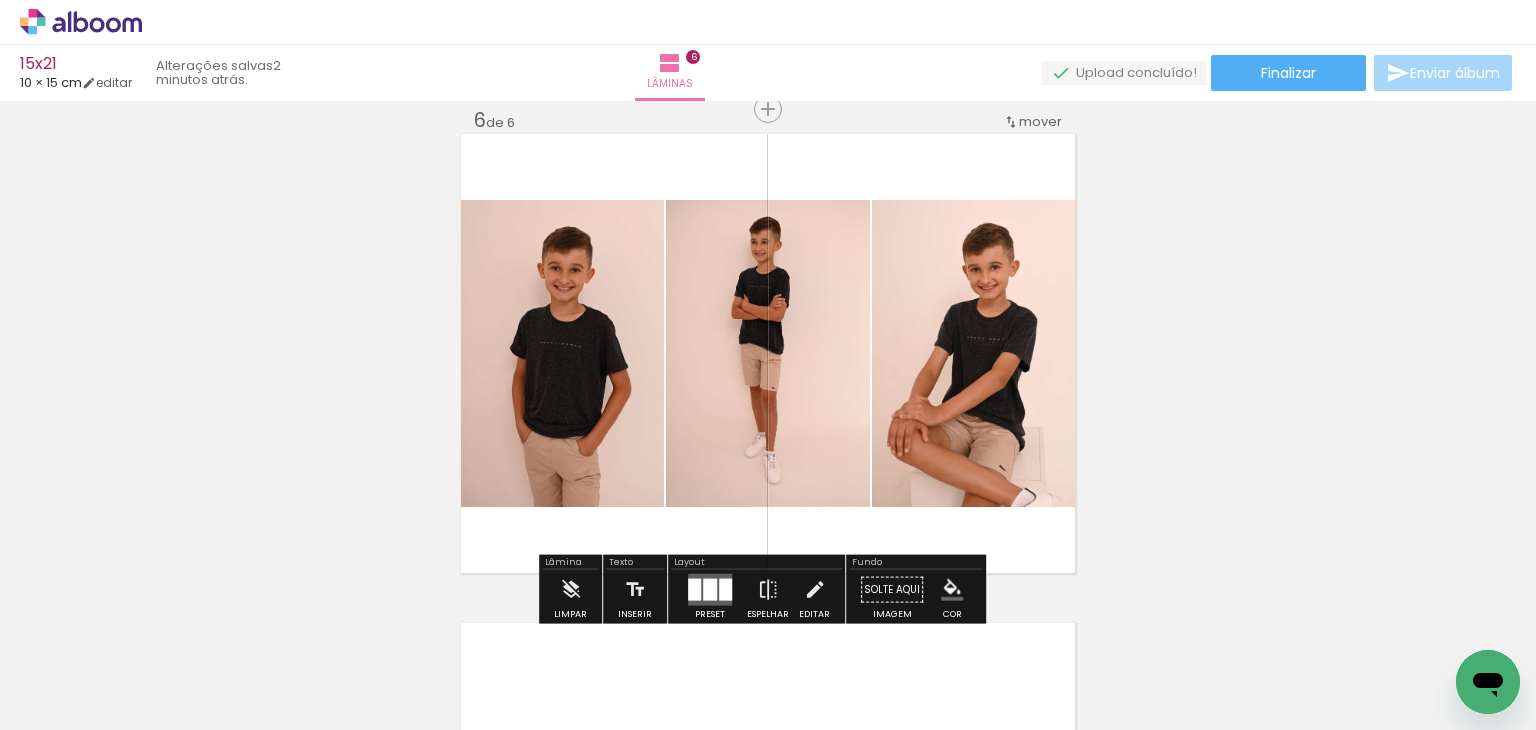 click on "Inserir lâmina 1  de 6  Inserir lâmina 2  de 6  Inserir lâmina 3  de 6  Inserir lâmina 4  de 6  Inserir lâmina 5  de 6  Inserir lâmina 6  de 6" at bounding box center (768, -650) 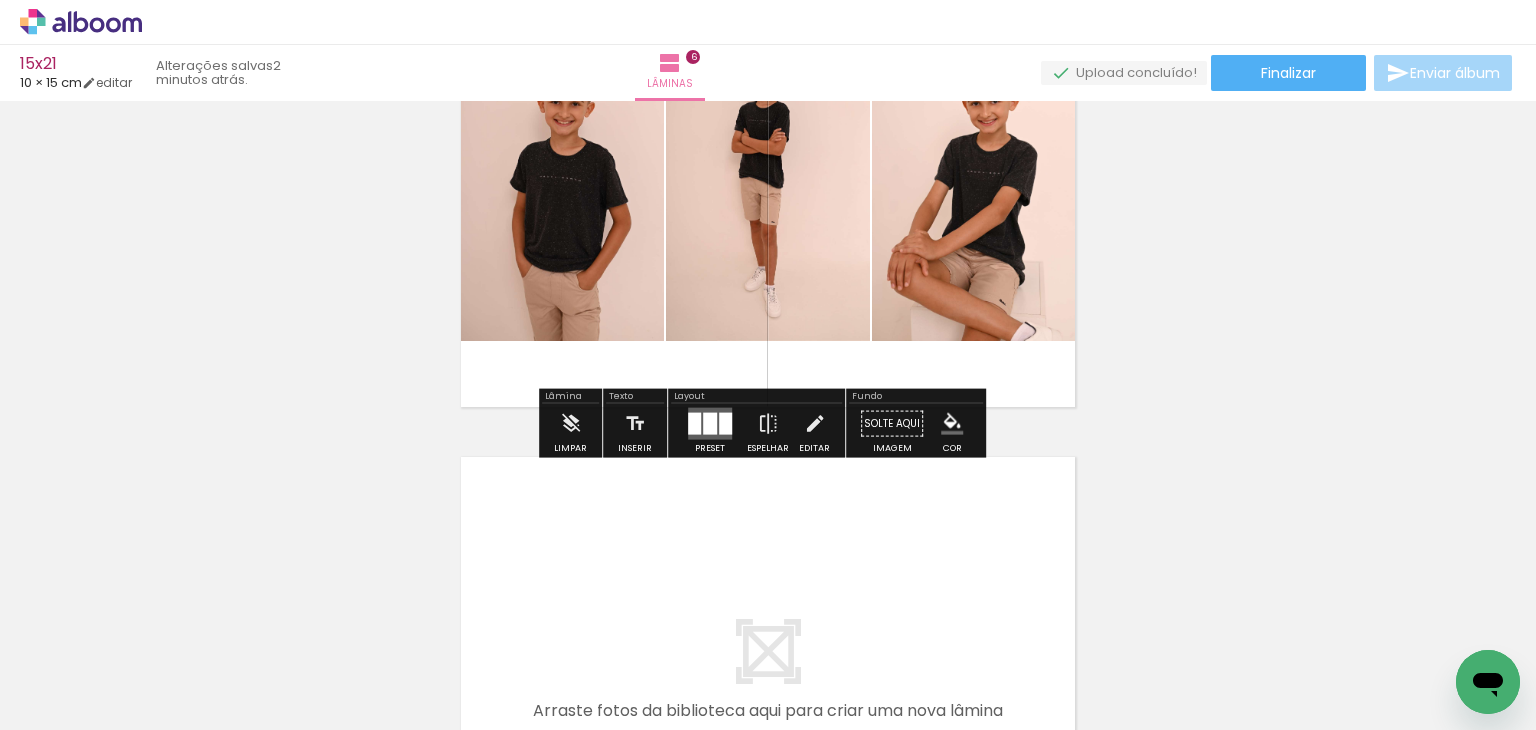 scroll, scrollTop: 2670, scrollLeft: 0, axis: vertical 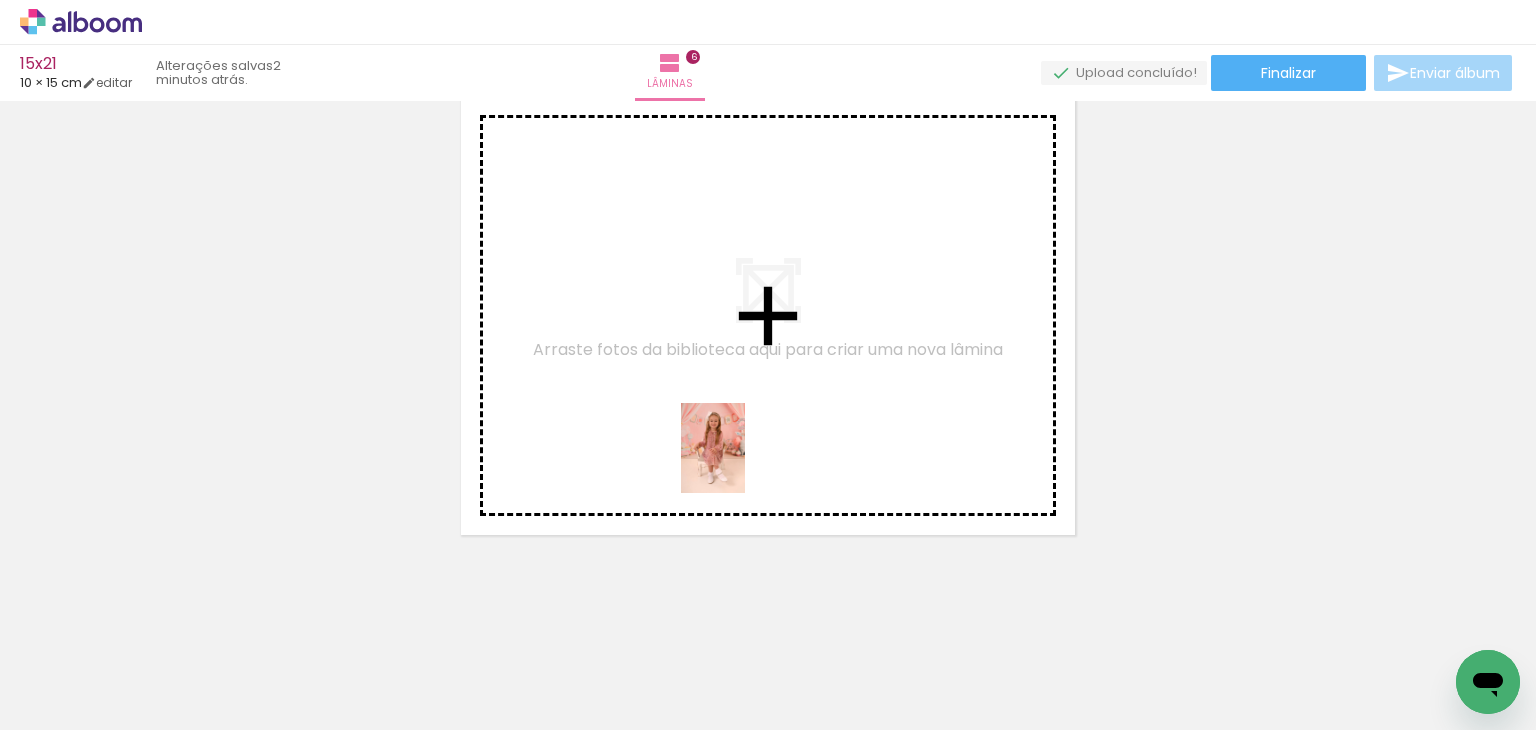drag, startPoint x: 696, startPoint y: 637, endPoint x: 839, endPoint y: 617, distance: 144.39183 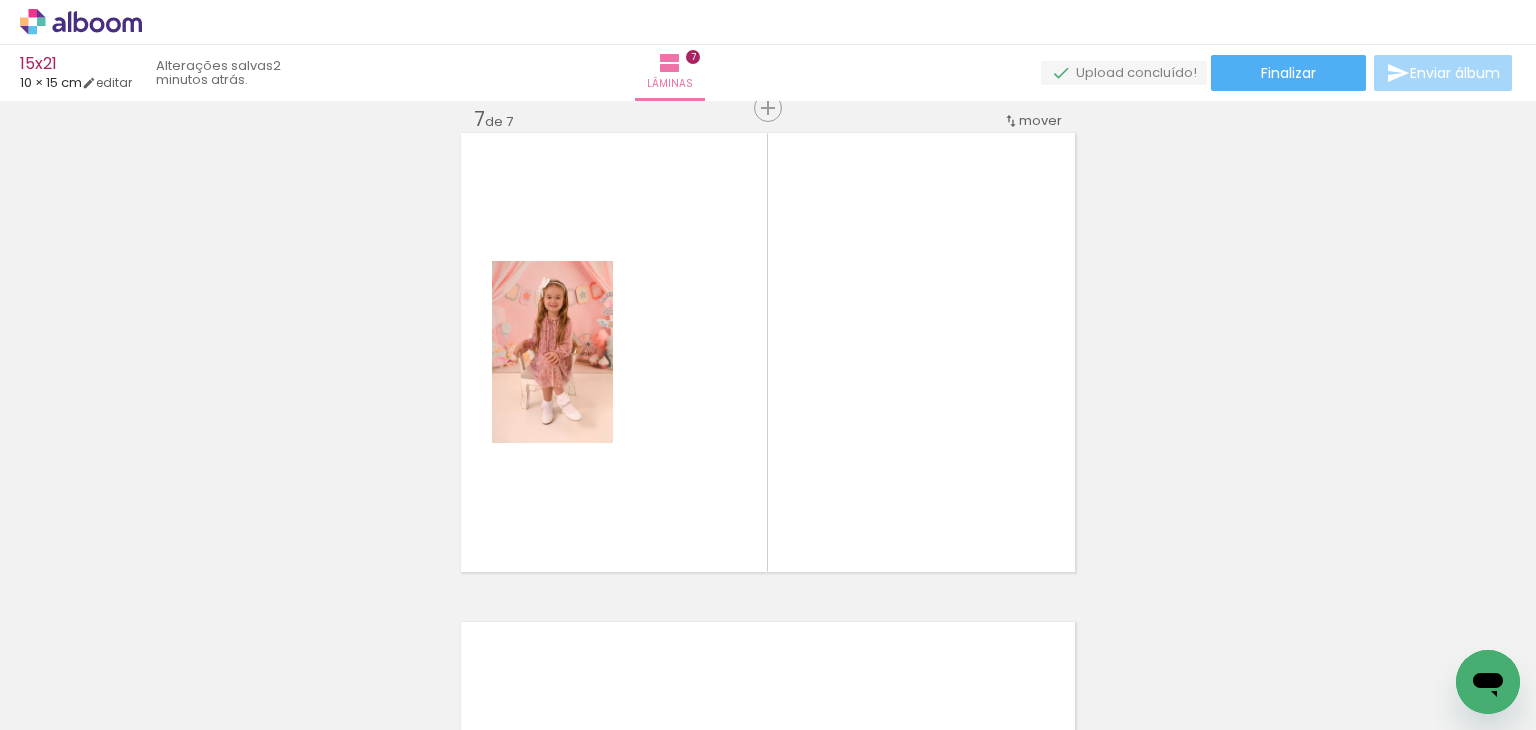 scroll, scrollTop: 2959, scrollLeft: 0, axis: vertical 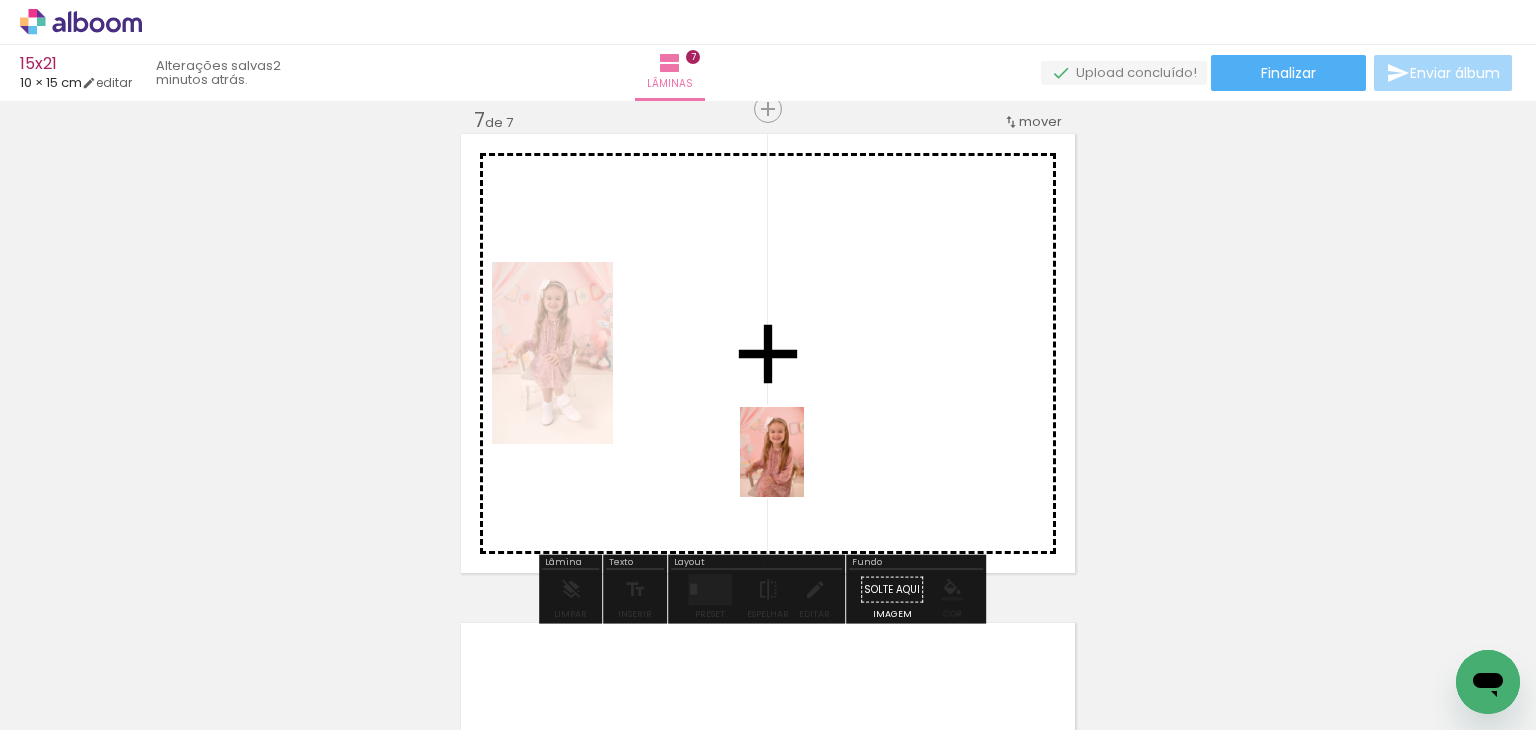 drag, startPoint x: 808, startPoint y: 659, endPoint x: 1064, endPoint y: 610, distance: 260.64728 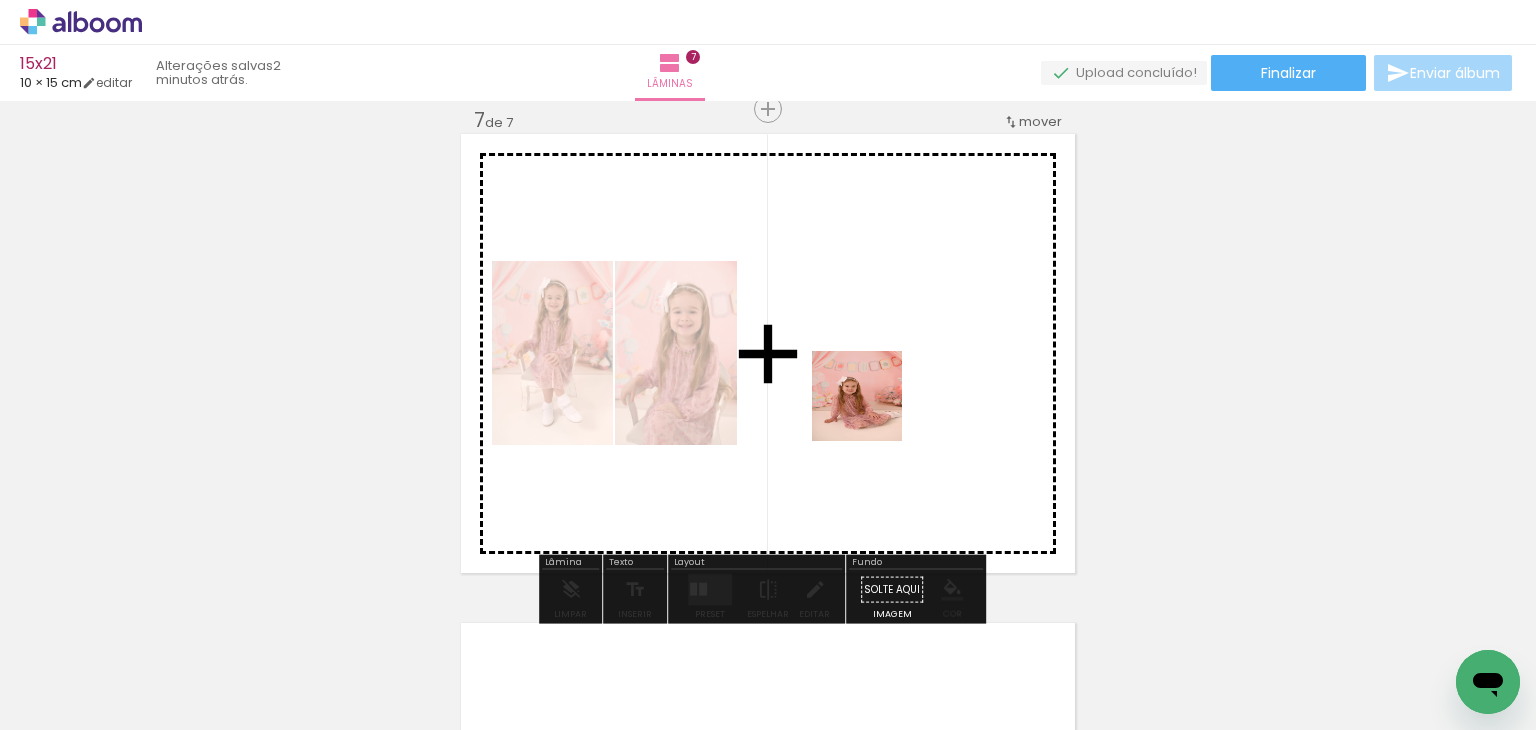drag, startPoint x: 1033, startPoint y: 525, endPoint x: 777, endPoint y: 529, distance: 256.03125 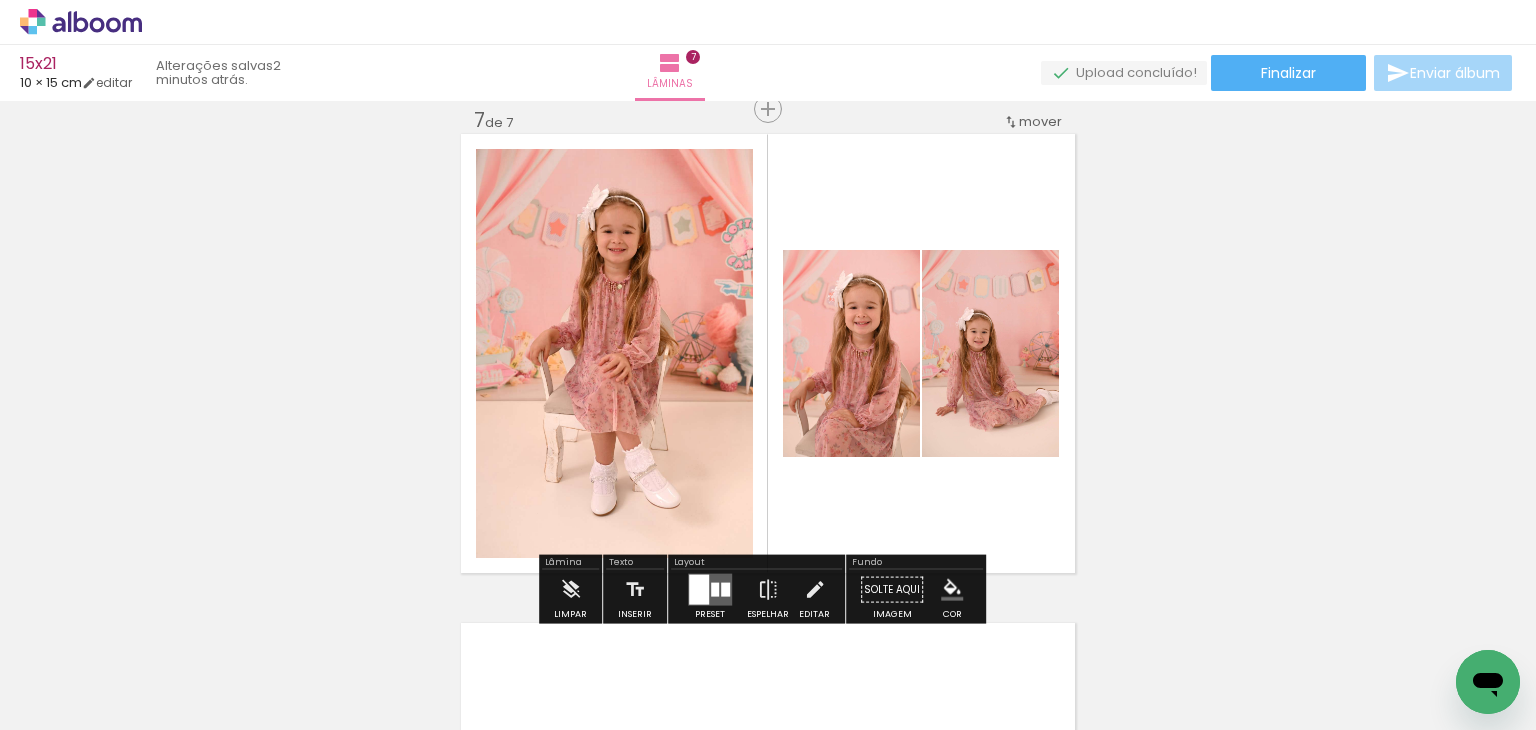 drag, startPoint x: 682, startPoint y: 582, endPoint x: 807, endPoint y: 564, distance: 126.28935 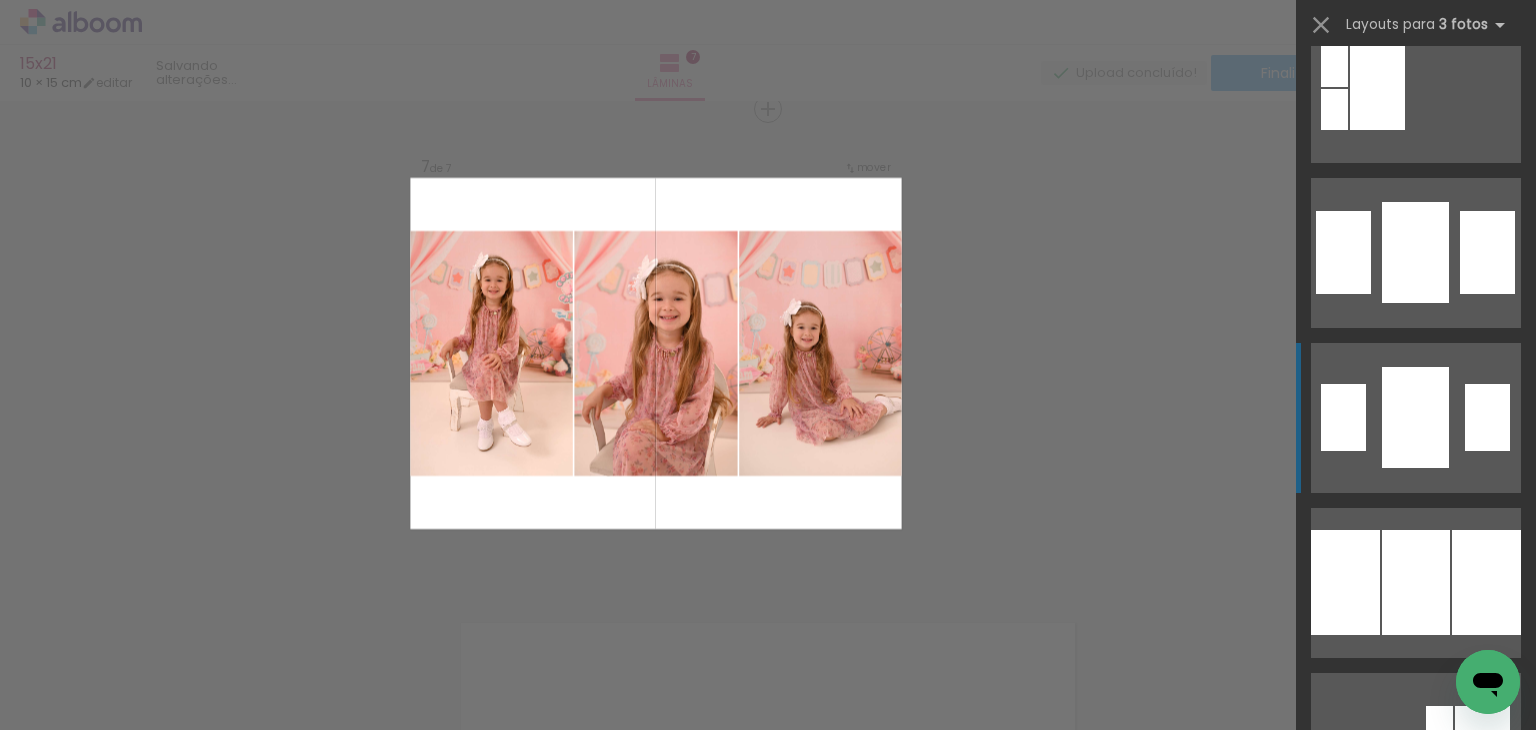 scroll, scrollTop: 2200, scrollLeft: 0, axis: vertical 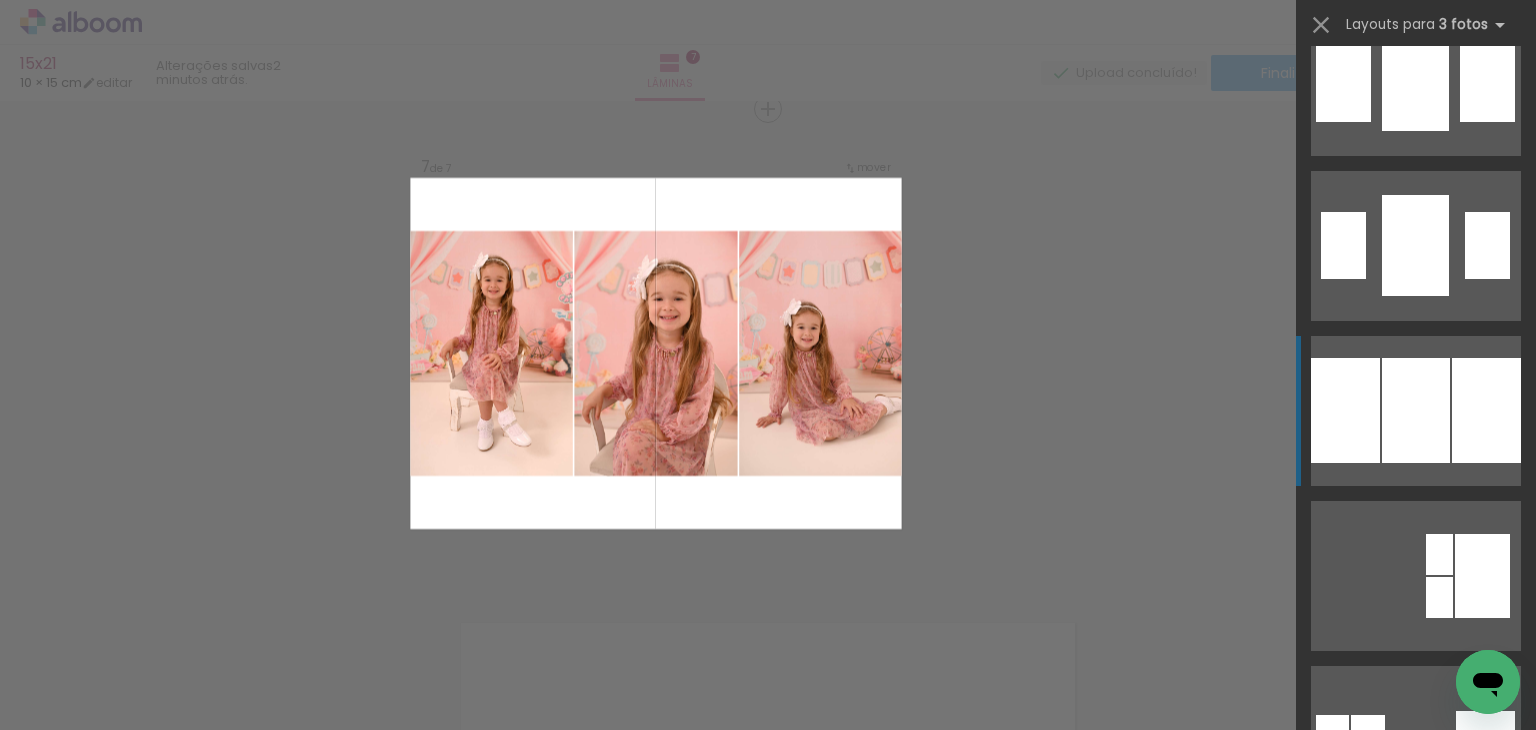 click at bounding box center [1415, 245] 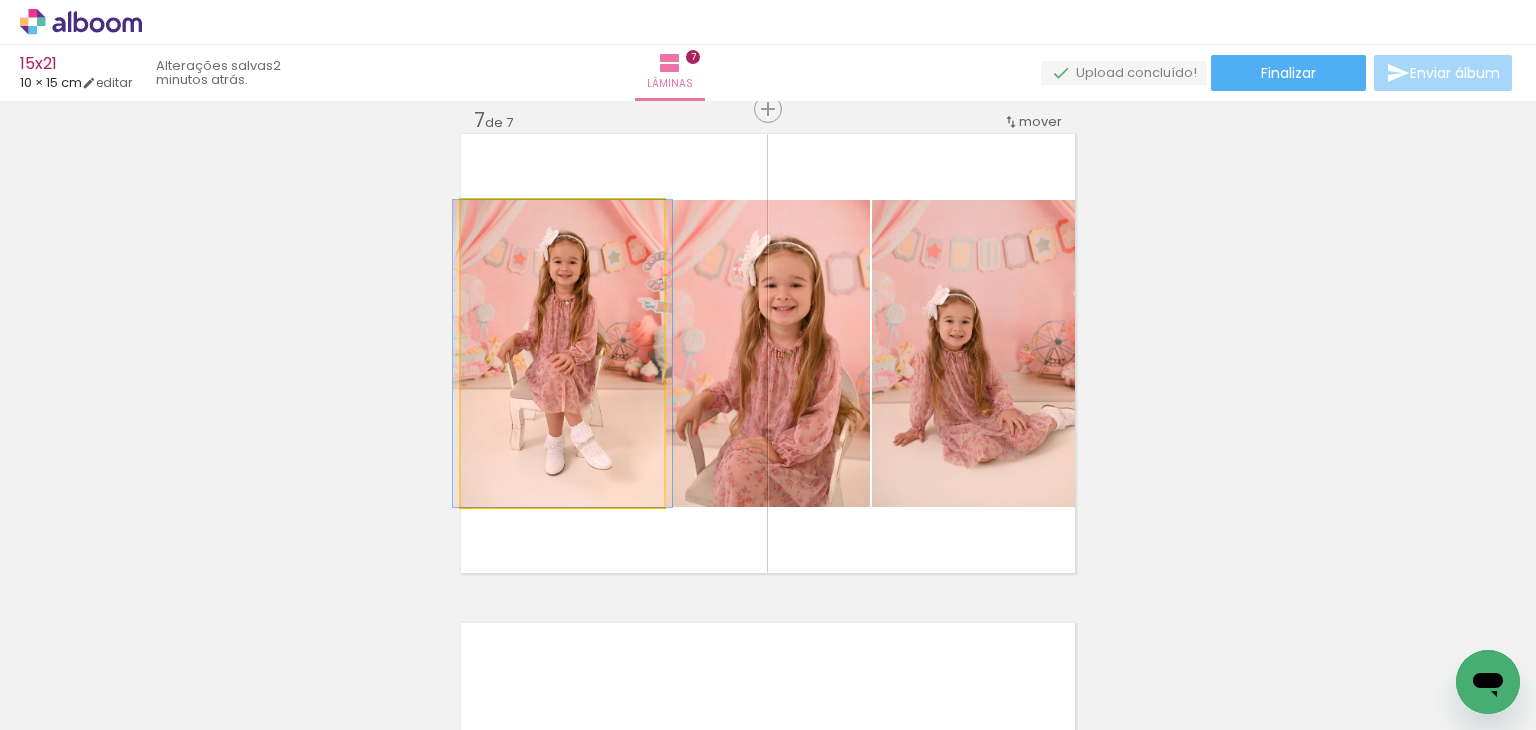 click 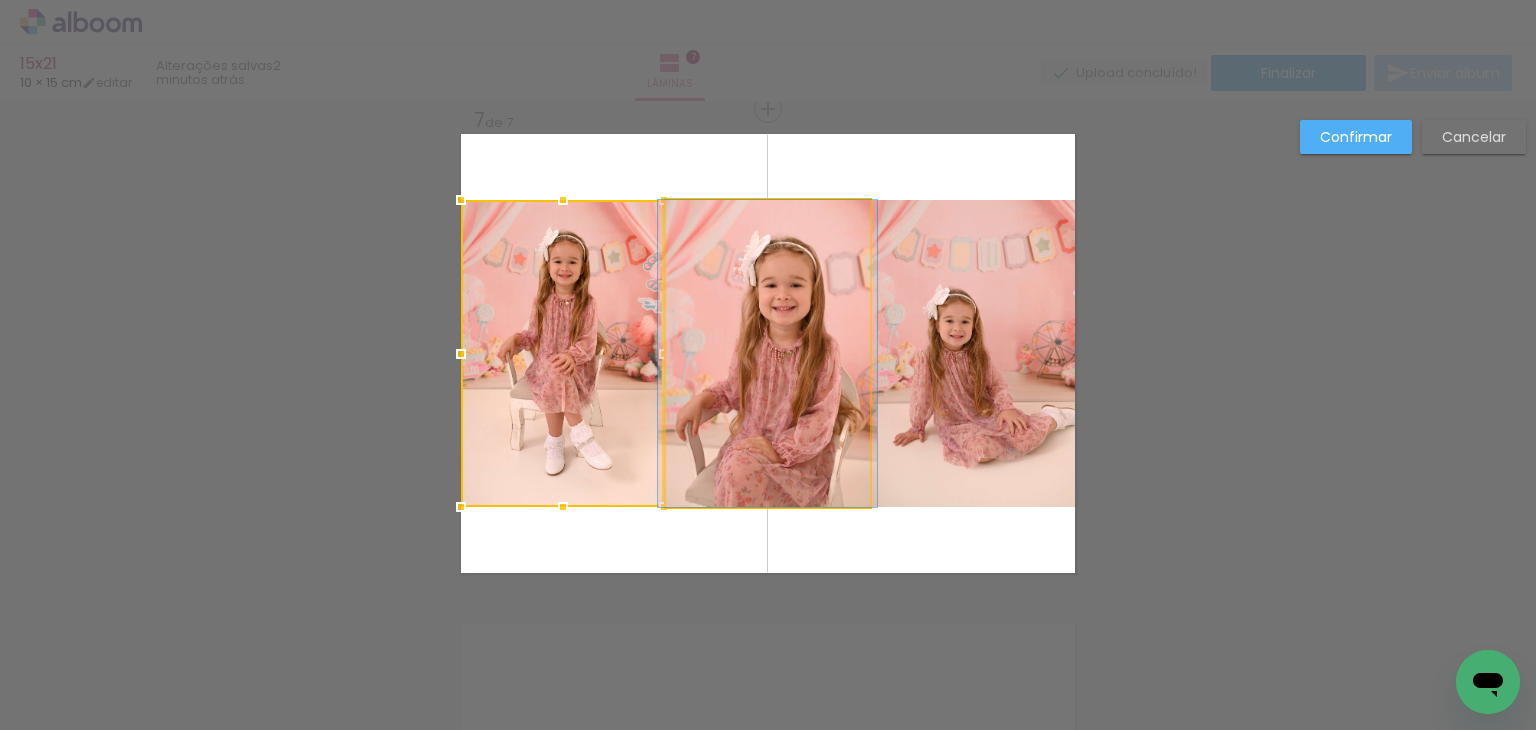 drag, startPoint x: 752, startPoint y: 405, endPoint x: 993, endPoint y: 378, distance: 242.50774 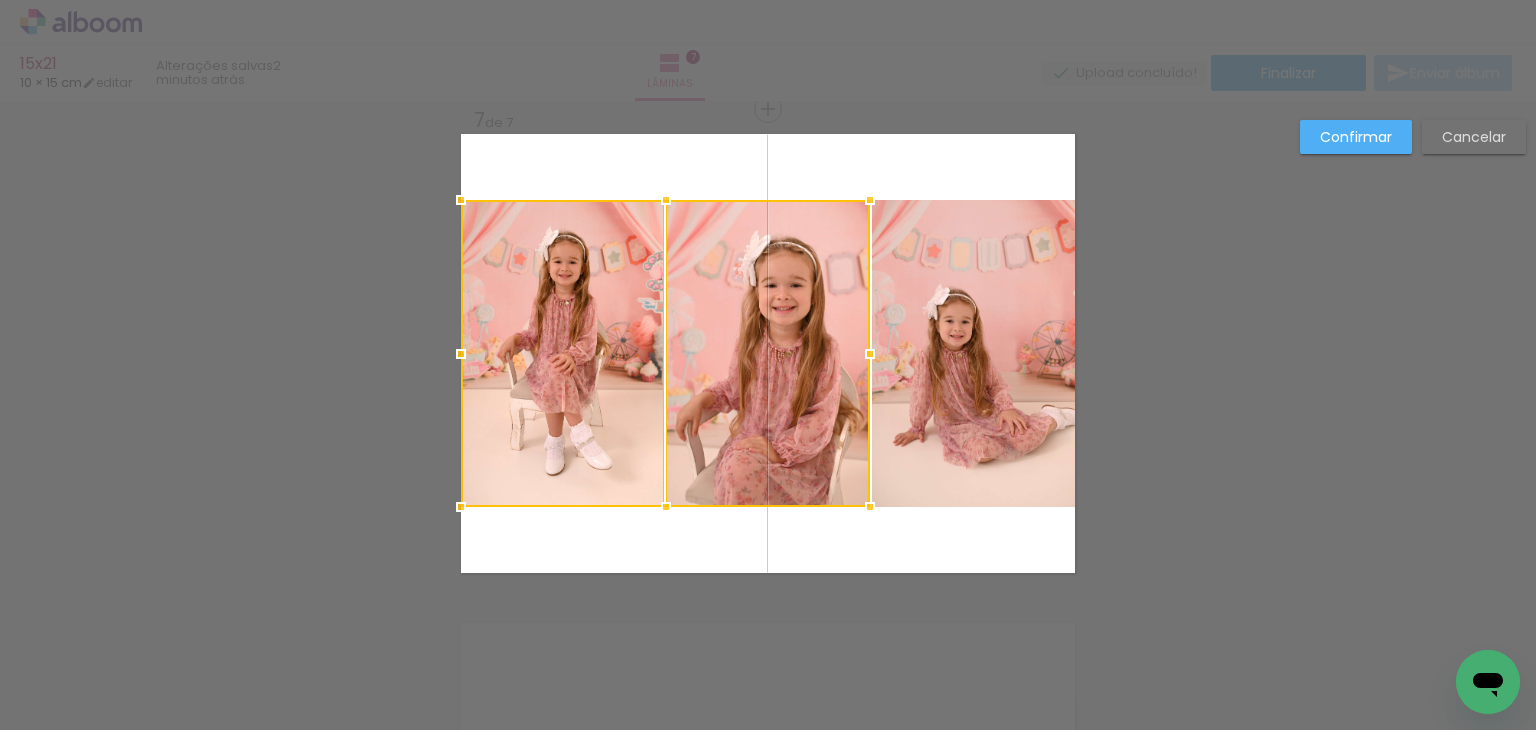 click 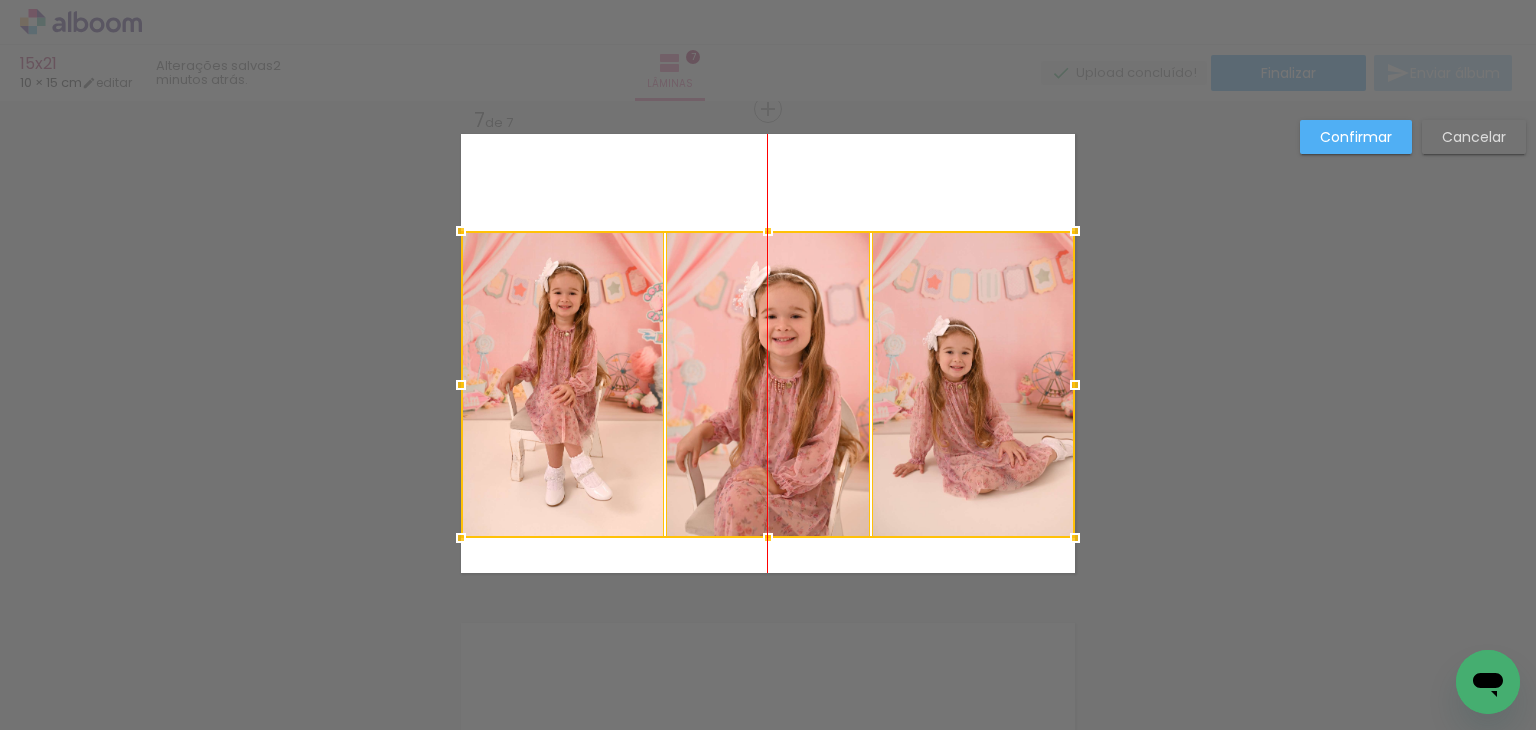 drag, startPoint x: 920, startPoint y: 343, endPoint x: 918, endPoint y: 375, distance: 32.06244 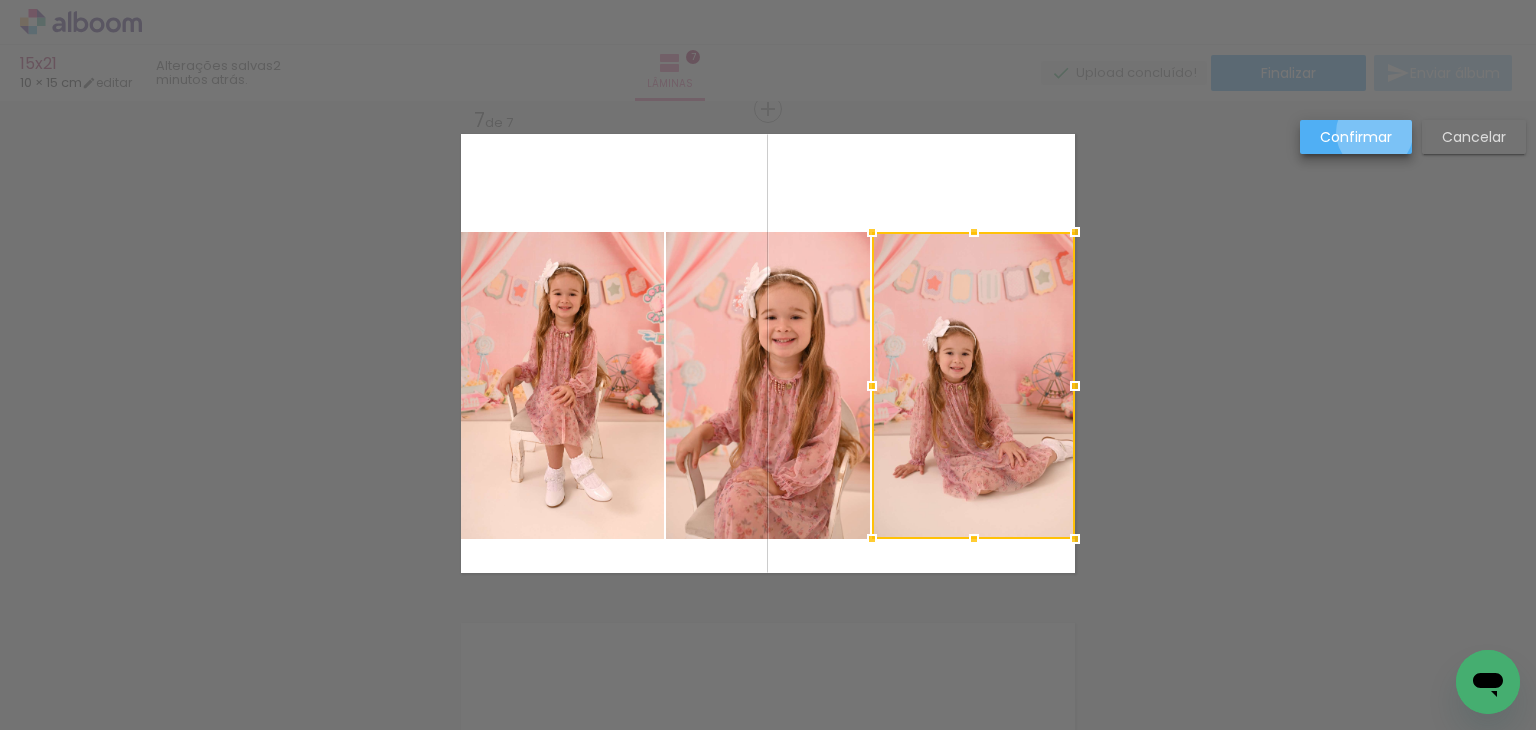 drag, startPoint x: 1375, startPoint y: 133, endPoint x: 1312, endPoint y: 221, distance: 108.226616 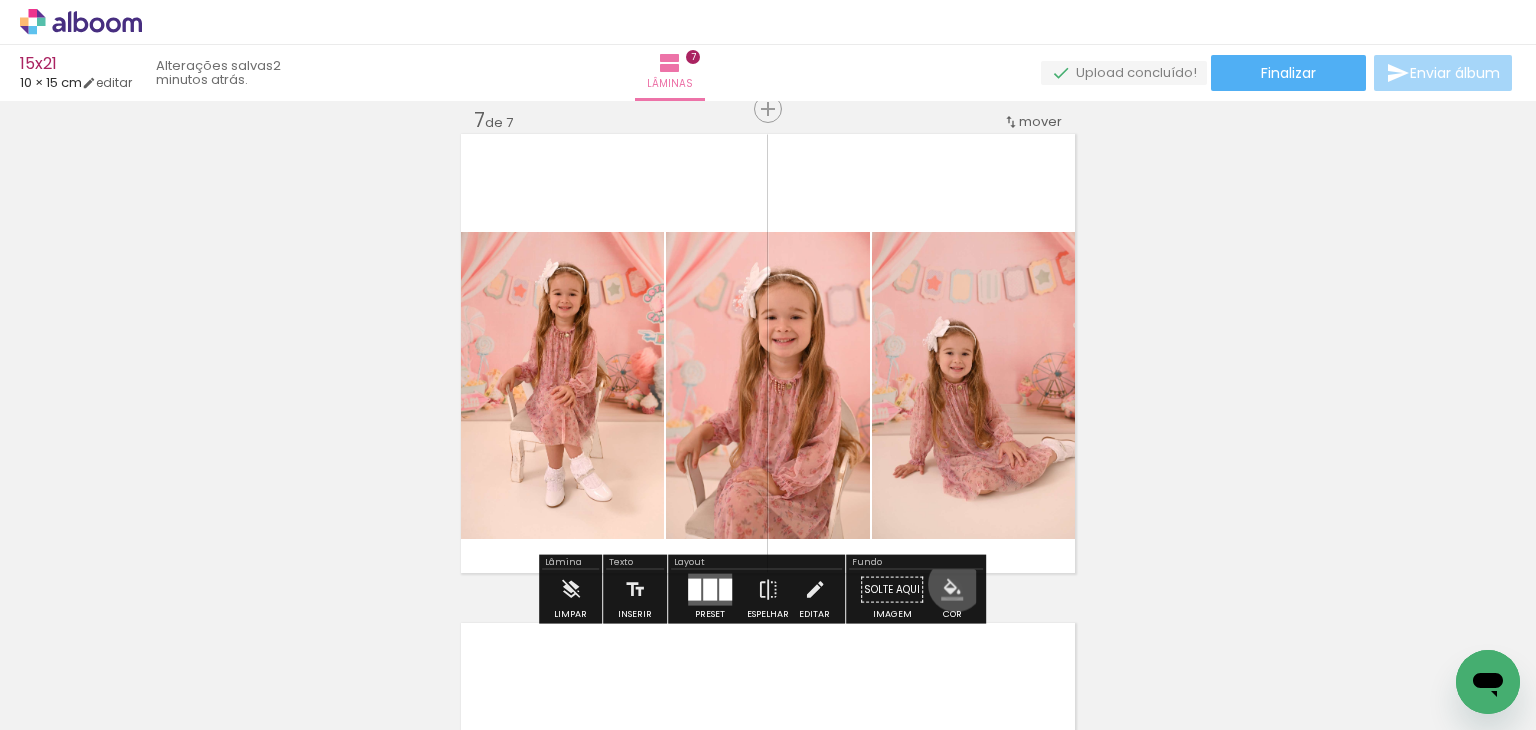 drag, startPoint x: 948, startPoint y: 584, endPoint x: 968, endPoint y: 511, distance: 75.690155 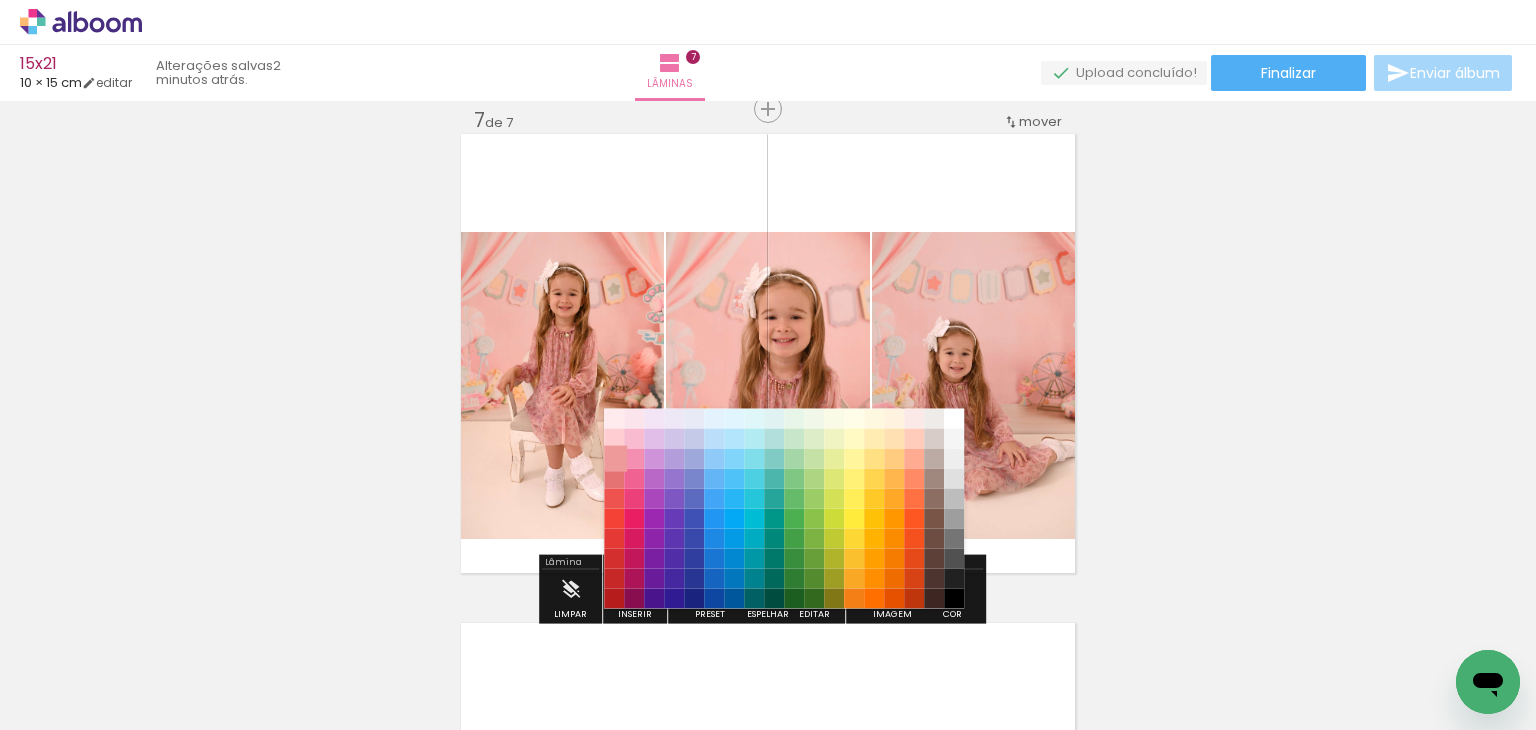 click on "#ef9a9a" at bounding box center [614, 458] 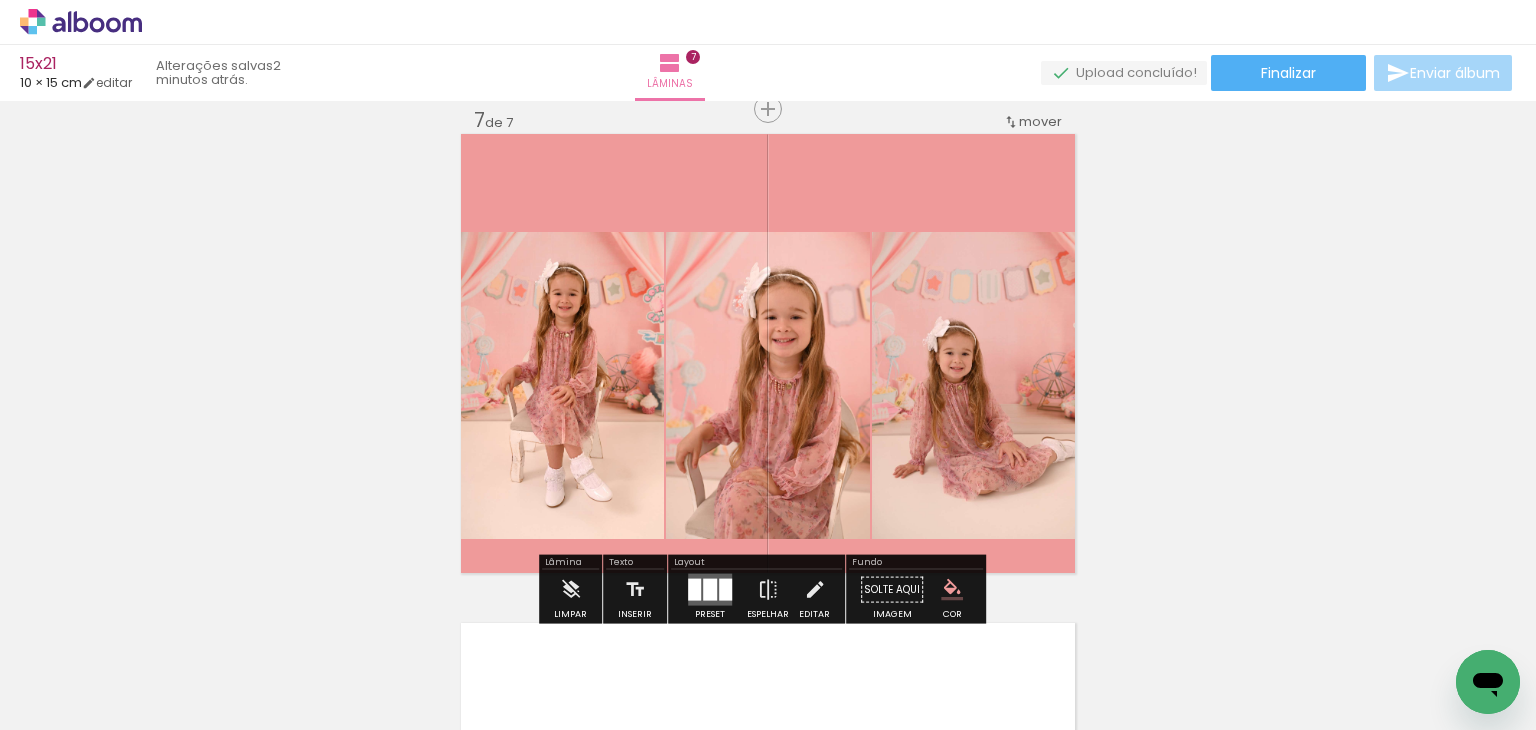 click on "Inserir lâmina 1  de 7  Inserir lâmina 2  de 7  Inserir lâmina 3  de 7  Inserir lâmina 4  de 7  Inserir lâmina 5  de 7  Inserir lâmina 6  de 7  Inserir lâmina 7  de 7" at bounding box center [768, -895] 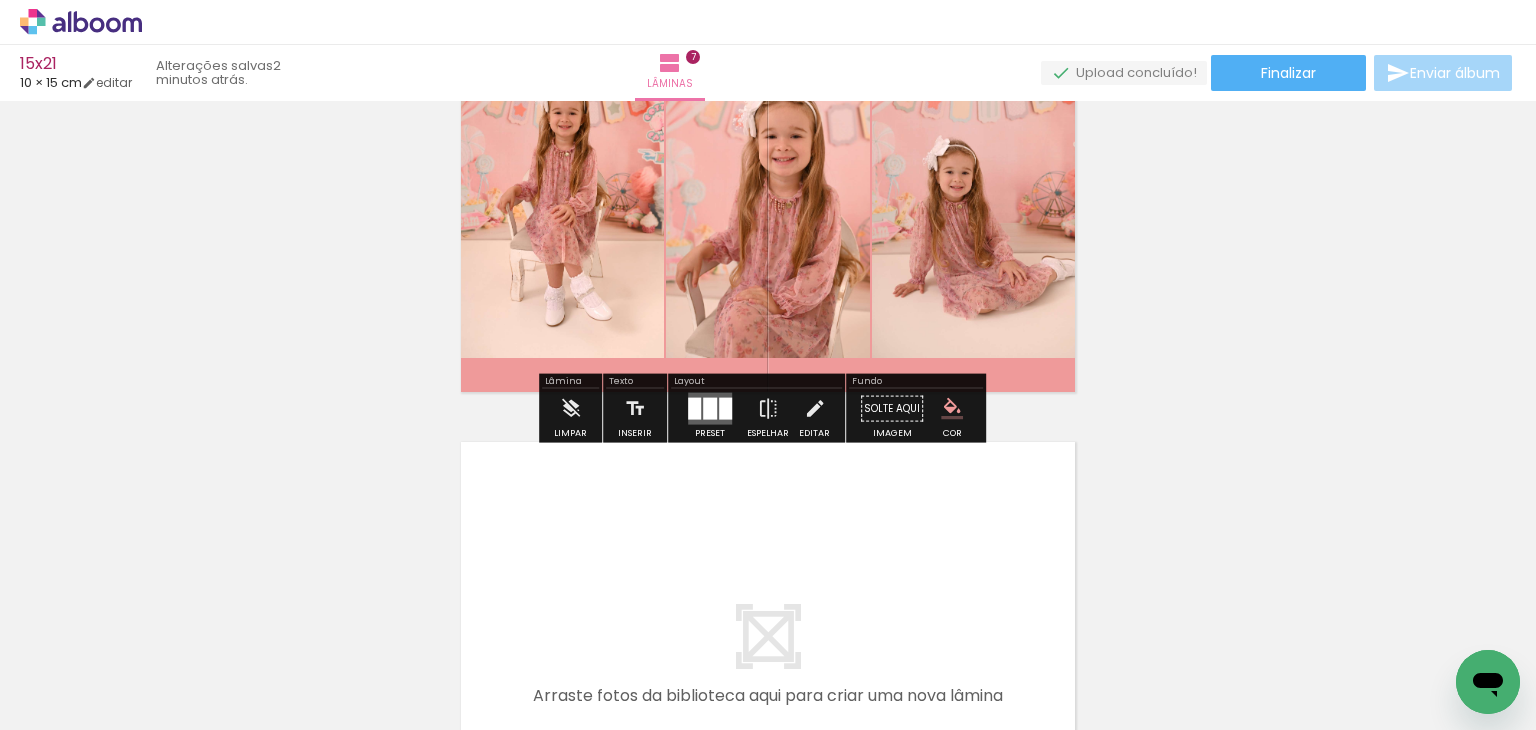scroll, scrollTop: 3159, scrollLeft: 0, axis: vertical 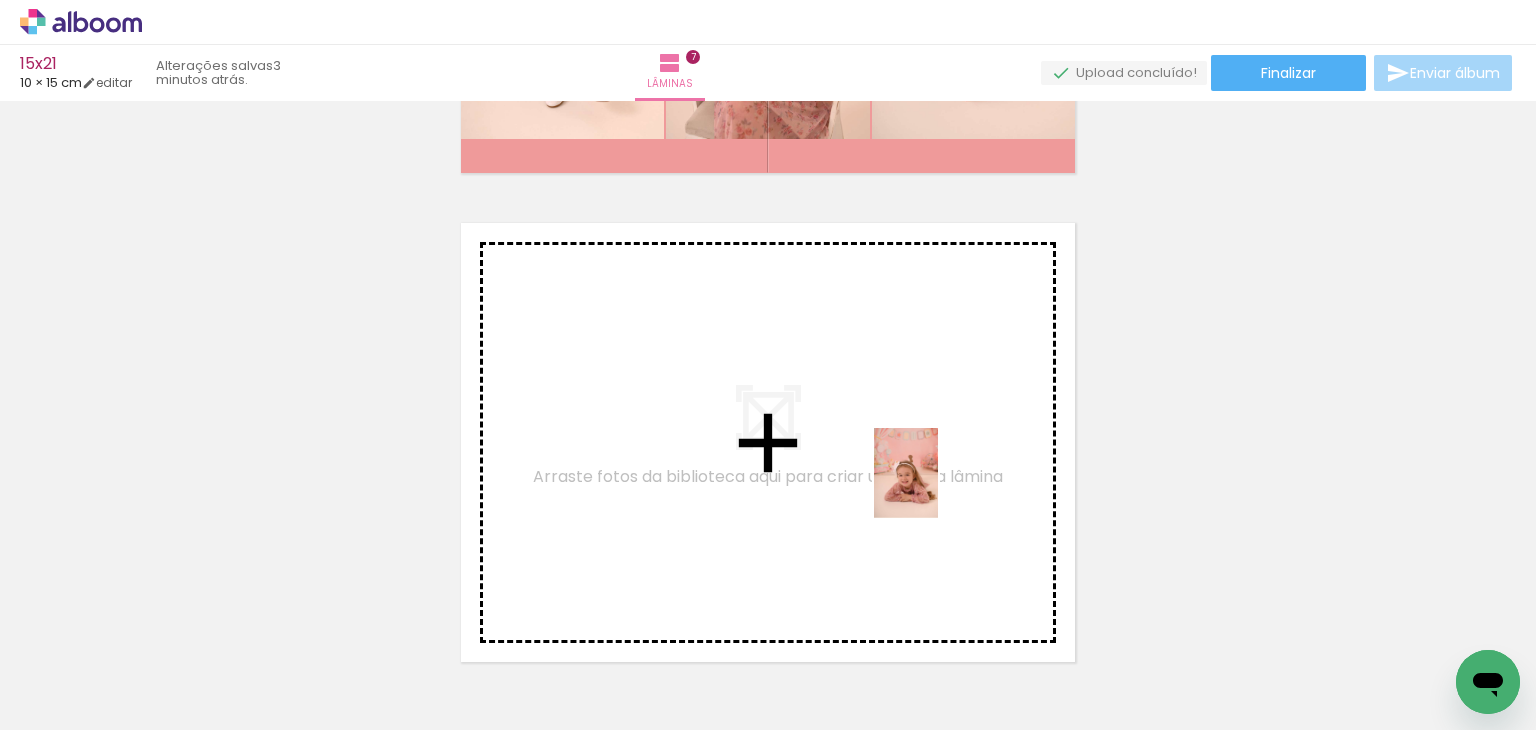 drag, startPoint x: 1236, startPoint y: 666, endPoint x: 934, endPoint y: 488, distance: 350.55383 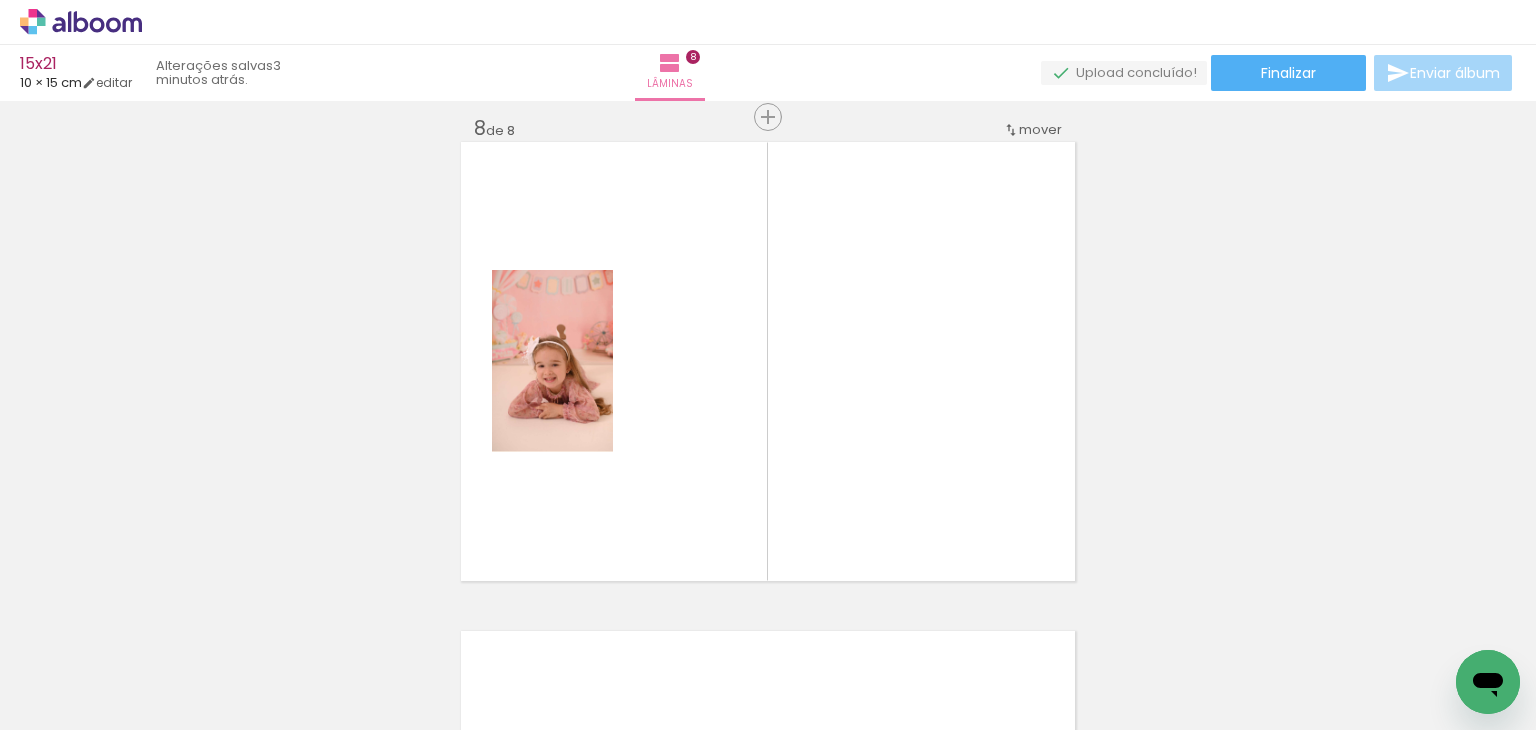 scroll, scrollTop: 3448, scrollLeft: 0, axis: vertical 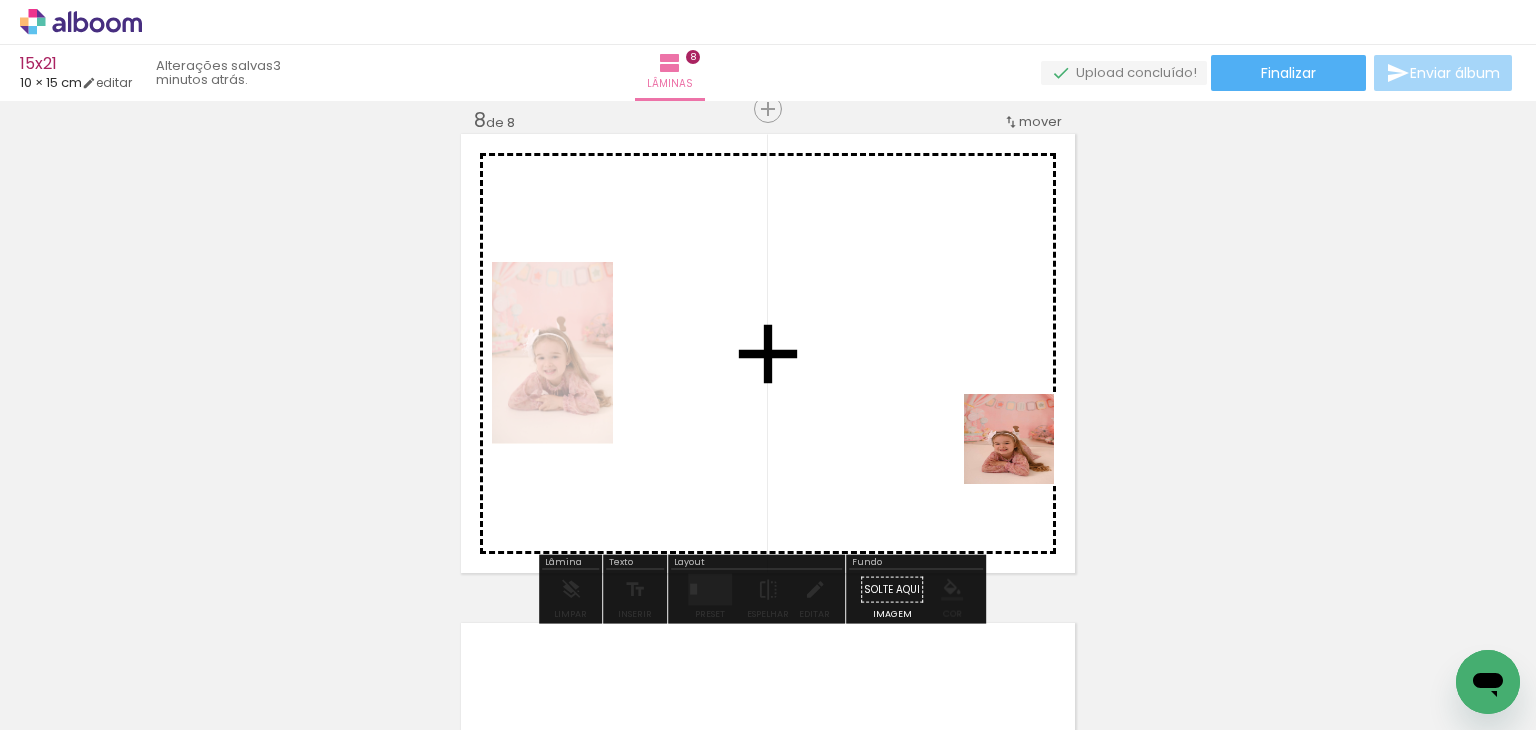 drag, startPoint x: 1195, startPoint y: 572, endPoint x: 901, endPoint y: 381, distance: 350.5952 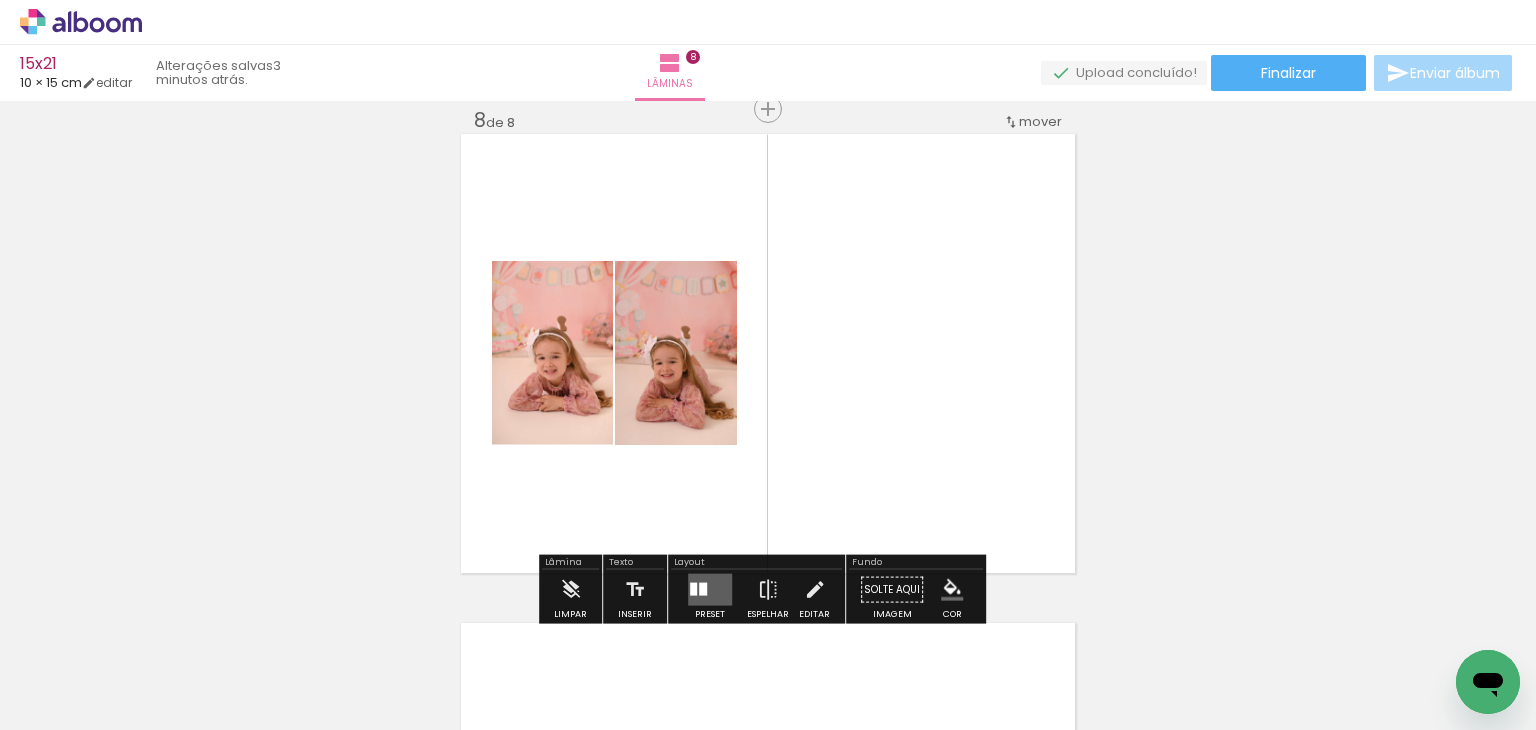 click at bounding box center [710, 590] 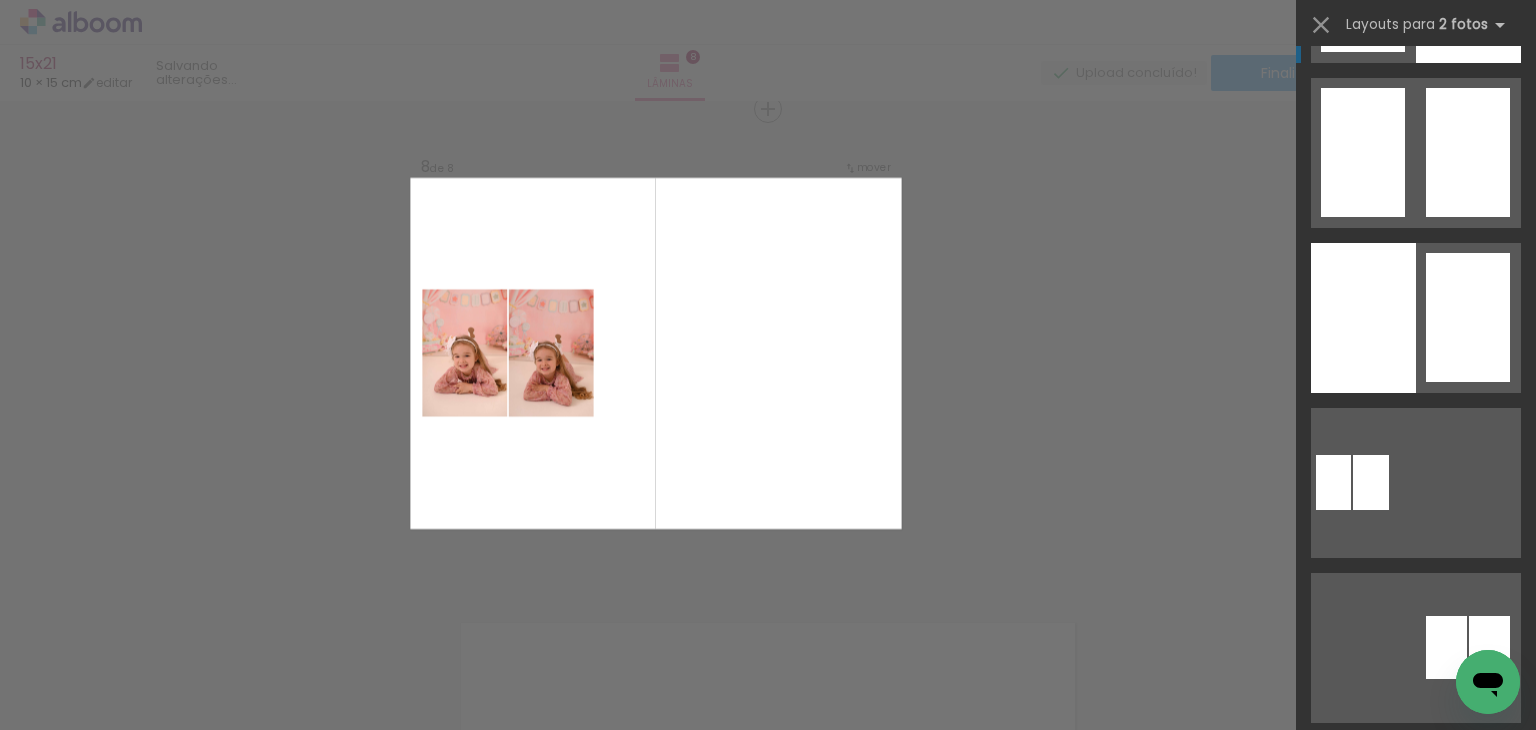 scroll, scrollTop: 1400, scrollLeft: 0, axis: vertical 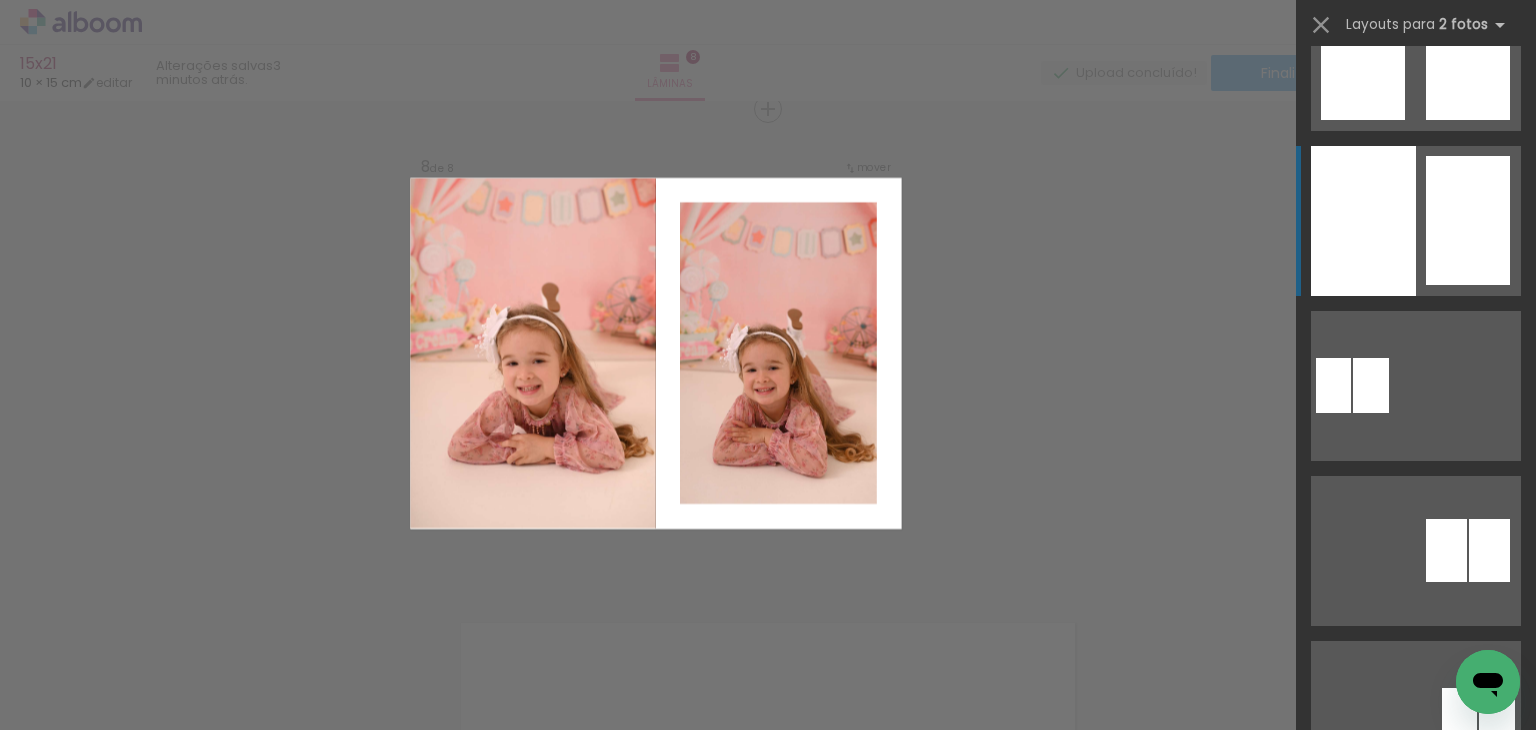 click at bounding box center [1492, 881] 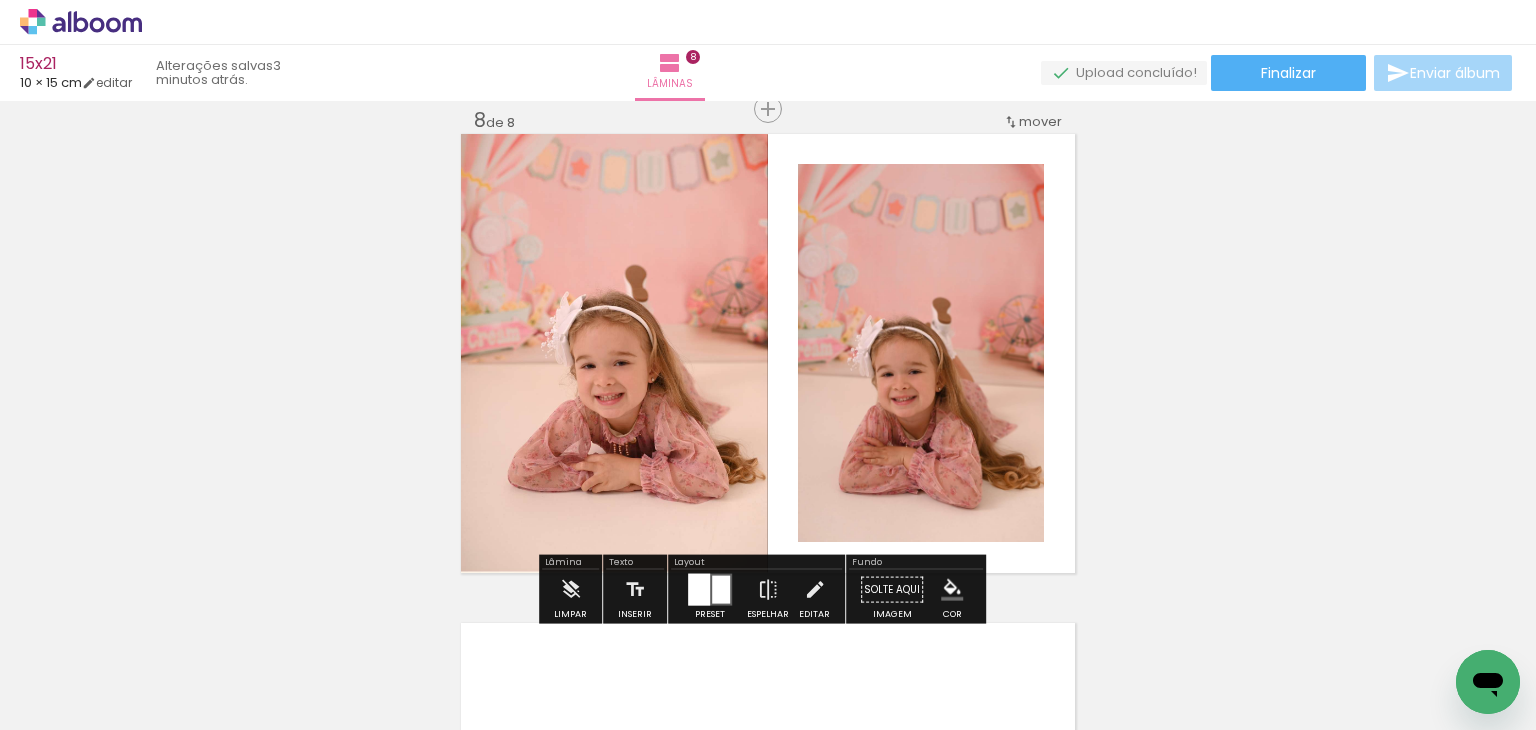 click on "Inserir lâmina 1  de 8  Inserir lâmina 2  de 8  Inserir lâmina 3  de 8  Inserir lâmina 4  de 8  Inserir lâmina 5  de 8  Inserir lâmina 6  de 8  Inserir lâmina 7  de 8  Inserir lâmina 8  de 8" at bounding box center [768, -1139] 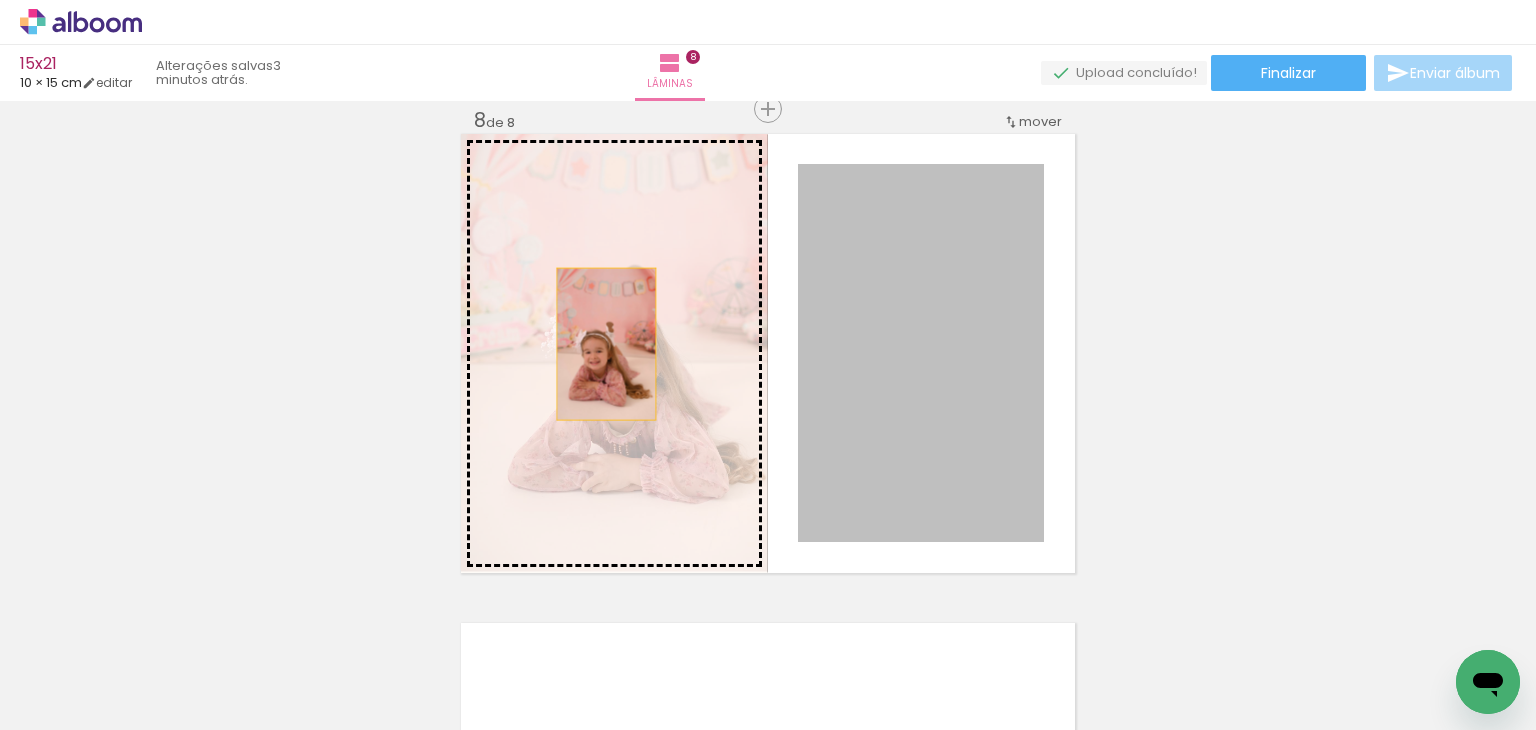 drag, startPoint x: 861, startPoint y: 378, endPoint x: 588, endPoint y: 343, distance: 275.23444 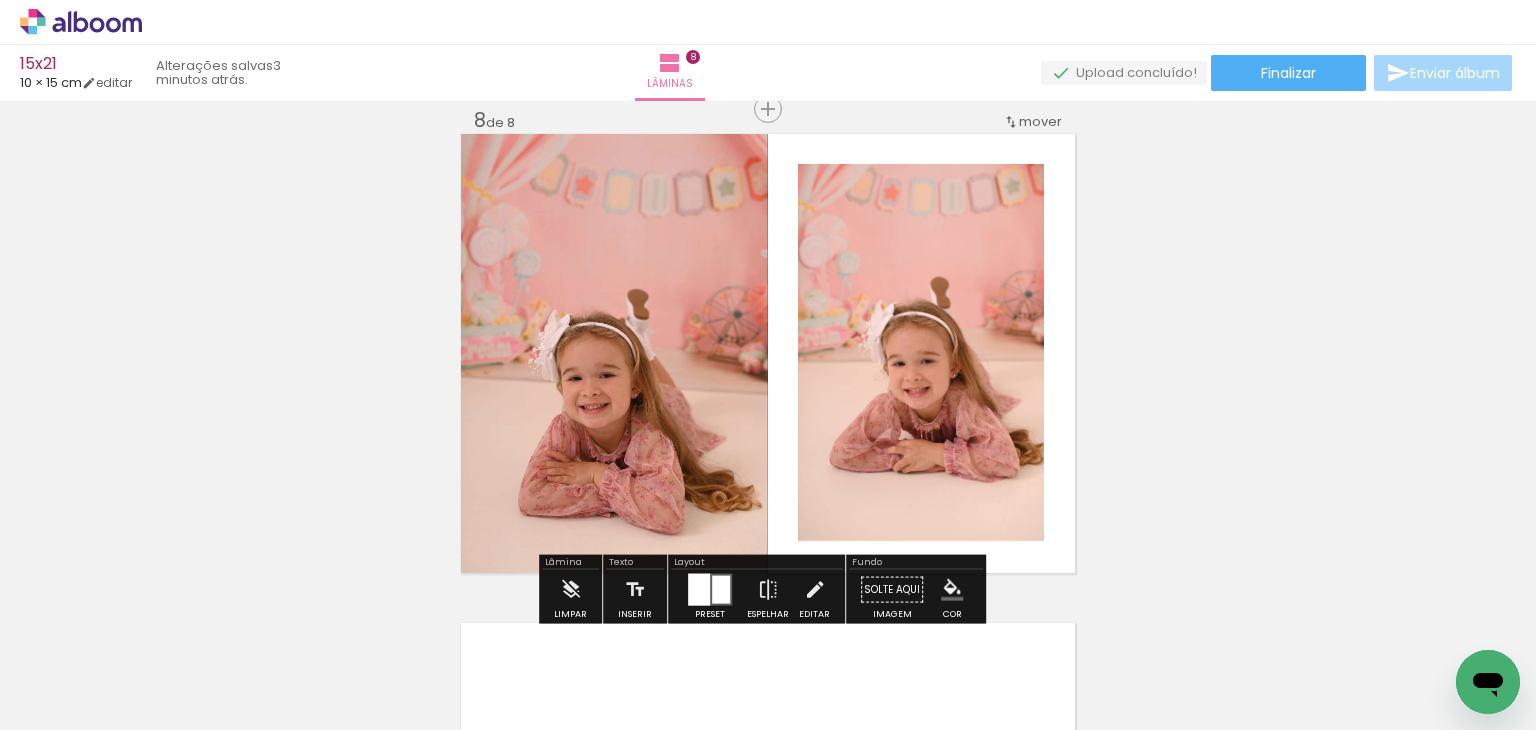 click on "Inserir lâmina 1  de 8  Inserir lâmina 2  de 8  Inserir lâmina 3  de 8  Inserir lâmina 4  de 8  Inserir lâmina 5  de 8  Inserir lâmina 6  de 8  Inserir lâmina 7  de 8  Inserir lâmina 8  de 8" at bounding box center [768, -1139] 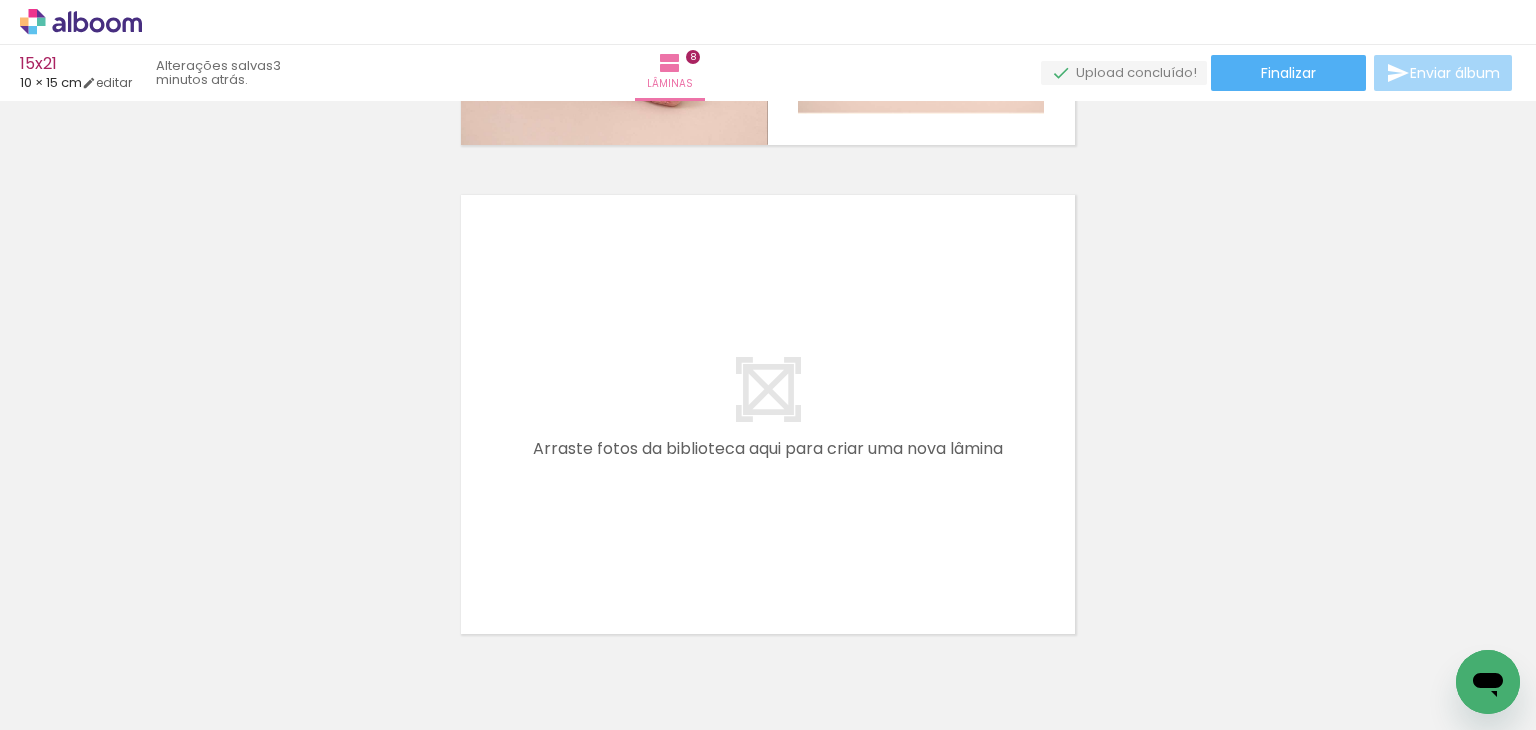scroll, scrollTop: 3975, scrollLeft: 0, axis: vertical 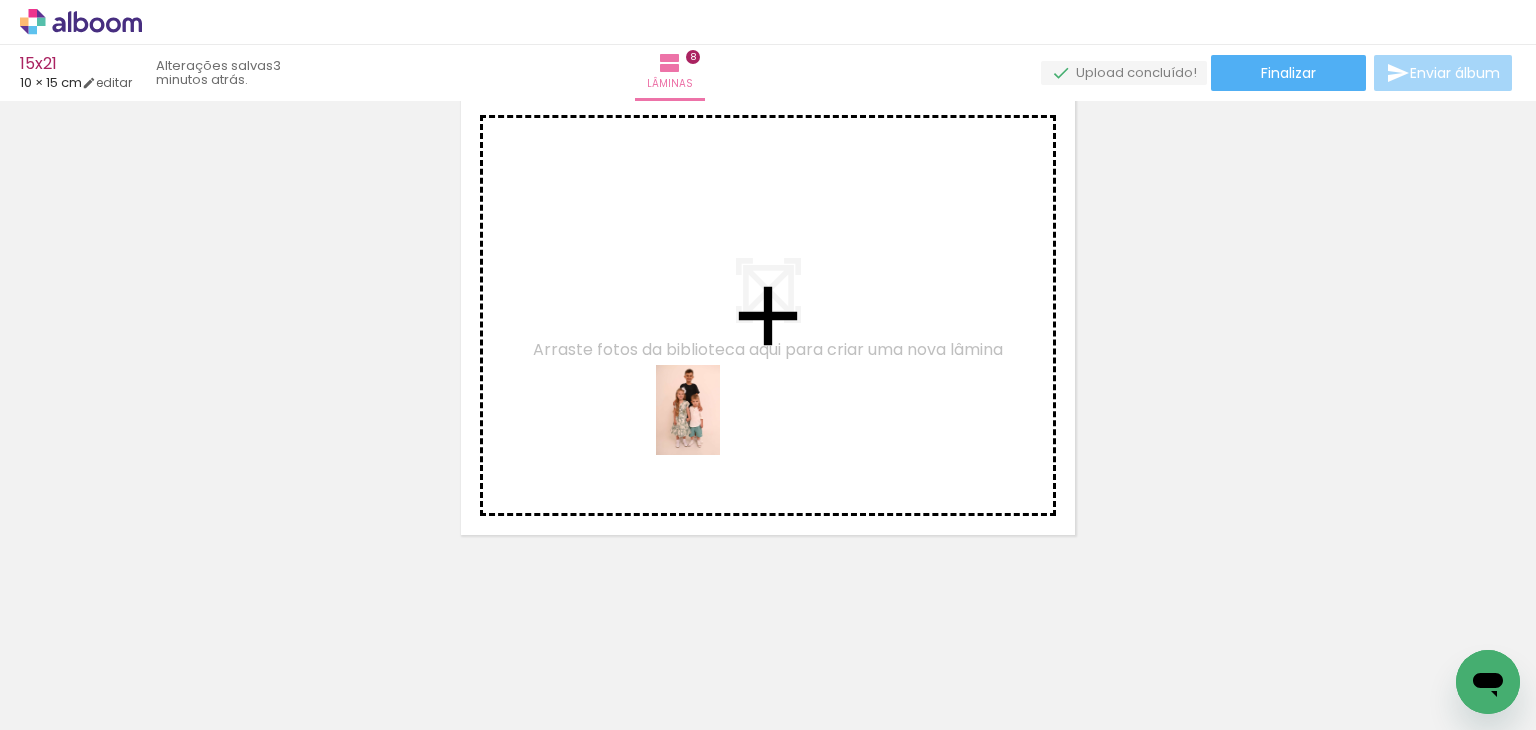 drag, startPoint x: 784, startPoint y: 660, endPoint x: 870, endPoint y: 540, distance: 147.63469 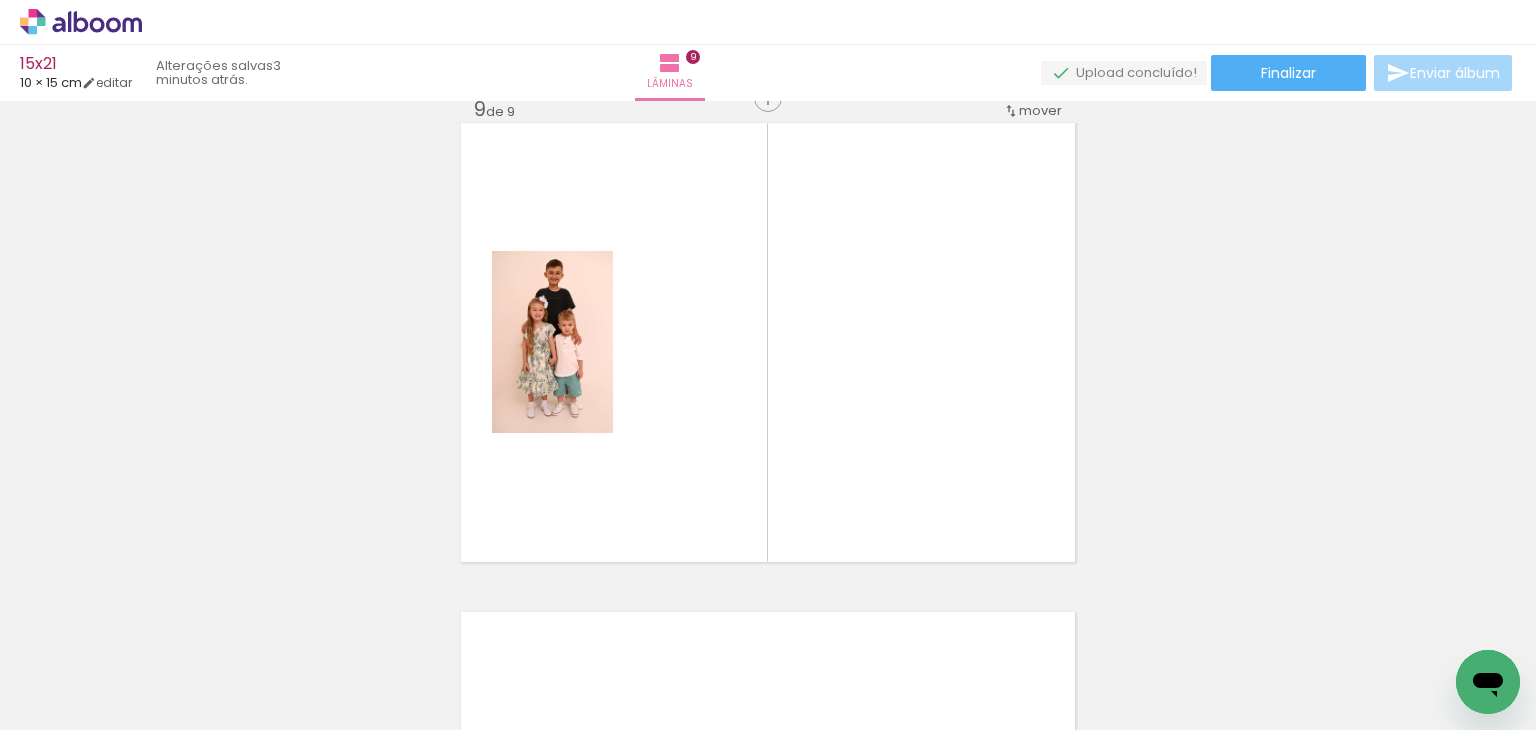 scroll, scrollTop: 3937, scrollLeft: 0, axis: vertical 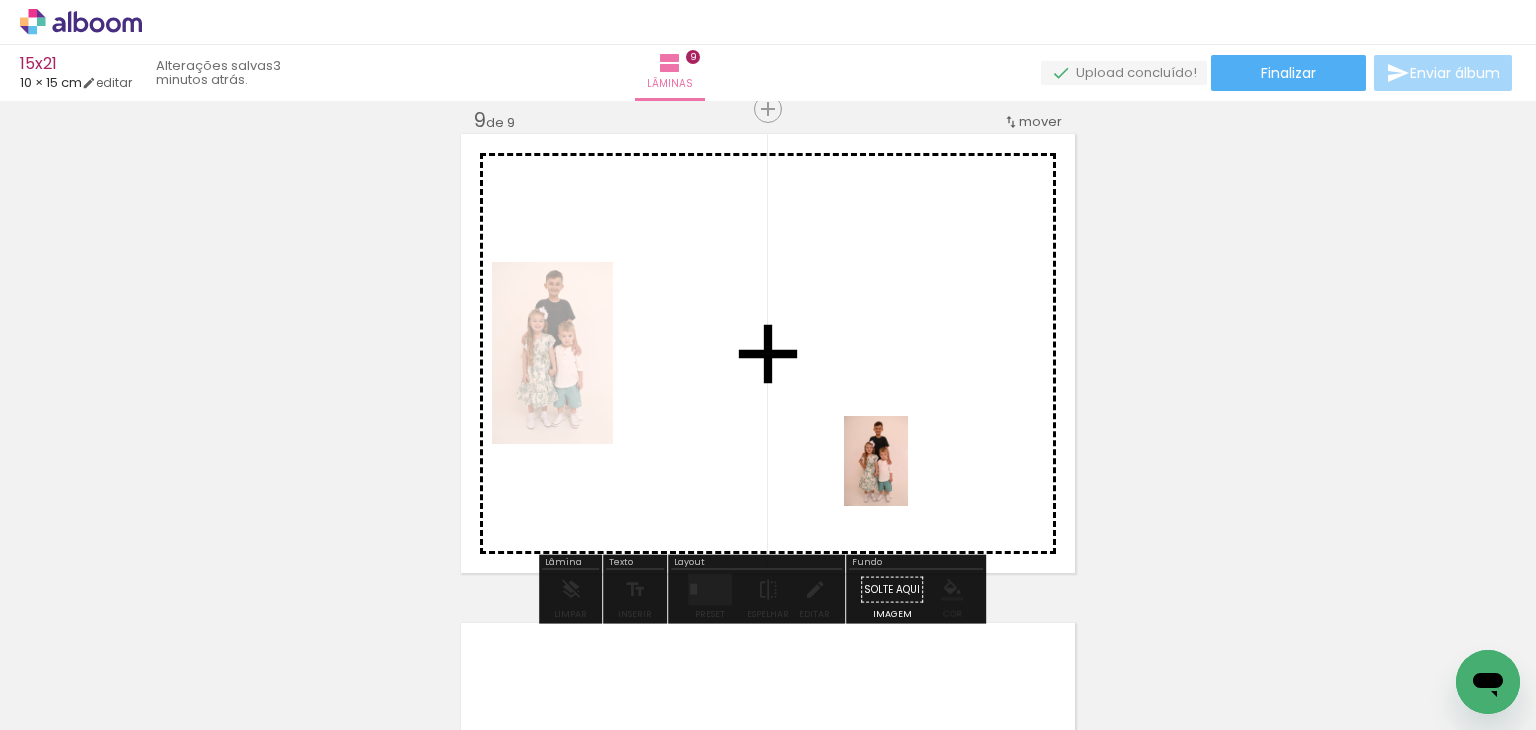drag, startPoint x: 972, startPoint y: 596, endPoint x: 904, endPoint y: 476, distance: 137.92752 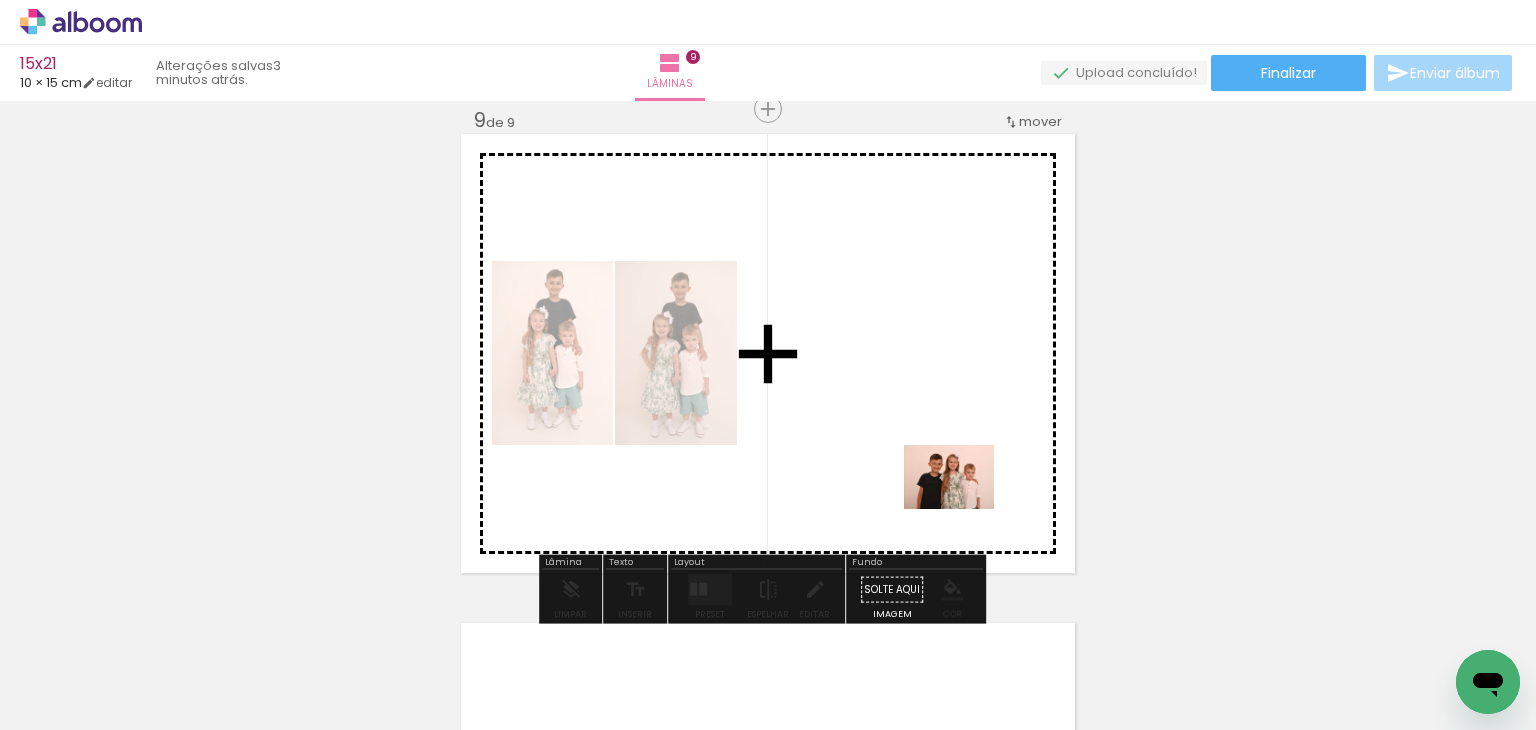 drag, startPoint x: 1129, startPoint y: 684, endPoint x: 1171, endPoint y: 636, distance: 63.780876 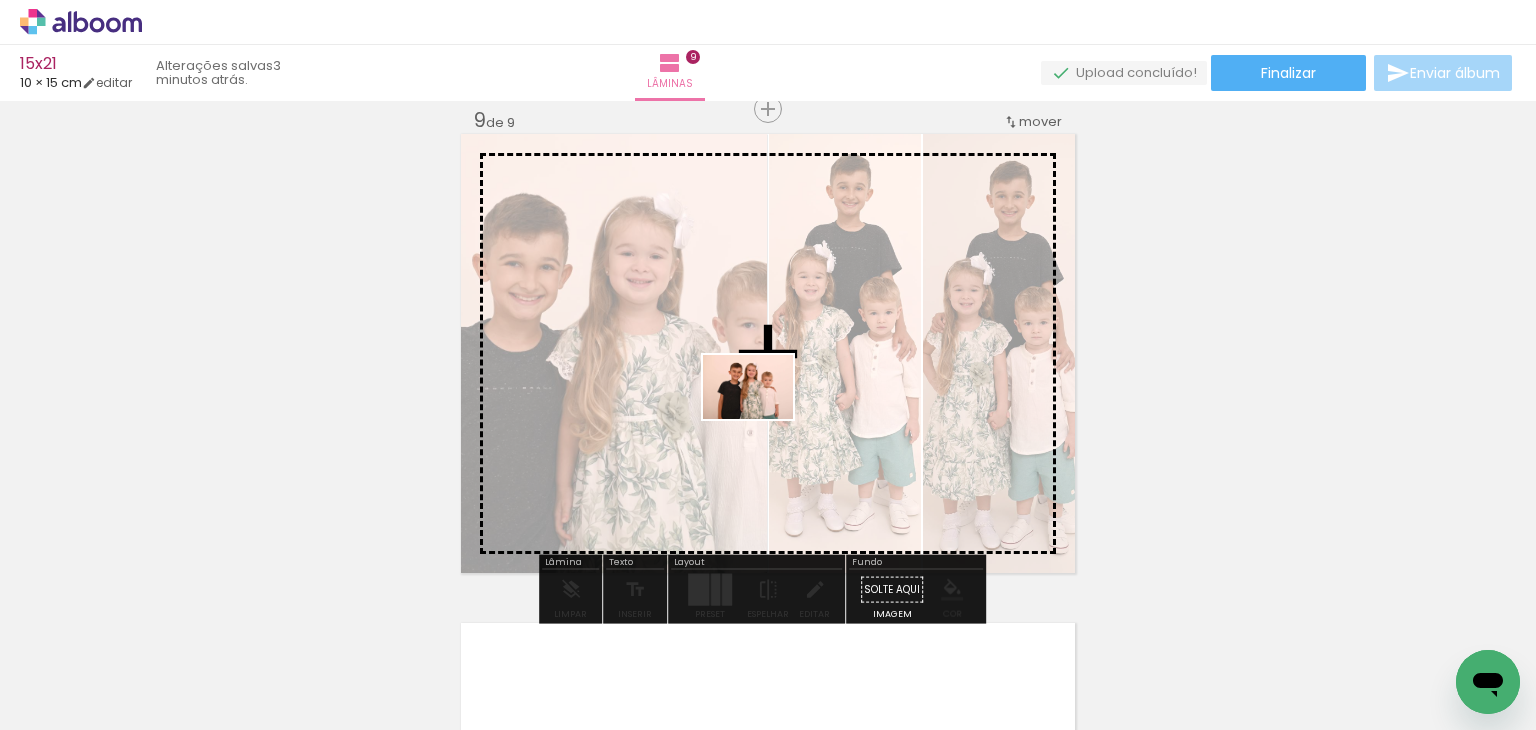 drag, startPoint x: 1221, startPoint y: 660, endPoint x: 759, endPoint y: 416, distance: 522.47485 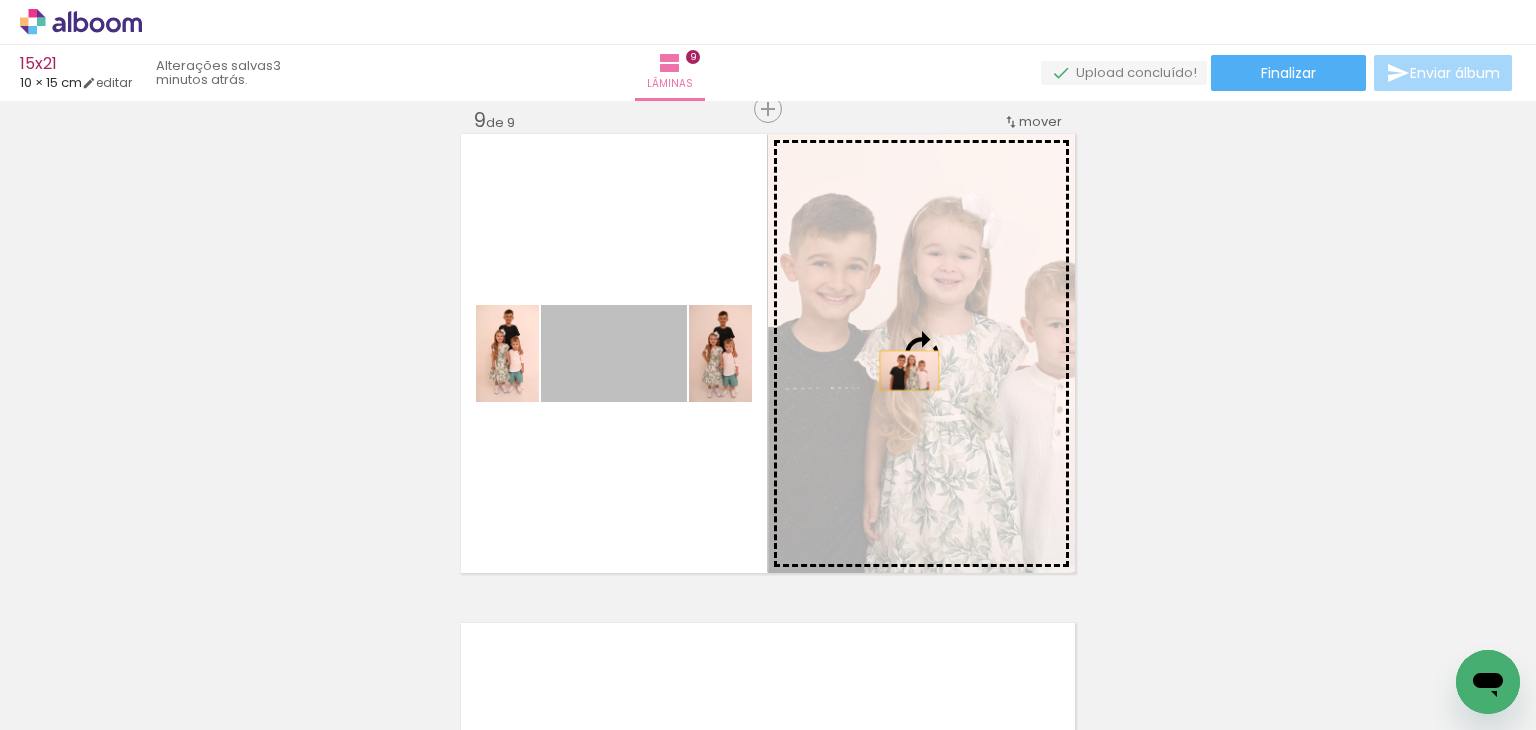 drag, startPoint x: 662, startPoint y: 362, endPoint x: 901, endPoint y: 370, distance: 239.13385 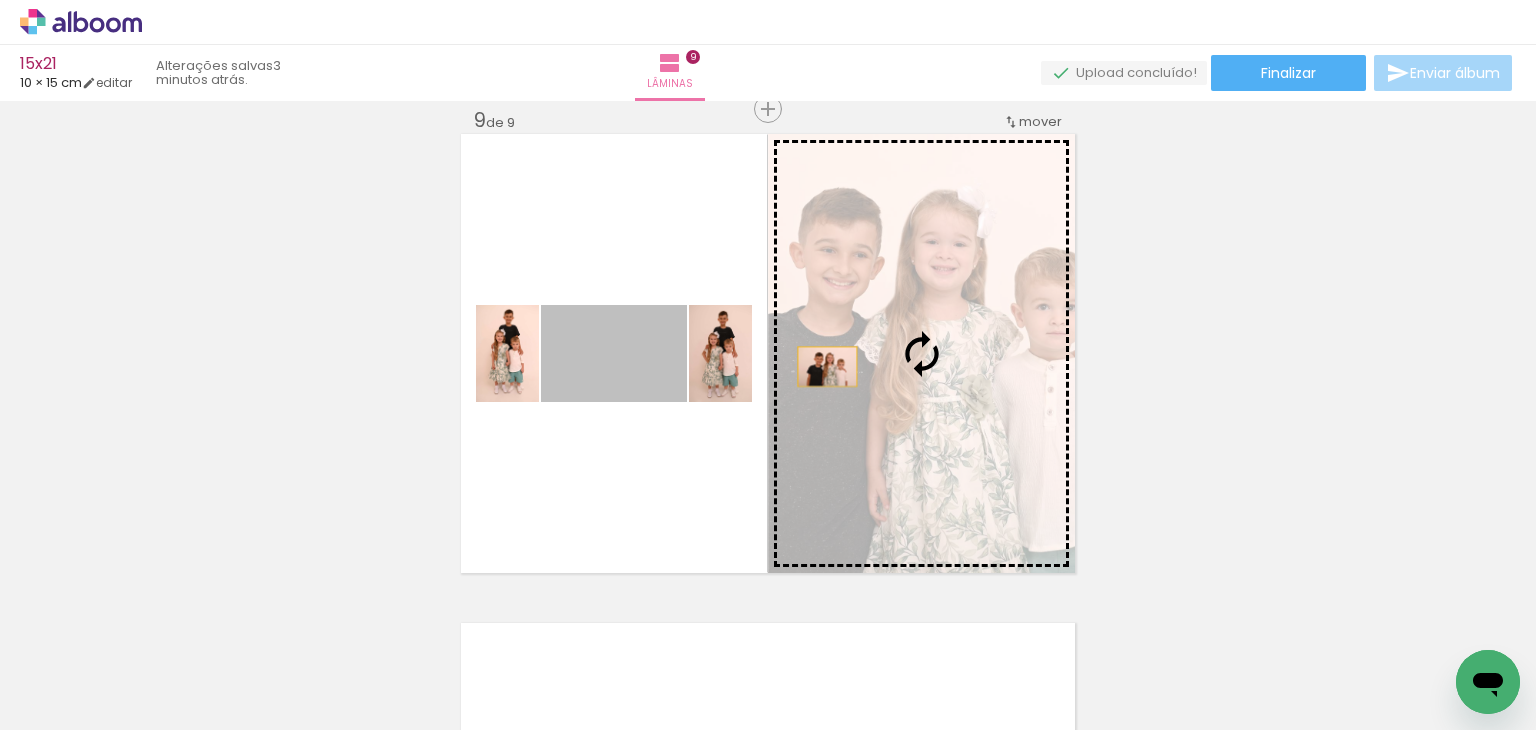 drag, startPoint x: 643, startPoint y: 362, endPoint x: 819, endPoint y: 366, distance: 176.04546 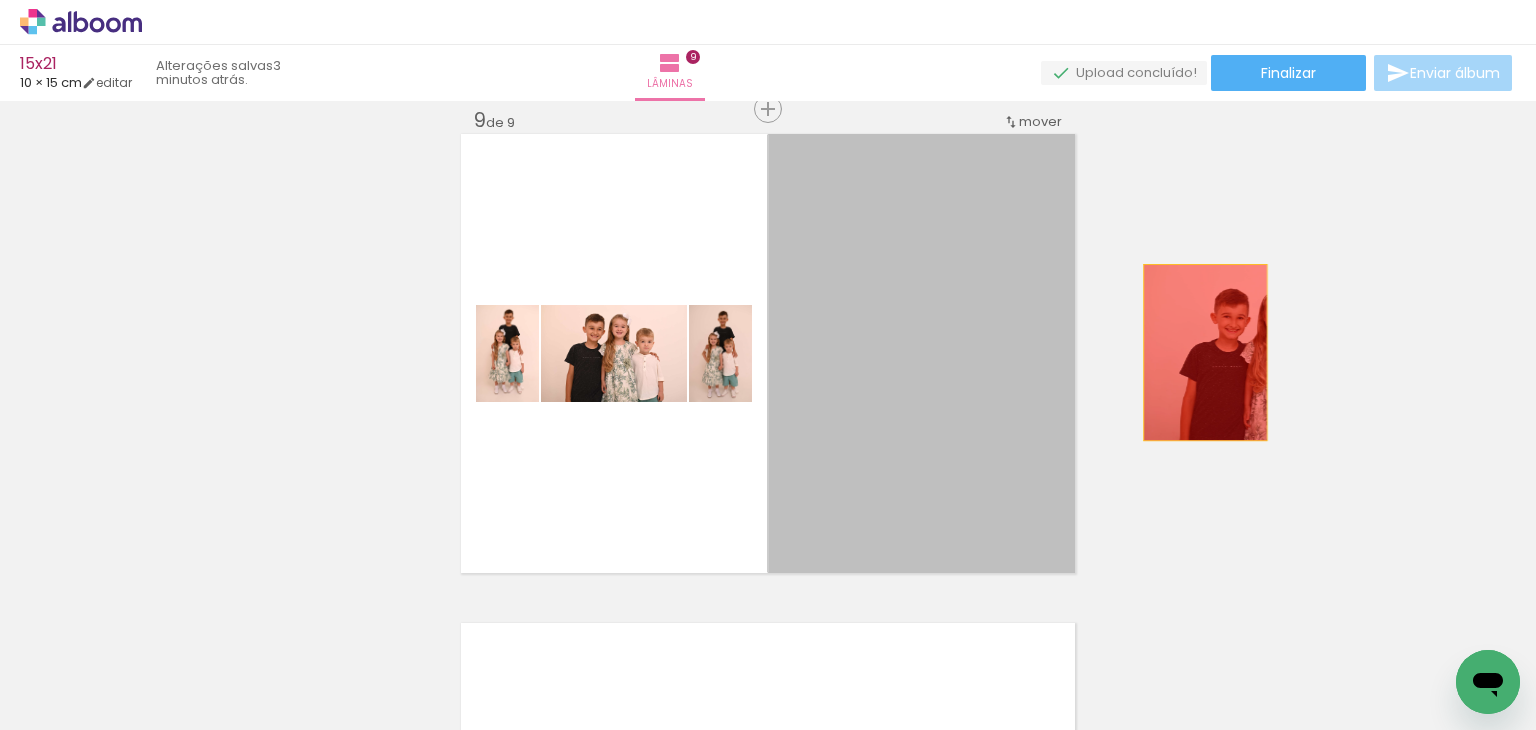 drag, startPoint x: 889, startPoint y: 370, endPoint x: 1083, endPoint y: 405, distance: 197.13194 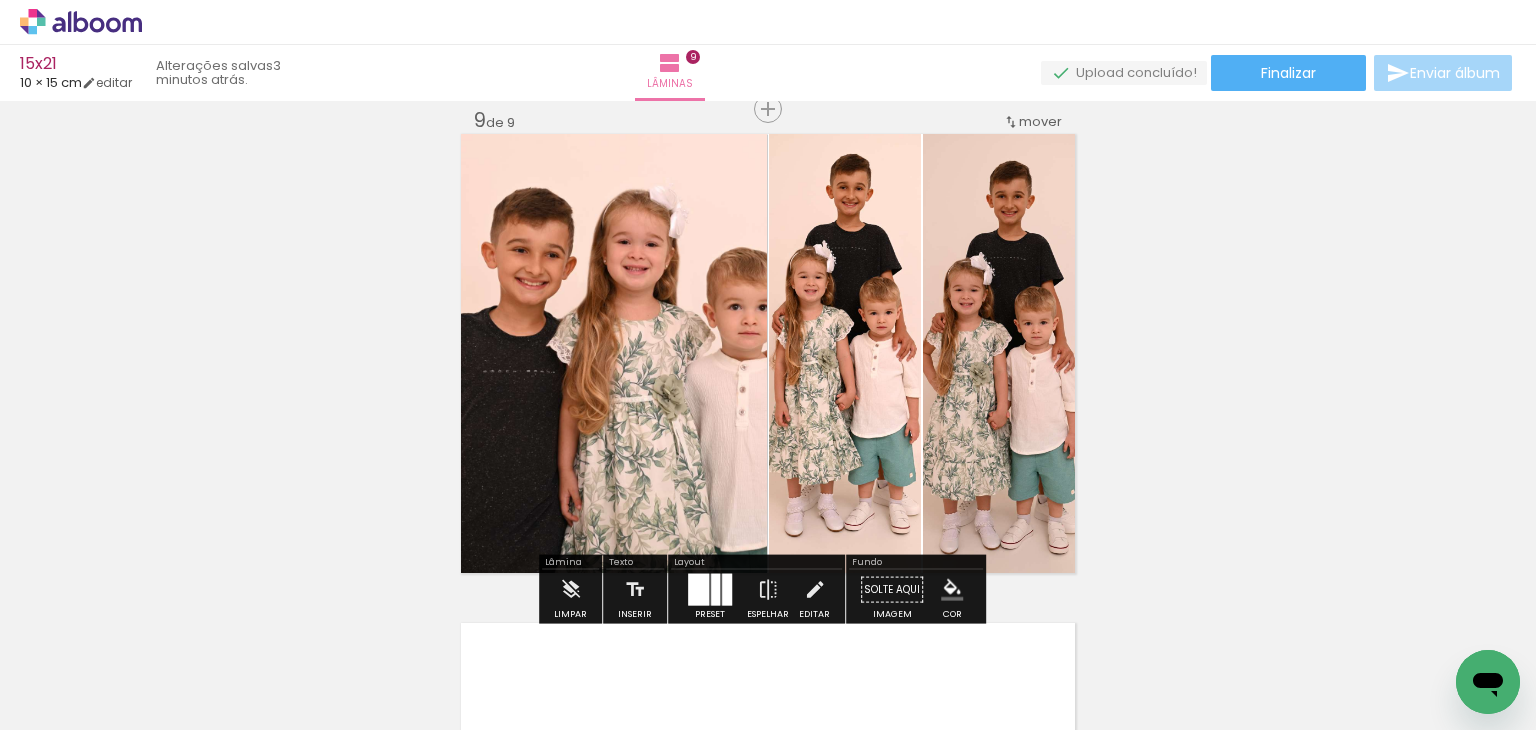 drag, startPoint x: 716, startPoint y: 579, endPoint x: 760, endPoint y: 569, distance: 45.122055 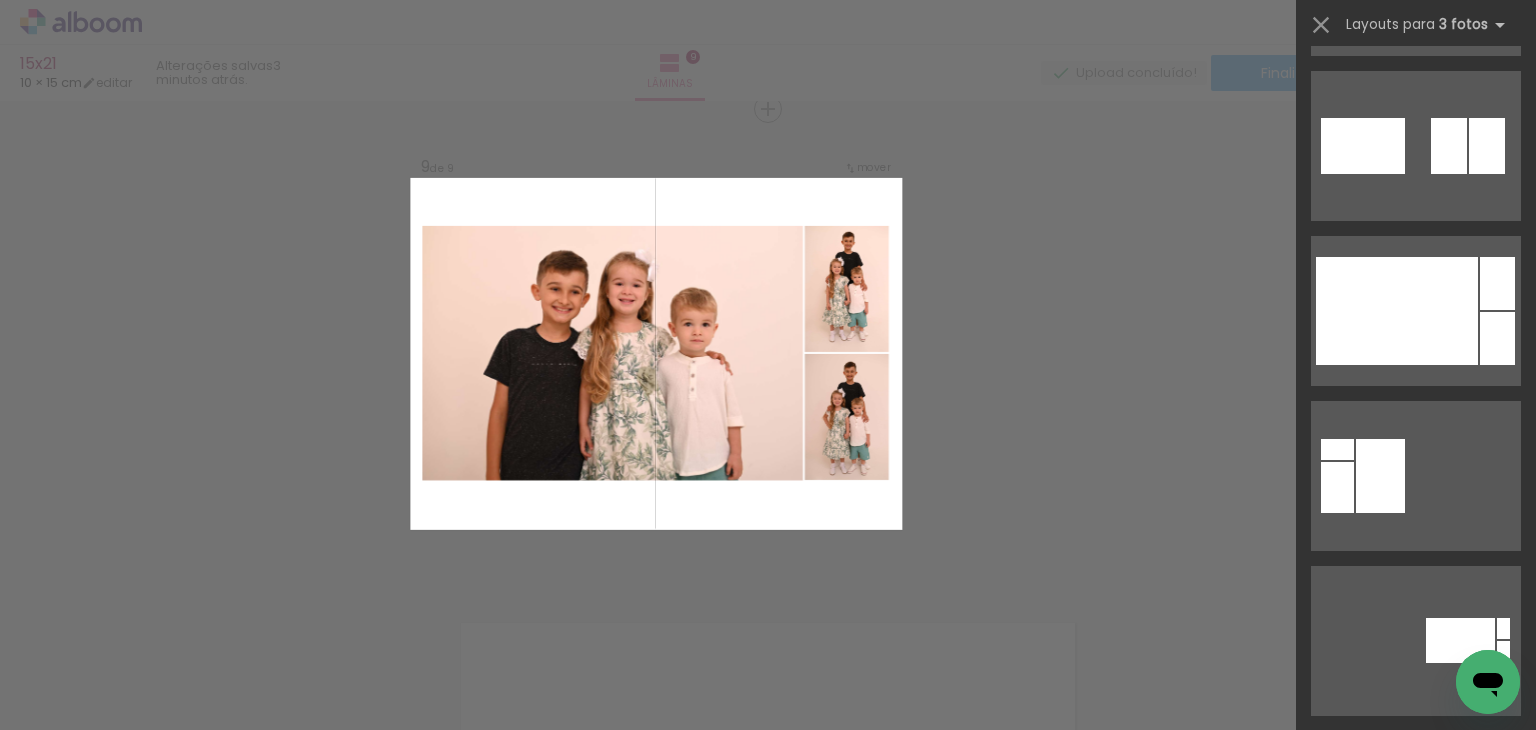 scroll, scrollTop: 5700, scrollLeft: 0, axis: vertical 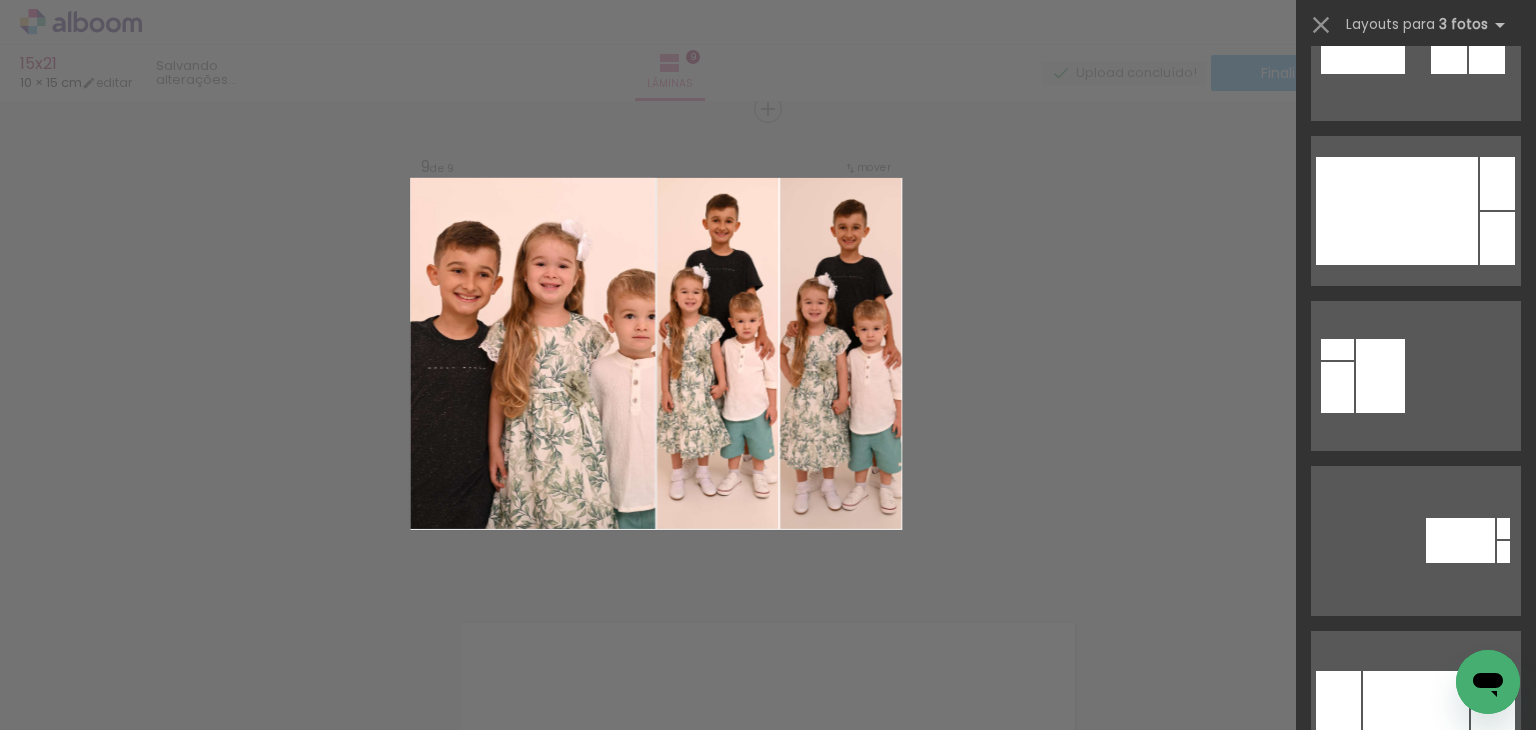 click on "Confirmar Cancelar" at bounding box center (768, -1367) 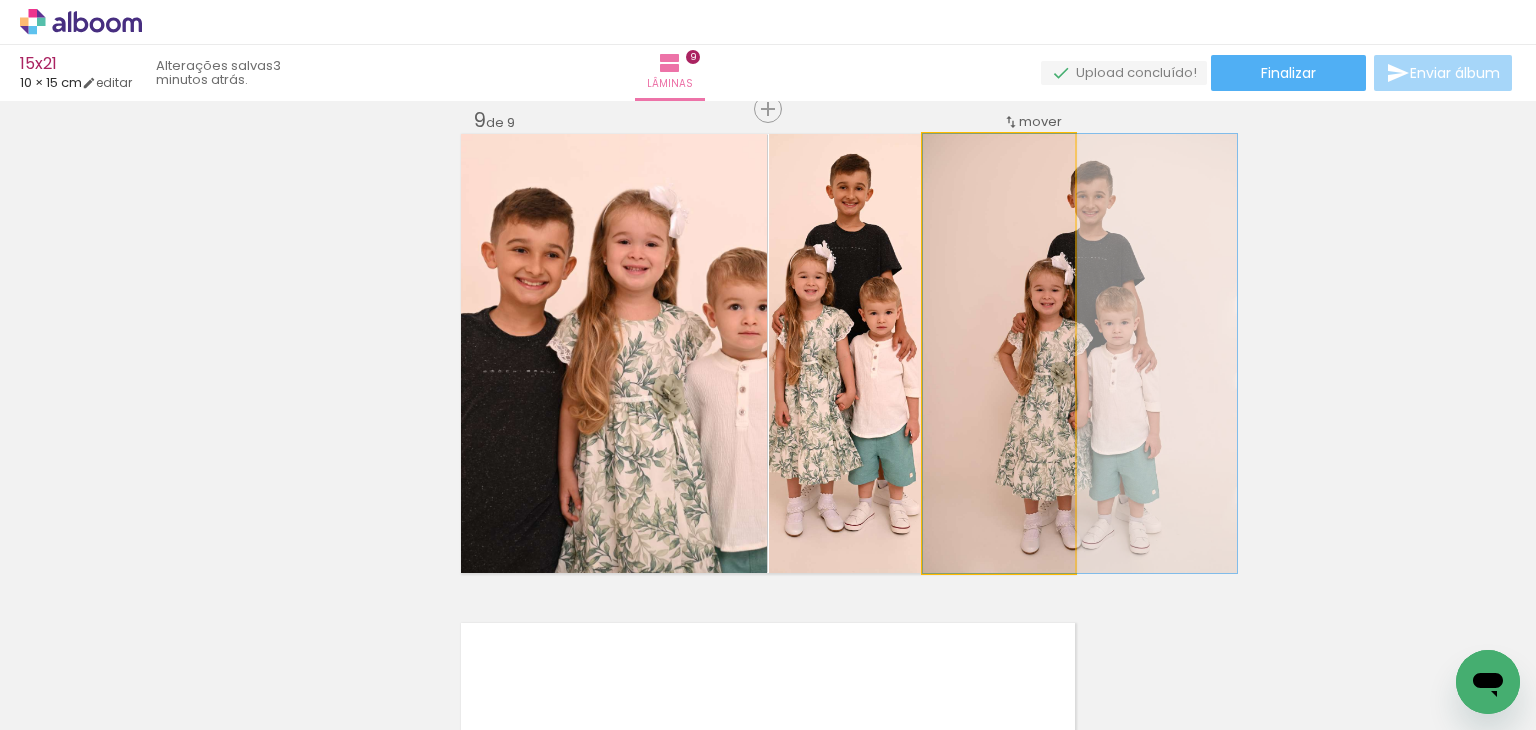 drag, startPoint x: 966, startPoint y: 360, endPoint x: 1184, endPoint y: 368, distance: 218.14674 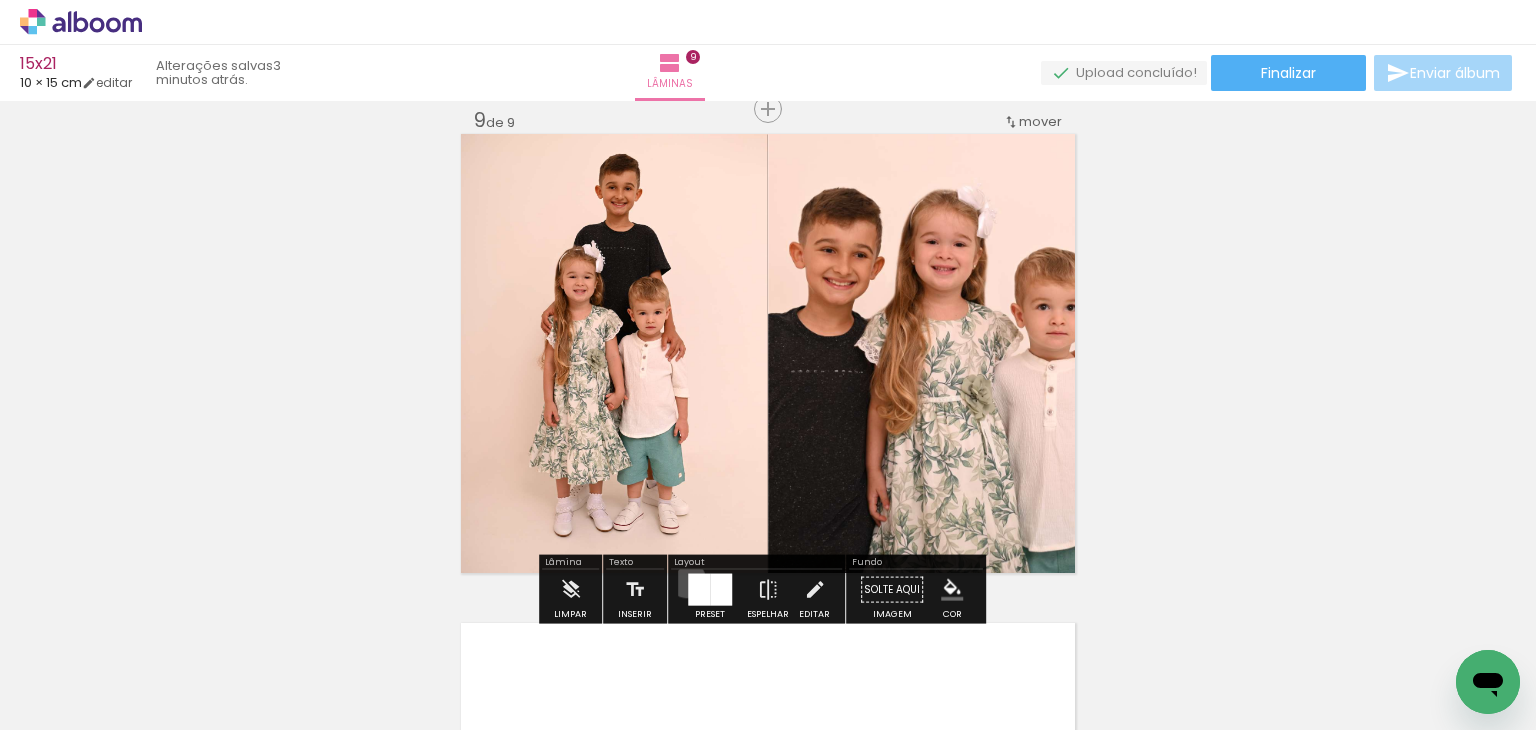 drag, startPoint x: 680, startPoint y: 578, endPoint x: 849, endPoint y: 532, distance: 175.14851 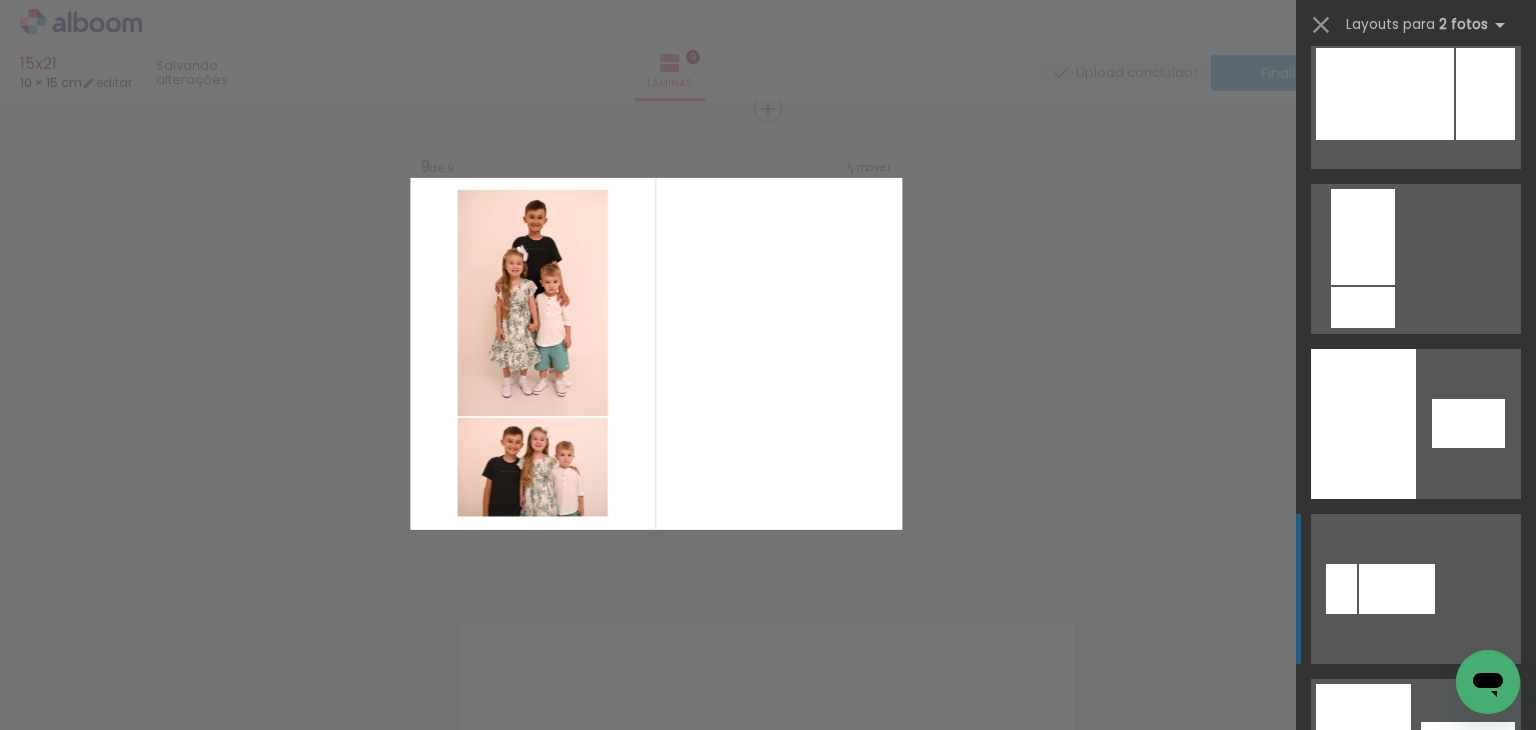 scroll, scrollTop: 1700, scrollLeft: 0, axis: vertical 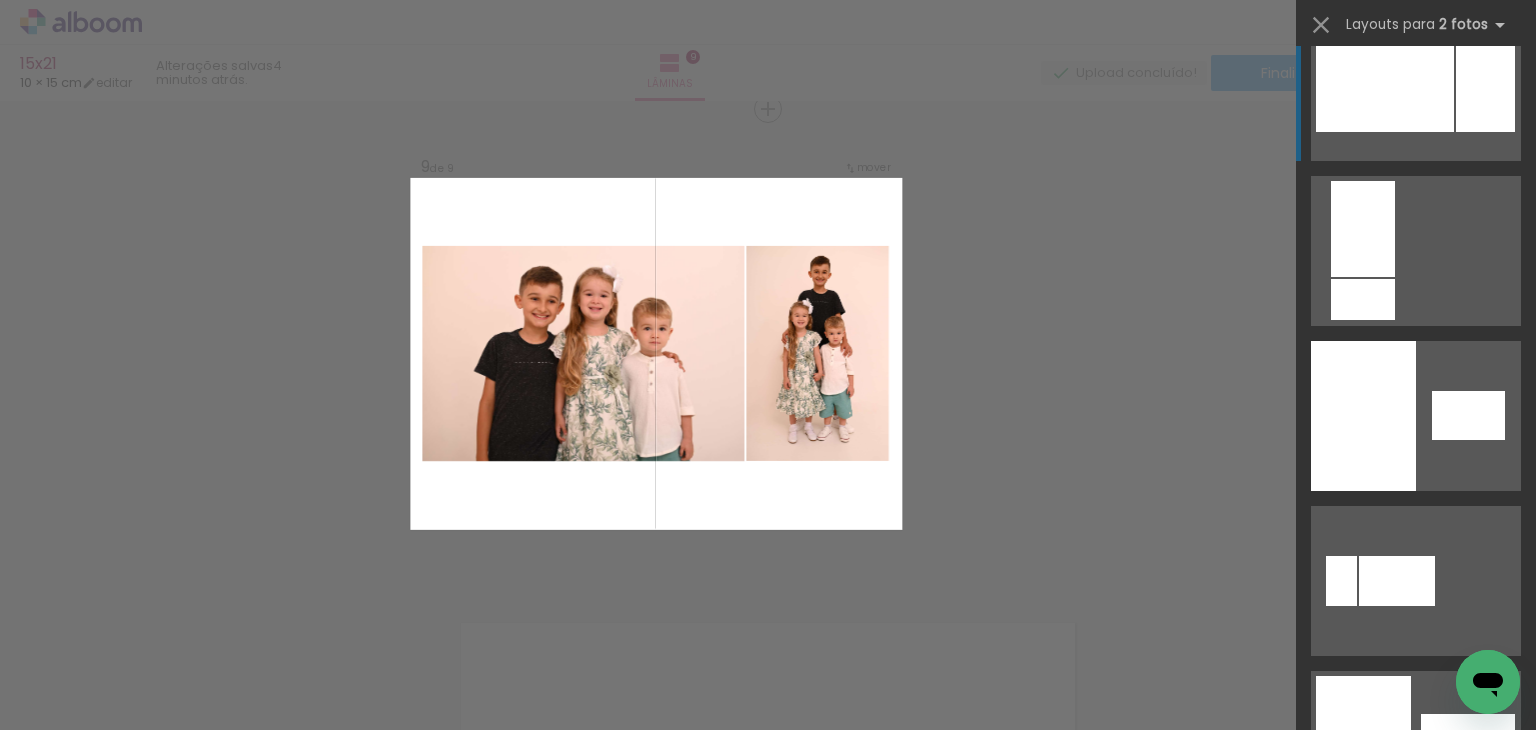 click at bounding box center (1397, 581) 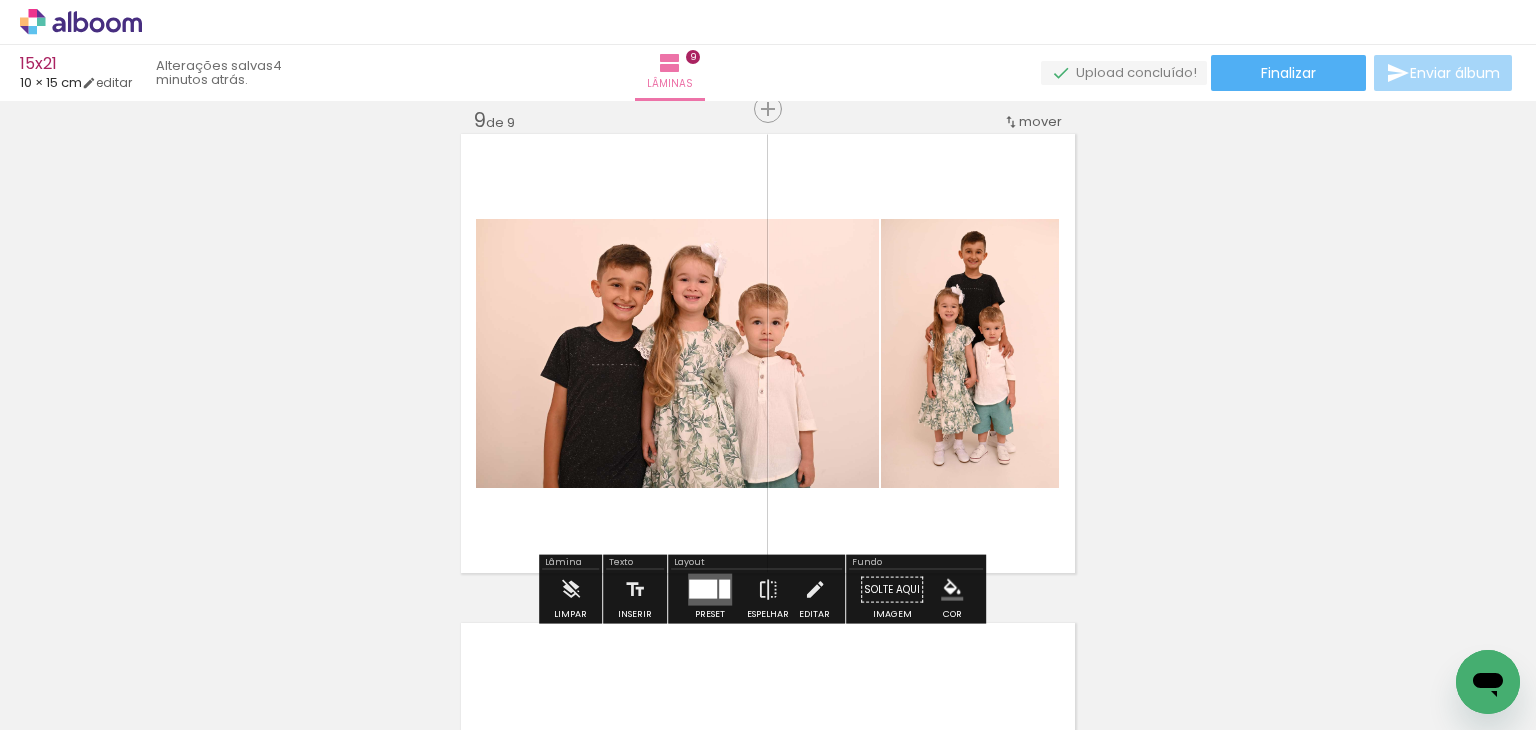 click 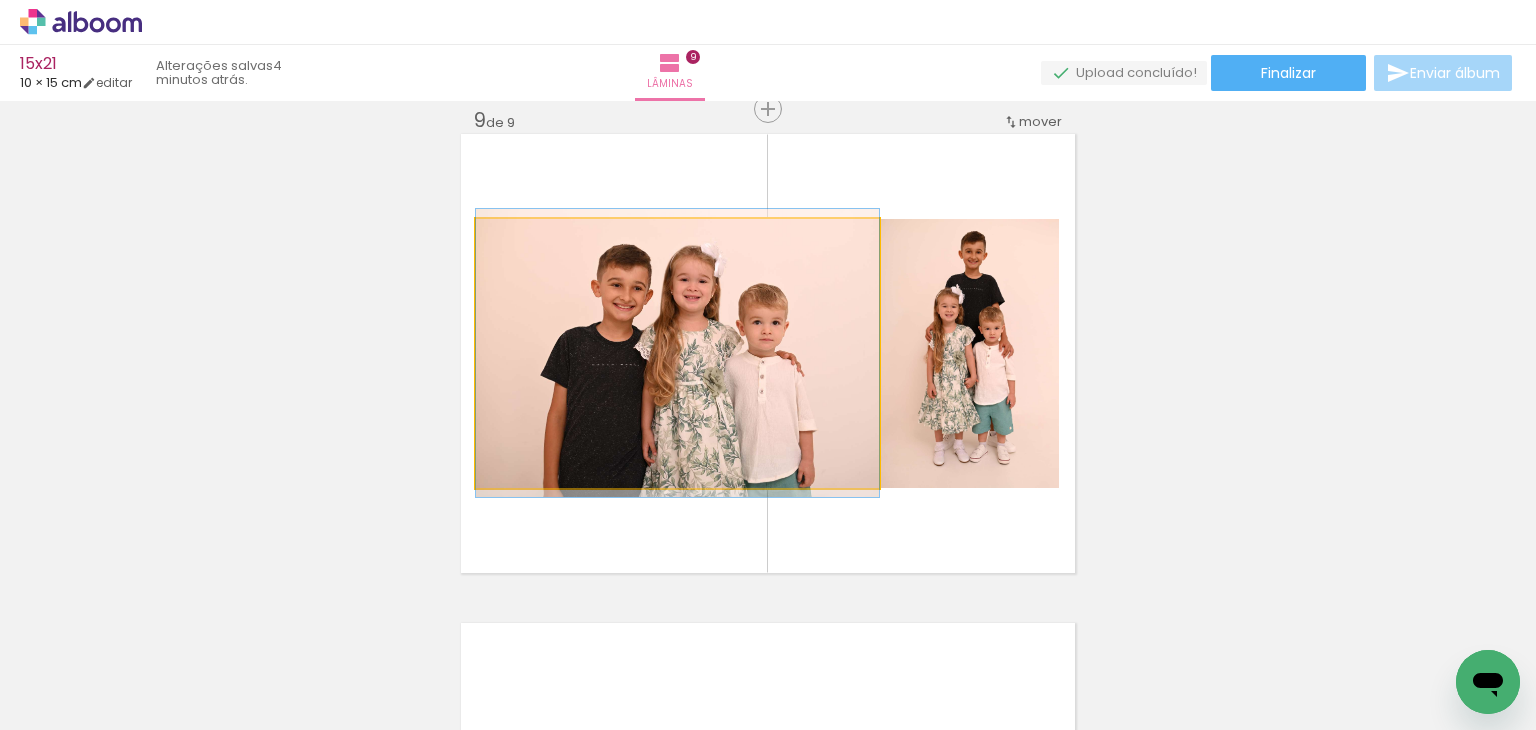 click 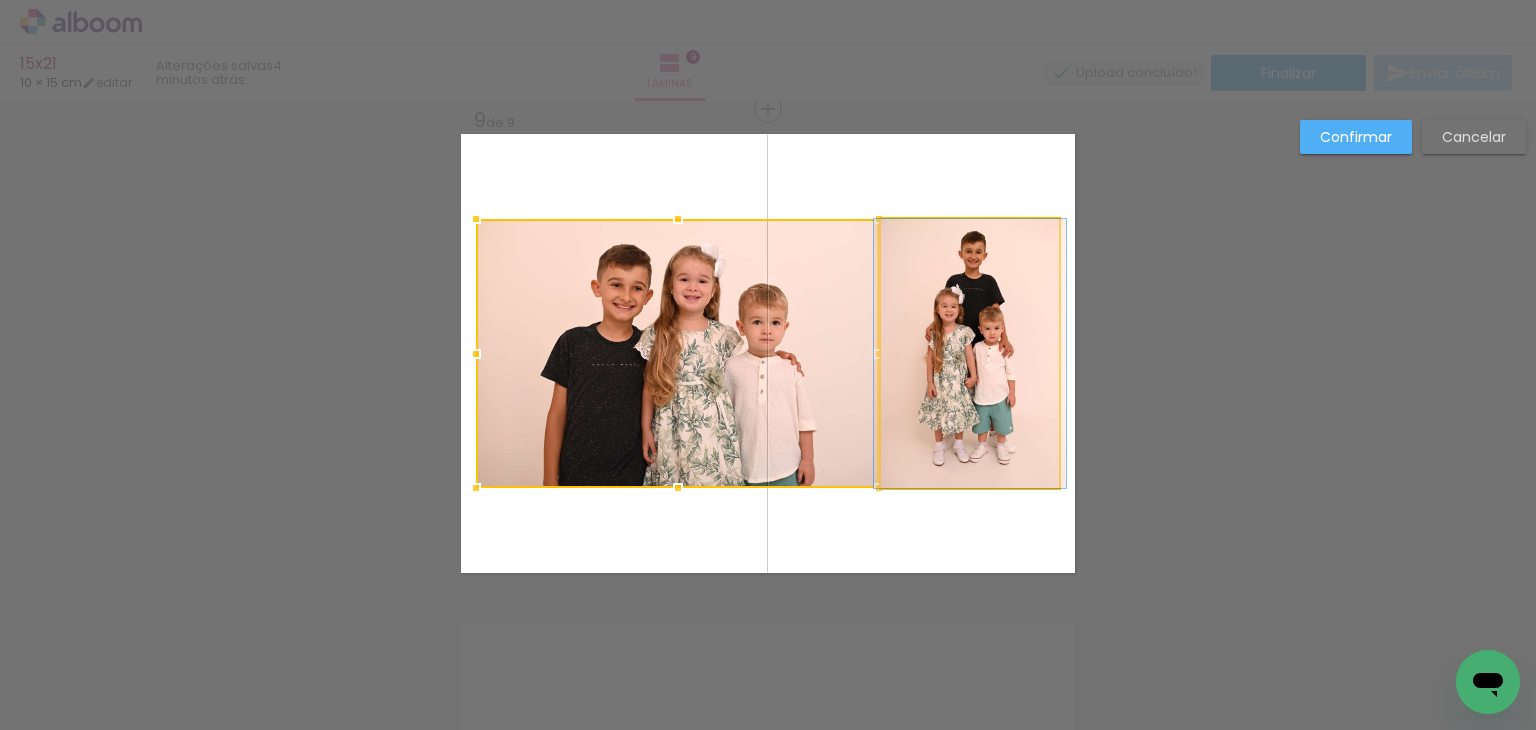 drag, startPoint x: 968, startPoint y: 393, endPoint x: 851, endPoint y: 456, distance: 132.8834 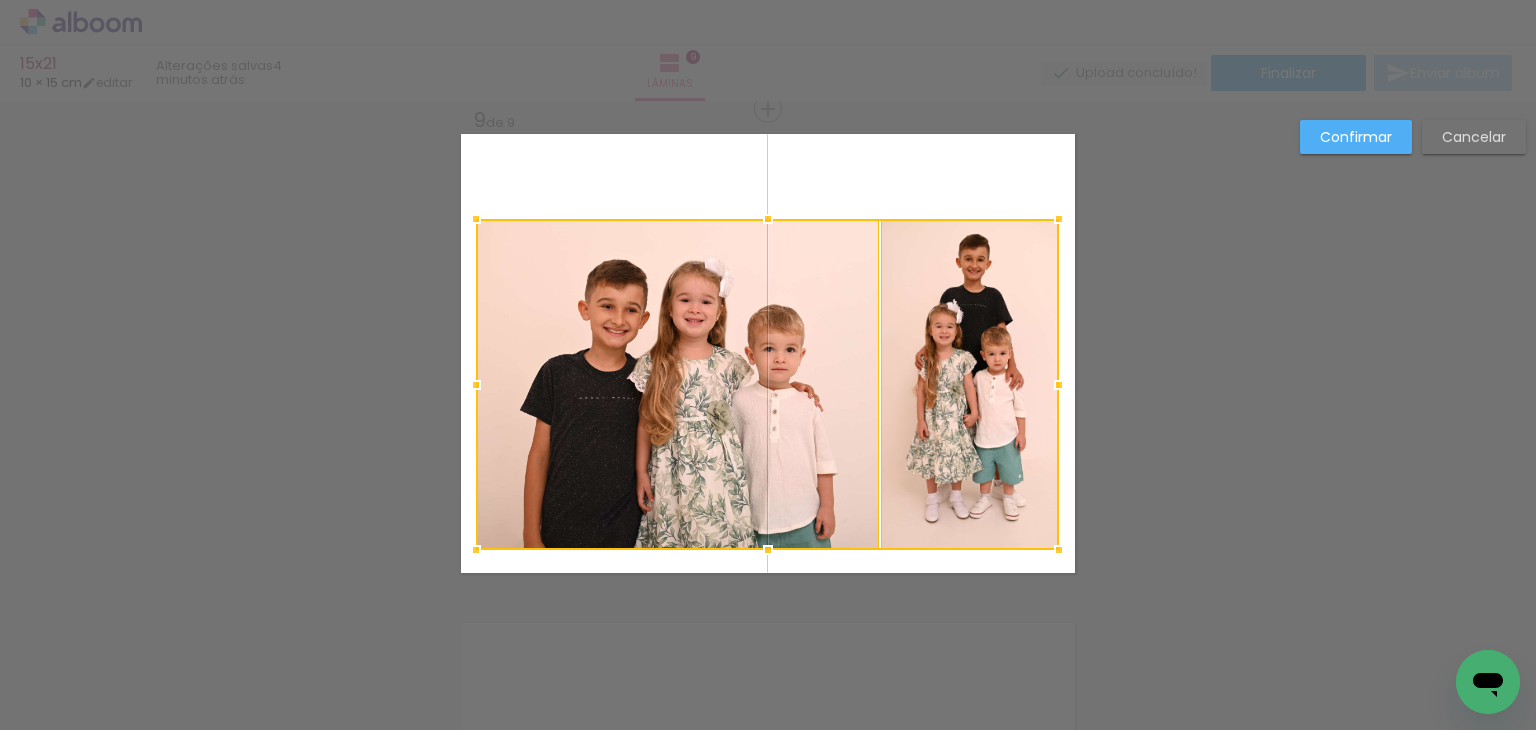 drag, startPoint x: 757, startPoint y: 493, endPoint x: 762, endPoint y: 556, distance: 63.1981 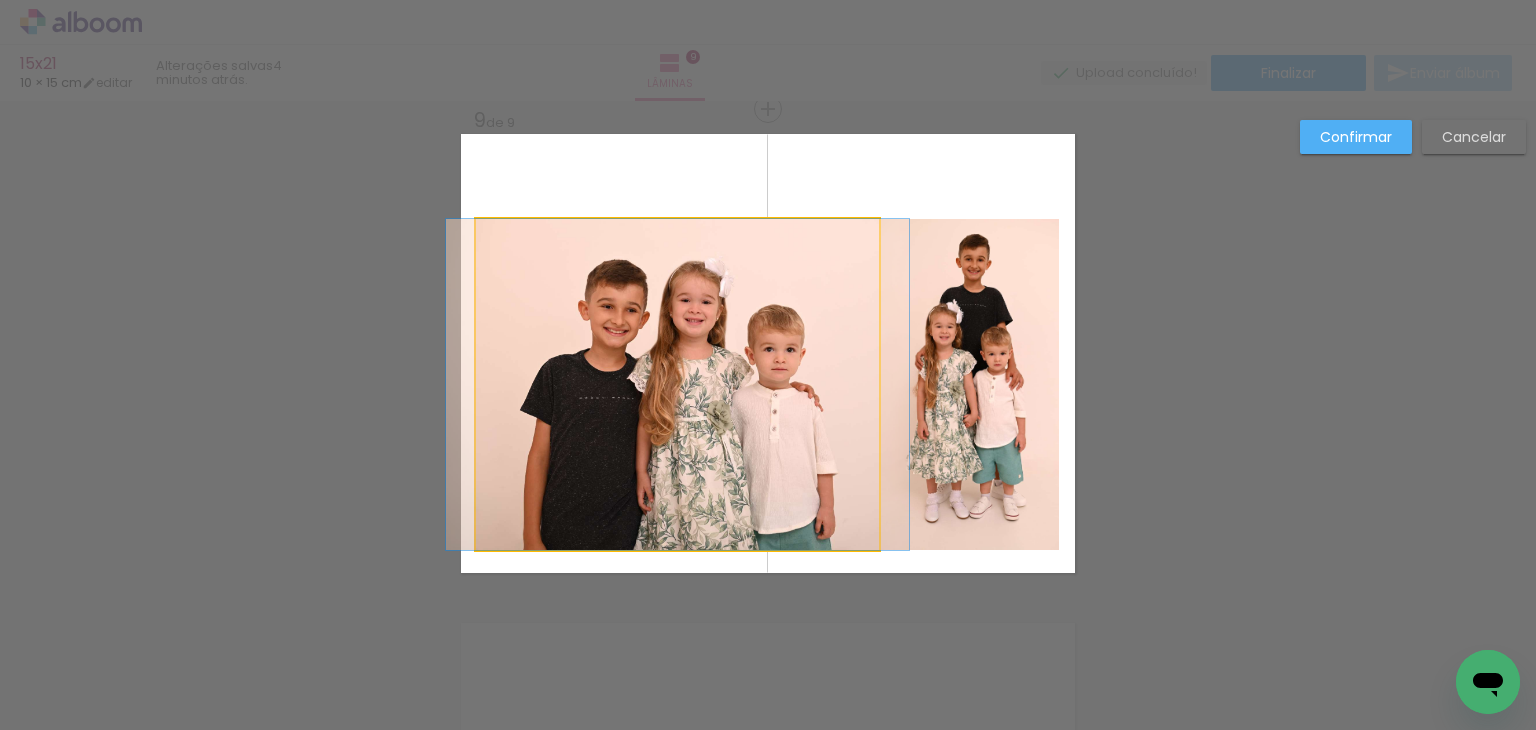 click 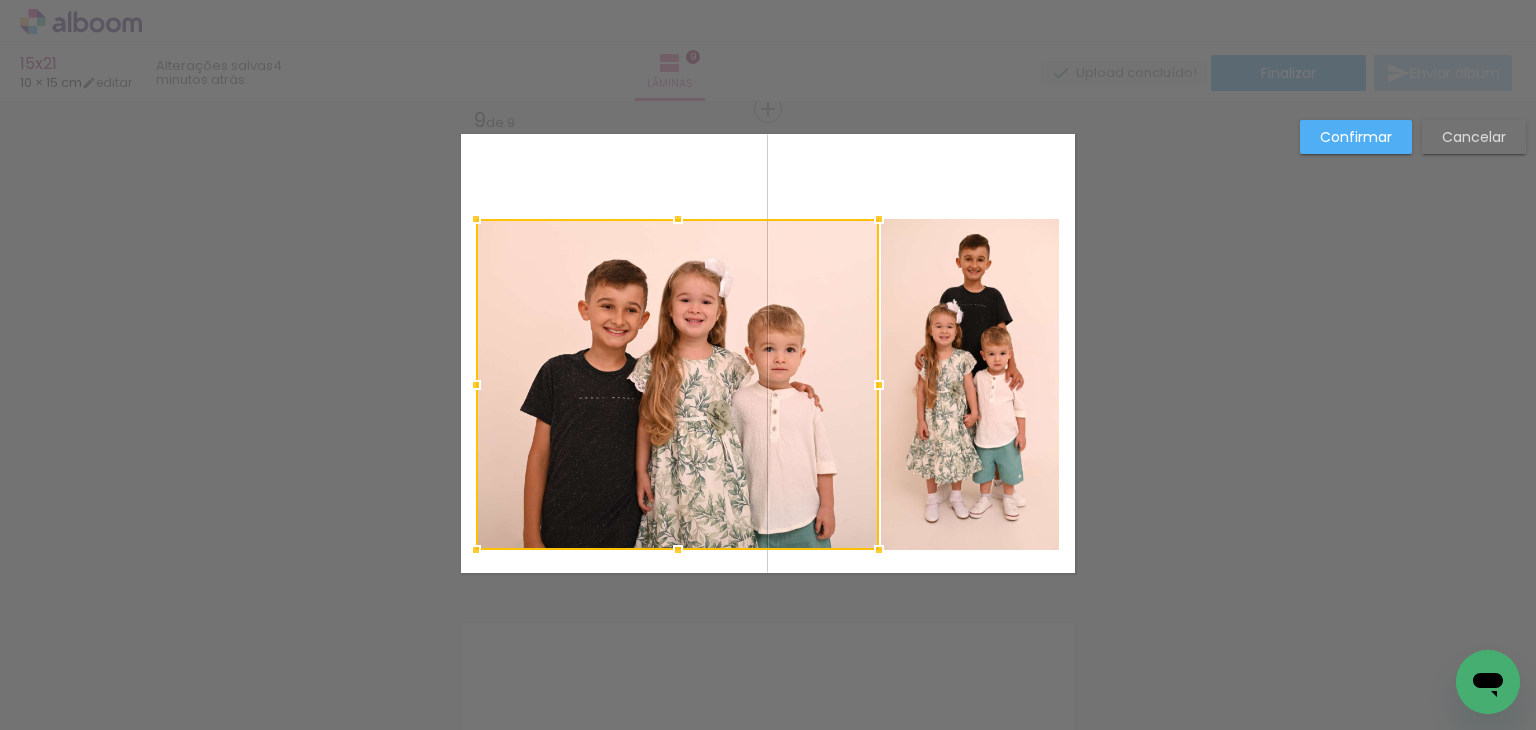 click 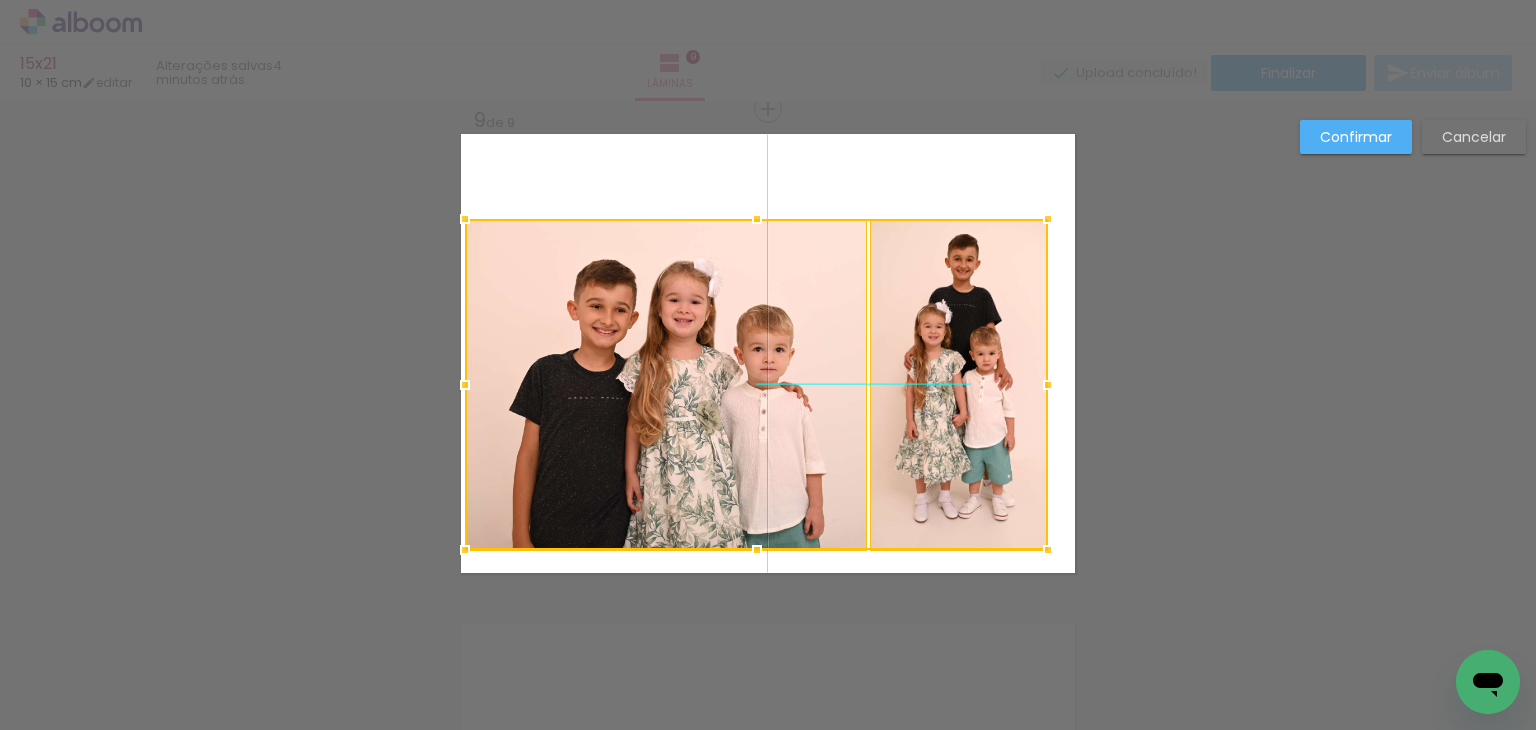 drag, startPoint x: 803, startPoint y: 440, endPoint x: 792, endPoint y: 438, distance: 11.18034 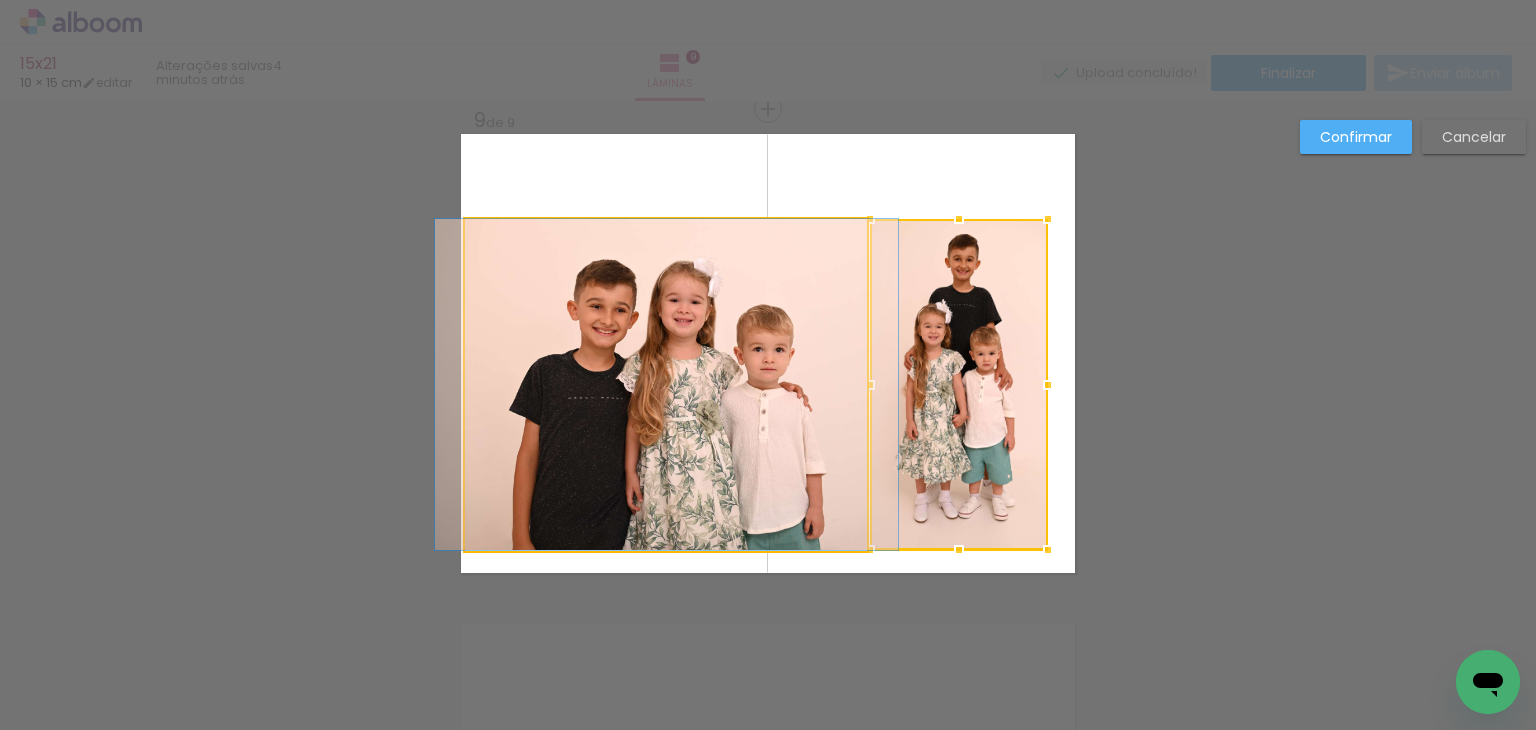 drag, startPoint x: 720, startPoint y: 284, endPoint x: 866, endPoint y: 275, distance: 146.27713 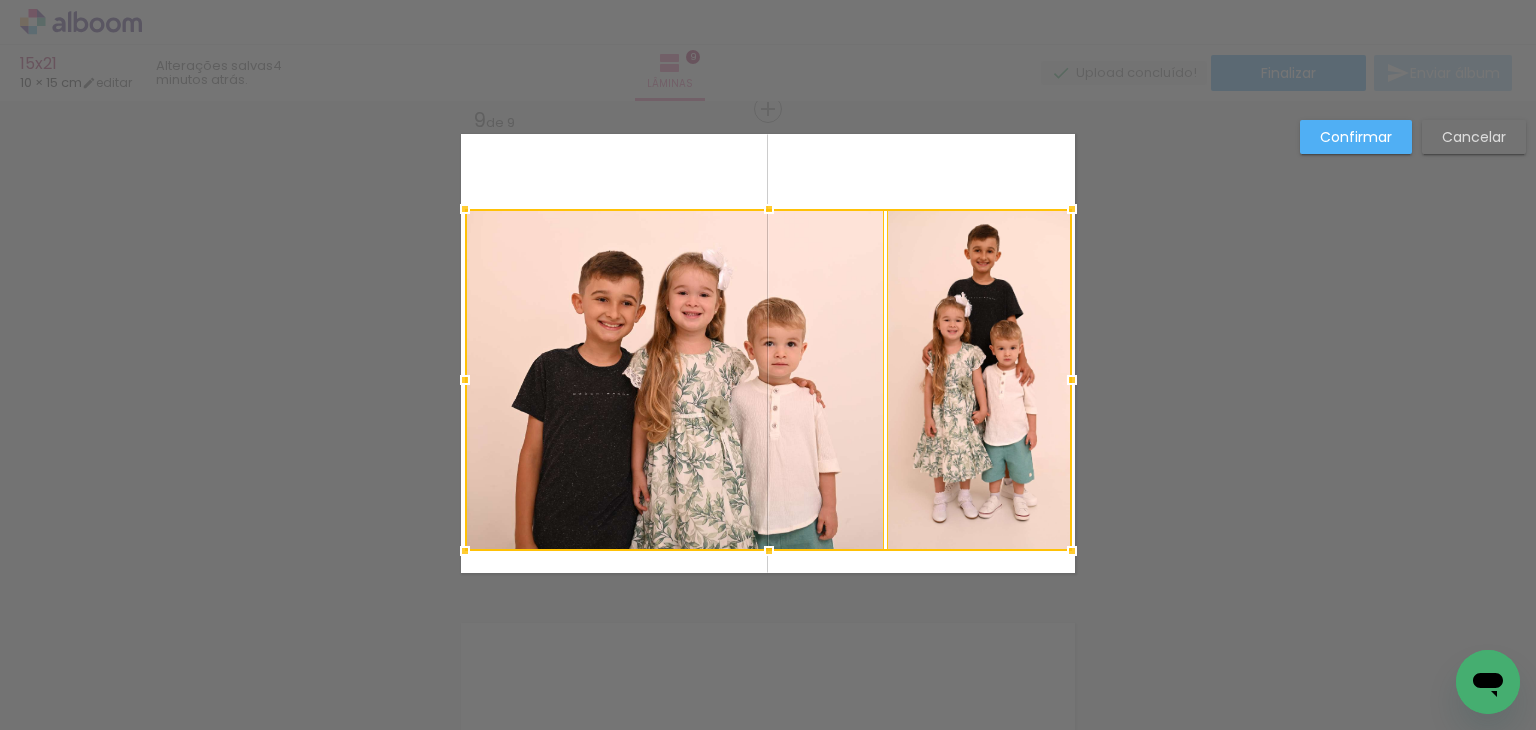drag, startPoint x: 1040, startPoint y: 217, endPoint x: 1059, endPoint y: 209, distance: 20.615528 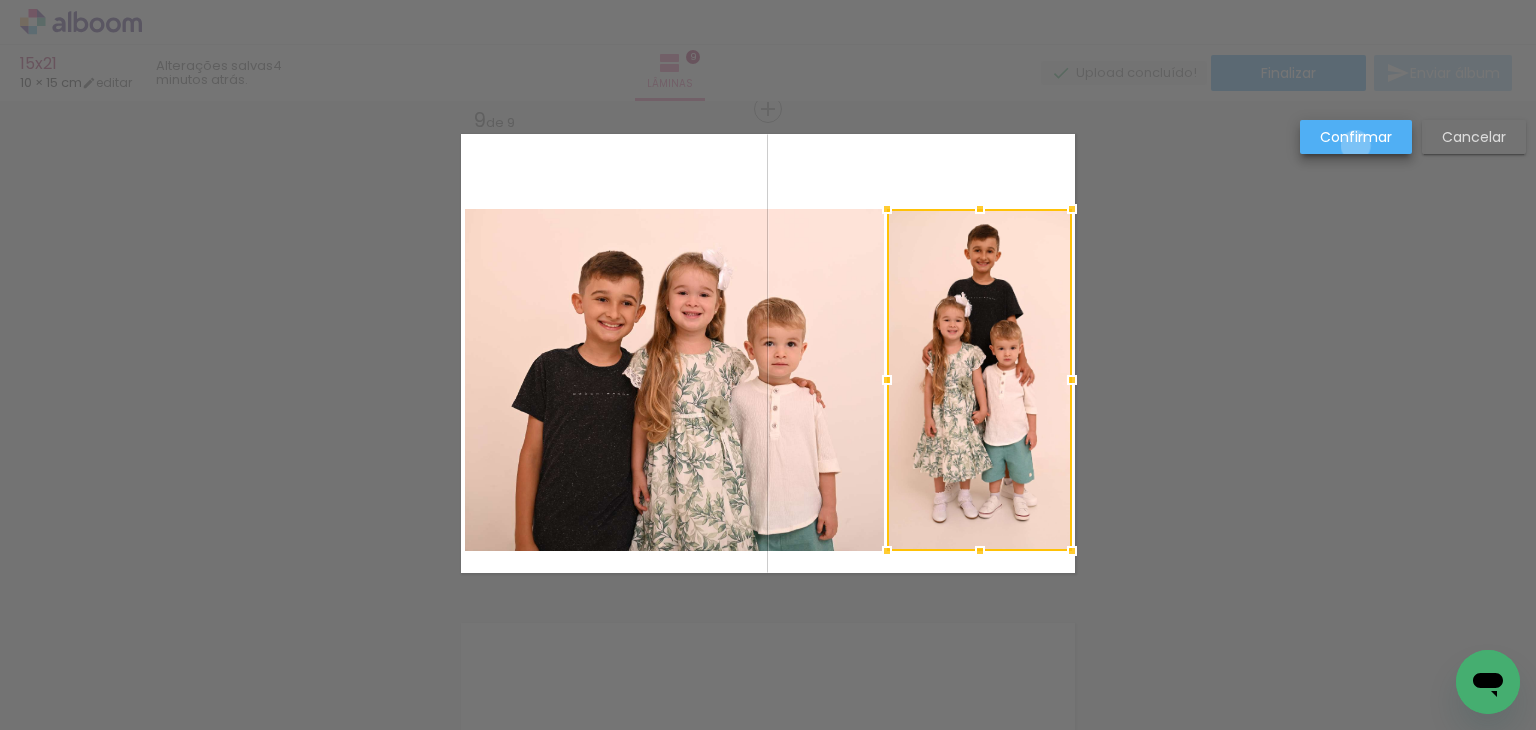 click on "Confirmar" at bounding box center (1356, 137) 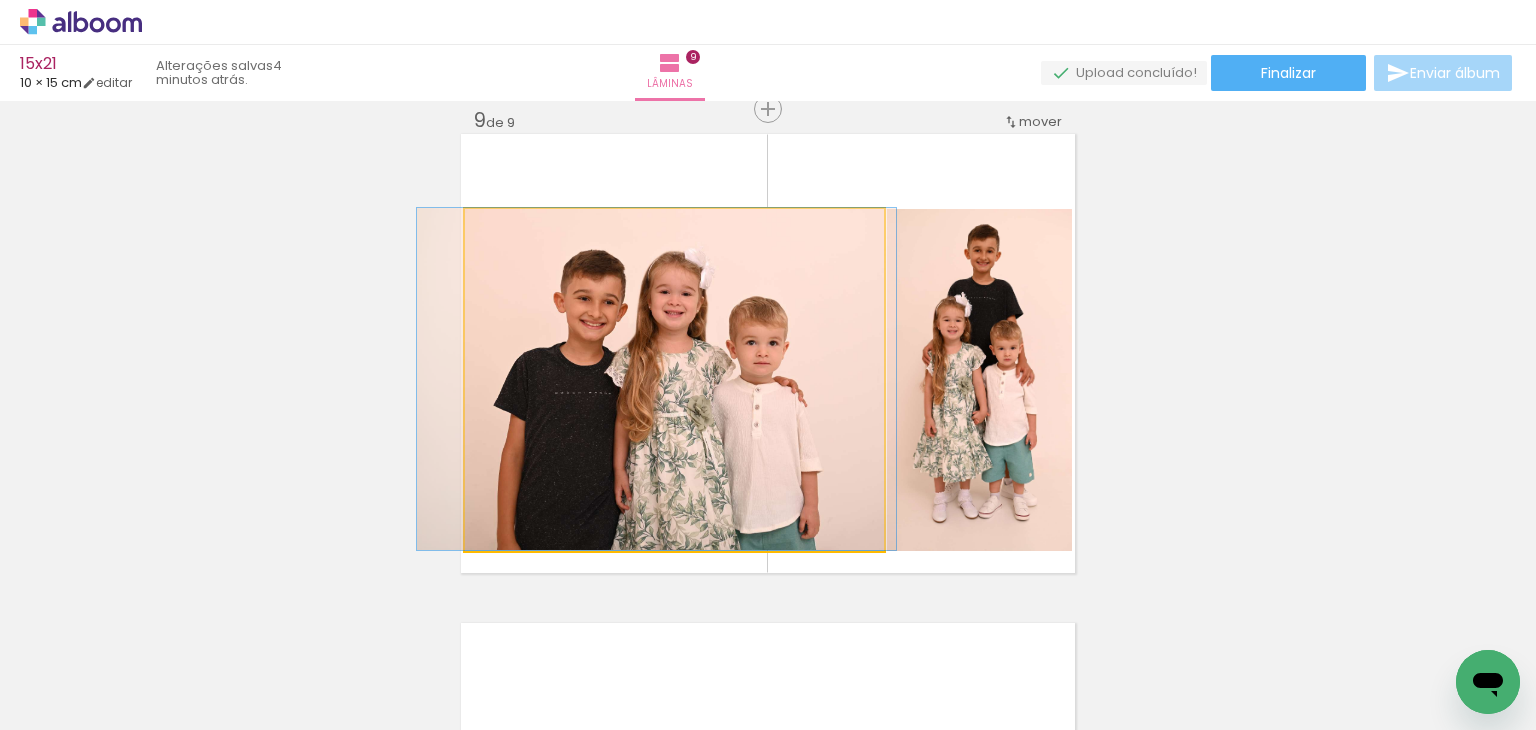 drag, startPoint x: 749, startPoint y: 466, endPoint x: 731, endPoint y: 464, distance: 18.110771 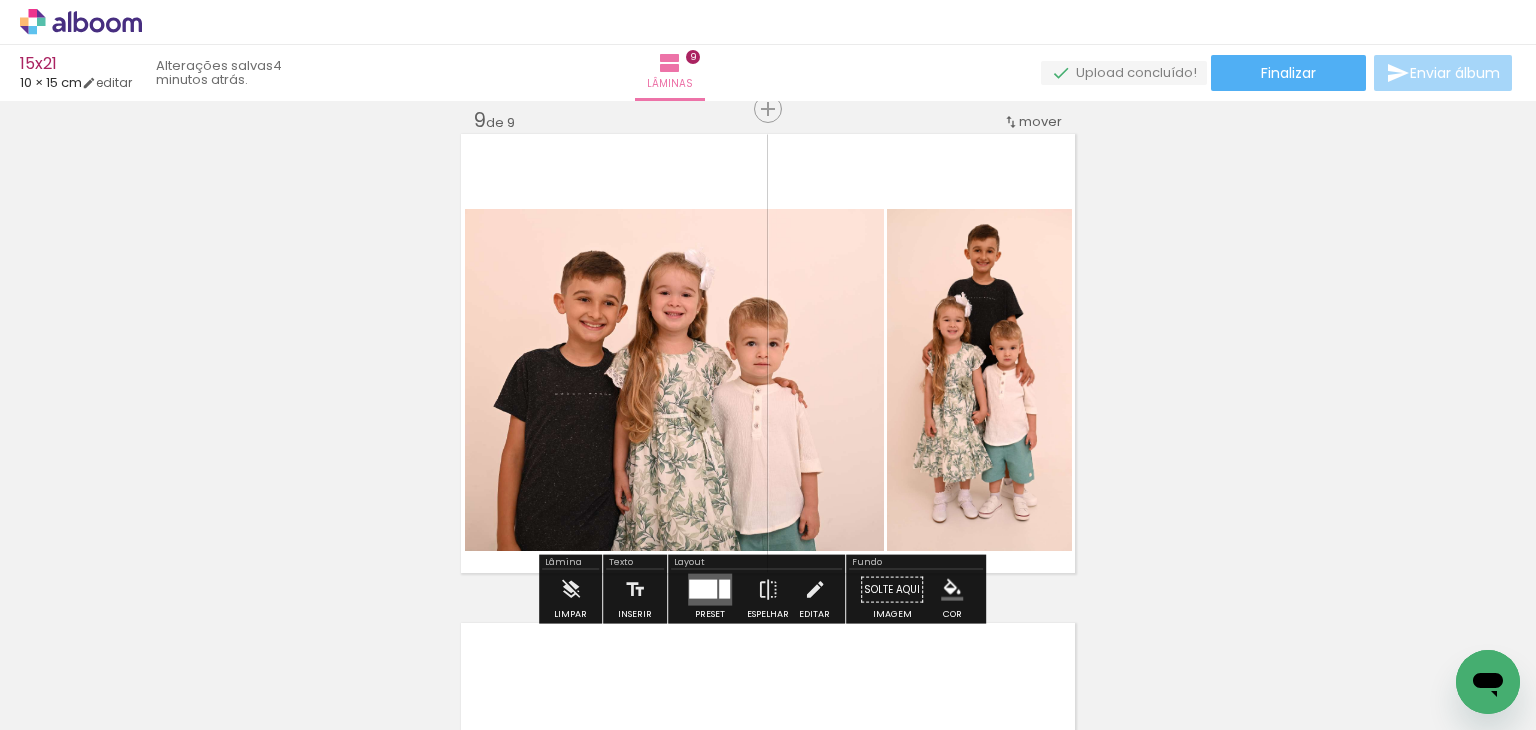 click on "Inserir lâmina 1  de 9  Inserir lâmina 2  de 9  Inserir lâmina 3  de 9  Inserir lâmina 4  de 9  Inserir lâmina 5  de 9  Inserir lâmina 6  de 9  Inserir lâmina 7  de 9  Inserir lâmina 8  de 9  Inserir lâmina 9  de 9" at bounding box center (768, -1384) 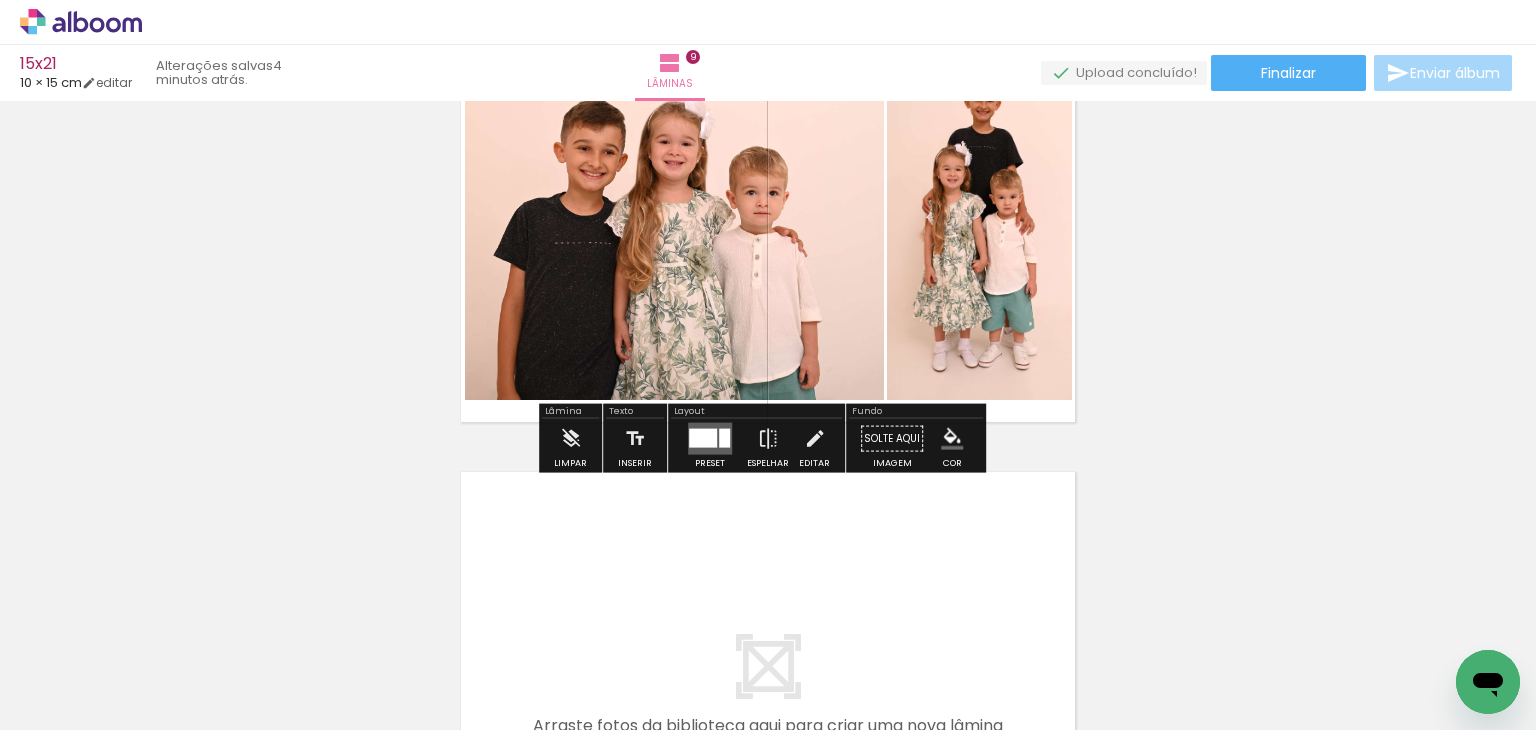 scroll, scrollTop: 4337, scrollLeft: 0, axis: vertical 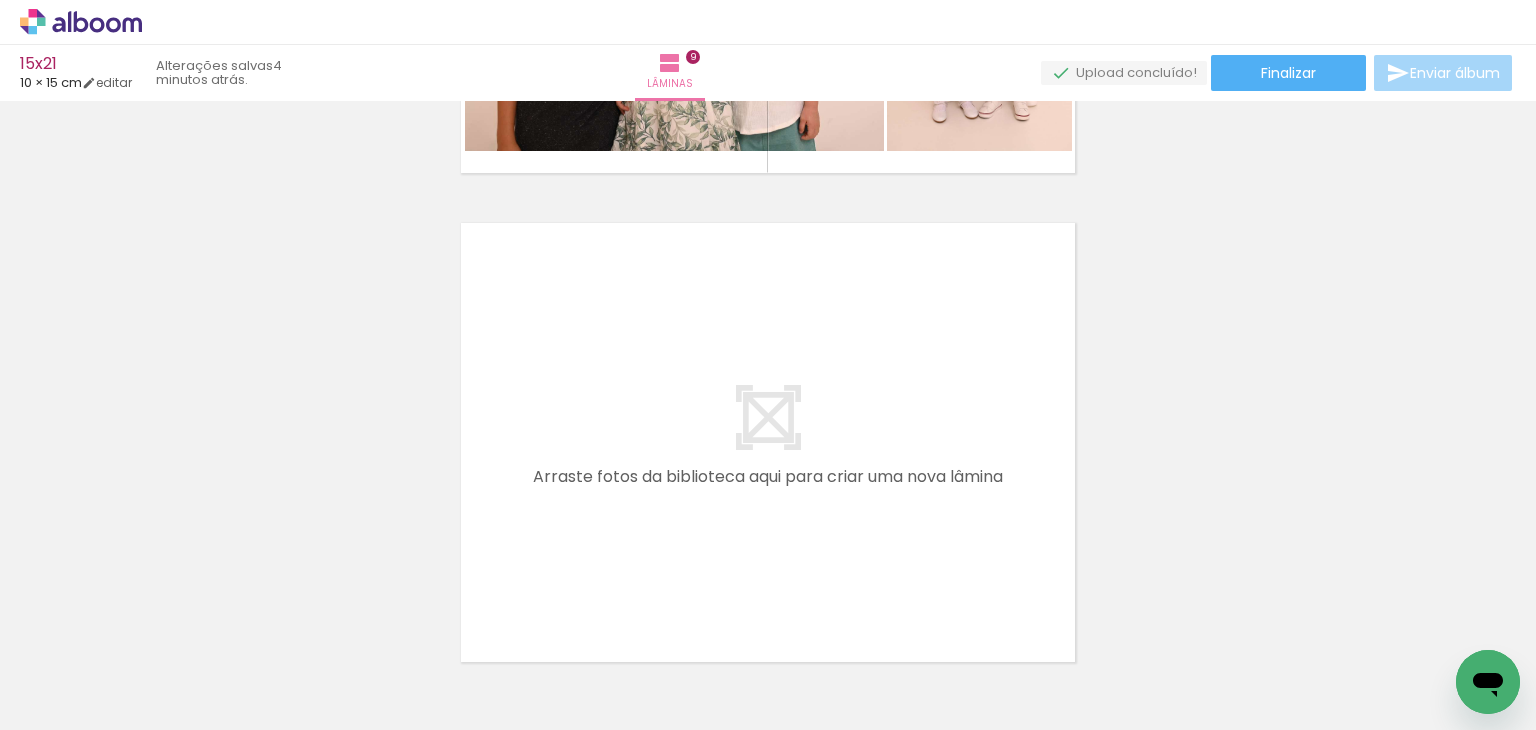 click on "Todas as fotos" at bounding box center (56, 669) 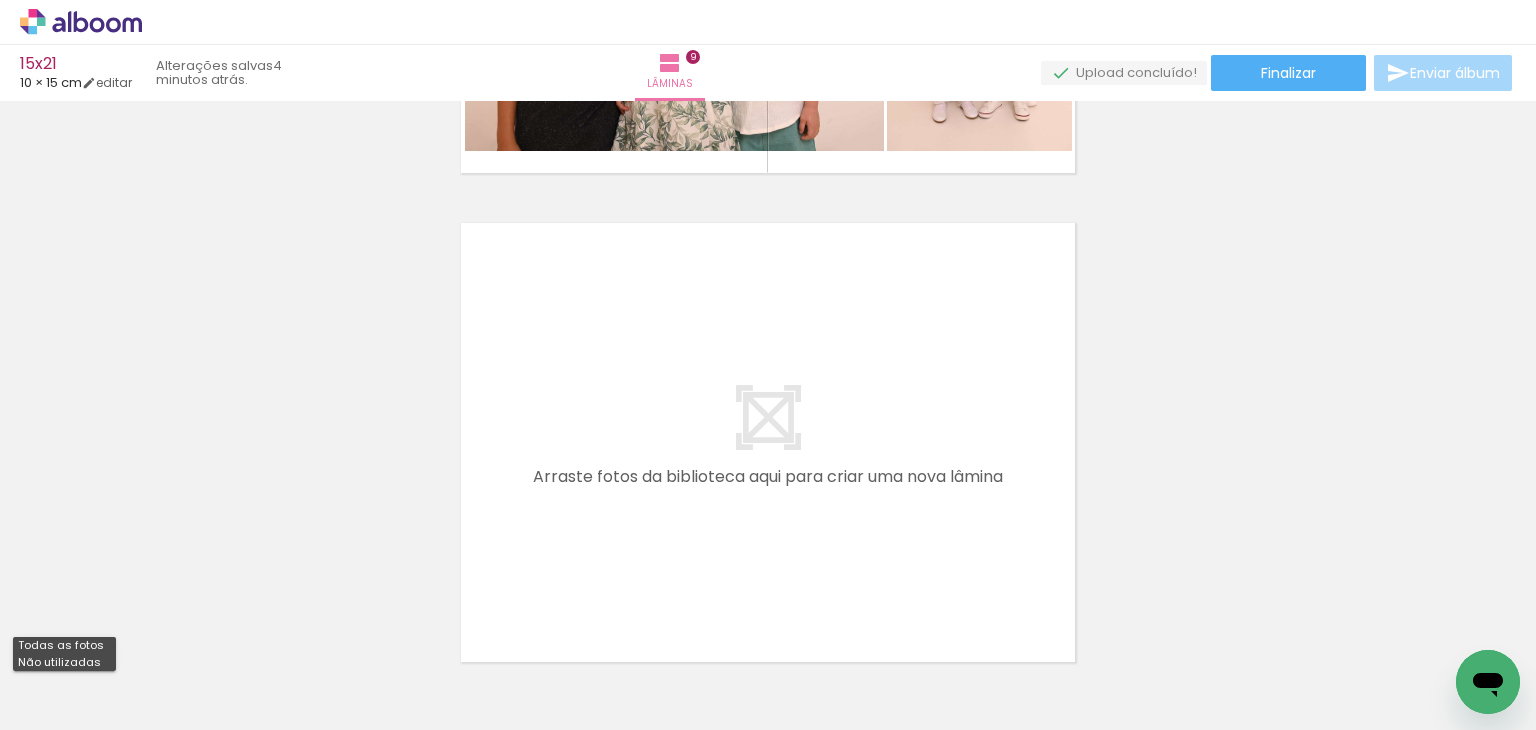 drag, startPoint x: 79, startPoint y: 659, endPoint x: 115, endPoint y: 690, distance: 47.507893 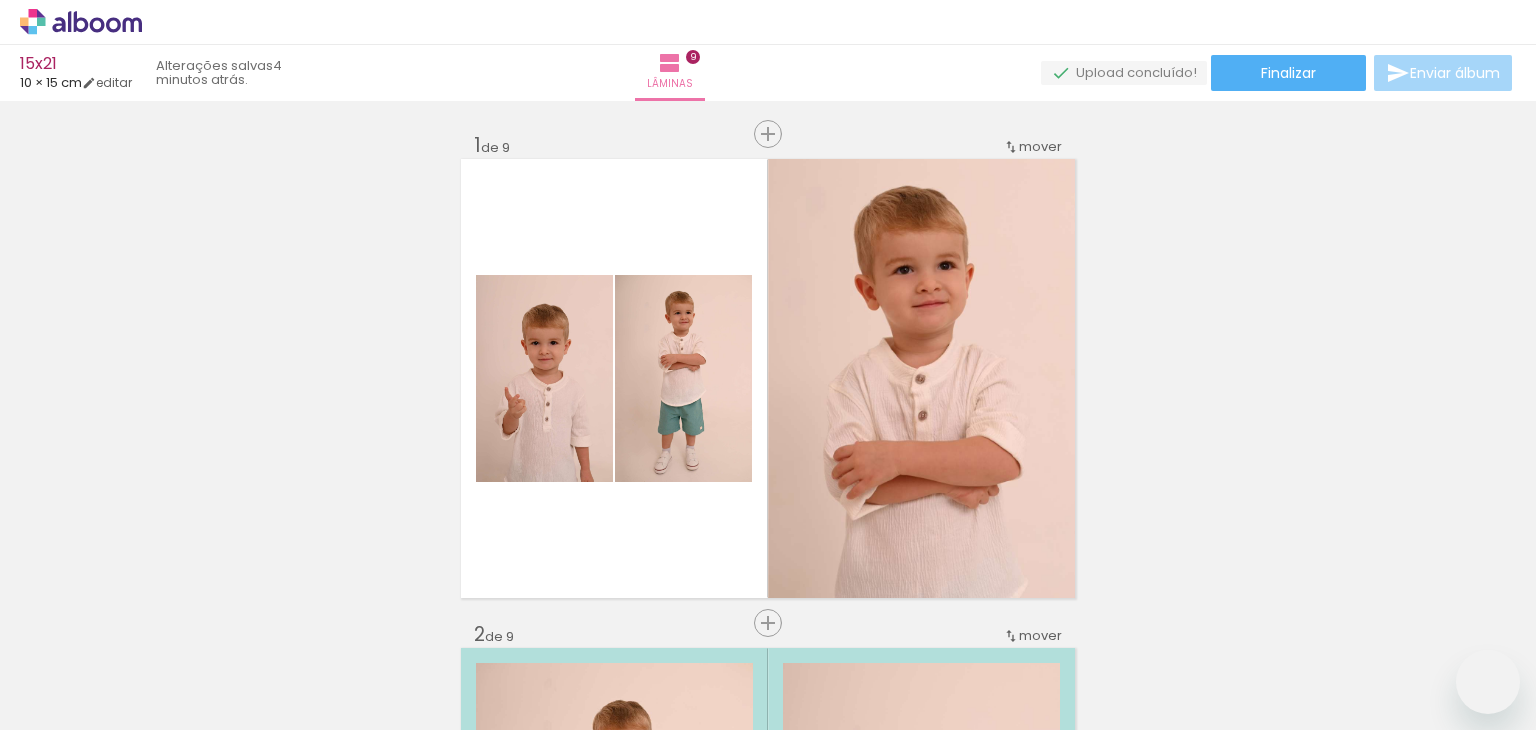 scroll, scrollTop: 0, scrollLeft: 0, axis: both 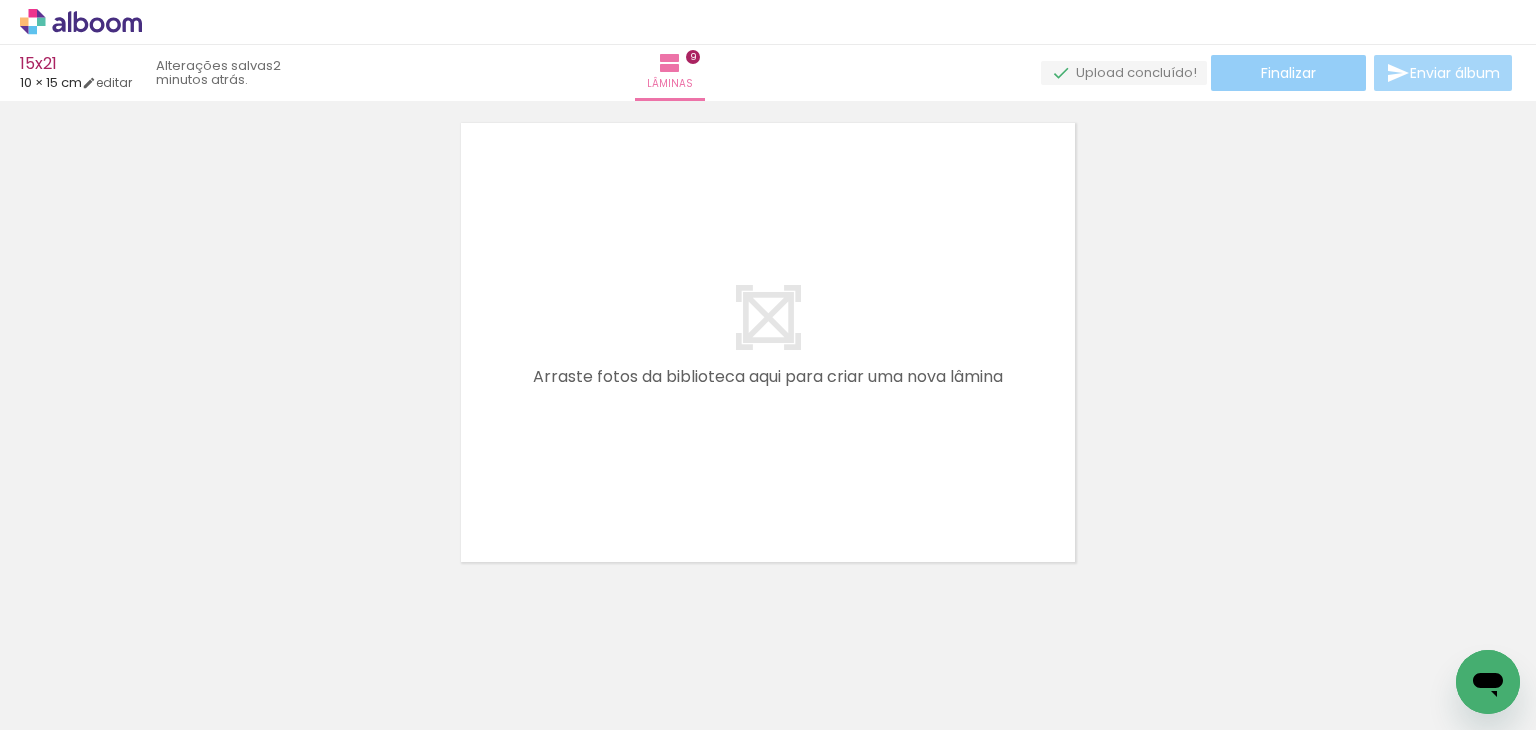 click on "Finalizar" 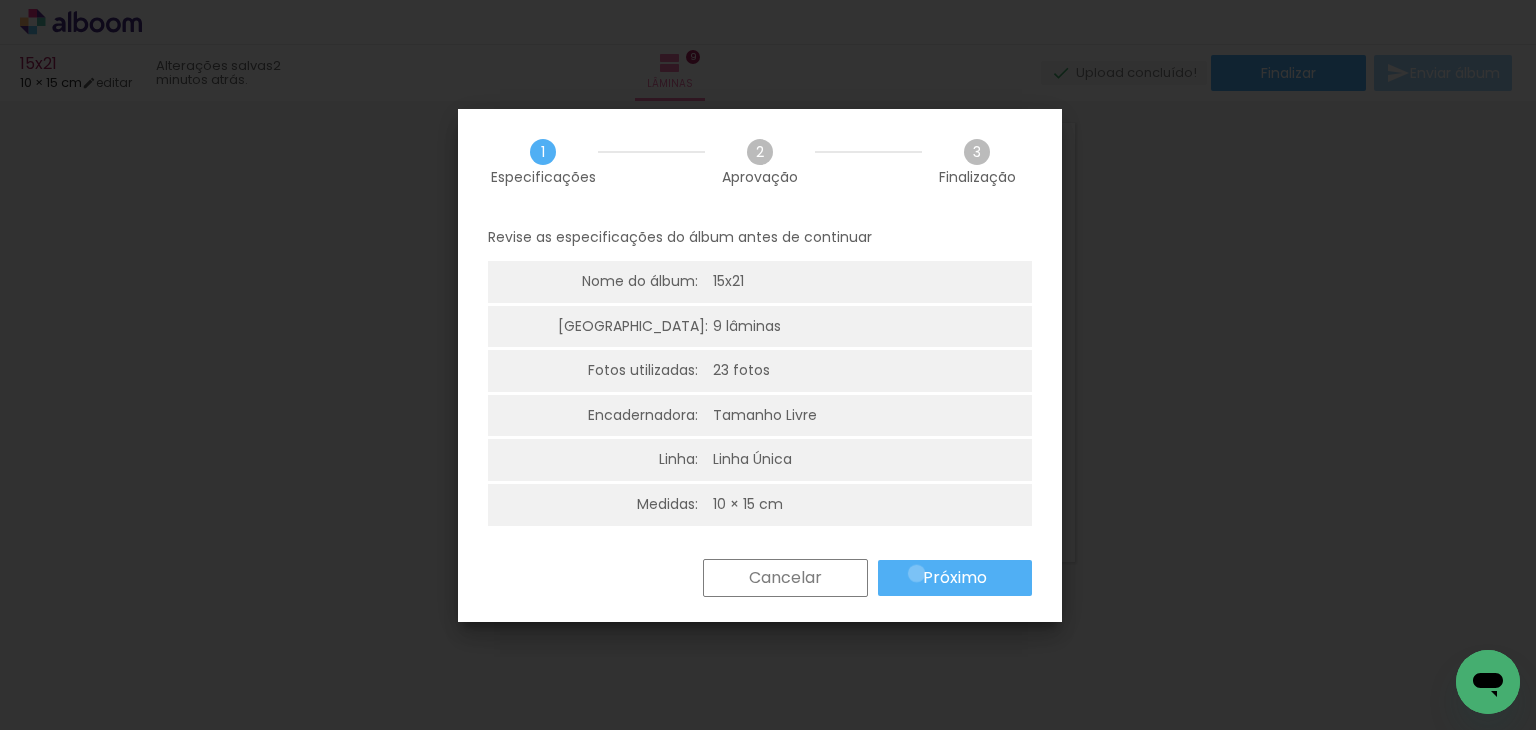 click on "Próximo" at bounding box center (955, 578) 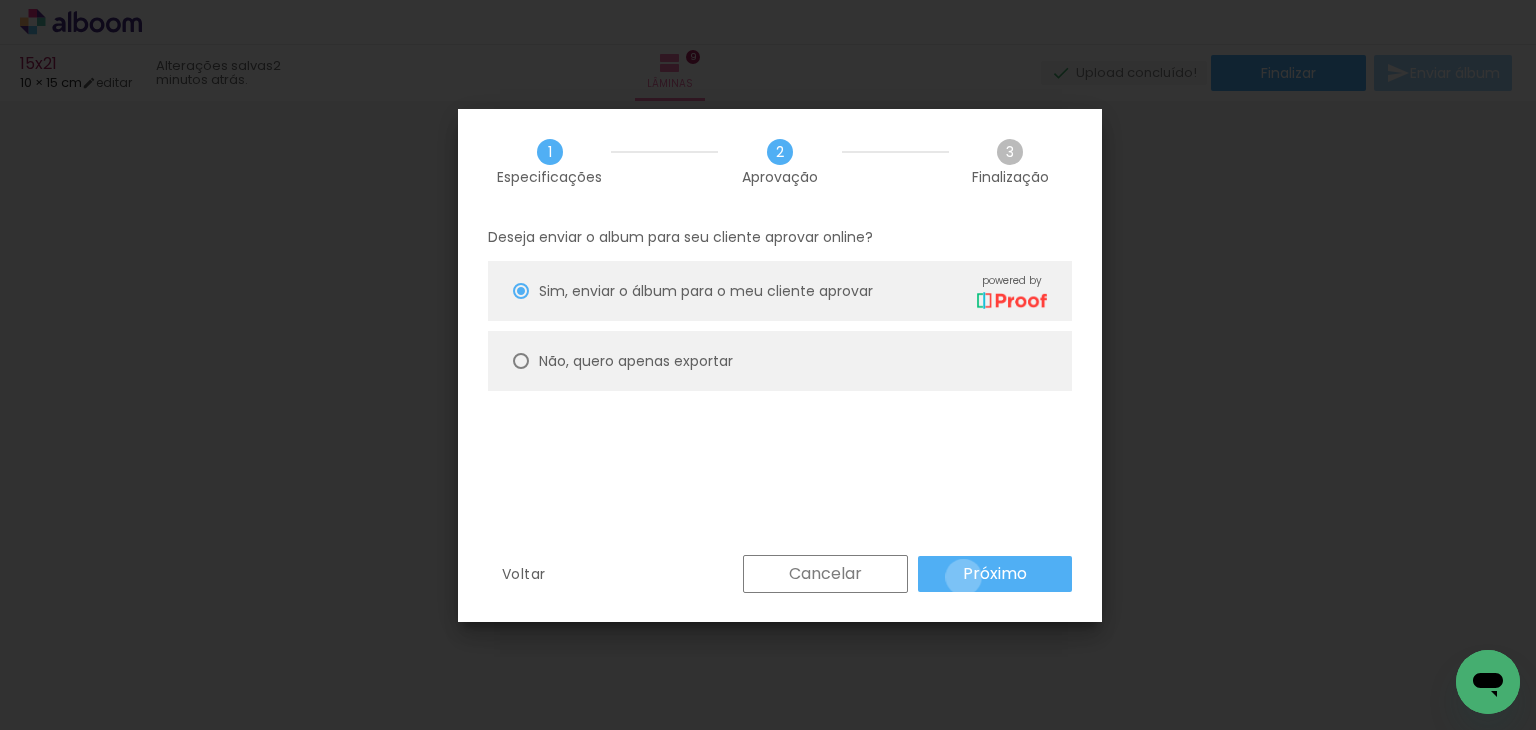 click on "Próximo" at bounding box center [0, 0] 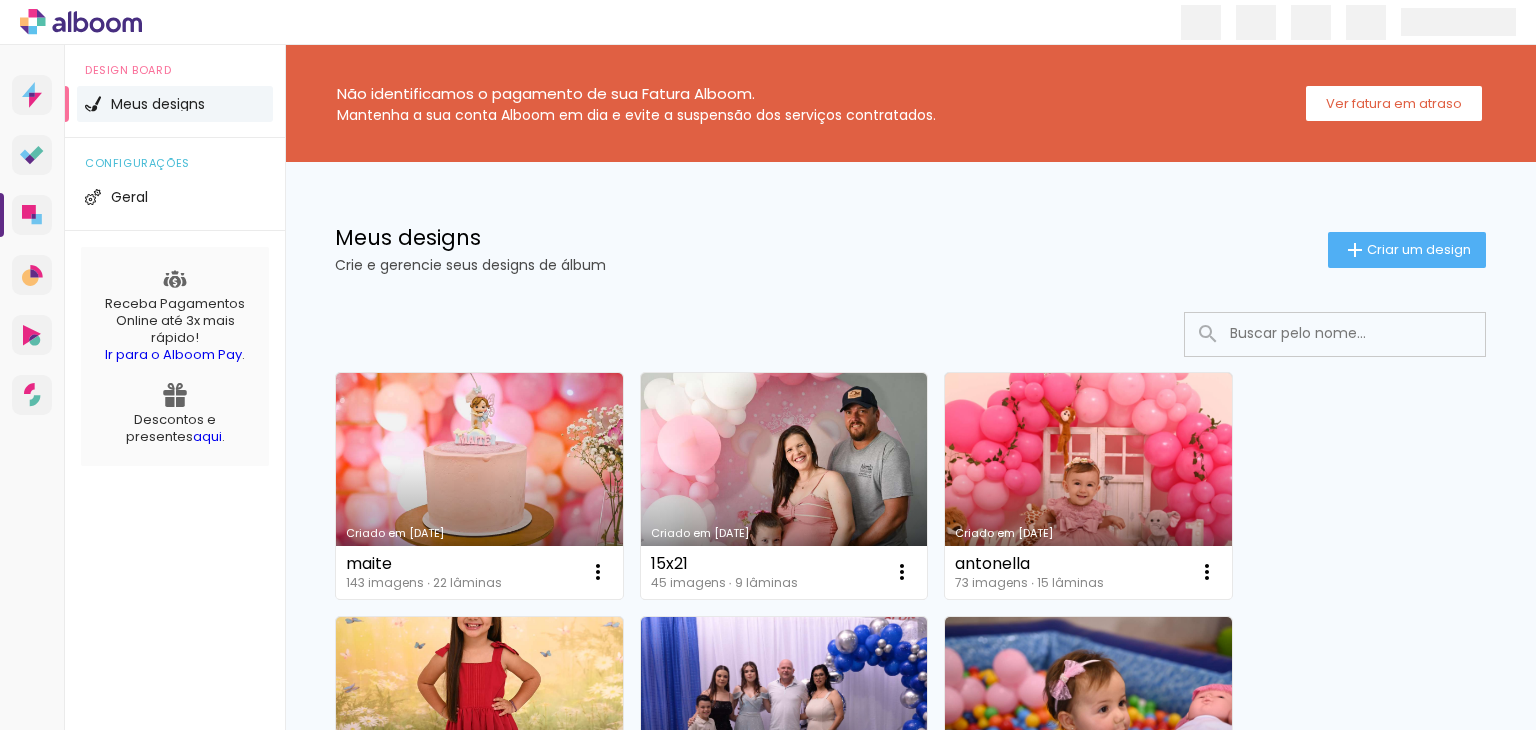 scroll, scrollTop: 0, scrollLeft: 0, axis: both 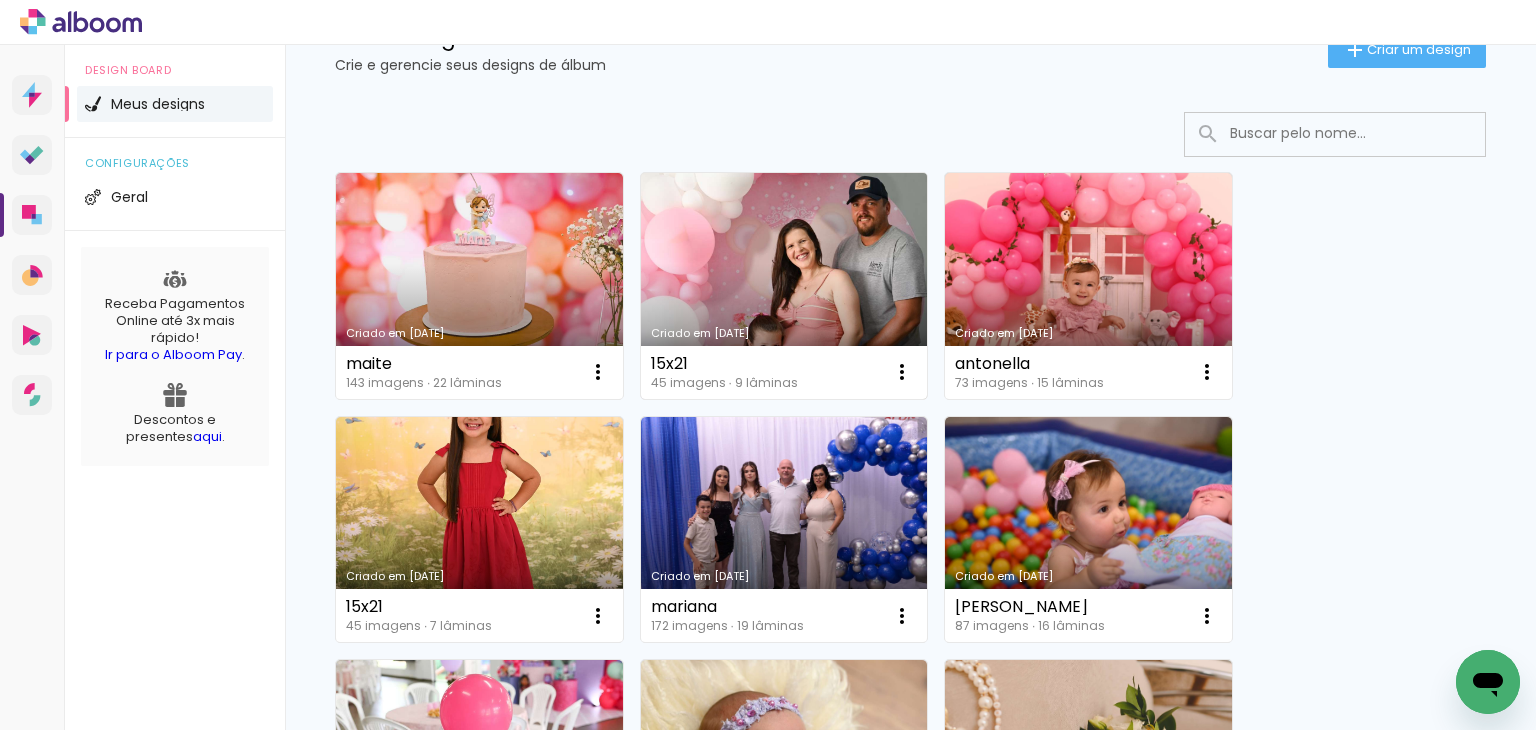 click on "Criado em [DATE]" at bounding box center [784, 286] 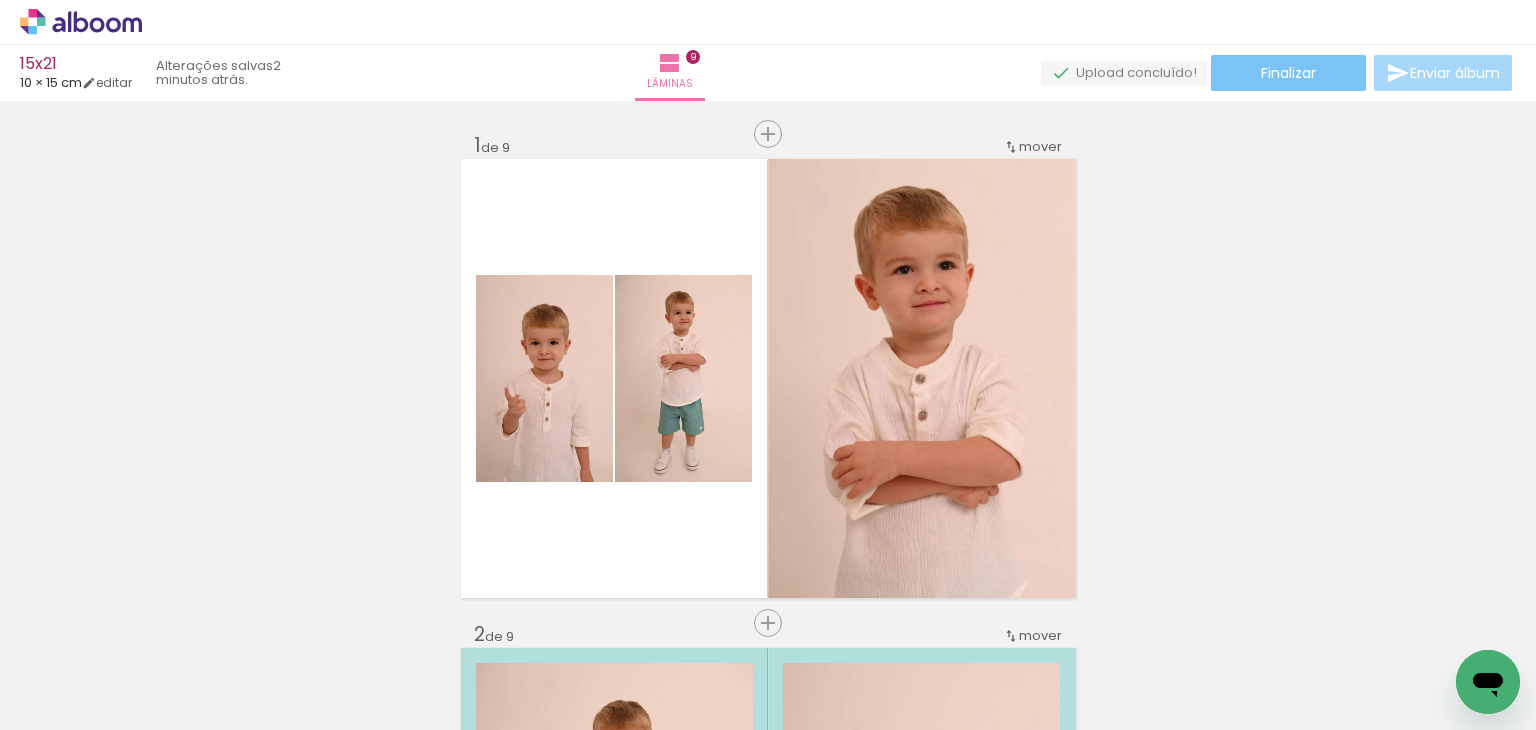 click on "Finalizar" 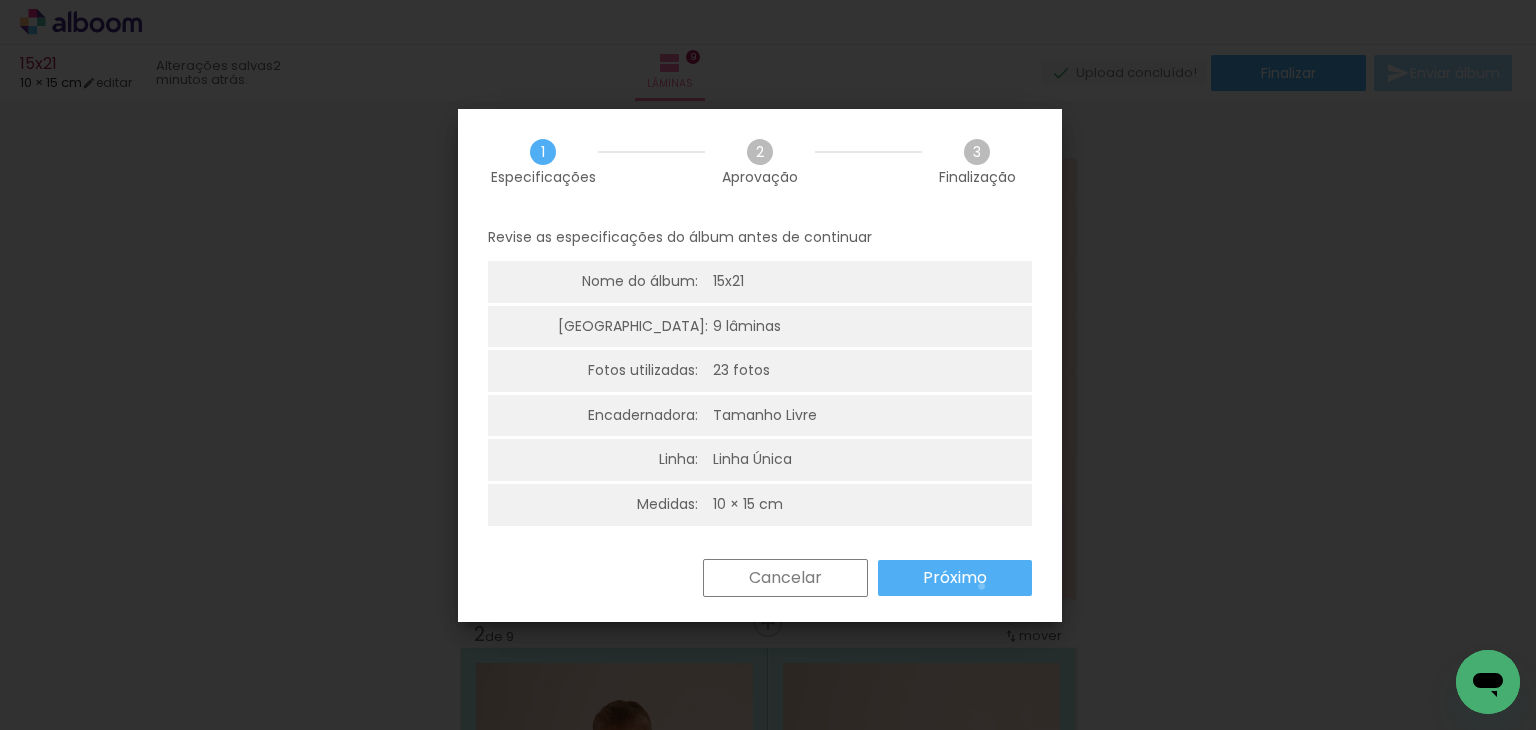 click on "Próximo" at bounding box center [0, 0] 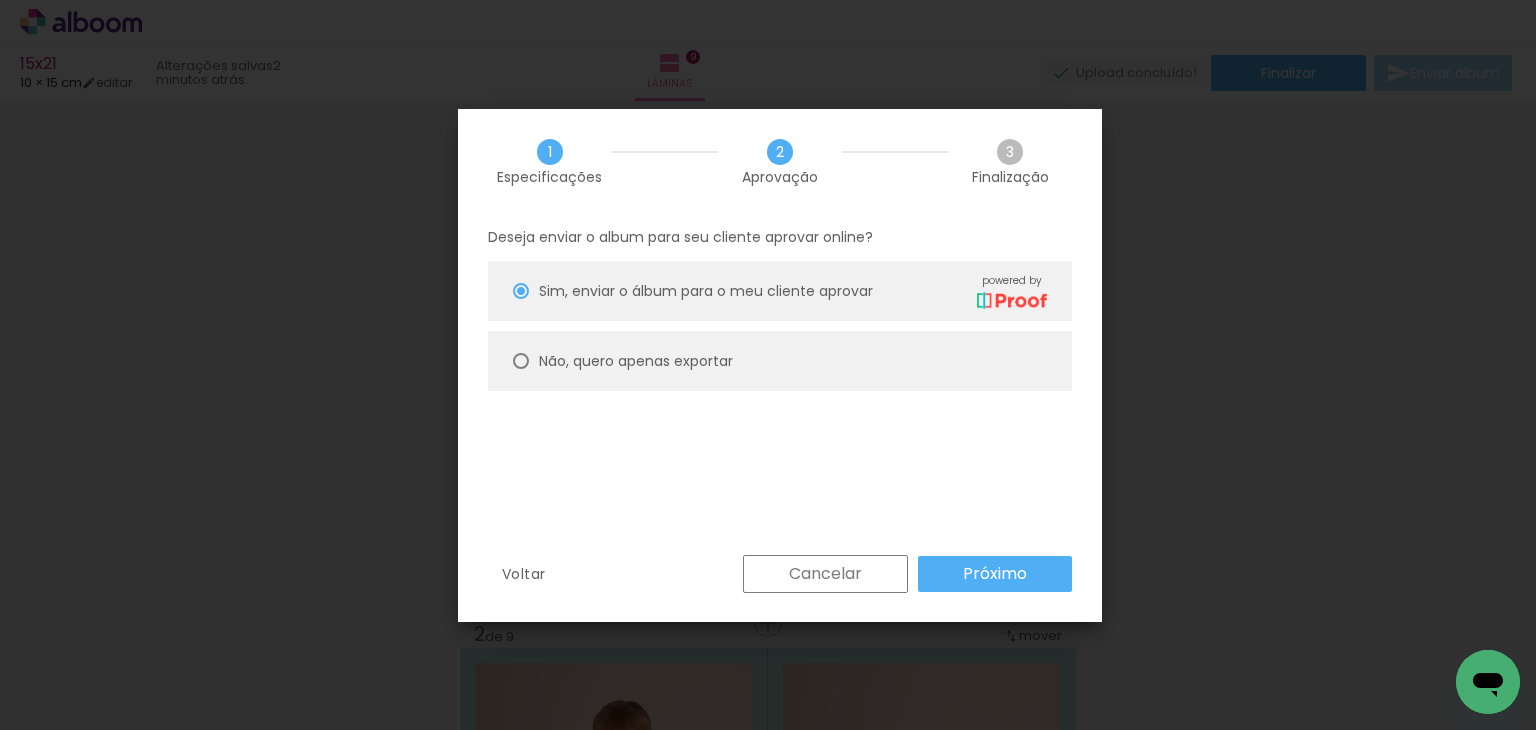 click on "Não, quero apenas exportar" at bounding box center [780, 361] 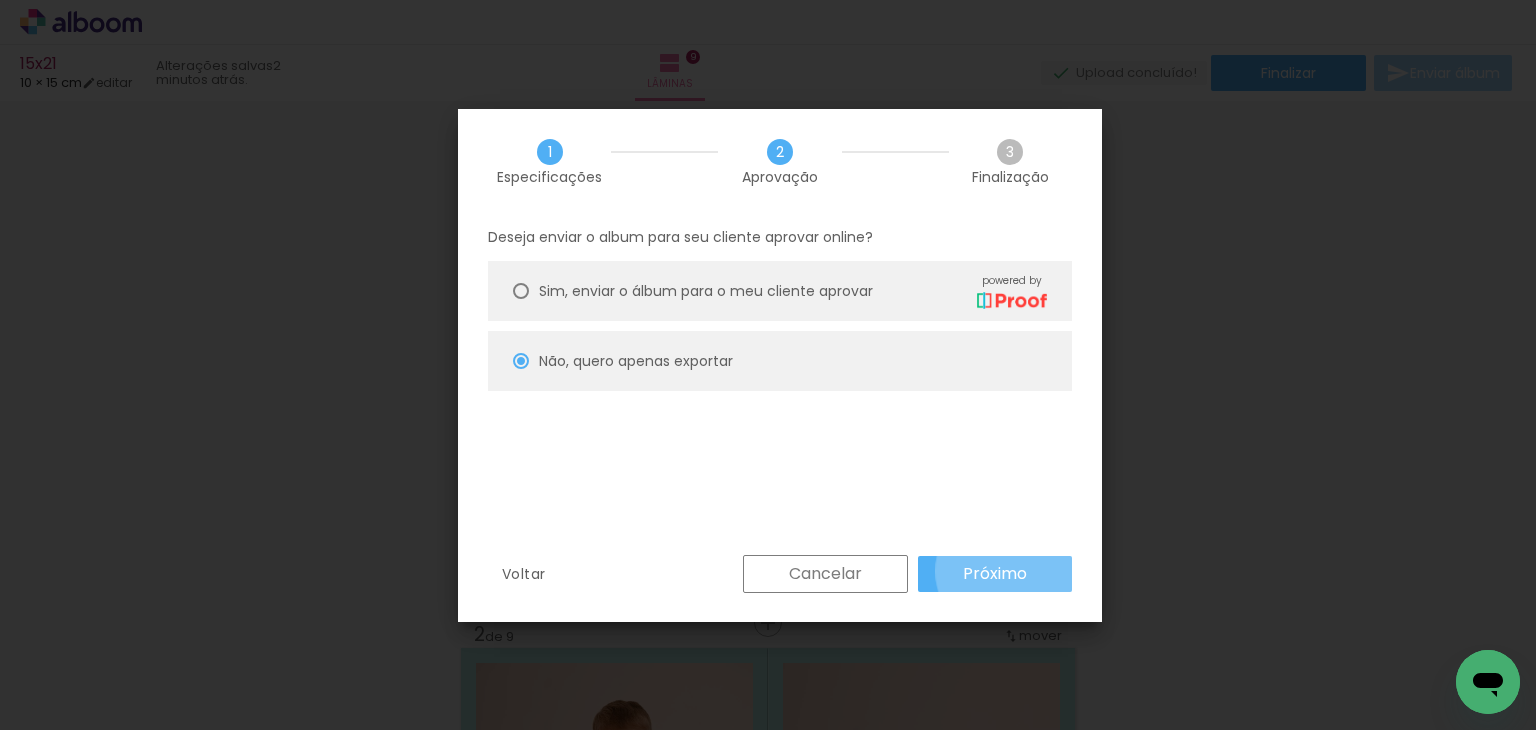 click on "Próximo" at bounding box center [0, 0] 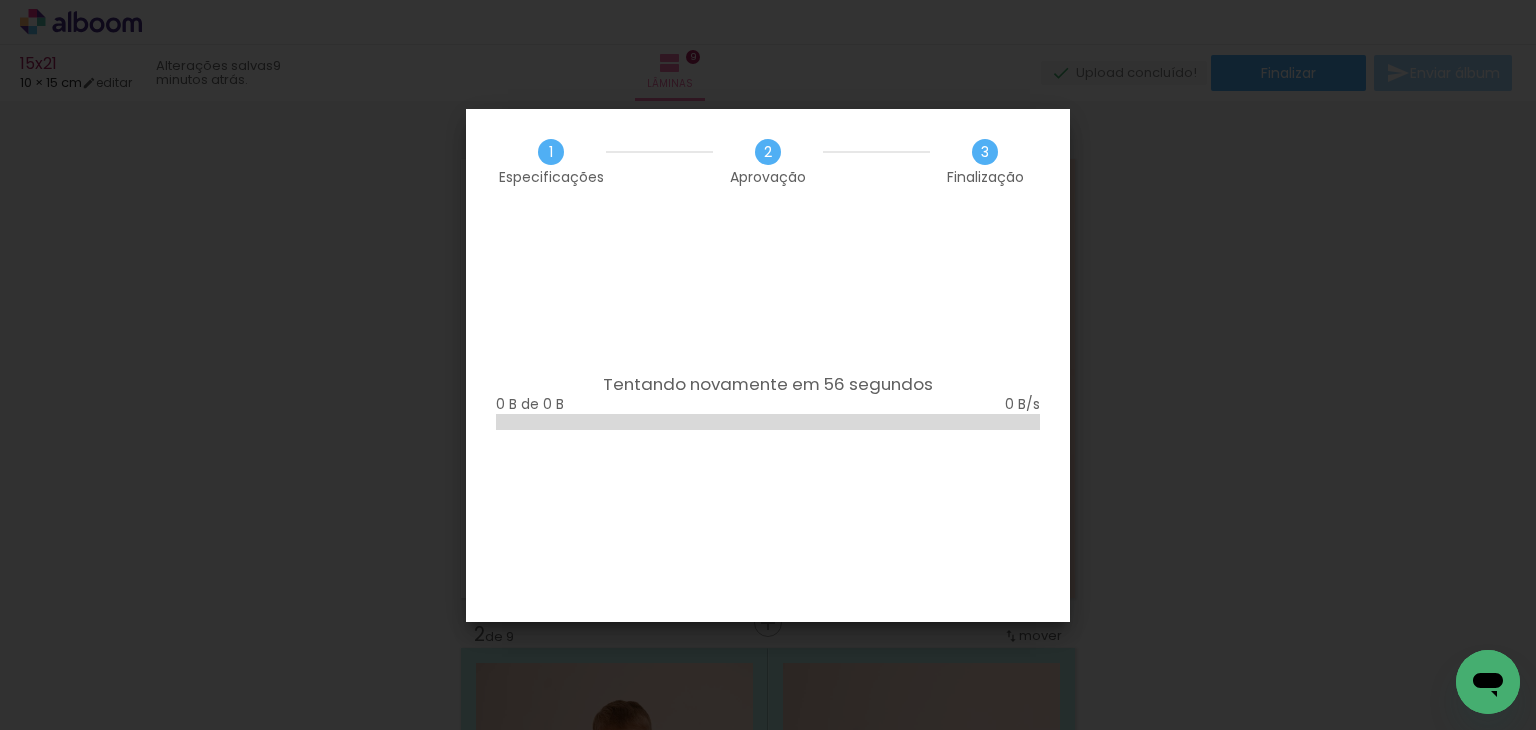 click on "Tentando novamente em 56 segundos 0 B de 0 B" at bounding box center [768, 418] 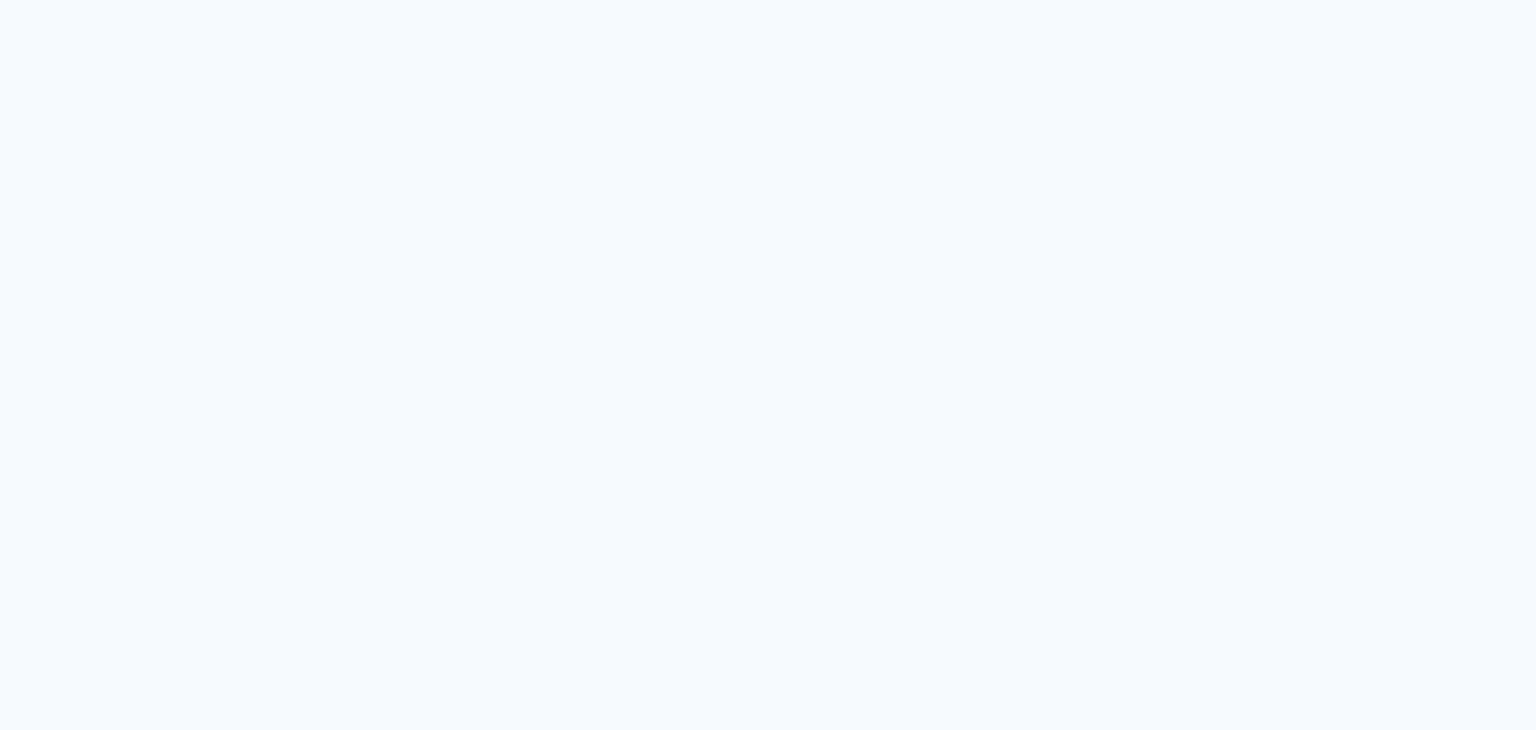 scroll, scrollTop: 0, scrollLeft: 0, axis: both 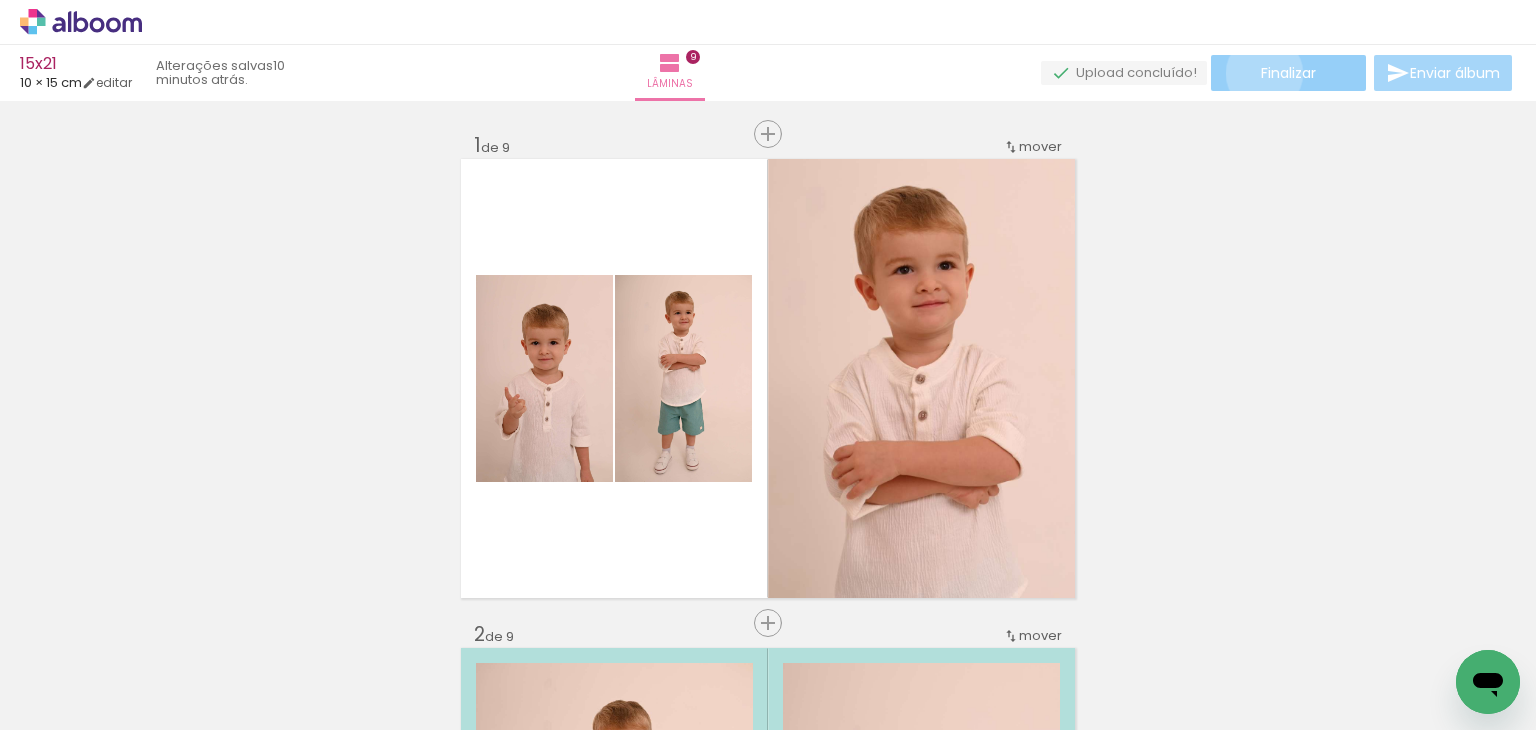 click on "Finalizar" 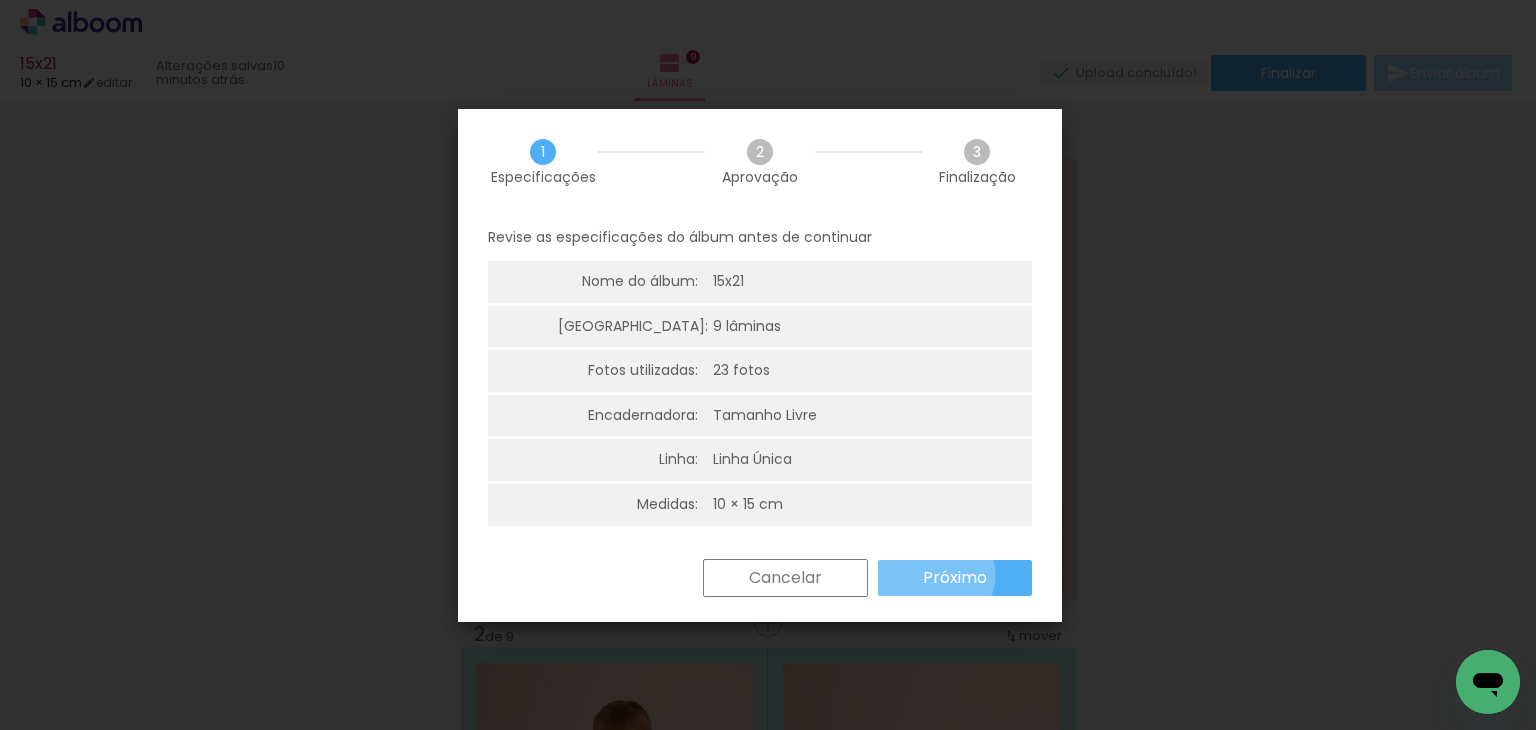 click on "Próximo" at bounding box center [0, 0] 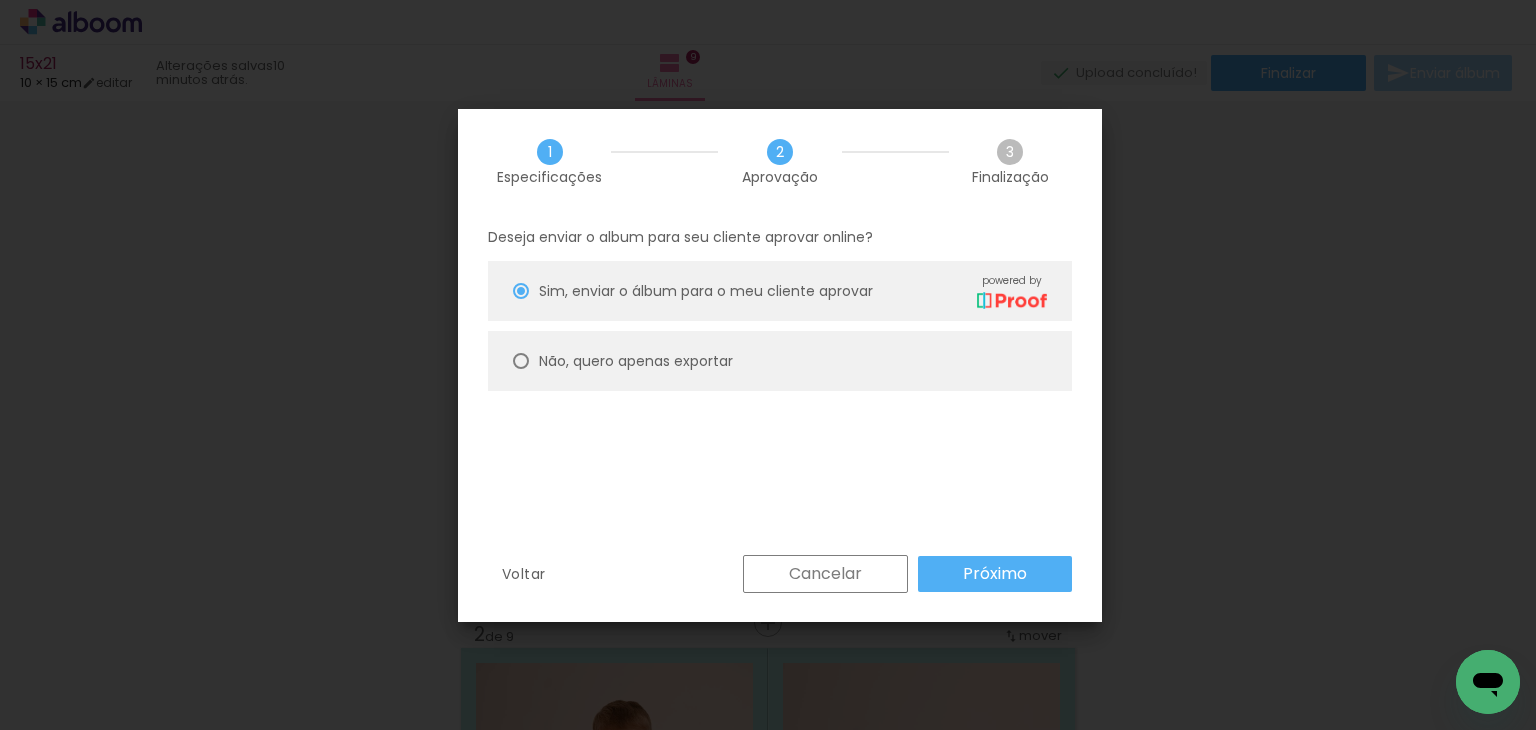 click on "Não, quero apenas exportar" at bounding box center [780, 361] 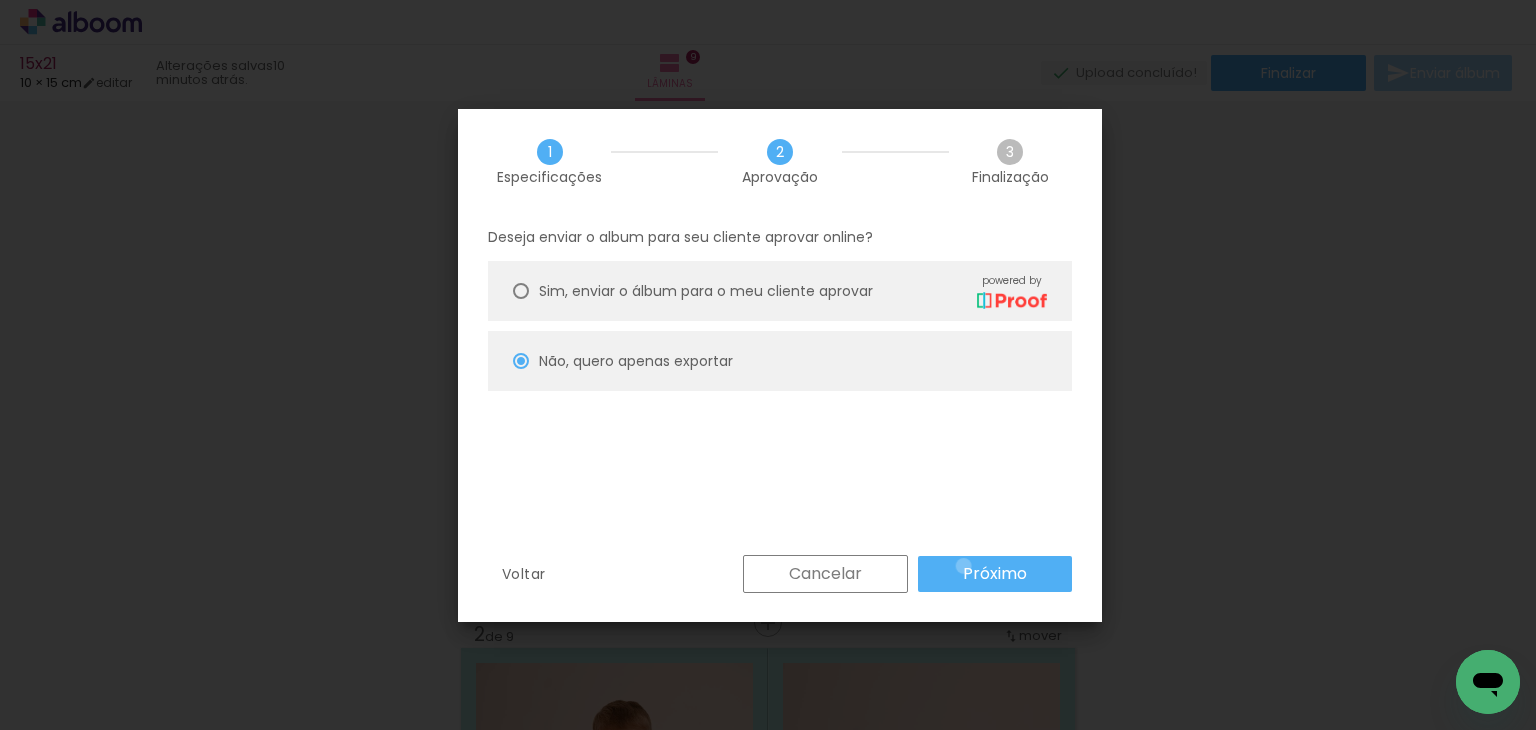 click on "Próximo" at bounding box center [0, 0] 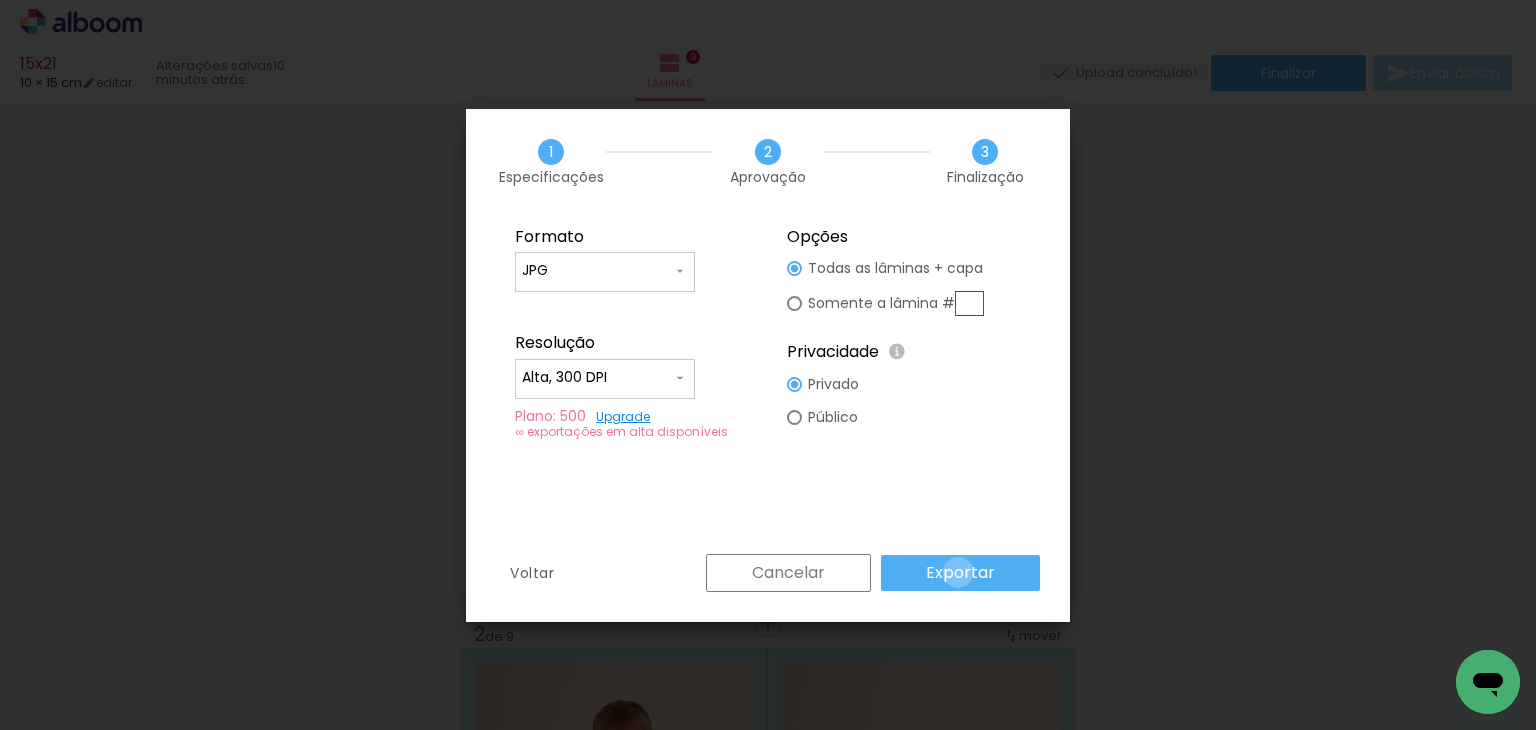 click on "Exportar" at bounding box center (0, 0) 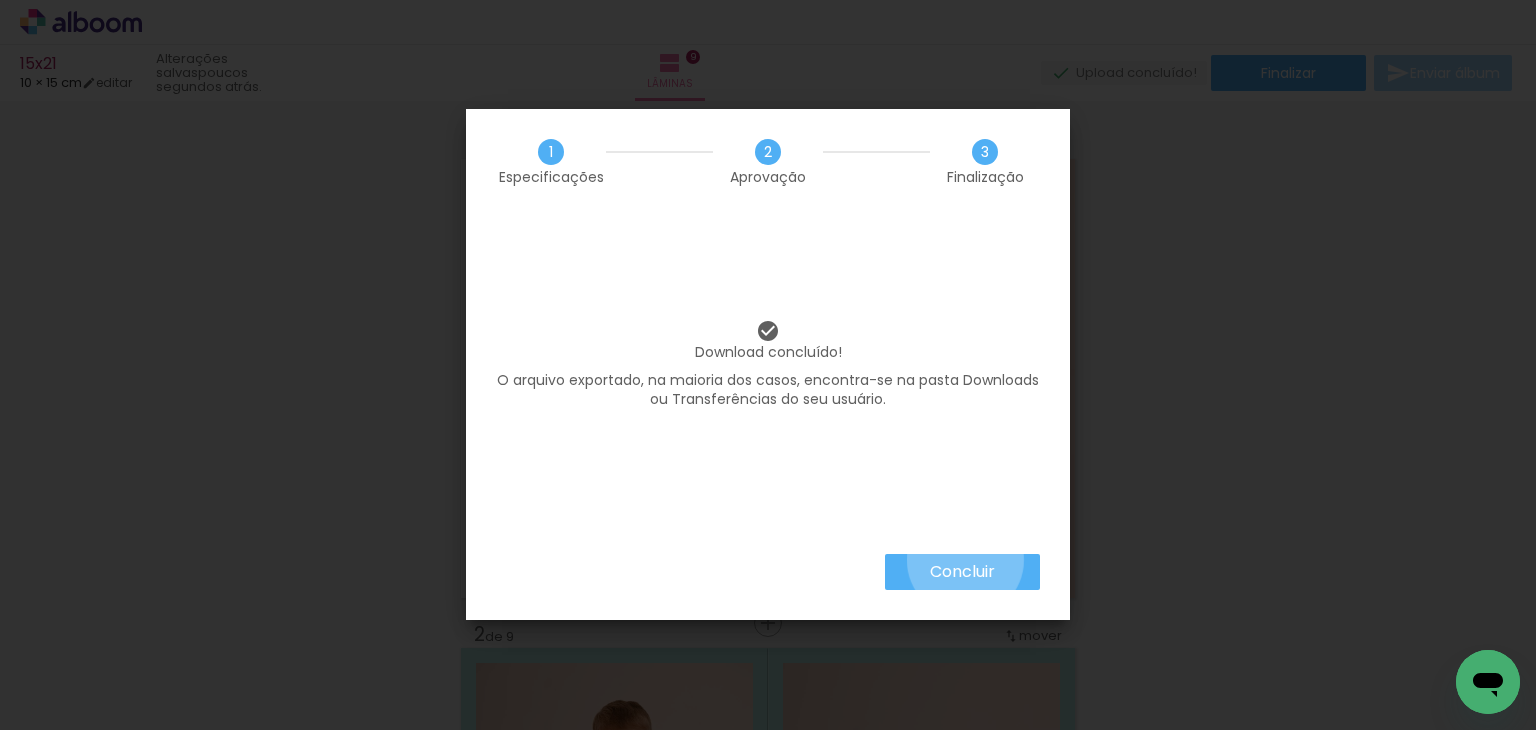 click on "Concluir" at bounding box center (0, 0) 